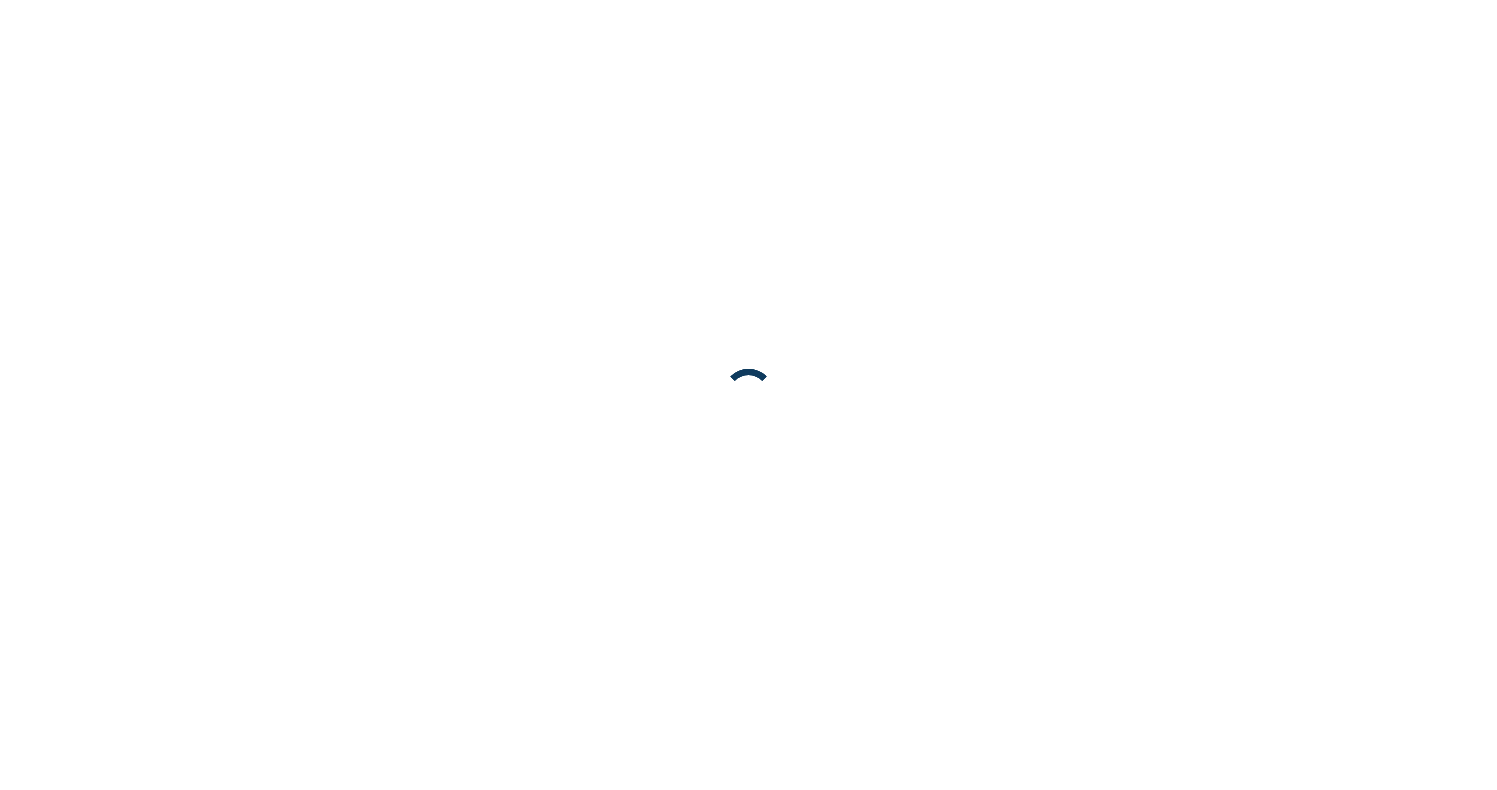 scroll, scrollTop: 0, scrollLeft: 0, axis: both 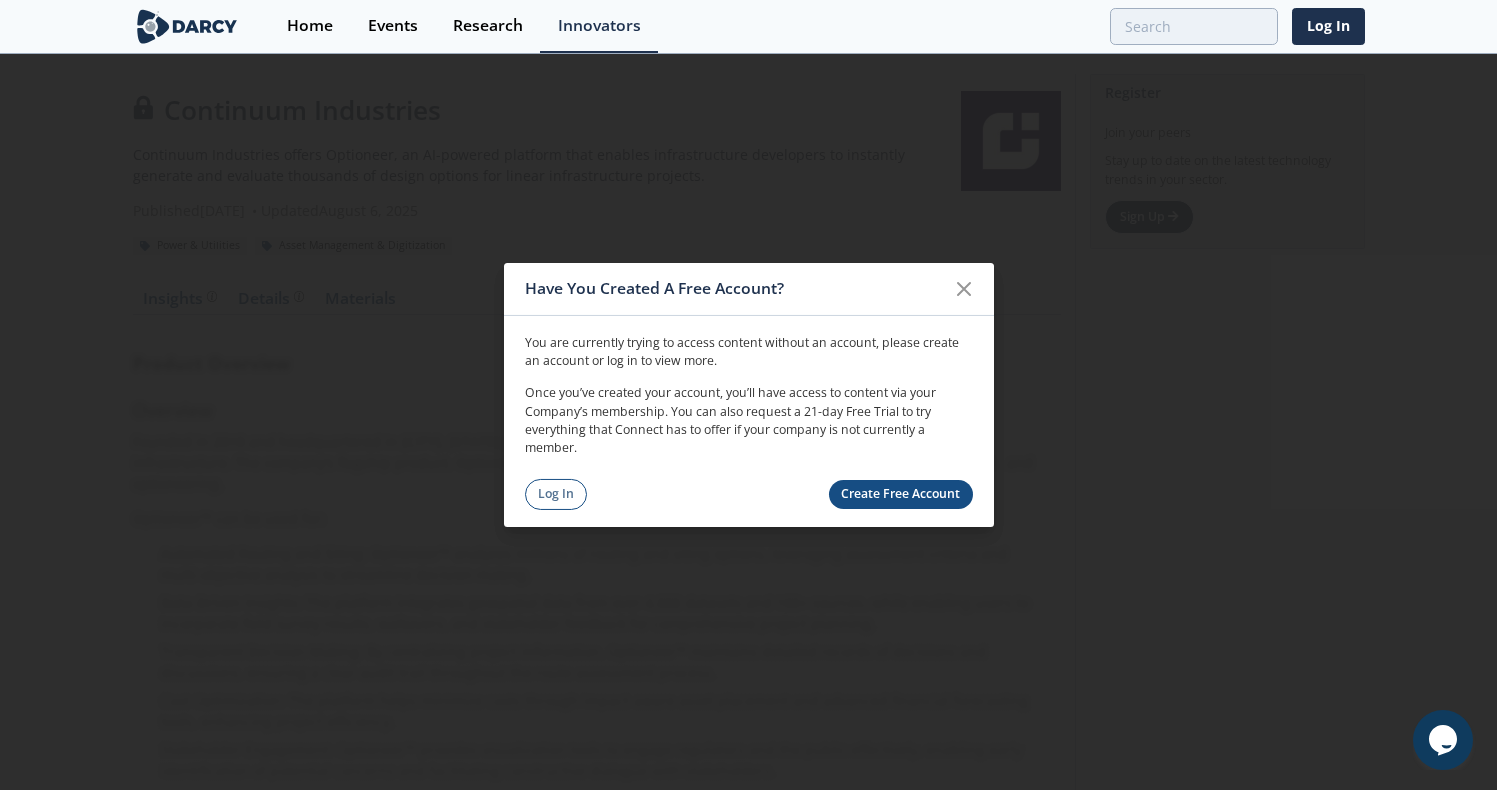click on "Have You Created A Free Account?
You are currently trying to access content without an account, please create an account or log in to view more.
Once you’ve created your account, you’ll have access to content via your Company’s membership. You can also request a 21-day Free Trial to try everything that Connect has to offer if your company is not currently a member.
Log In
Create Free Account" at bounding box center (749, 395) 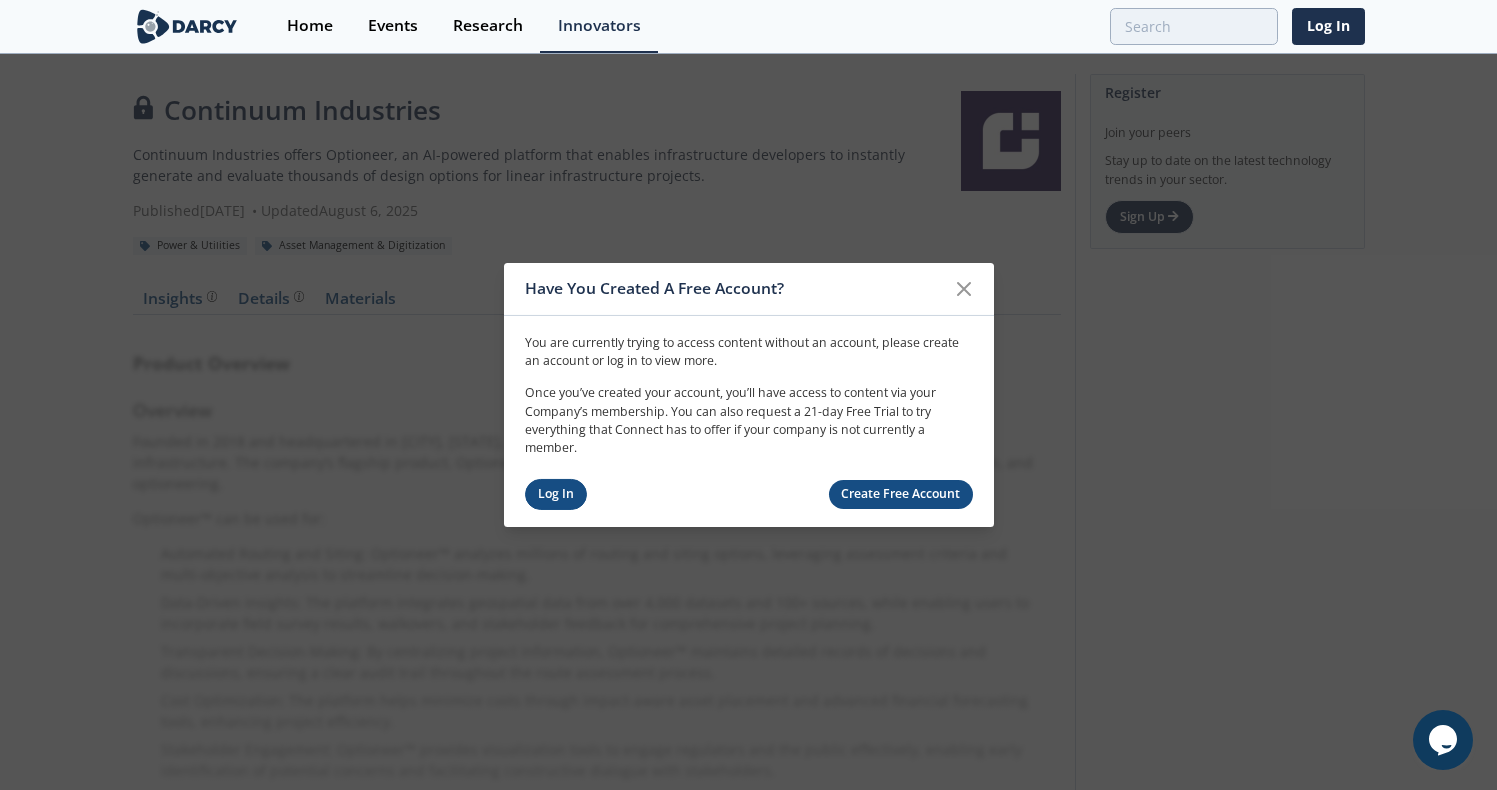 click on "Log In" at bounding box center [556, 494] 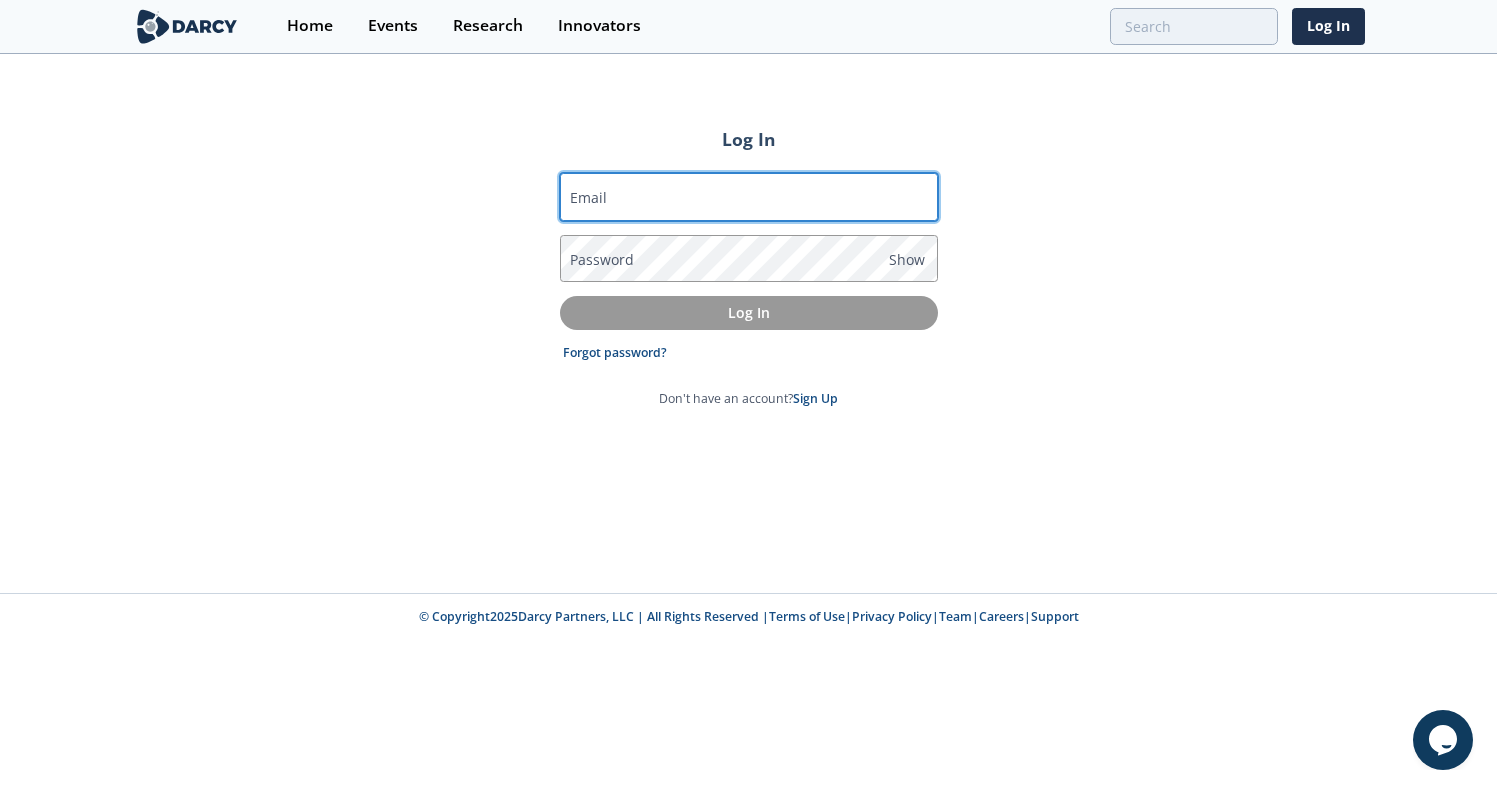 paste on "grzegorz@[EXAMPLE.COM]" 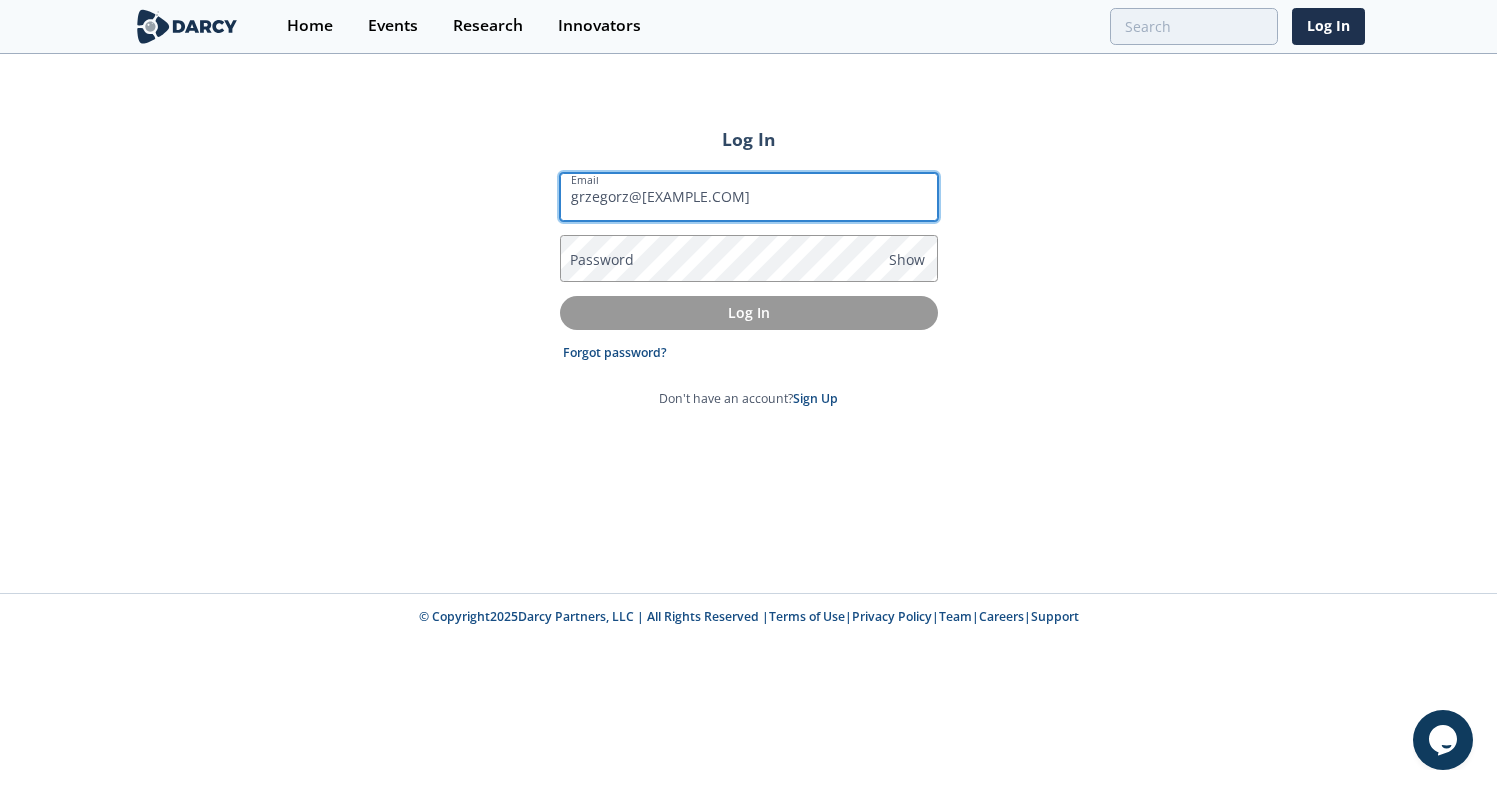 type on "grzegorz@[EXAMPLE.COM]" 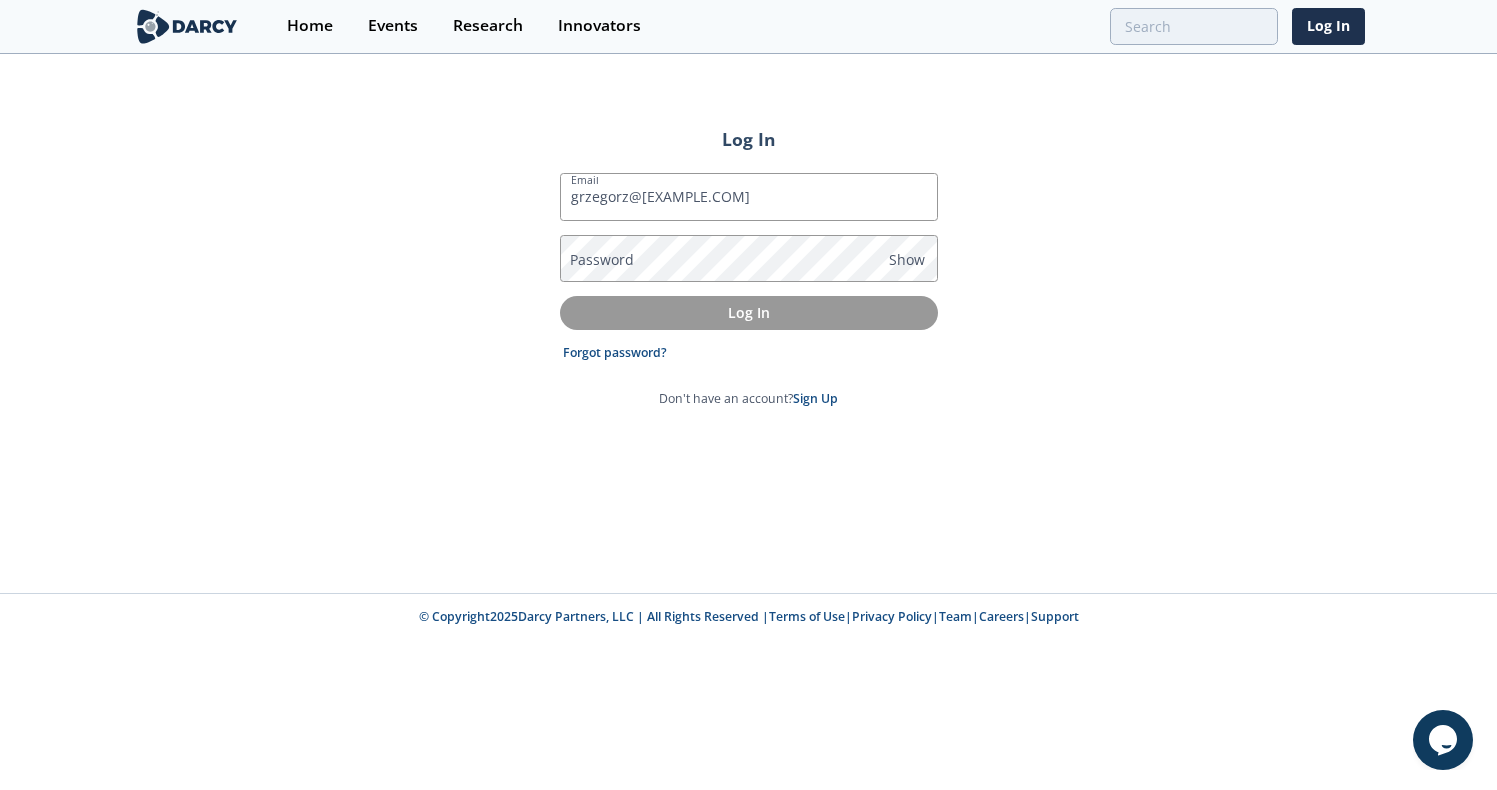 click on "Password" at bounding box center [602, 259] 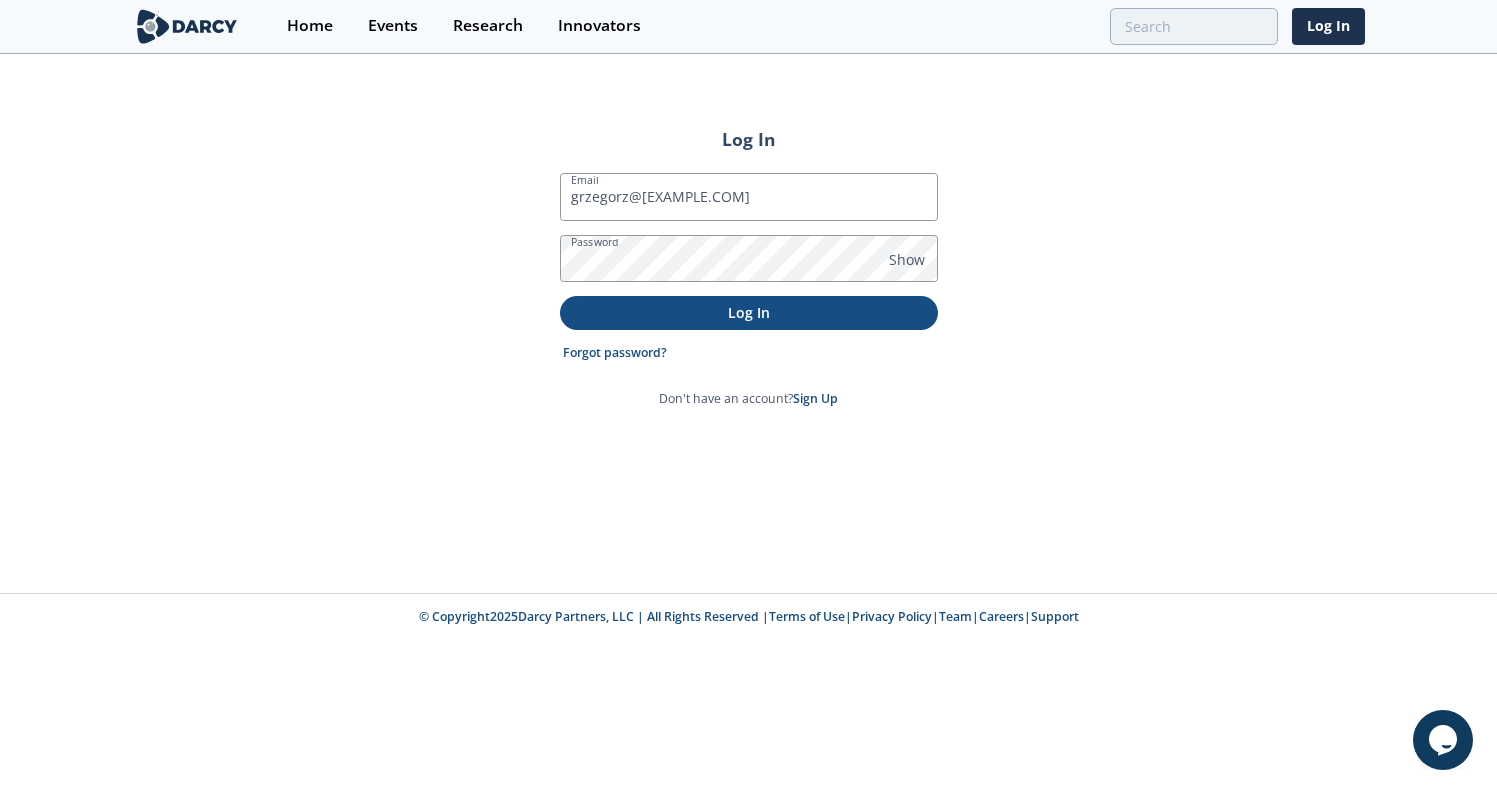 click on "Log In" at bounding box center (749, 312) 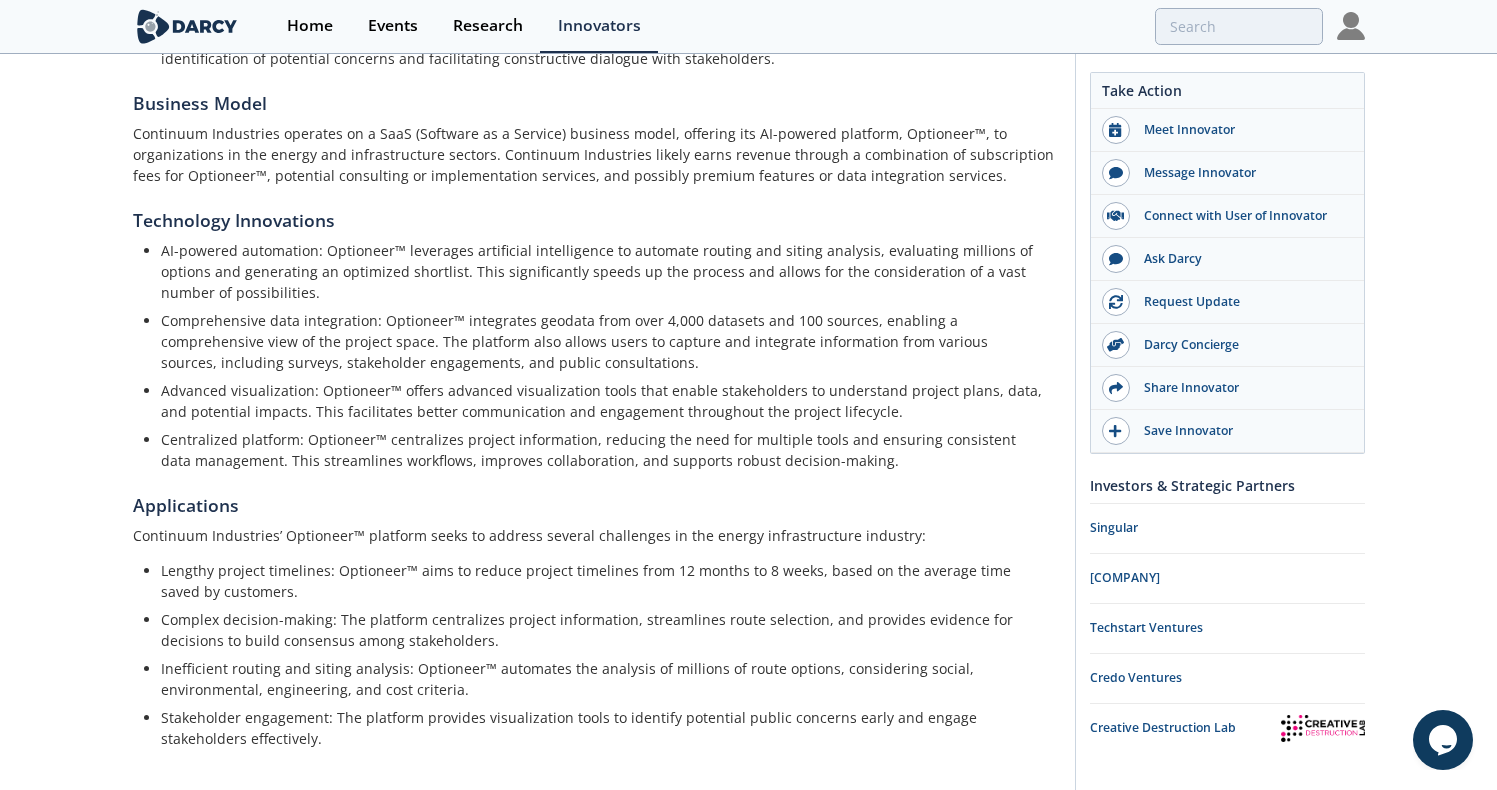 scroll, scrollTop: 605, scrollLeft: 0, axis: vertical 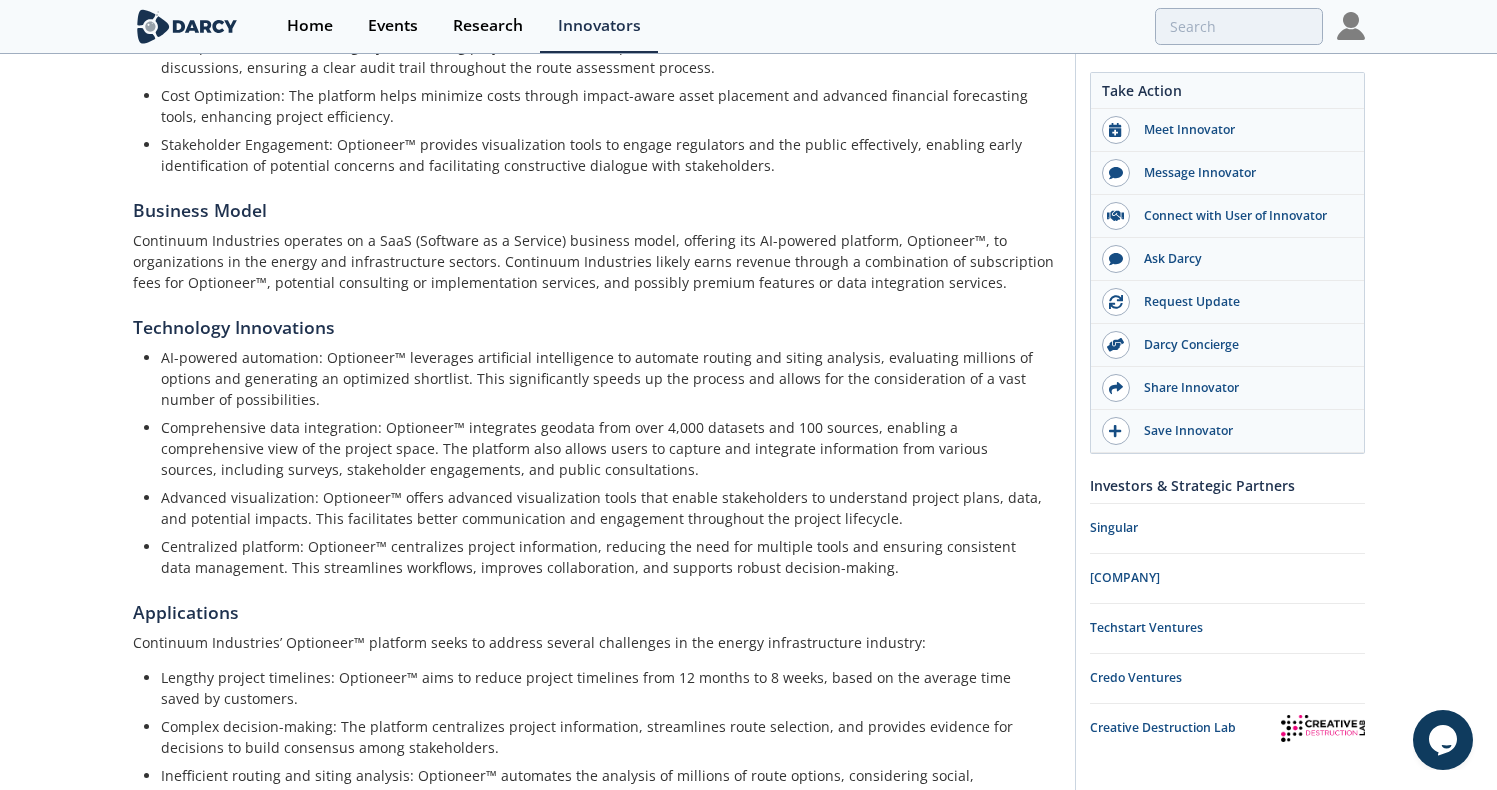 click on "Advanced visualization: Optioneer™ offers advanced visualization tools that enable stakeholders to understand project plans, data, and potential impacts. This facilitates better communication and engagement throughout the project lifecycle." at bounding box center [604, 508] 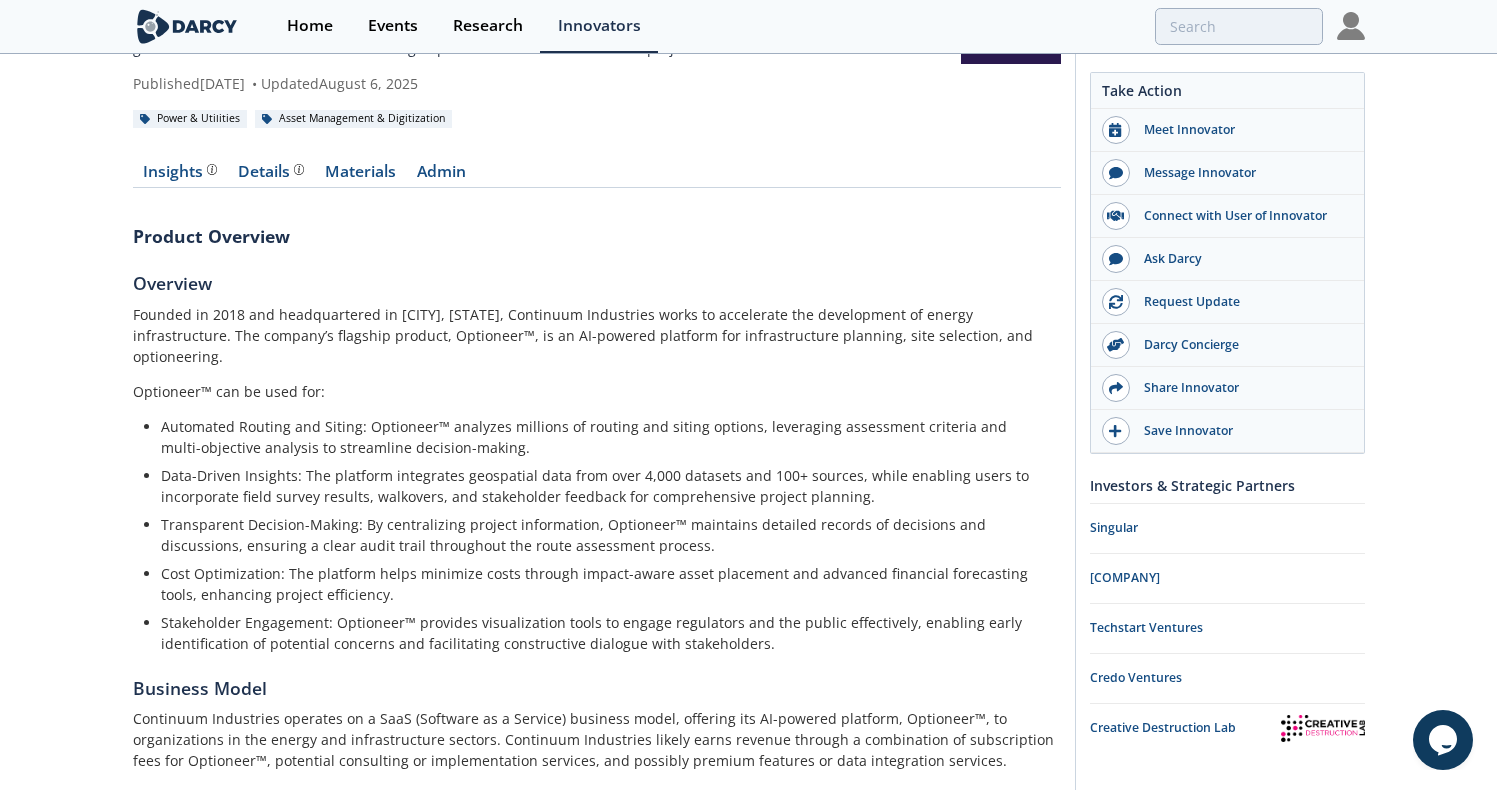scroll, scrollTop: 131, scrollLeft: 0, axis: vertical 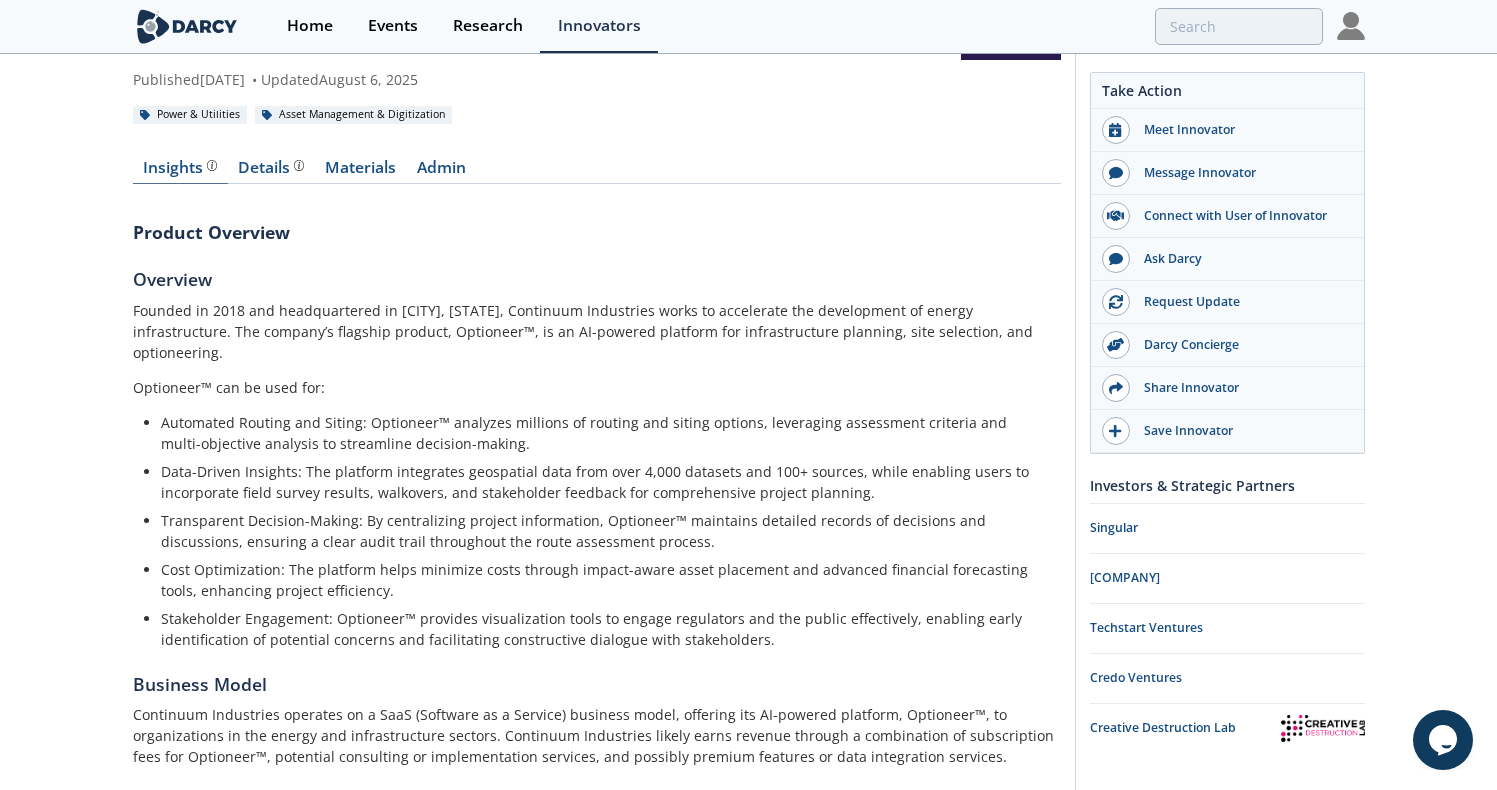 click on "Insights" at bounding box center [180, 168] 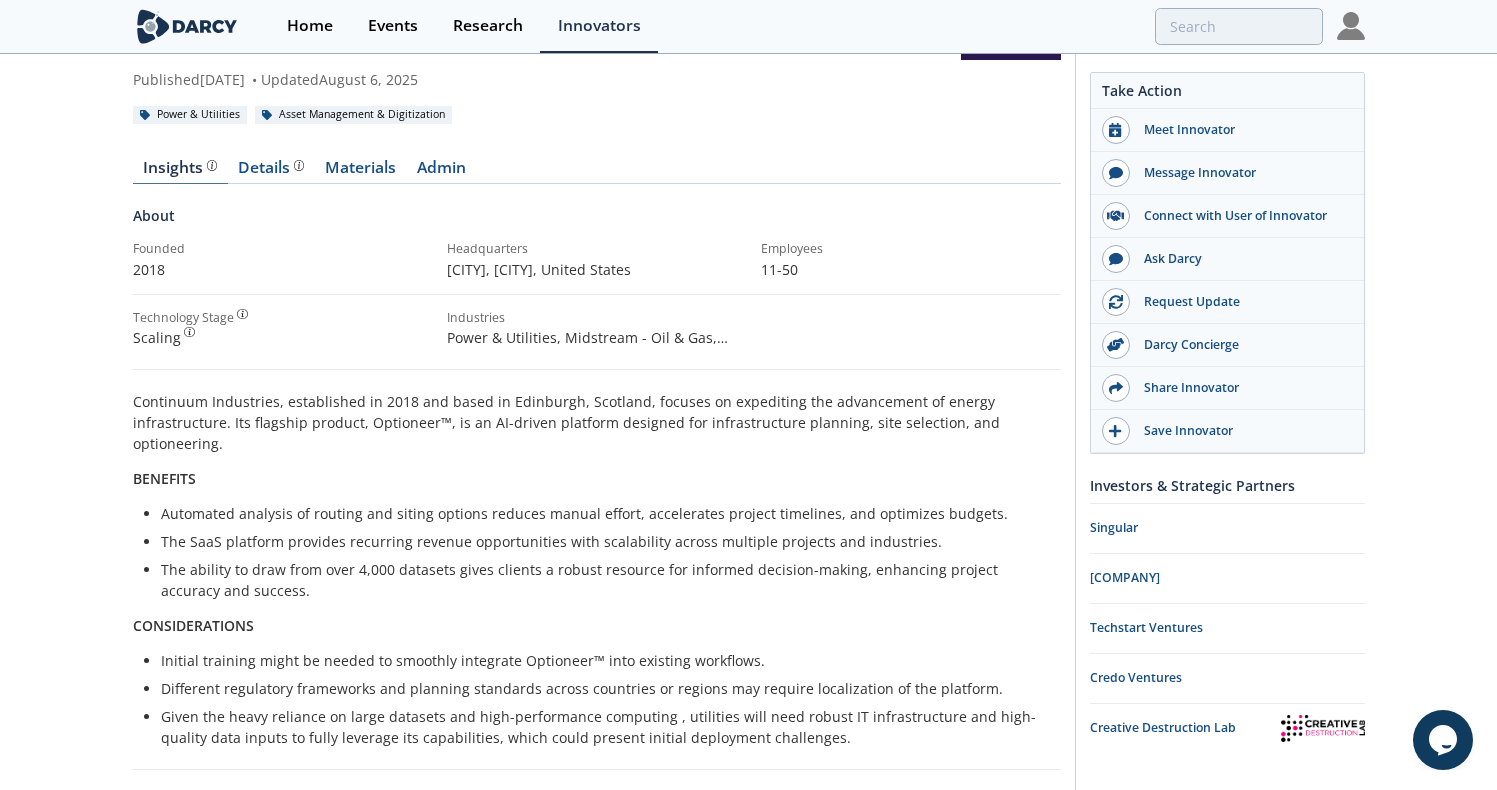 click on "Insights" at bounding box center (180, 172) 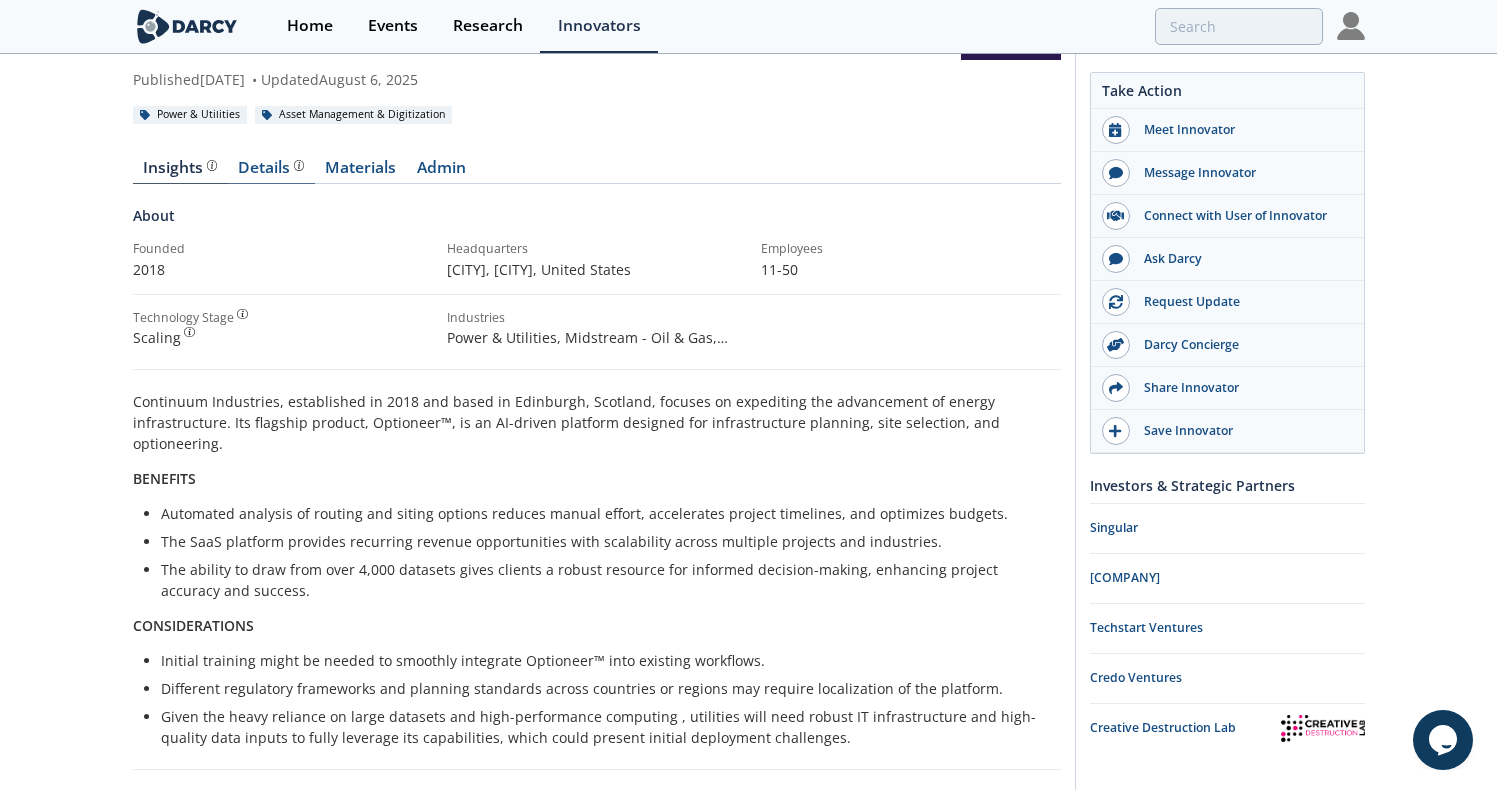 click on "Details" at bounding box center (271, 168) 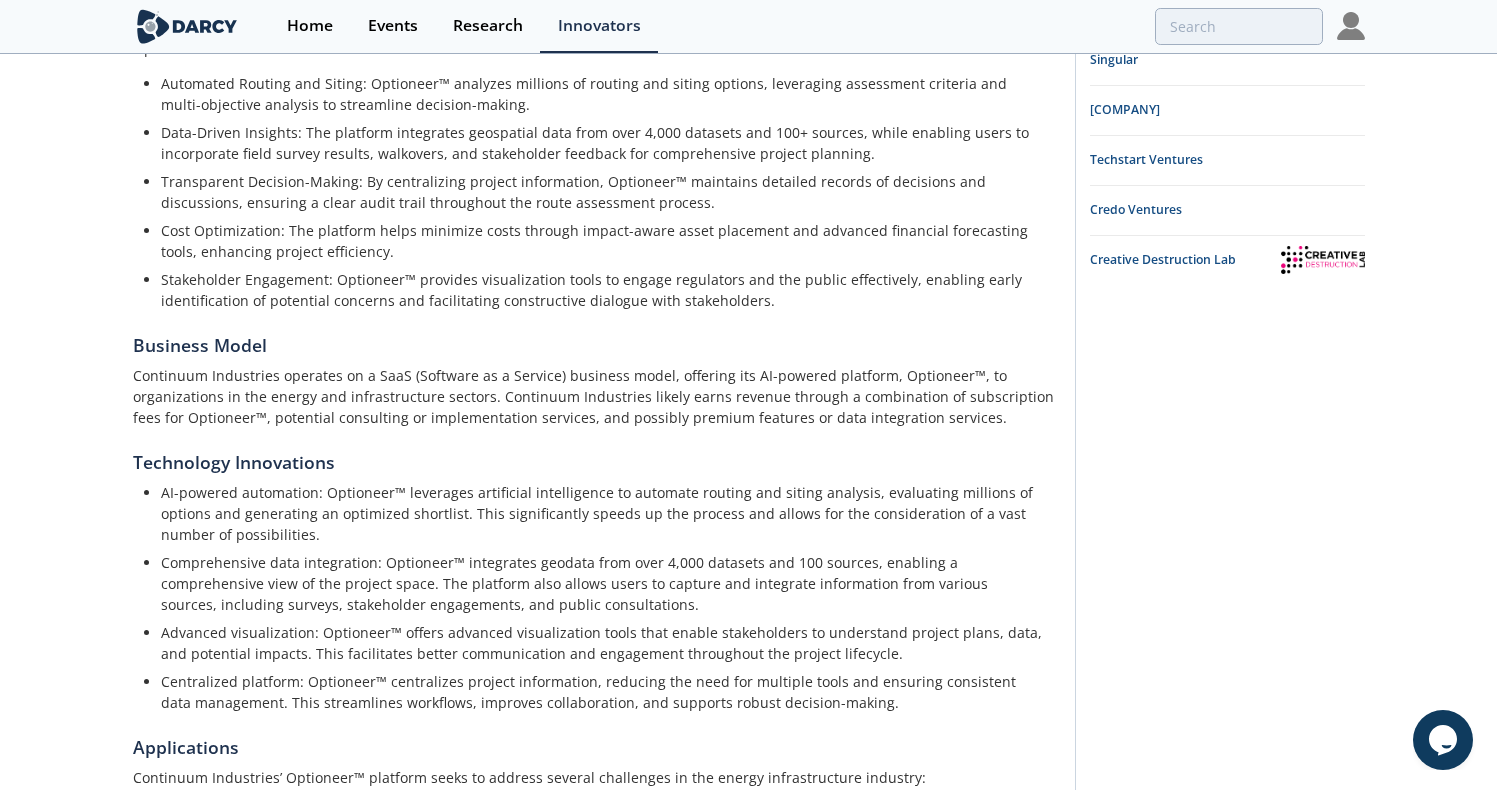 scroll, scrollTop: 0, scrollLeft: 0, axis: both 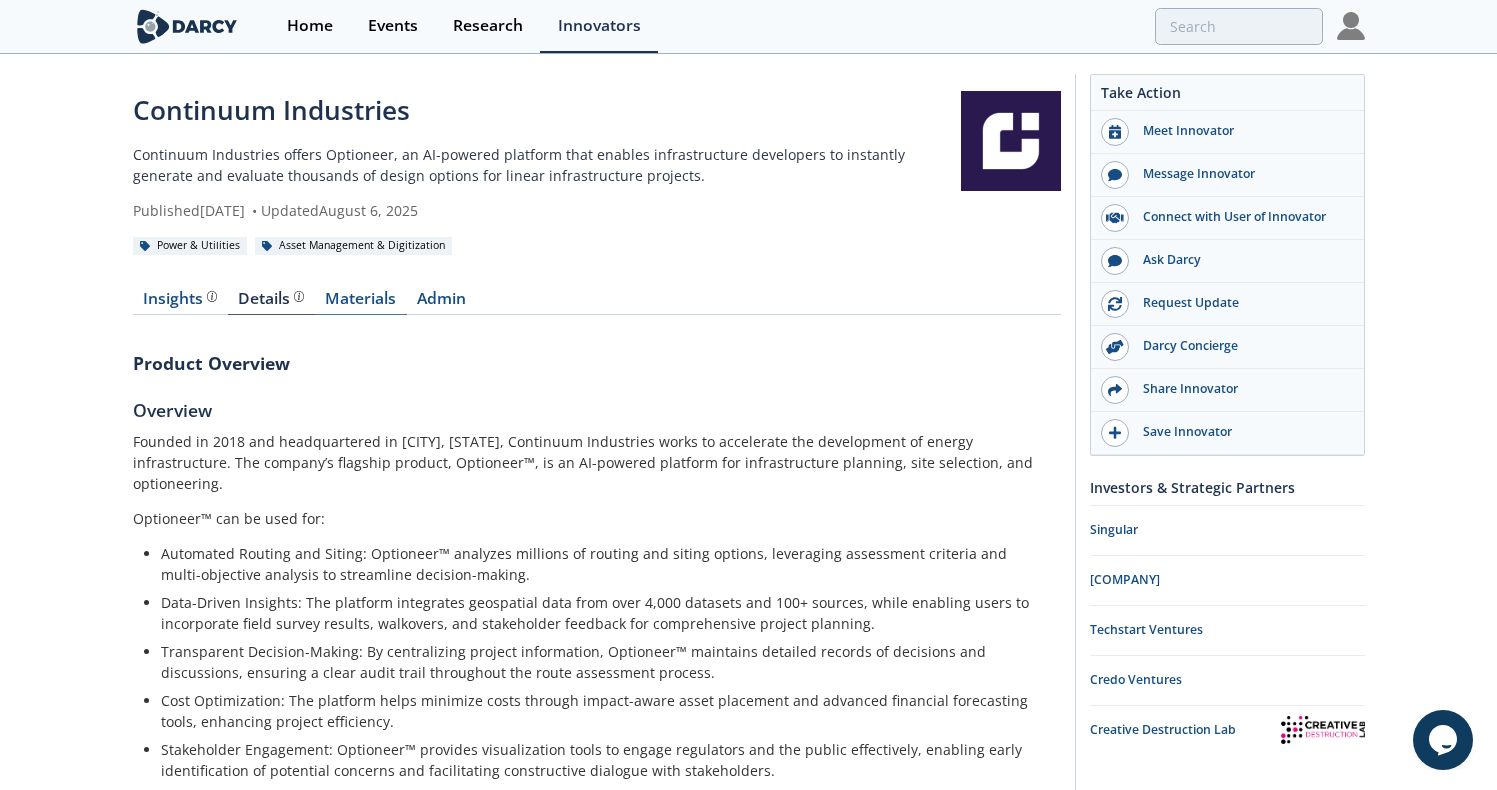 click on "Materials" at bounding box center [361, 303] 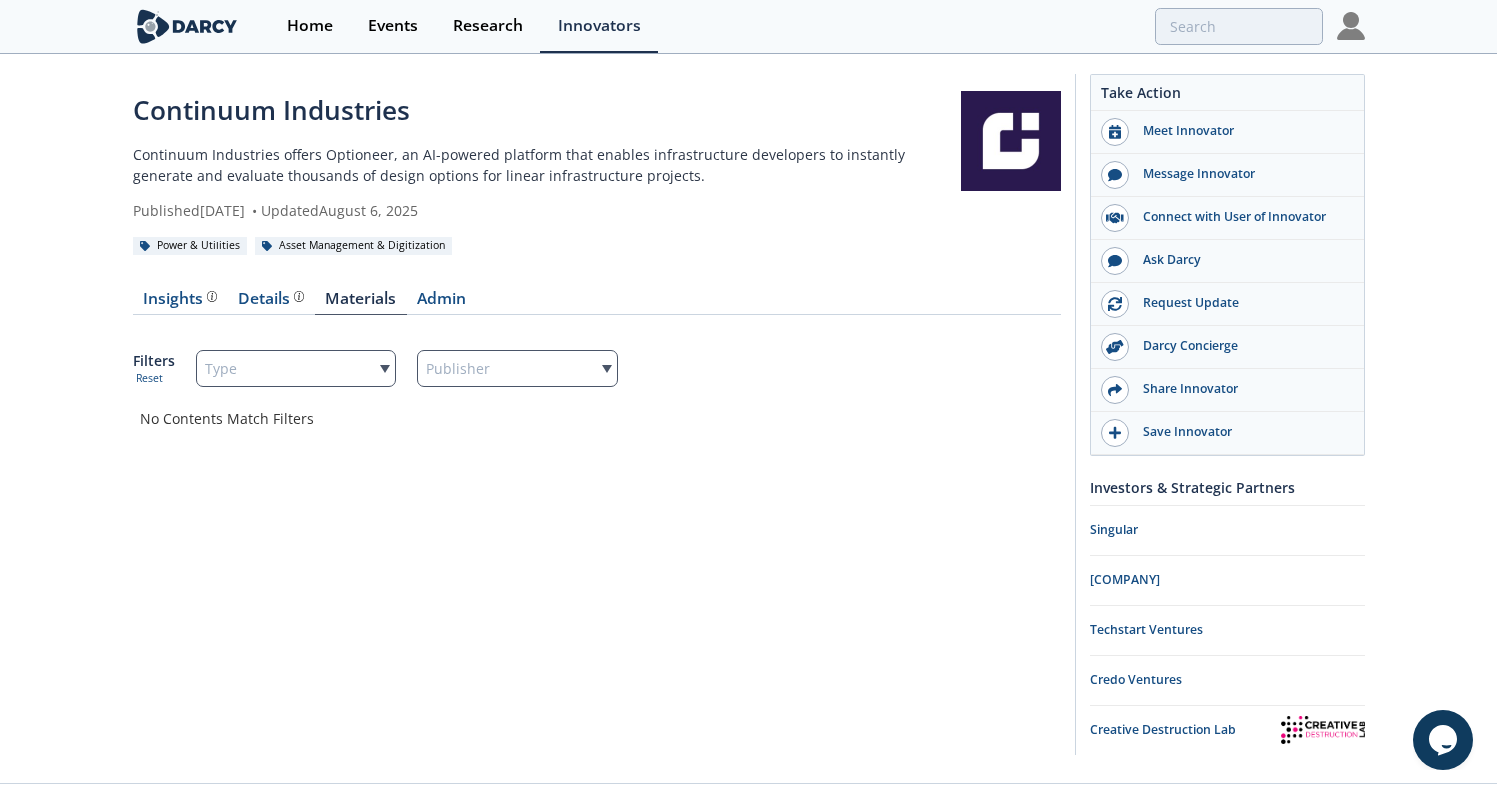 click on "Filters
Reset
Type
Publisher" 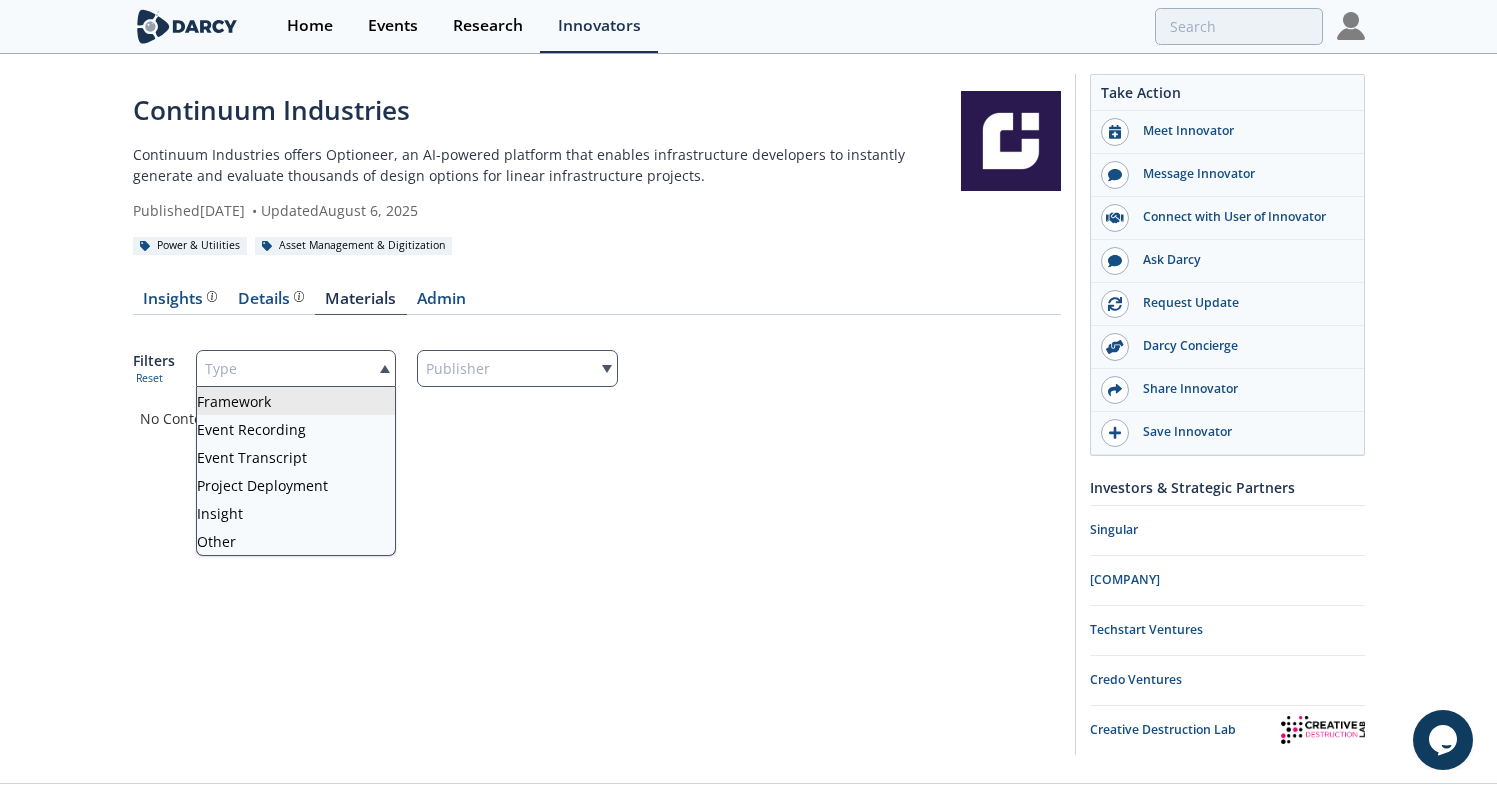 click on "Type" at bounding box center (296, 368) 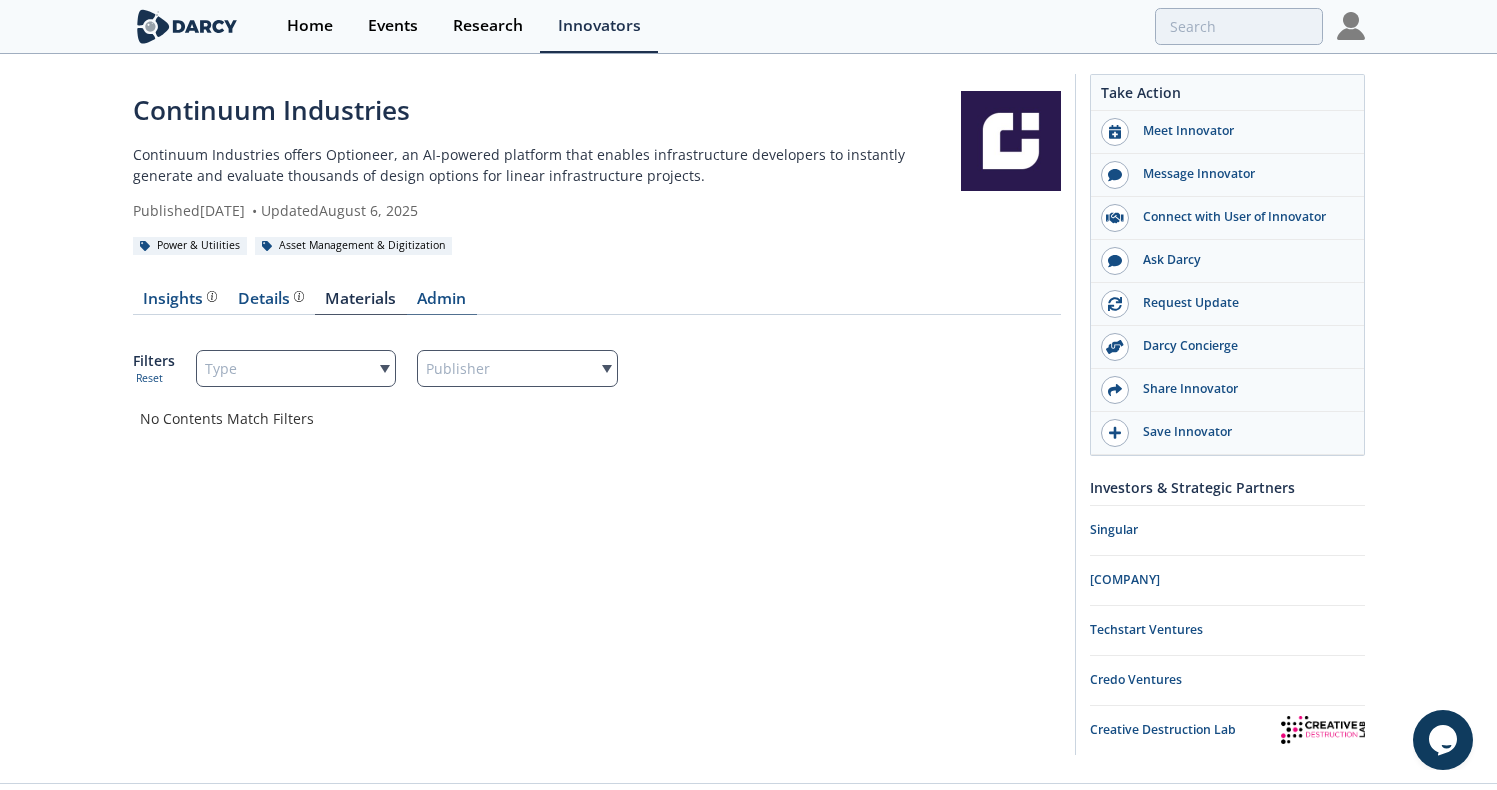 click on "Admin" at bounding box center [442, 303] 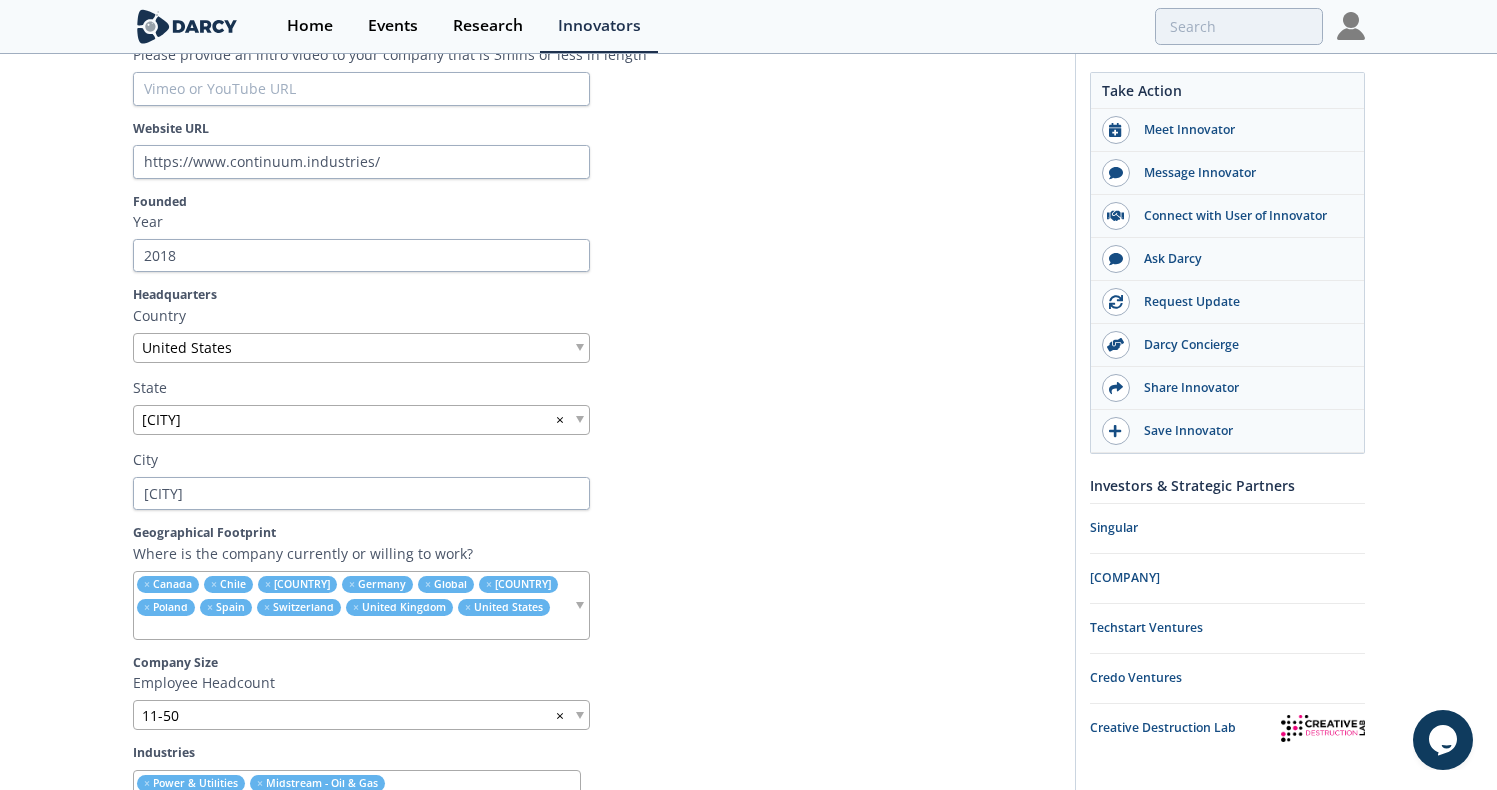 scroll, scrollTop: 0, scrollLeft: 0, axis: both 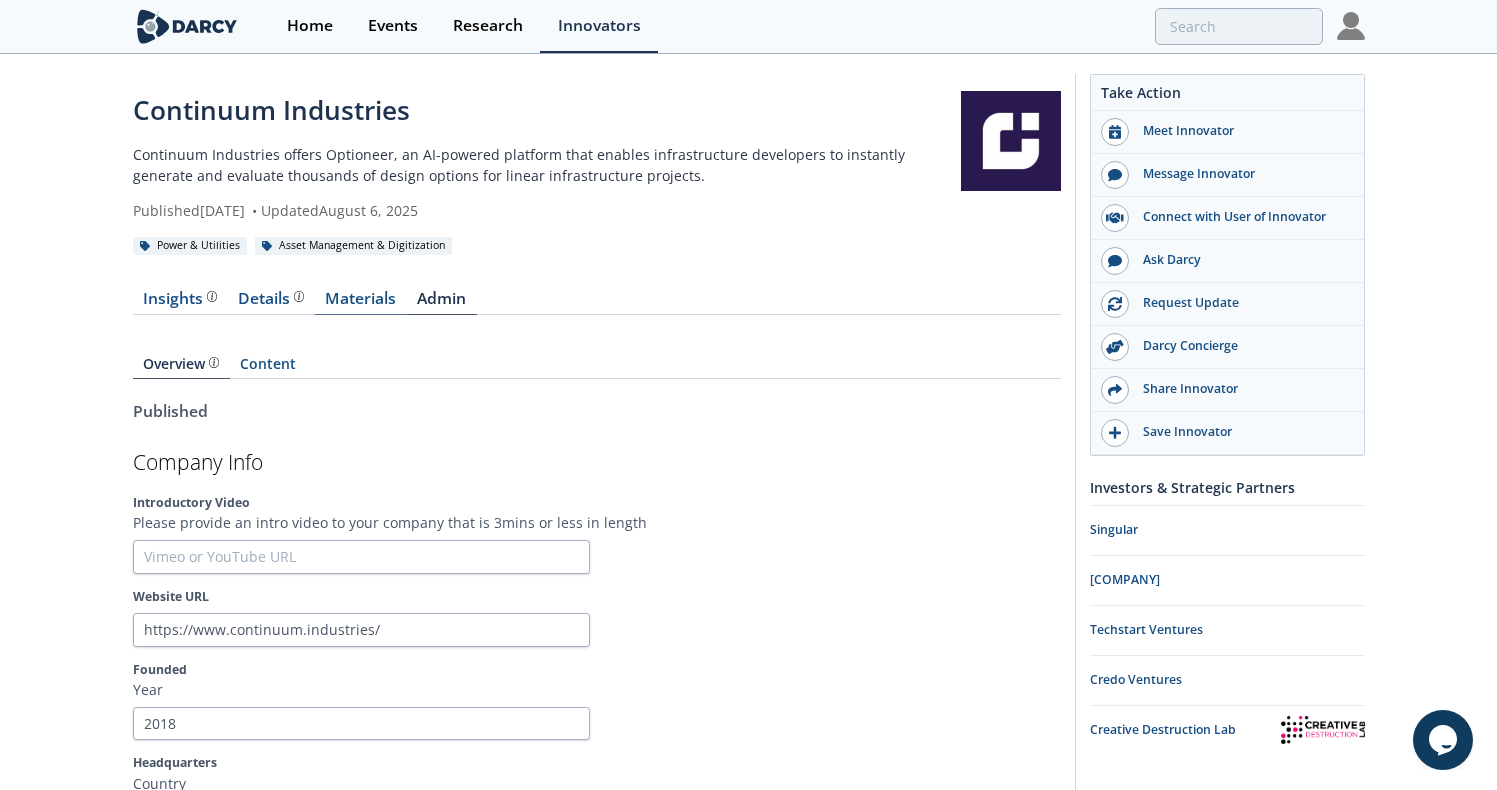 click on "Materials" at bounding box center [361, 303] 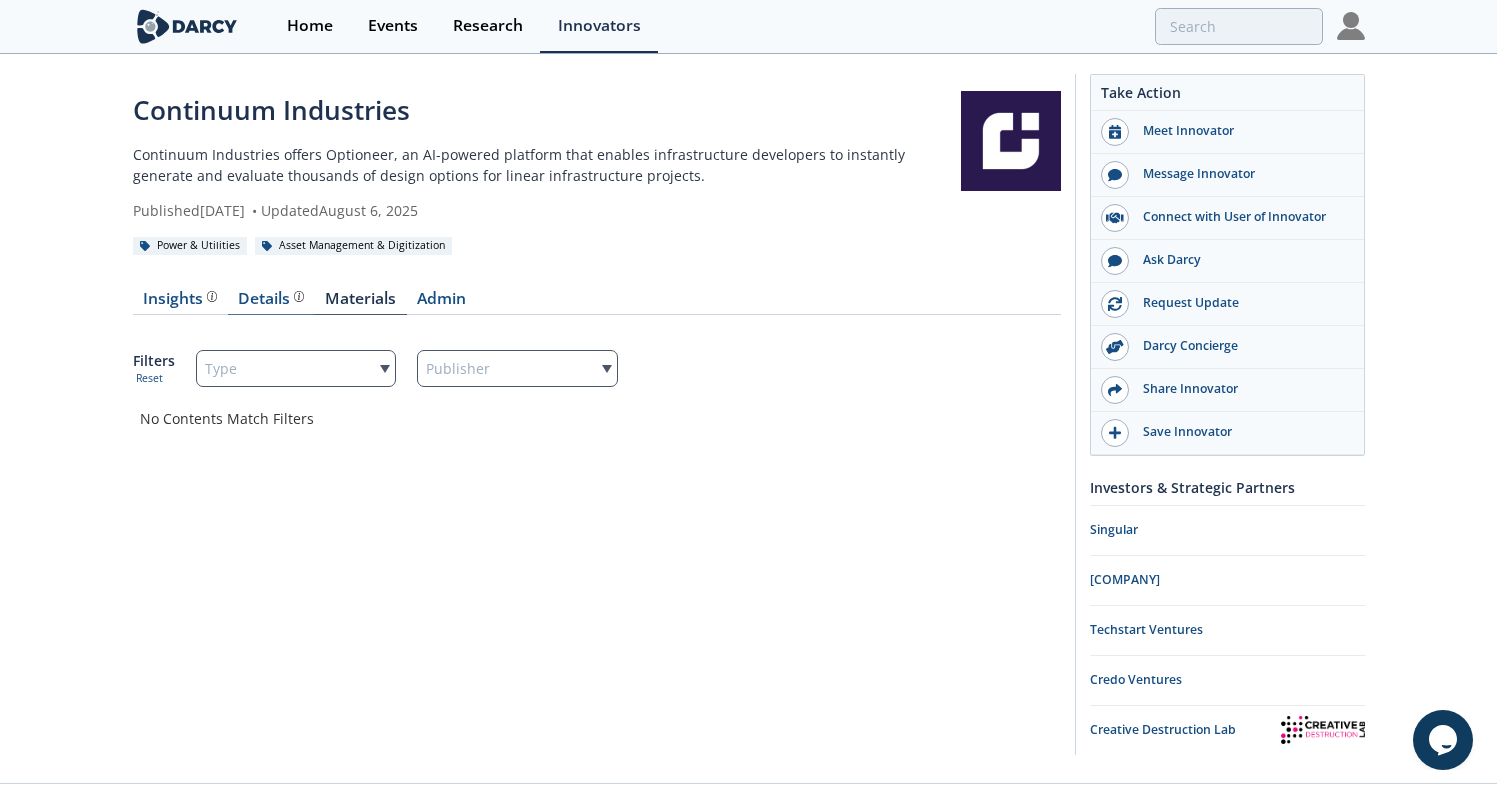 click on "Details
Product overview, business model, technology and applications as added by the Continuum Industries team." at bounding box center (271, 299) 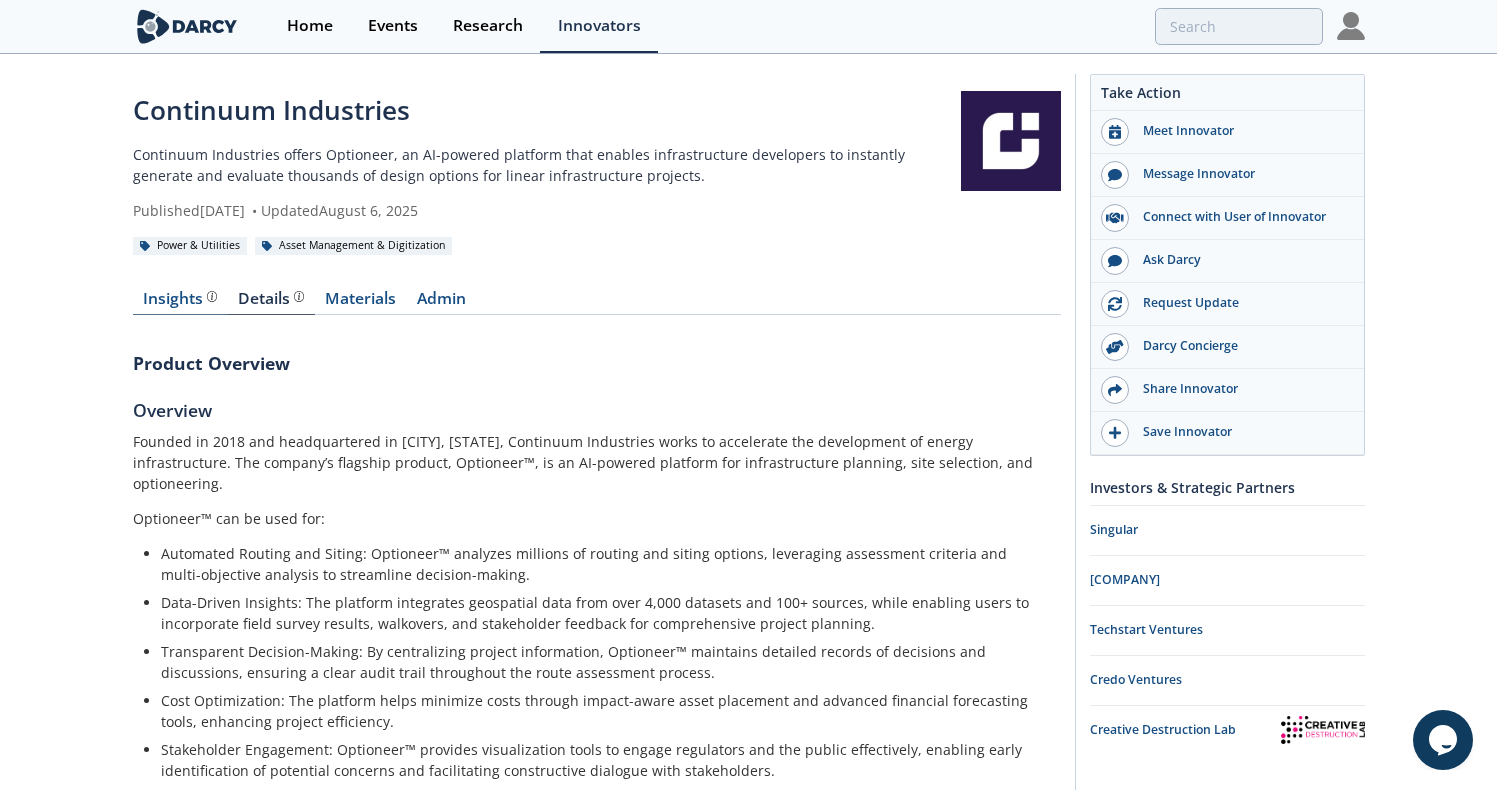 click on "Insights" at bounding box center (180, 303) 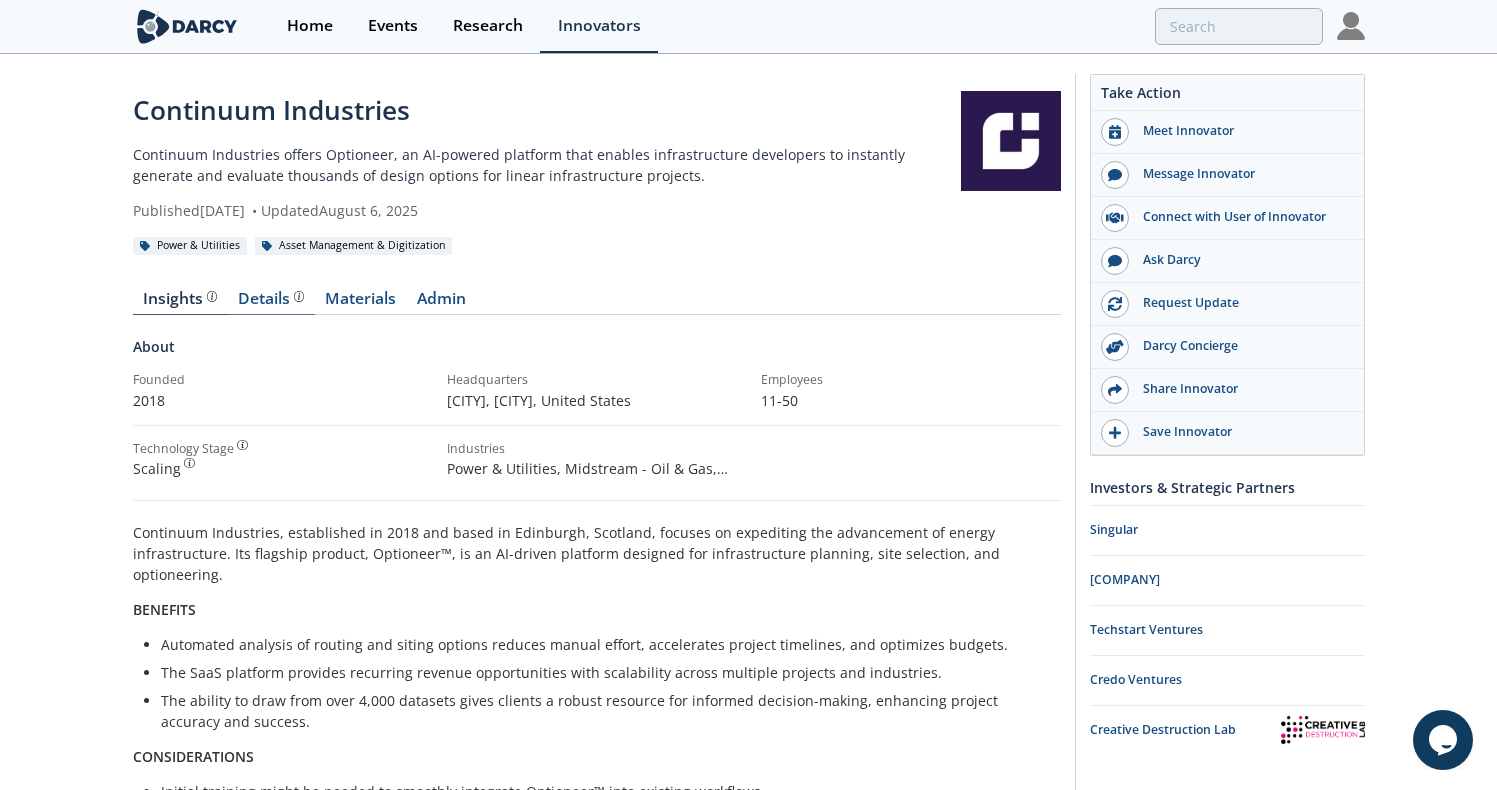 click on "Details
Product overview, business model, technology and applications as added by the Continuum Industries team." at bounding box center [271, 299] 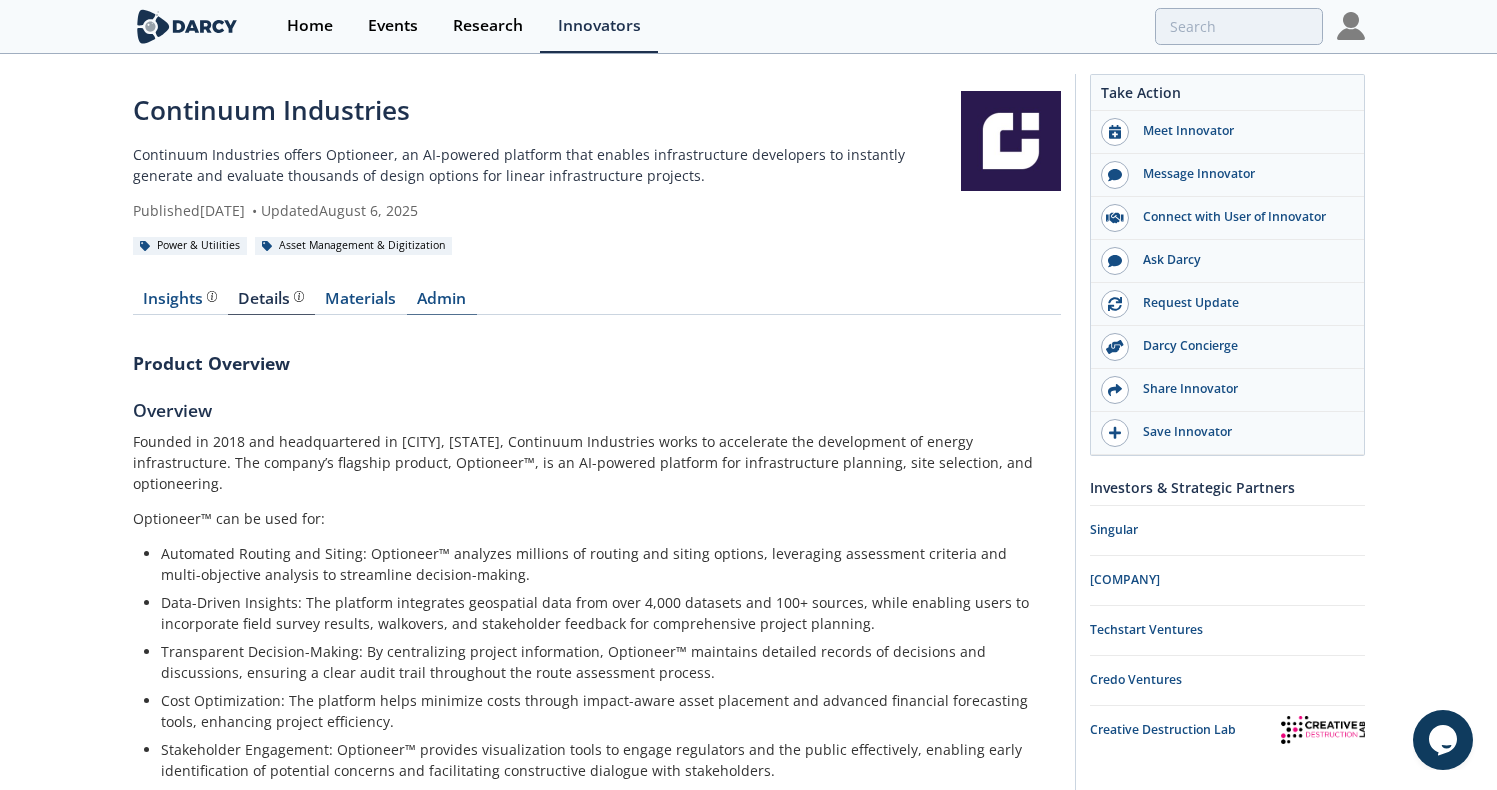 click on "Admin" at bounding box center [442, 303] 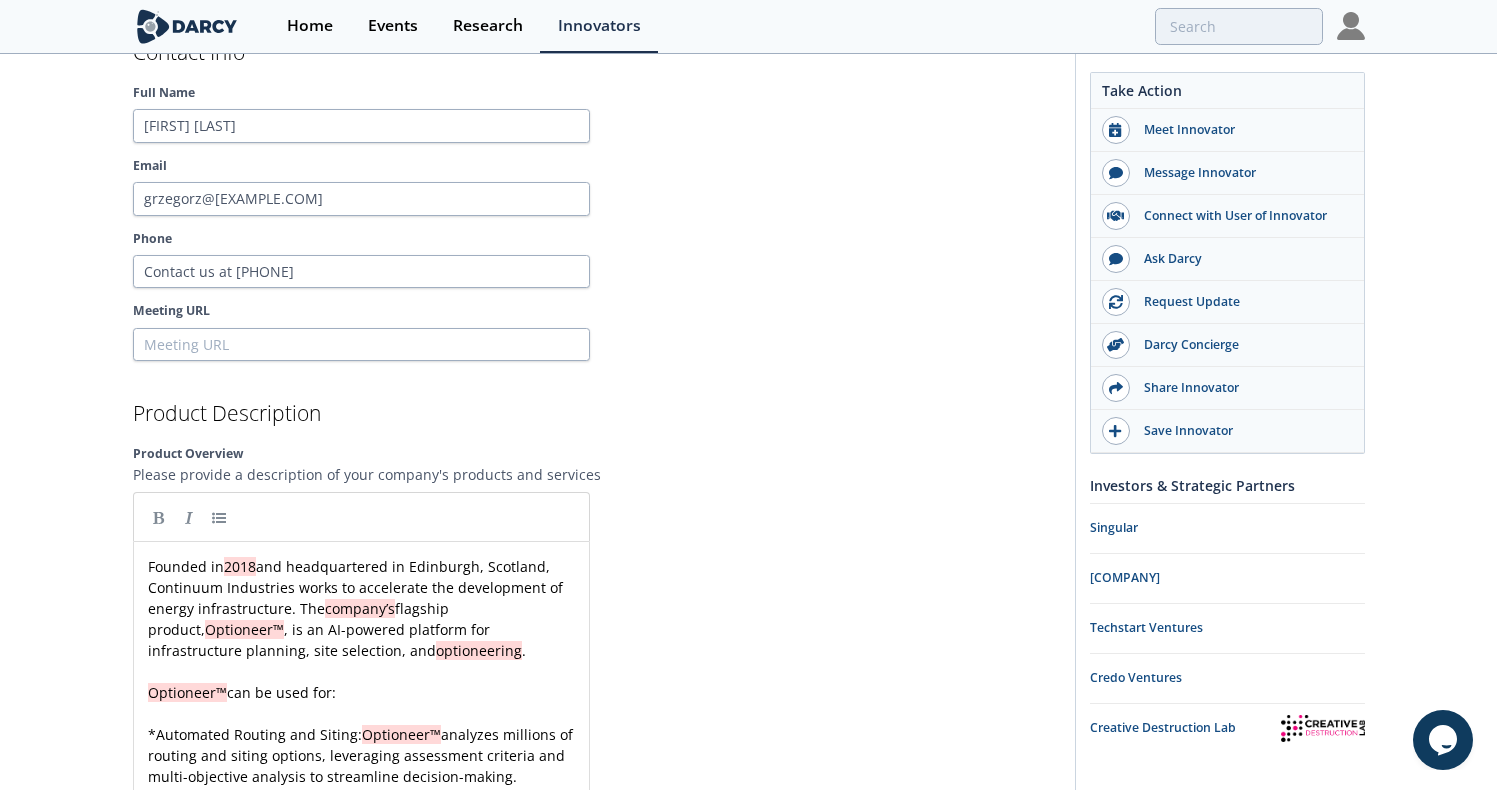 scroll, scrollTop: 2334, scrollLeft: 0, axis: vertical 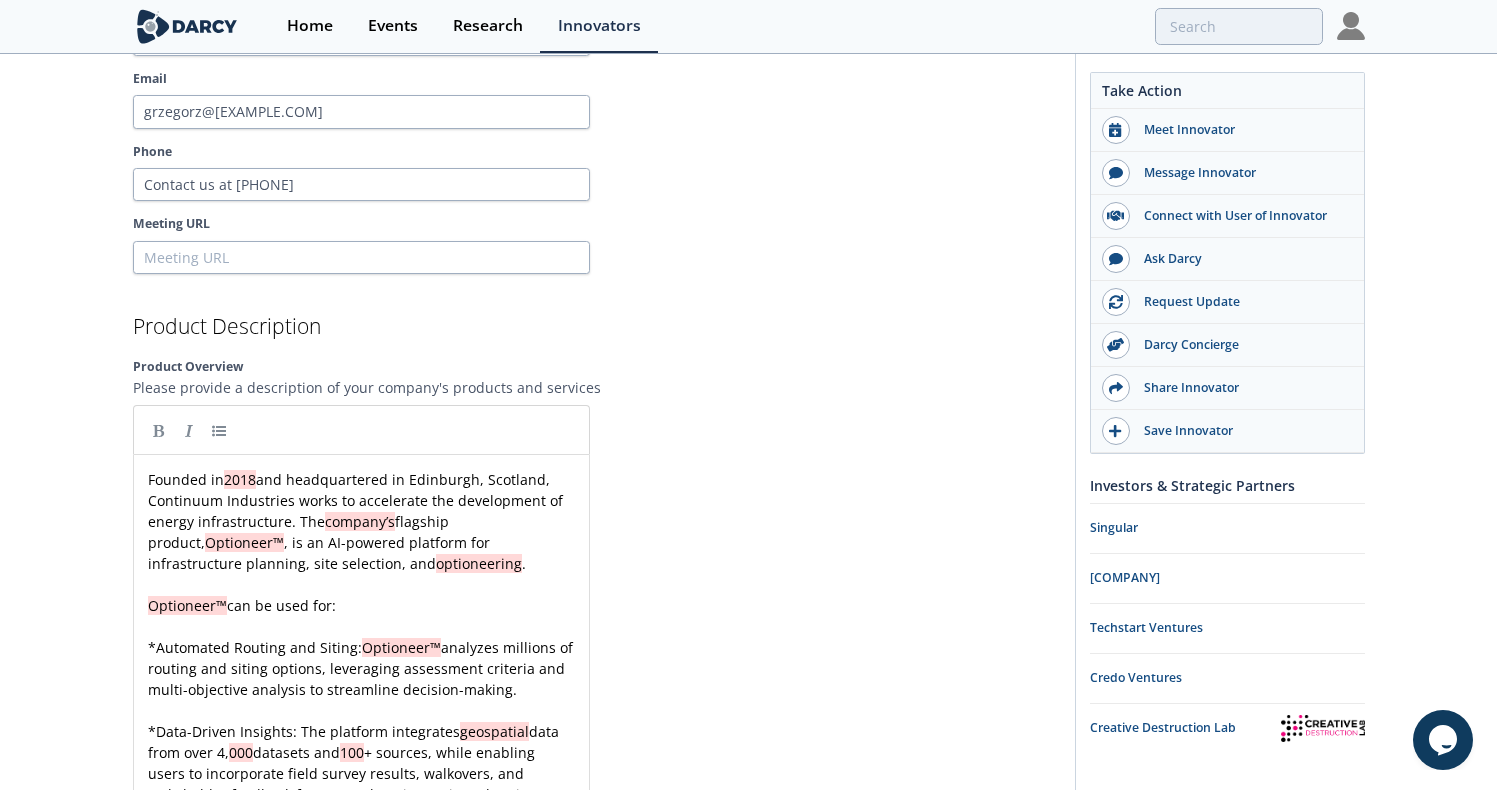 click on "Founded in [DATE] and headquartered in Edinburgh, [COUNTRY], Continuum Industries works to accelerate the development of energy infrastructure. The company’s flagship product, Optioneer™ , is an AI-powered platform for infrastructure planning, site selection, and optioneering. ​ Optioneer™ can be used for: ​ * Automated Routing and Siting: Optioneer™ analyzes millions of routing and siting options, leveraging assessment criteria and multi-objective analysis to streamline decision-making. ​ * Data-Driven Insights: The platform integrates geospatial data from over 4, 000 datasets and 100 + sources, while enabling users to incorporate field survey results, walkovers, and stakeholder feedback for comprehensive project planning. ​ * Transparent Decision-Making: By centralizing project information, Optioneer™ maintains detailed records of decisions and discussions, ensuring a clear audit trail throughout the route assessment process. ​ * ​ * Stakeholder Engagement:" at bounding box center [361, 784] 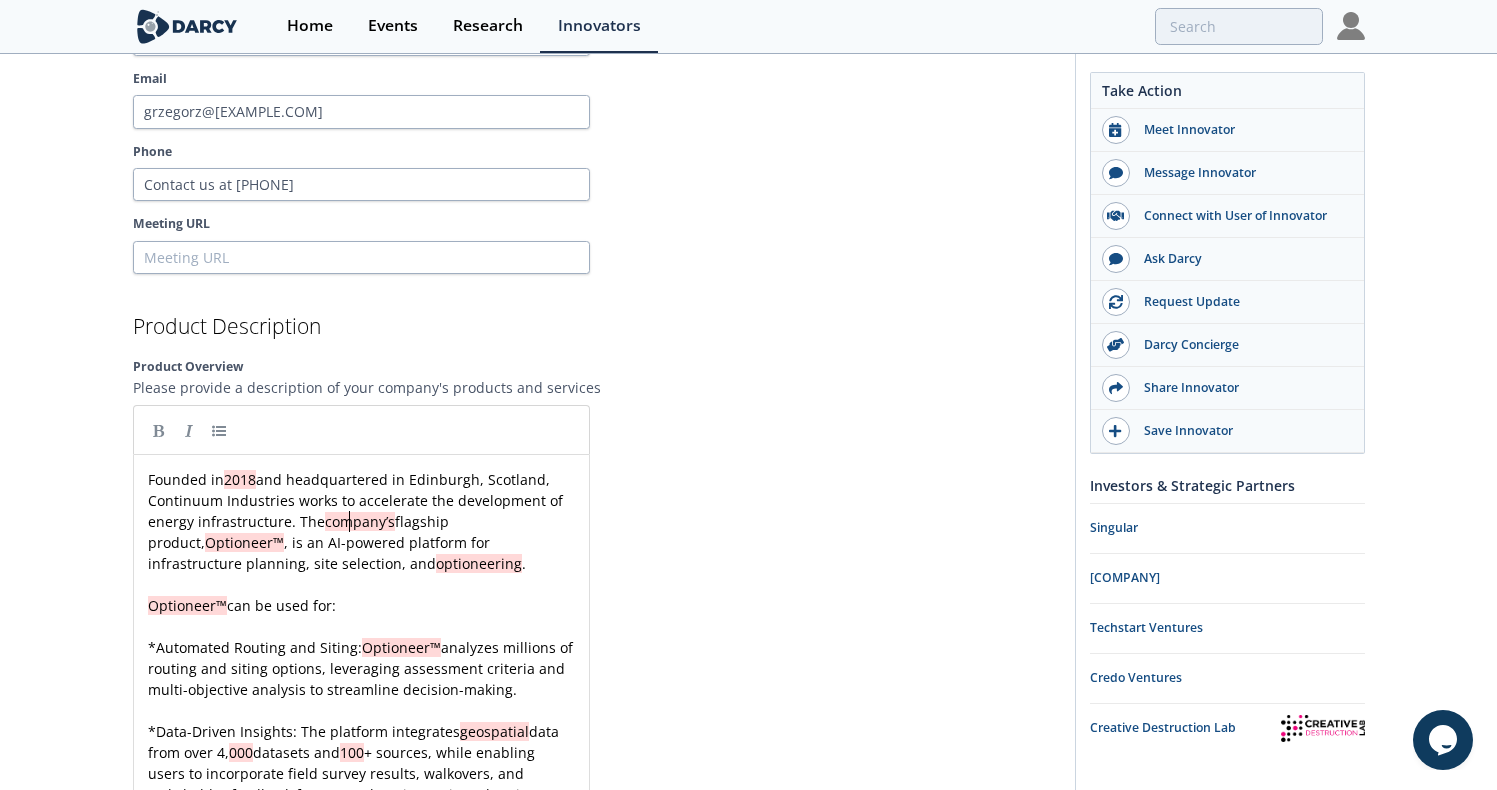 click on "company’s" at bounding box center [360, 521] 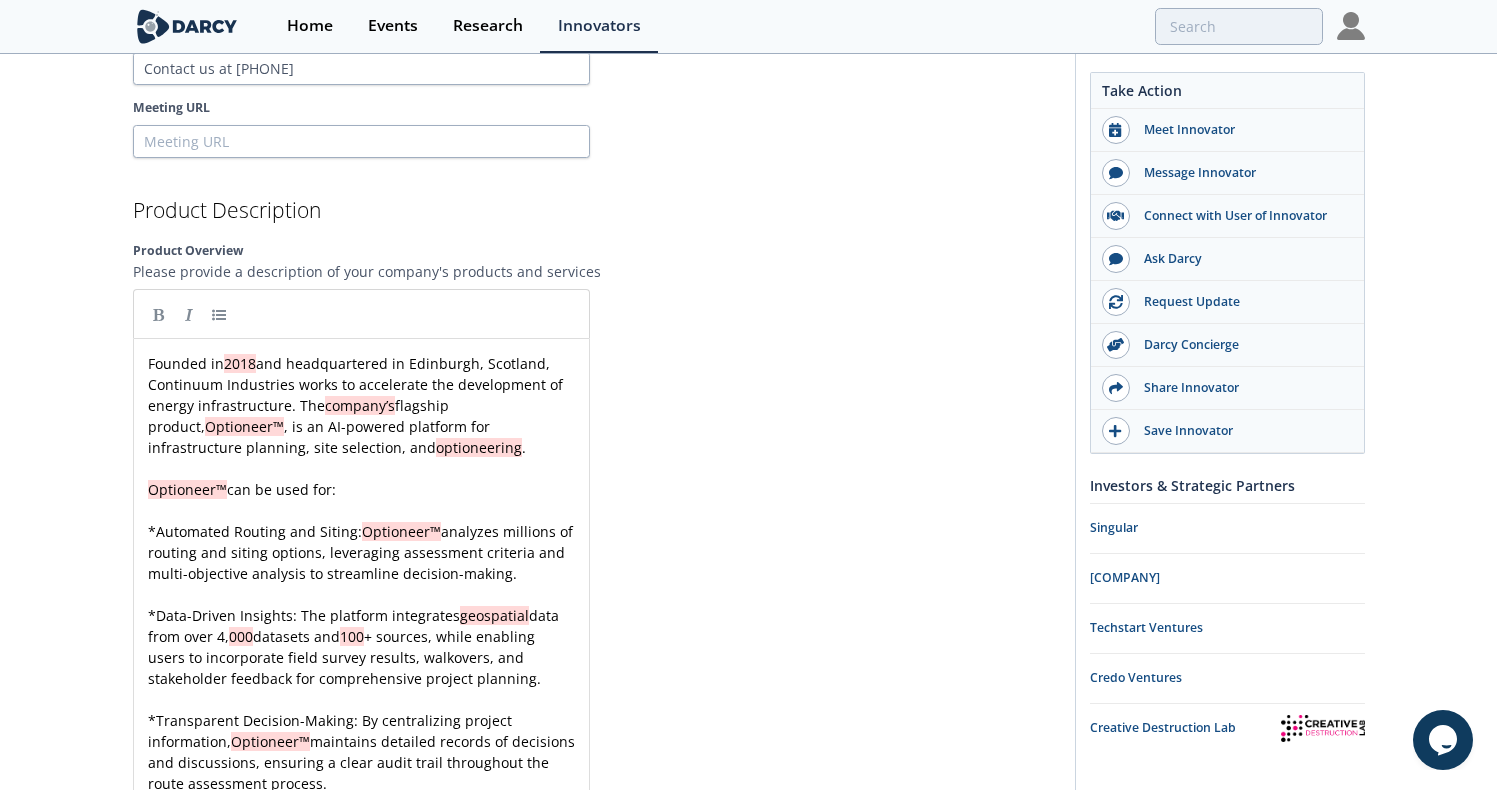 scroll, scrollTop: 2448, scrollLeft: 0, axis: vertical 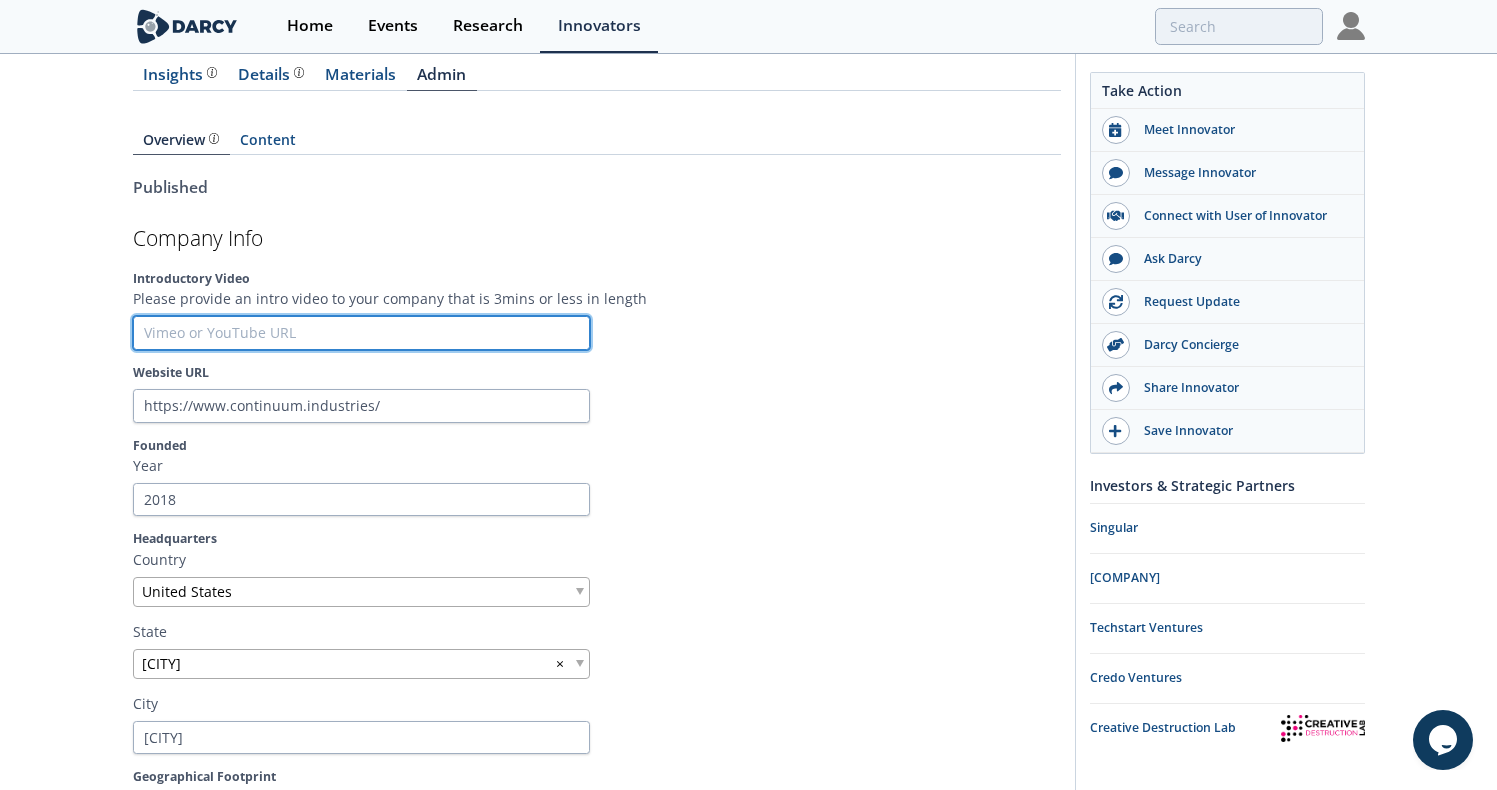 click at bounding box center (361, 333) 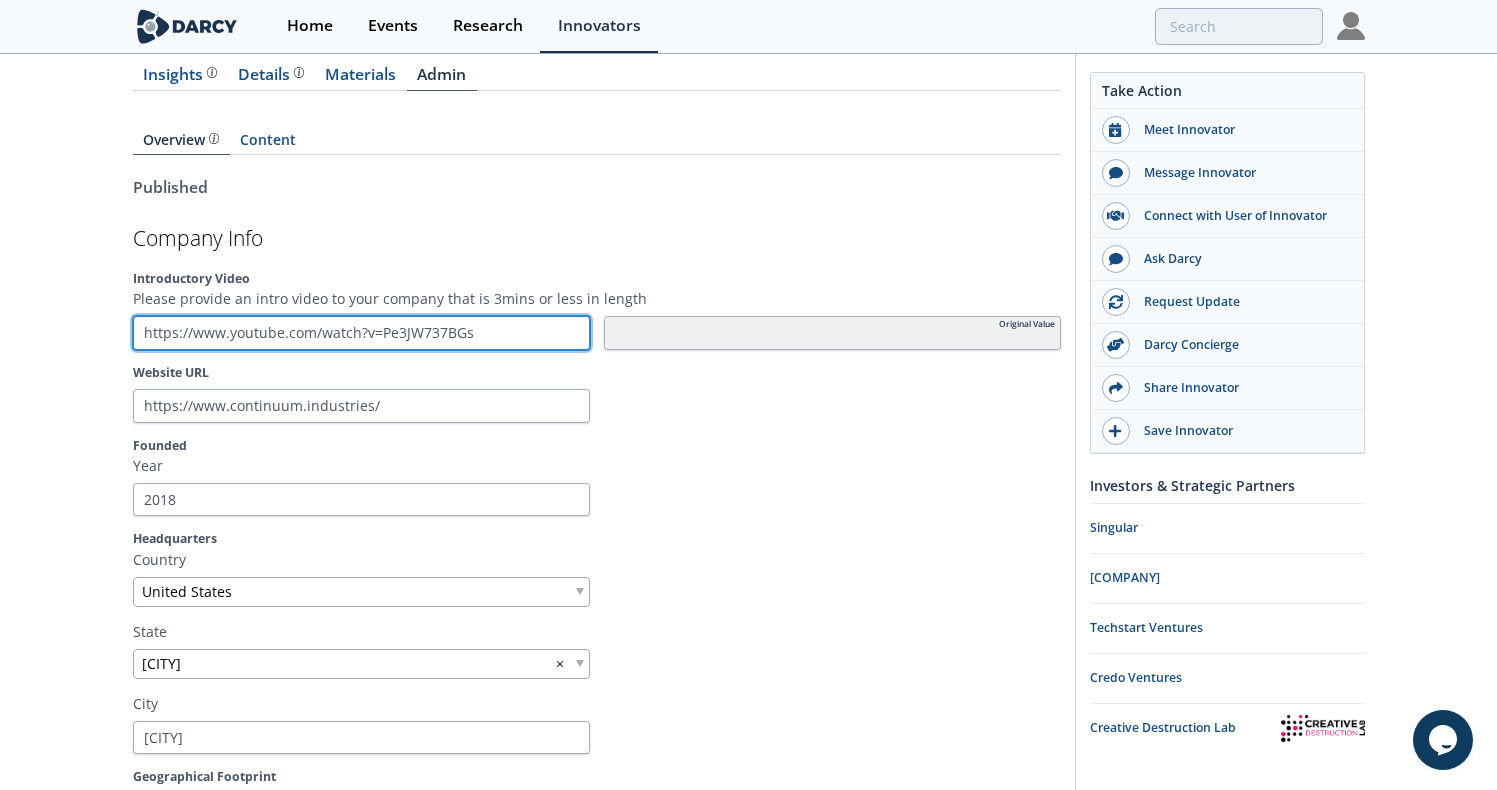 type on "https://www.youtube.com/watch?v=Pe3JW737BGs" 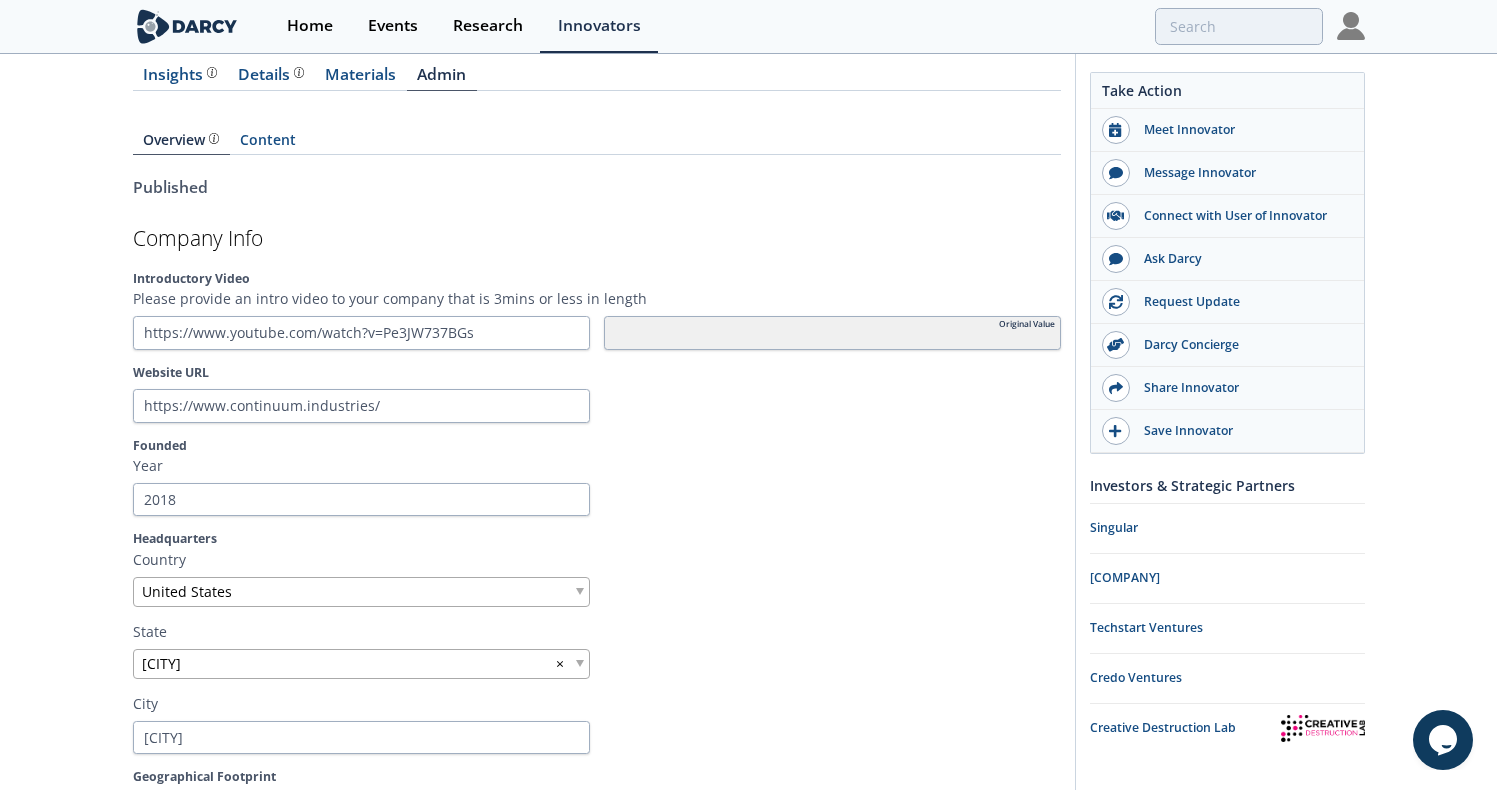 type 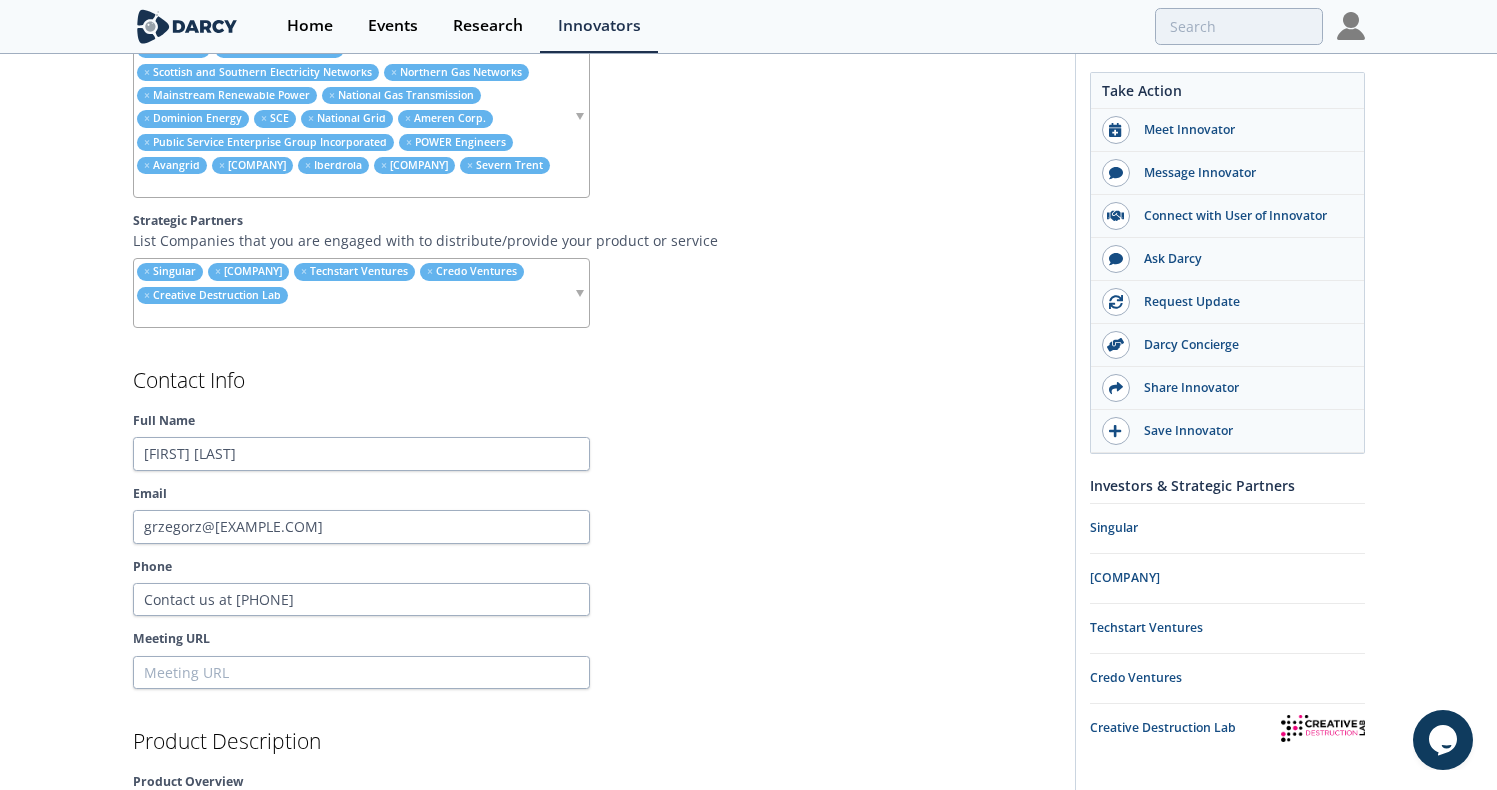 scroll, scrollTop: 2121, scrollLeft: 0, axis: vertical 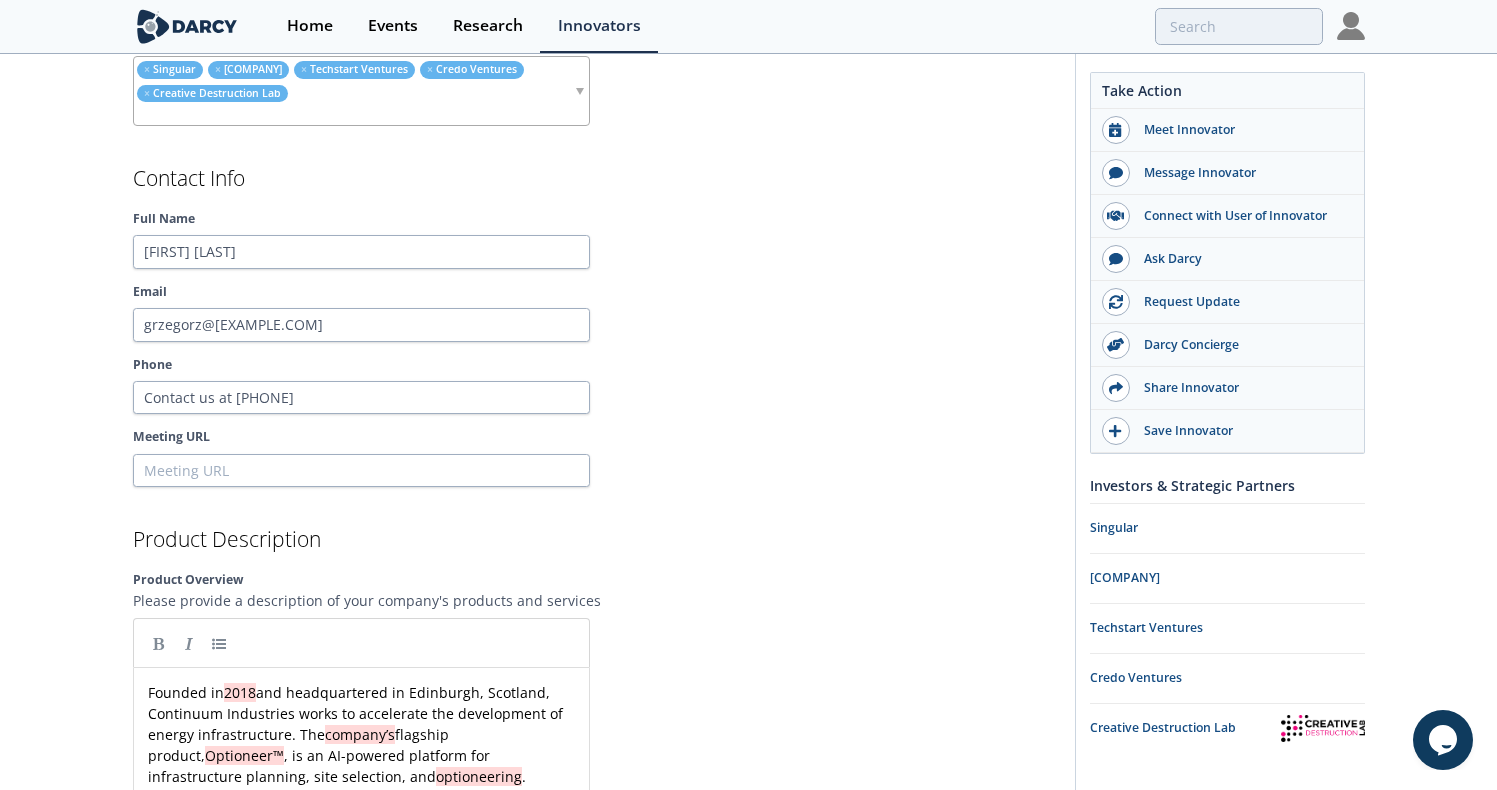 click on "xxxxxxxxxx   Founded in  2018  and headquartered in [CITY], [STATE], Continuum Industries works to accelerate the development of energy infrastructure. The  company’s  flagship product,  Optioneer™ , is an AI-powered platform for infrastructure planning, site selection, and  optioneering . ​ Optioneer™  can be used for: ​ *  Automated Routing and Siting:  Optioneer™  analyzes millions of routing and siting options, leveraging assessment criteria and multi-objective analysis to streamline decision-making. ​ *  Data-Driven Insights: The platform integrates  geospatial  data from over 4, 000  datasets and  100 + sources, while enabling users to incorporate field survey results, walkovers, and stakeholder feedback for comprehensive project planning. ​ *  Transparent Decision-Making: By centralizing project information,  Optioneer™  maintains detailed records of decisions and discussions, ensuring a clear audit trail throughout the route assessment process. ​ *  ​ *  Optioneer™" at bounding box center [361, 997] 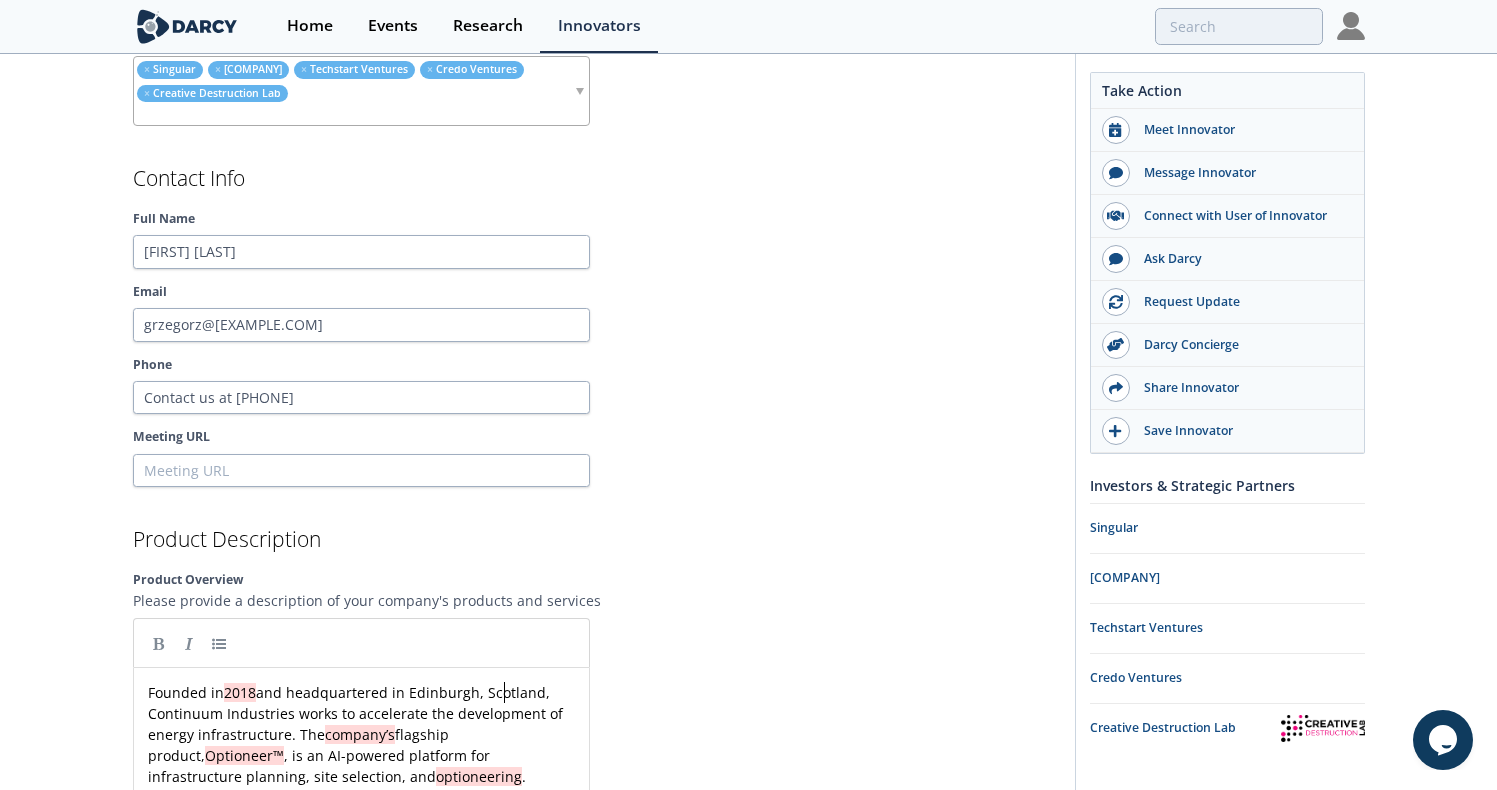 click on "Founded in  2018  and headquartered in Edinburgh, Scotland, Continuum Industries works to accelerate the development of energy infrastructure. The  company’s  flagship product,  Optioneer™ , is an AI-powered platform for infrastructure planning, site selection, and  optioneering ." at bounding box center (357, 734) 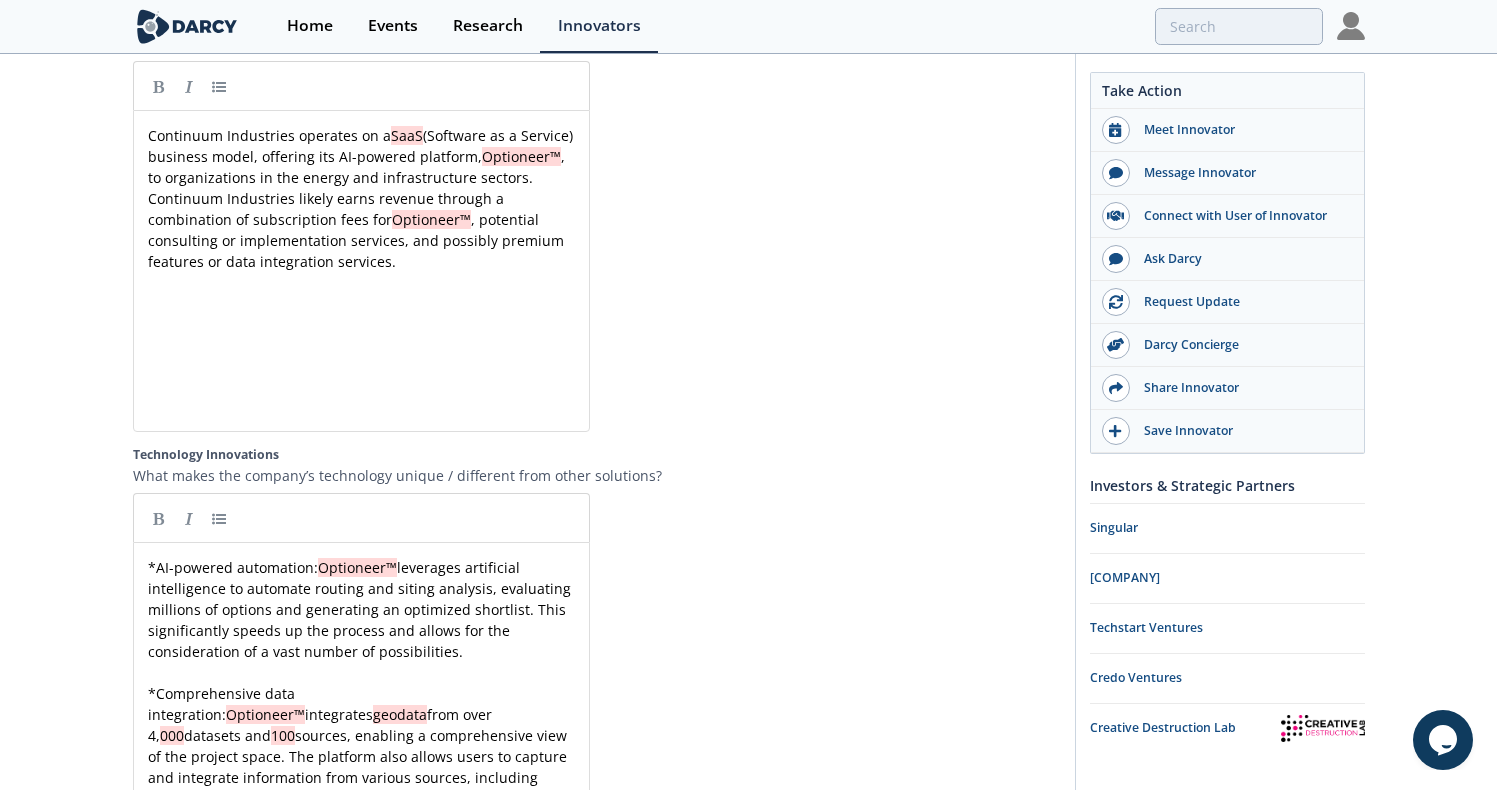 scroll, scrollTop: 3987, scrollLeft: 0, axis: vertical 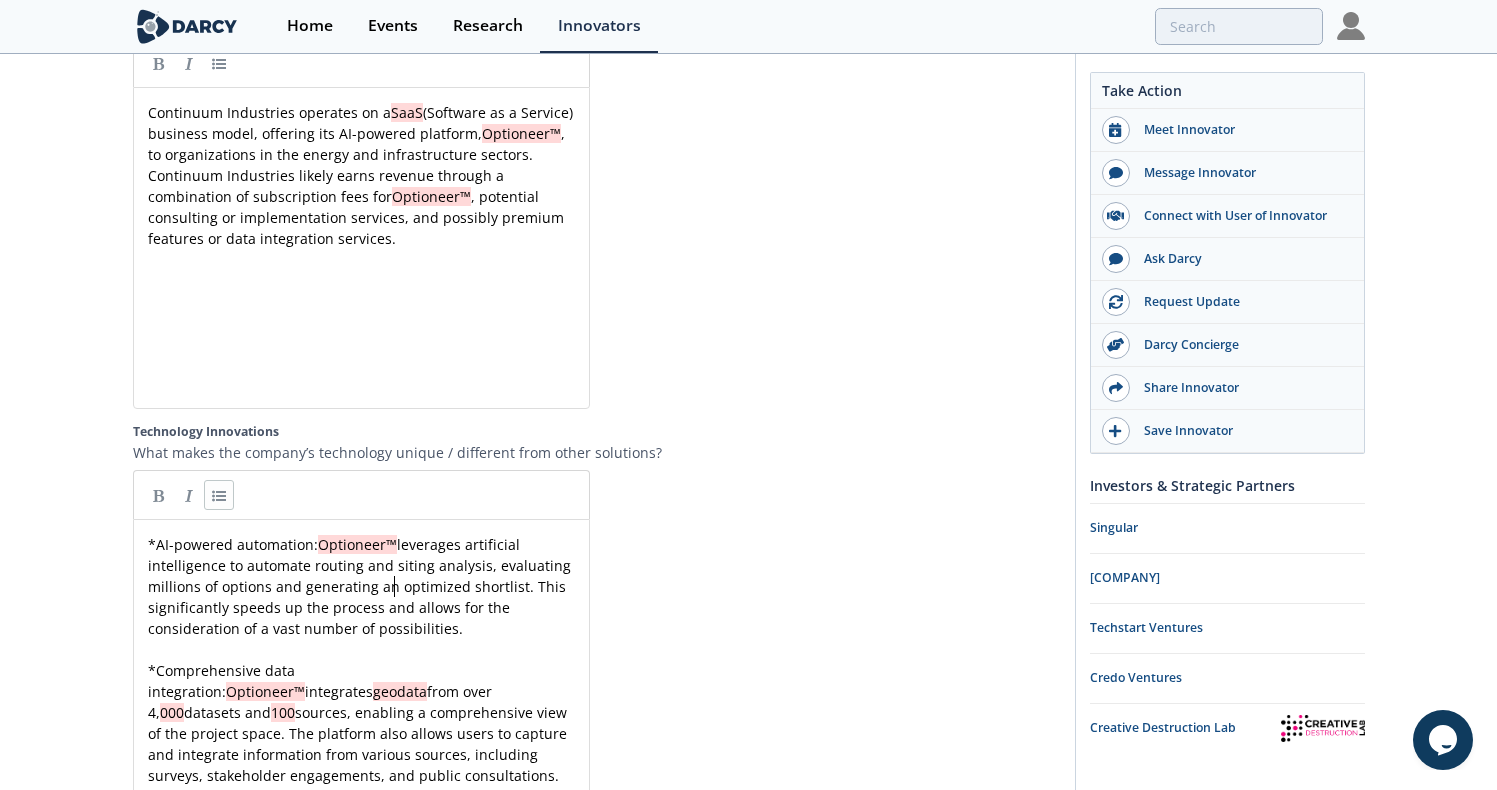 click on "leverages artificial intelligence to automate routing and siting analysis, evaluating millions of options and generating an optimized shortlist. This significantly speeds up the process and allows for the consideration of a vast number of possibilities." at bounding box center [361, 586] 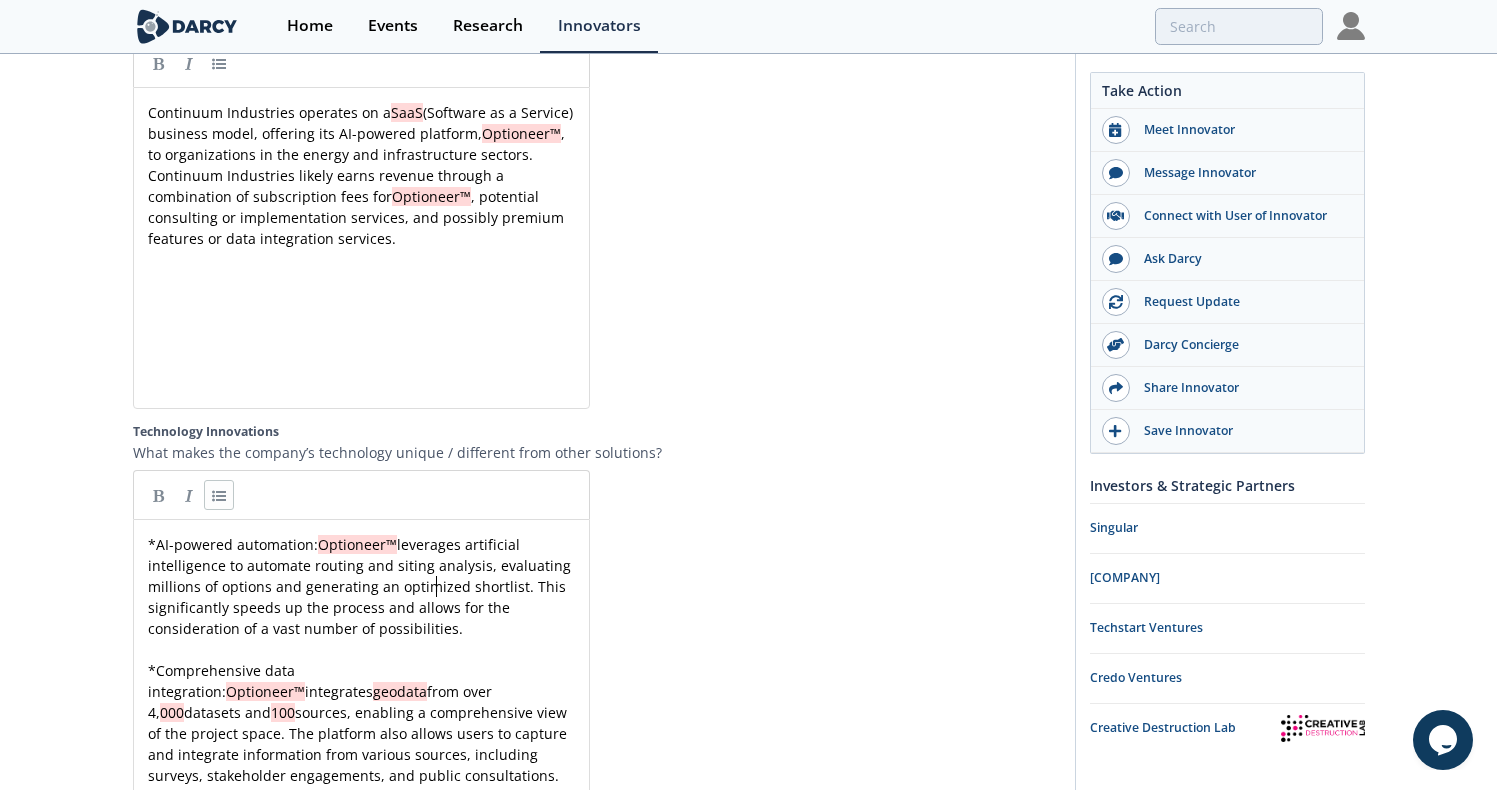 click on "x * AI-powered automation: Optioneer™ leverages artificial intelligence to automate routing and siting analysis, evaluating millions of options and generating an optimized shortlist. This significantly speeds up the process and allows for the consideration of a vast number of possibilities. ​ * Comprehensive data integration: Optioneer™ integrates geodata from over 4, 000 datasets and 100 sources, enabling a comprehensive view of the project space. The platform also allows users to capture and integrate information from various sources, including surveys, stakeholder engagements, and public consultations. ​ * Advanced visualization: Optioneer™ offers advanced visualization tools that enable stakeholders to understand project plans, data, and potential impacts. This facilitates better communication and engagement throughout the project lifecycle. ​ * Centralized platform: Optioneer™ workflows , improves collaboration, and supports robust decision-making." at bounding box center (361, 775) 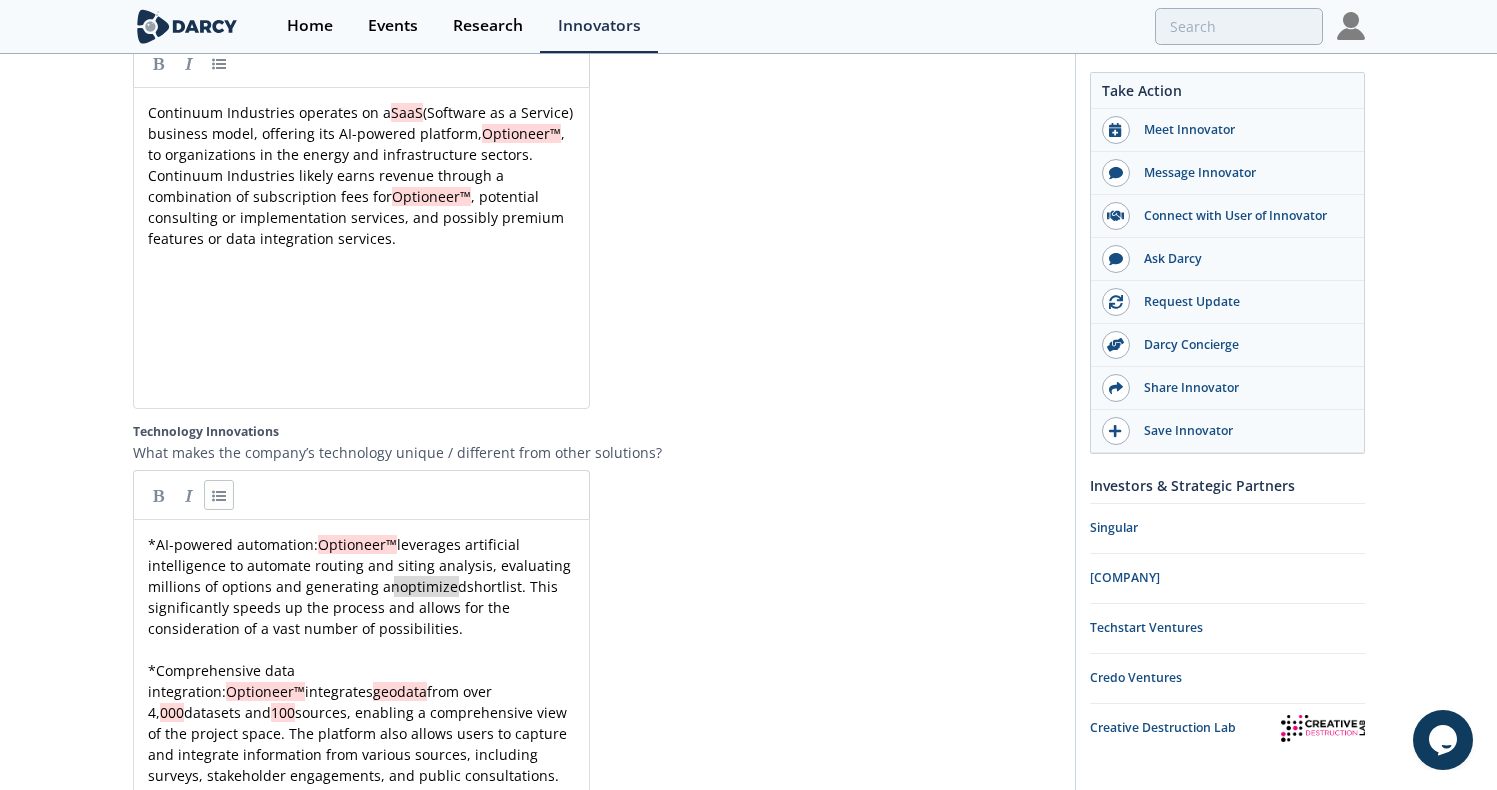 type 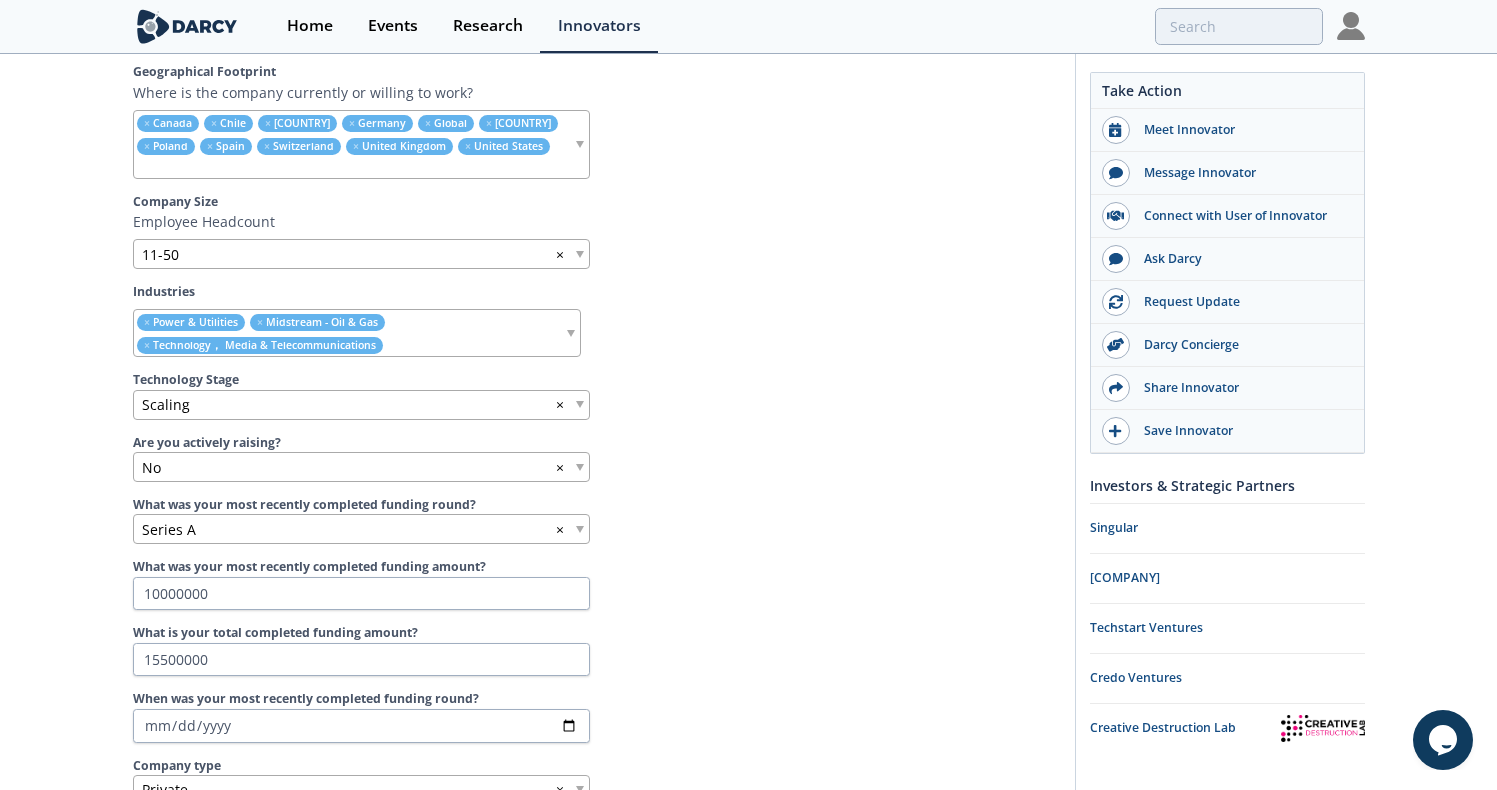 scroll, scrollTop: 637, scrollLeft: 0, axis: vertical 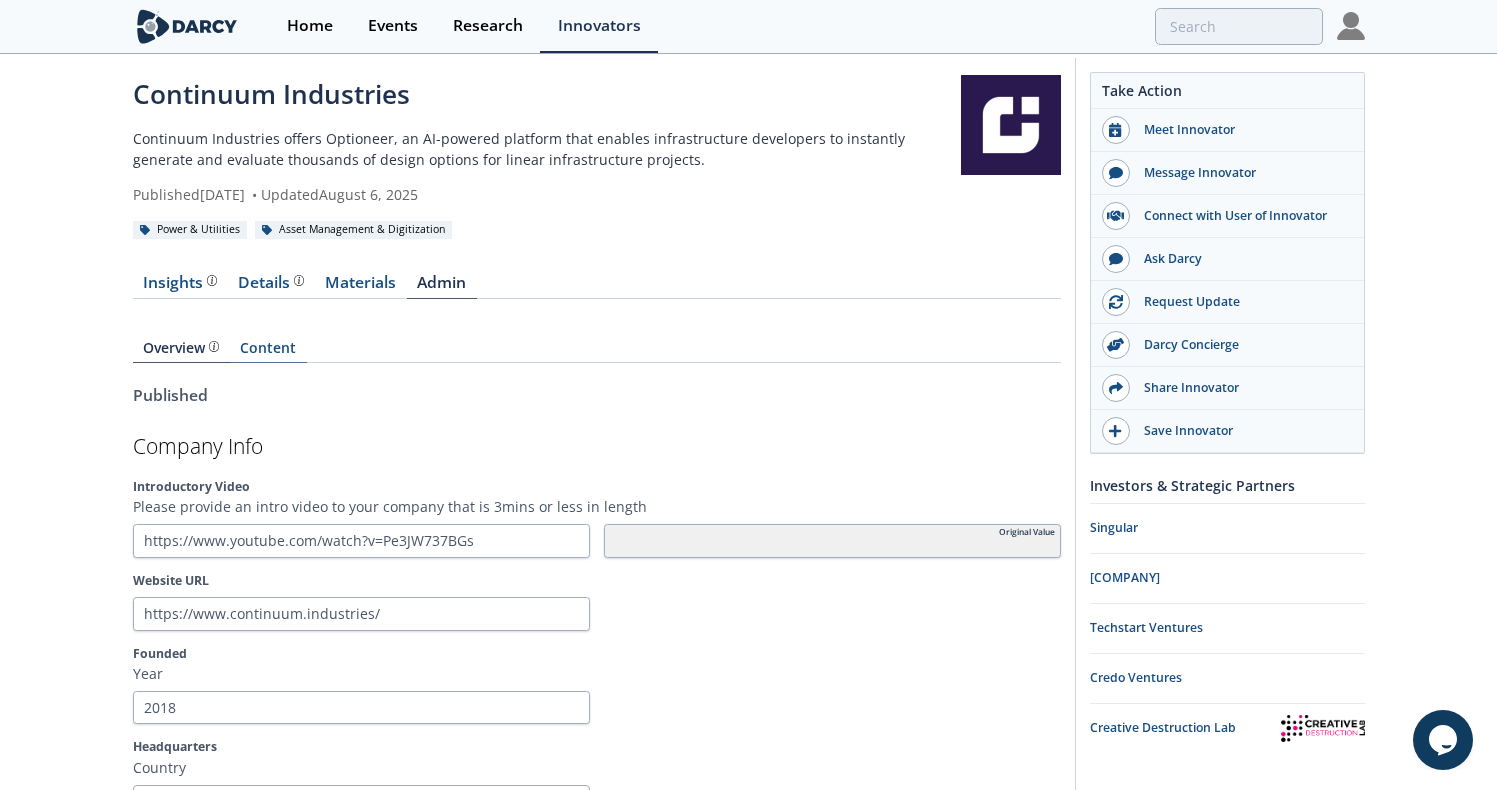 click on "Content" at bounding box center [268, 352] 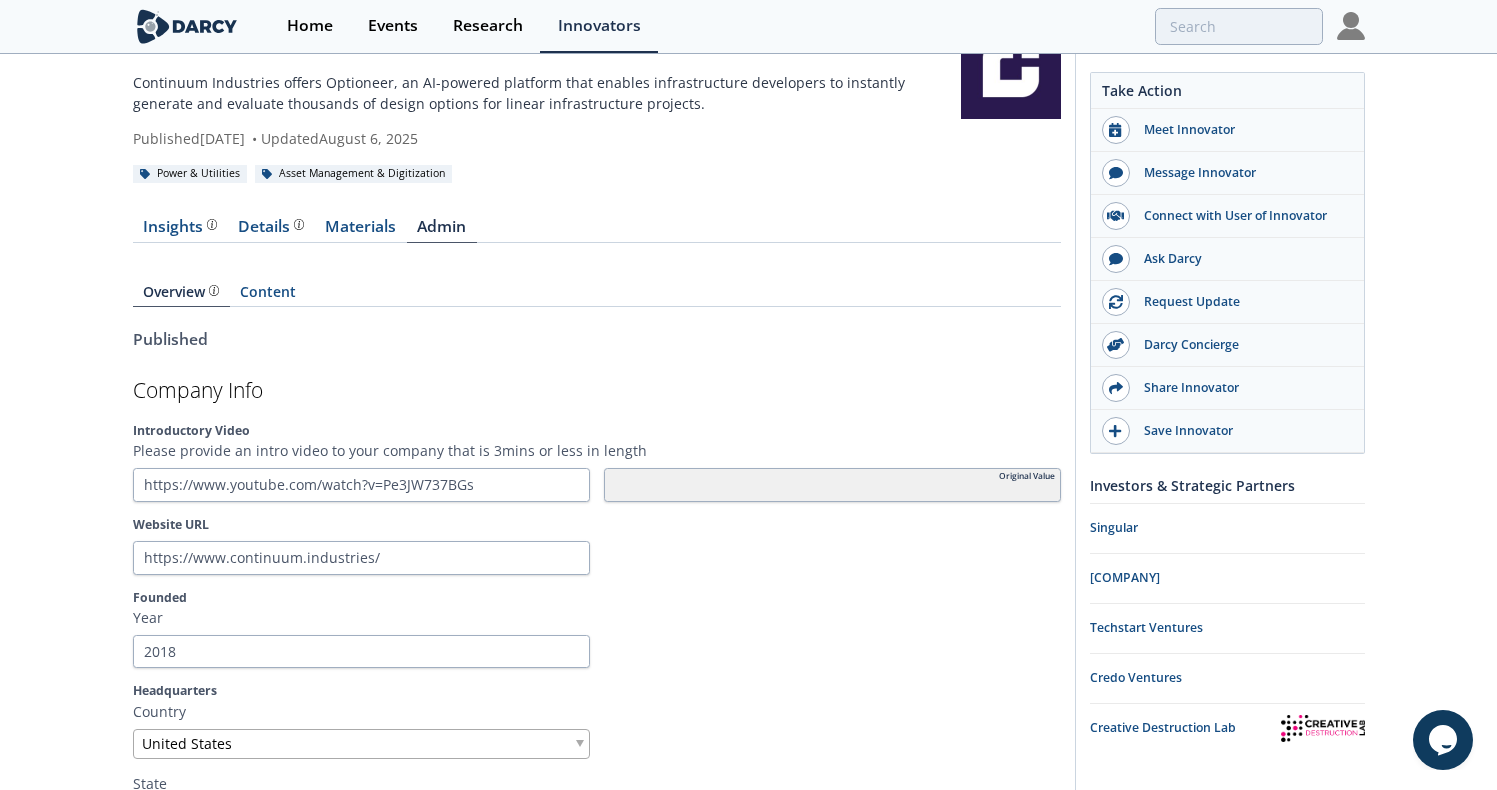 scroll, scrollTop: 76, scrollLeft: 0, axis: vertical 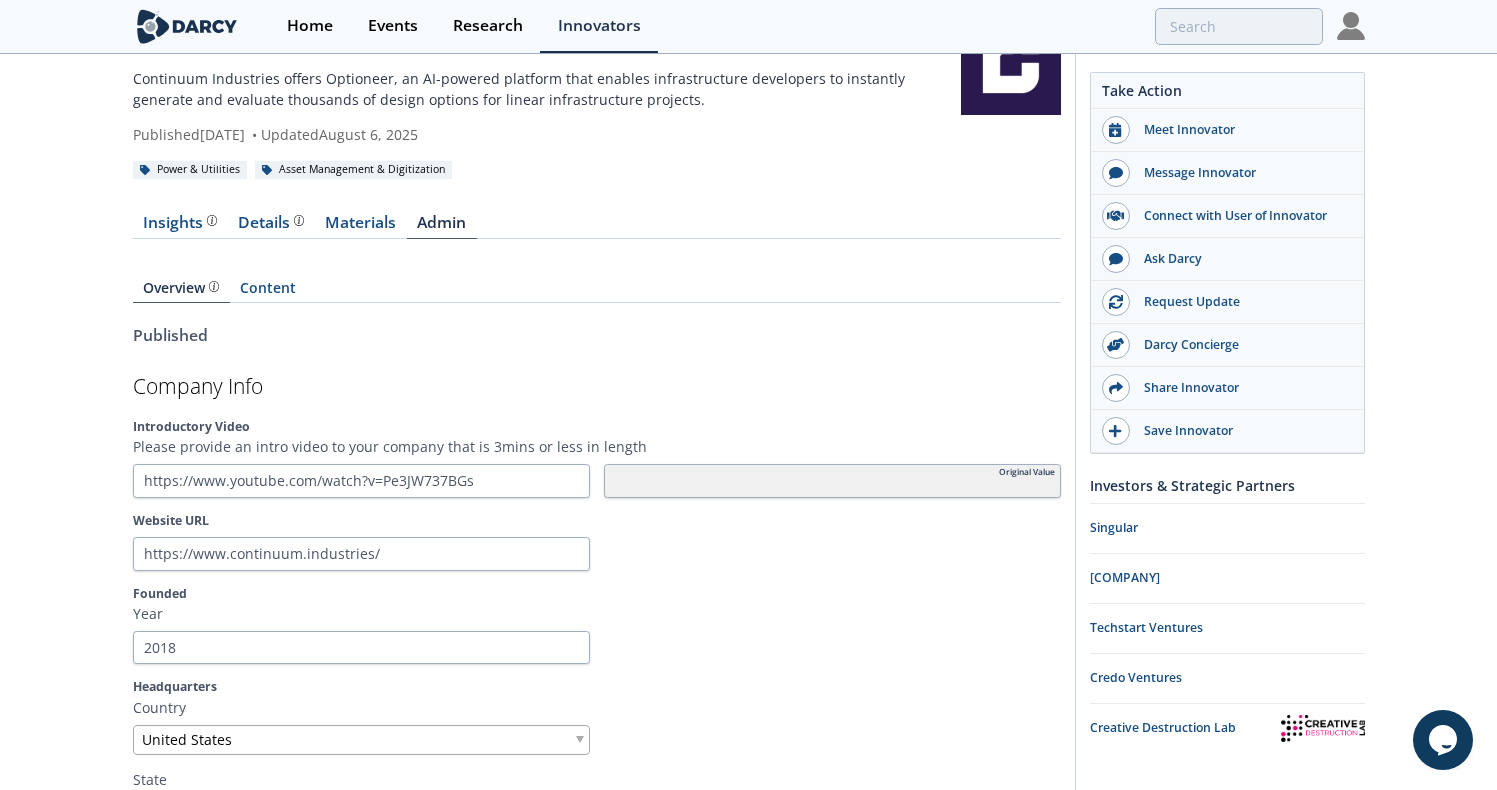 click at bounding box center (832, 481) 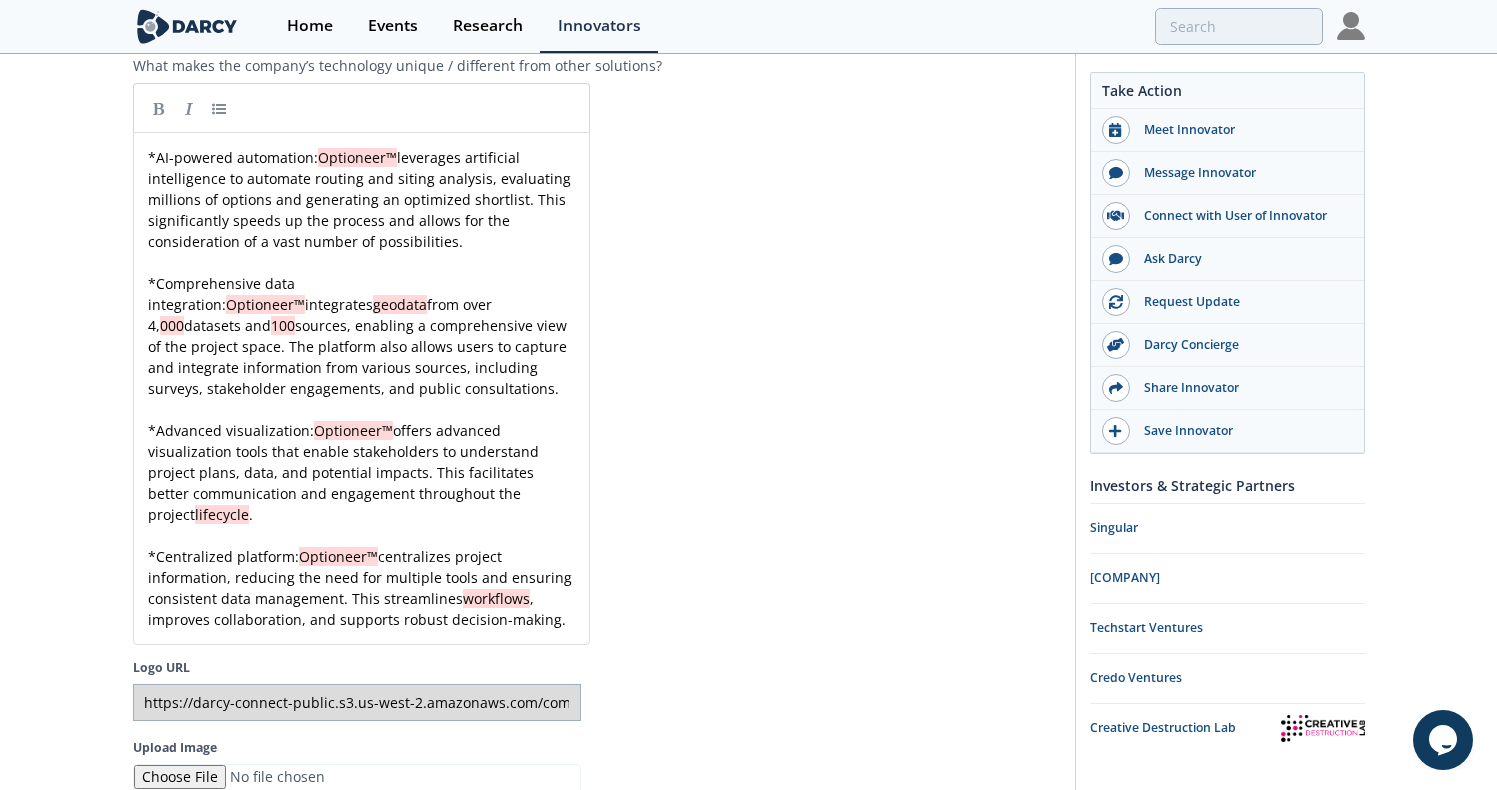 scroll, scrollTop: 4668, scrollLeft: 0, axis: vertical 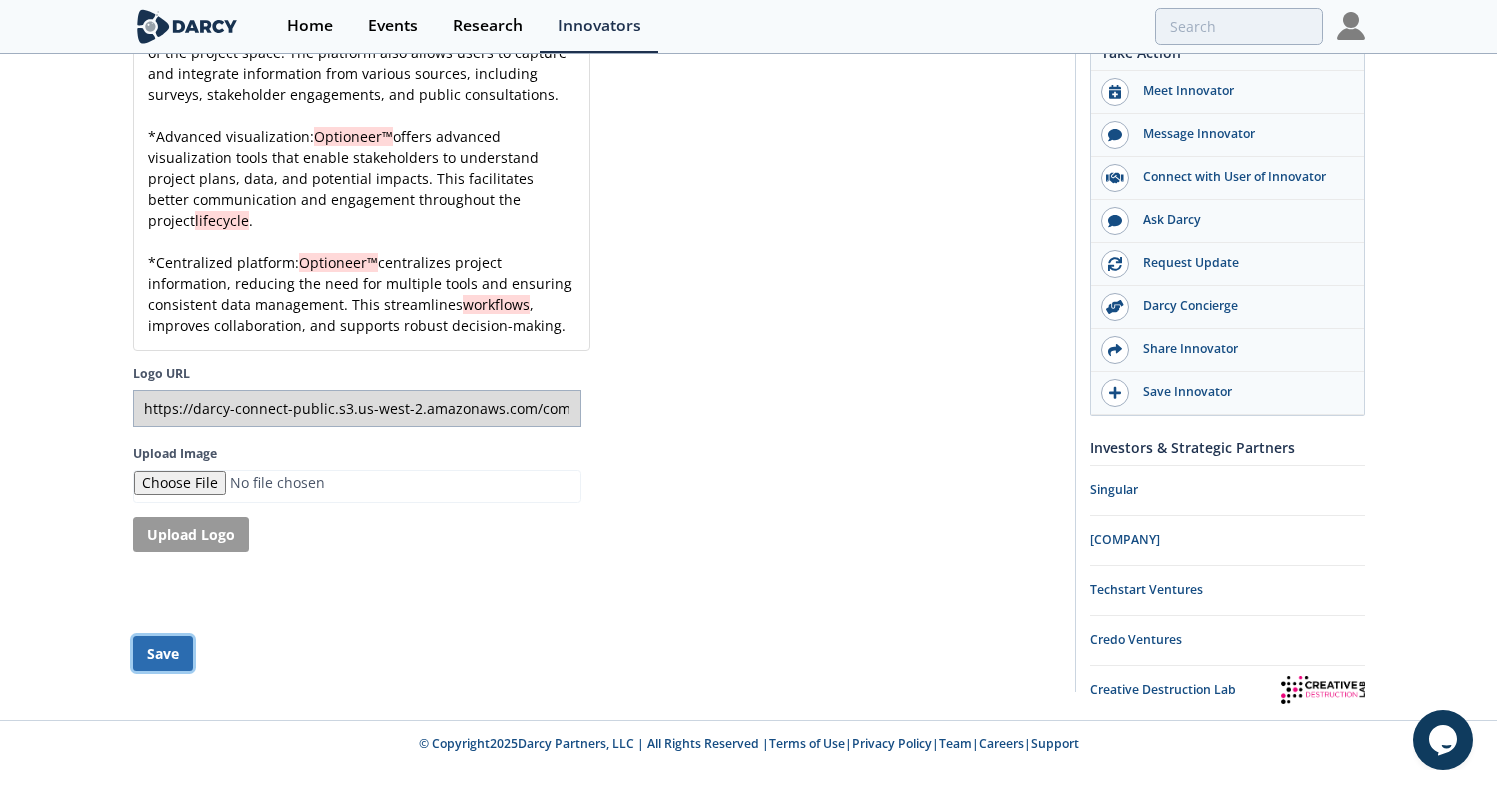 click on "Save" at bounding box center [163, 653] 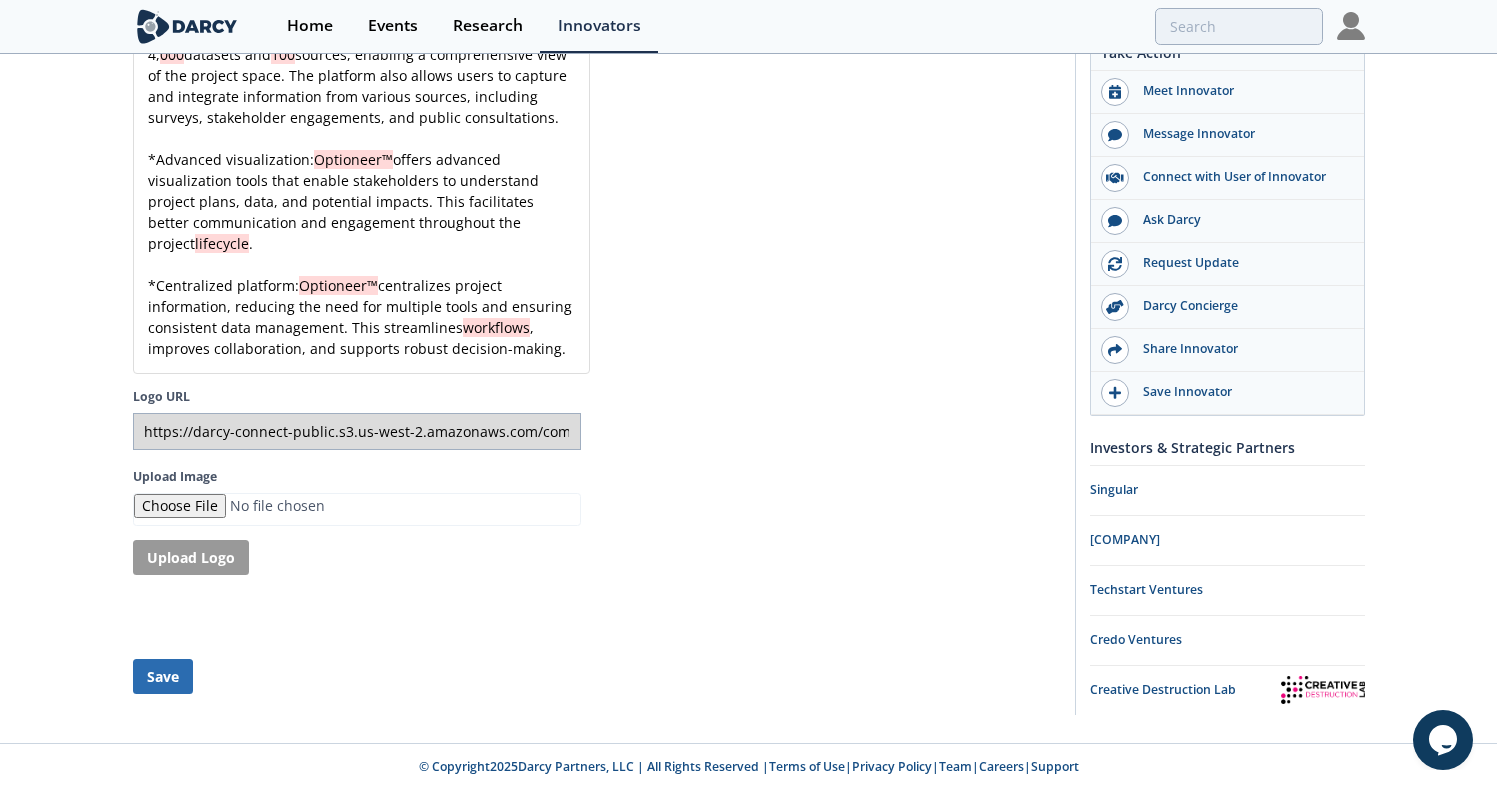 type 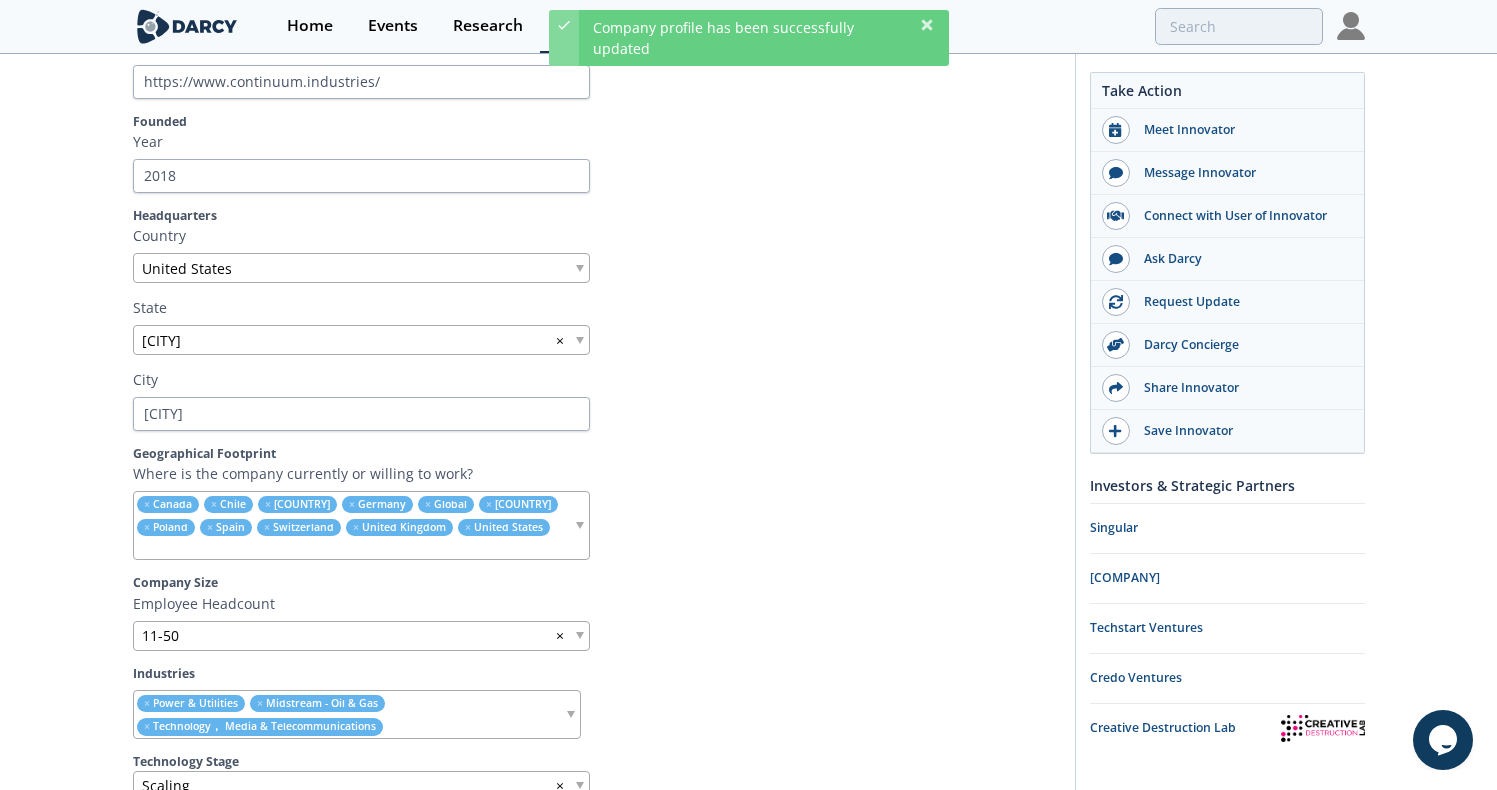 scroll, scrollTop: 0, scrollLeft: 0, axis: both 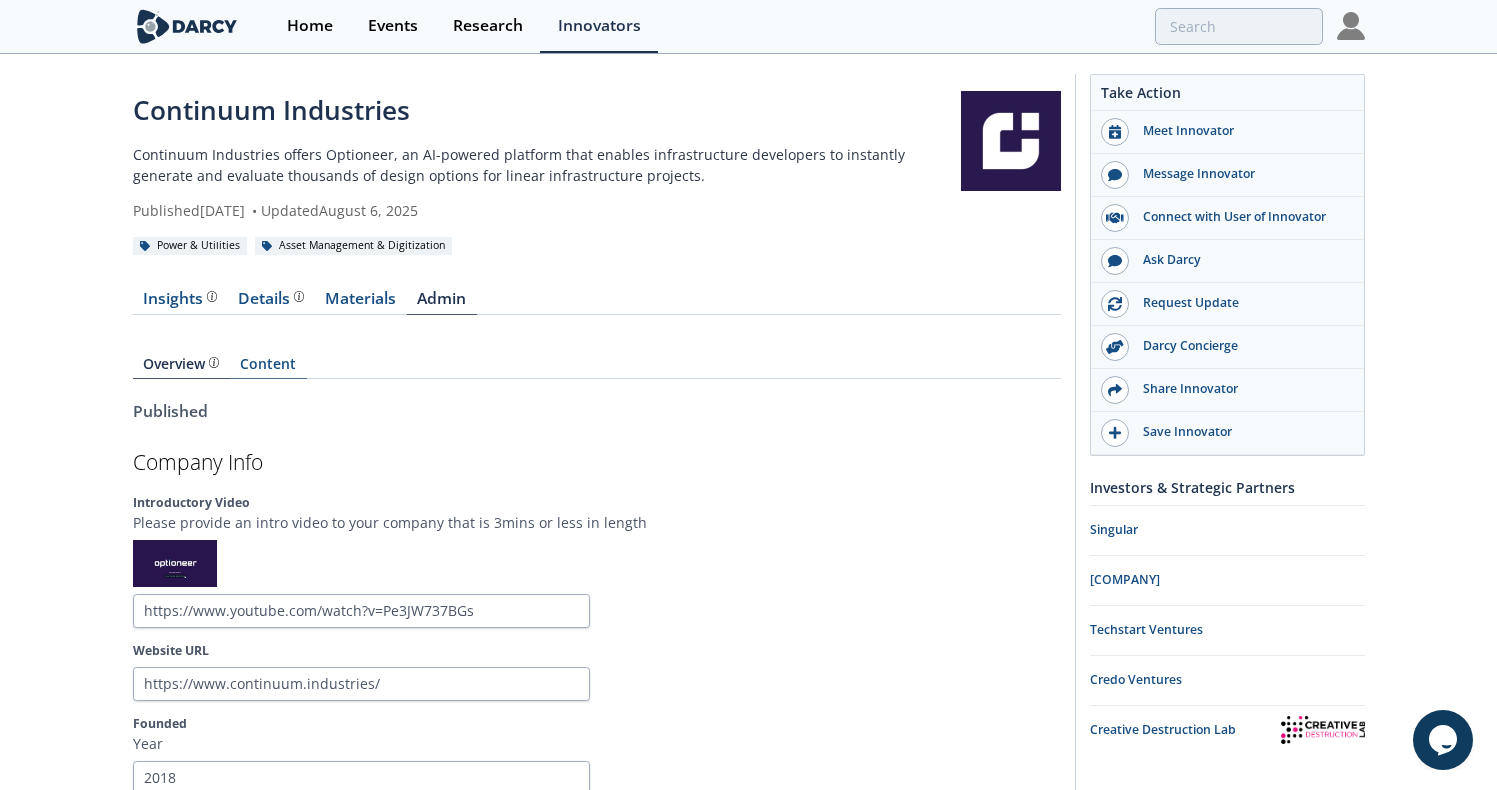 click on "Content" at bounding box center (268, 368) 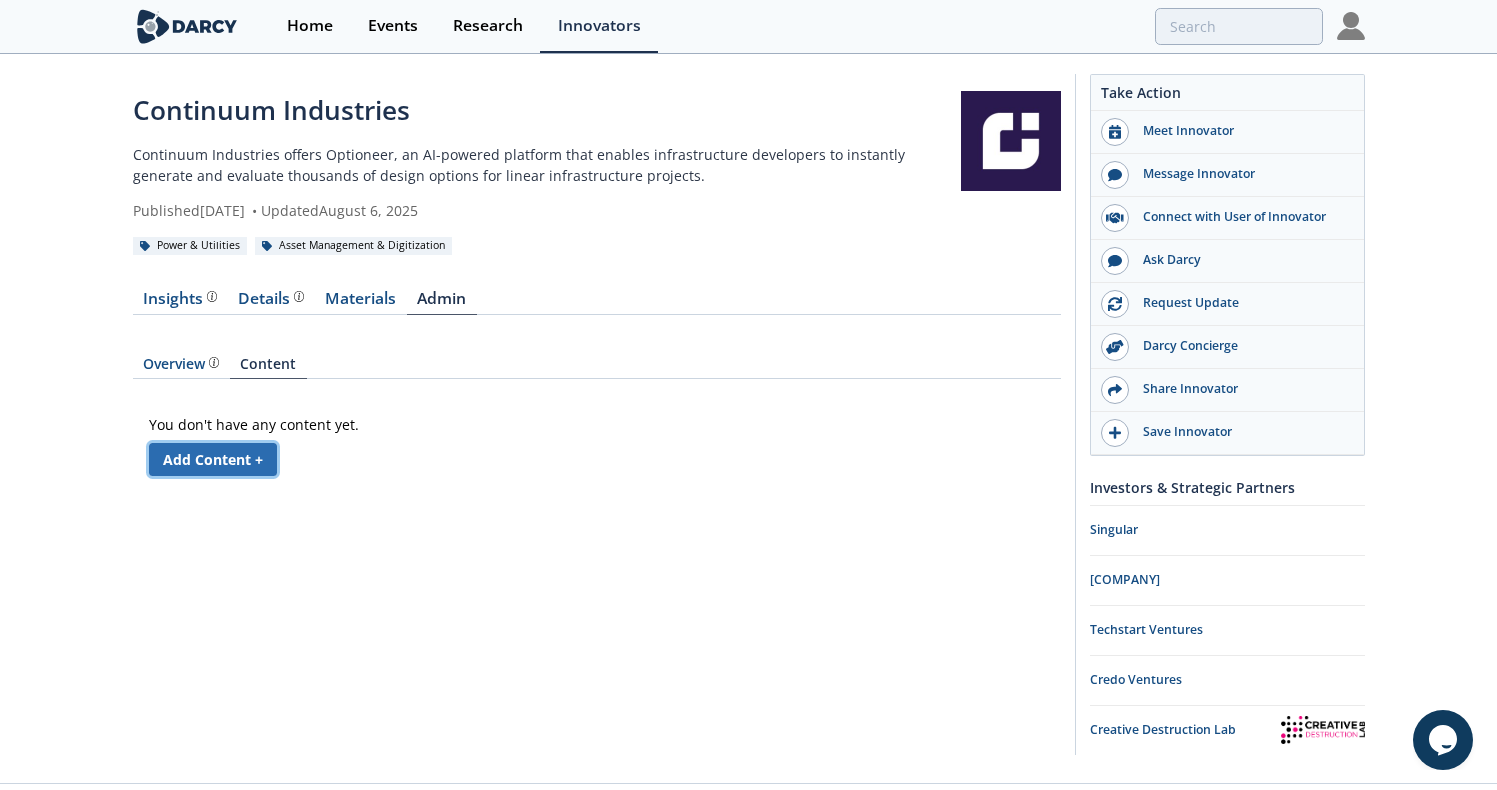 click on "Add Content +" at bounding box center (213, 459) 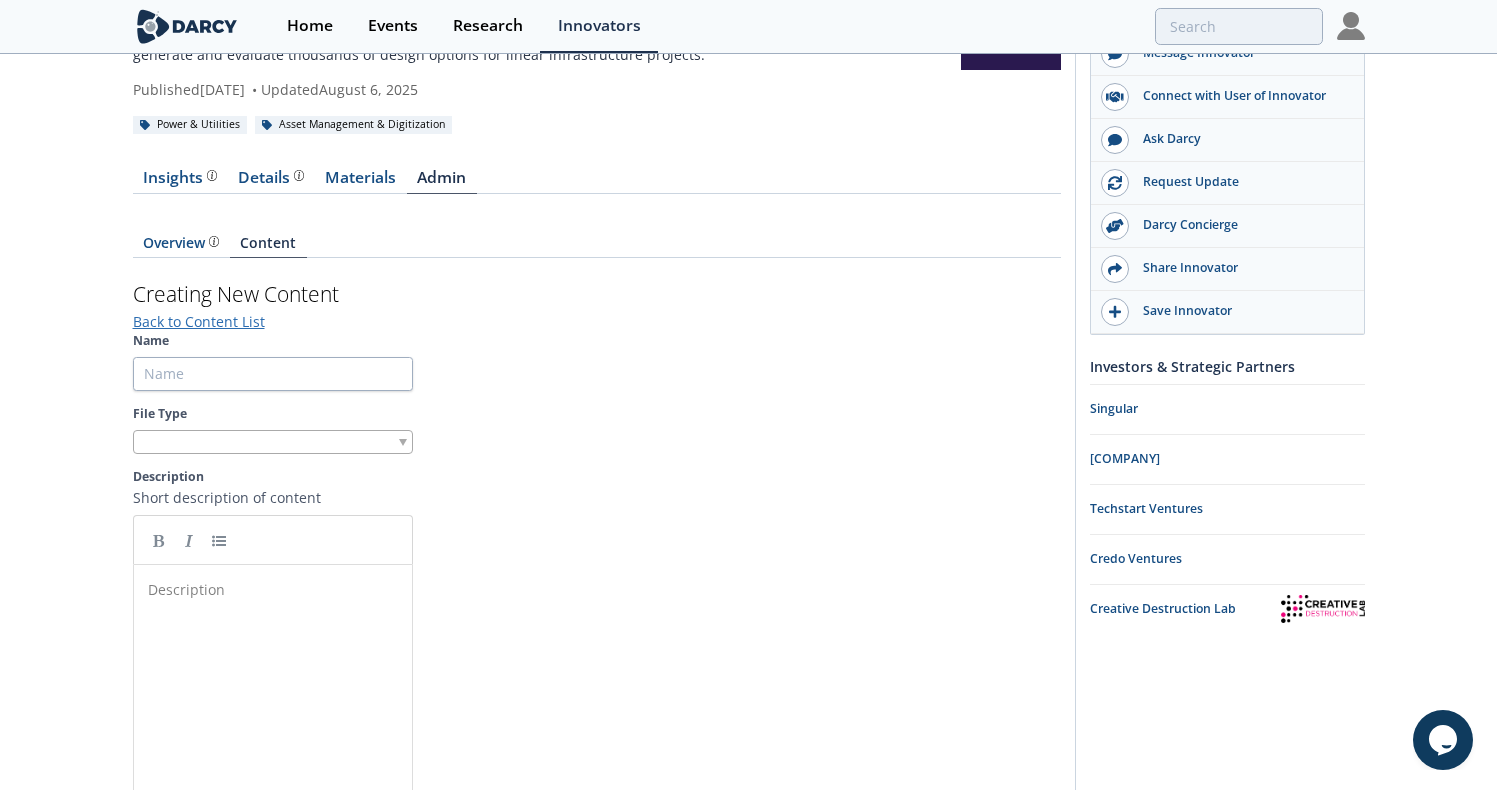 scroll, scrollTop: 136, scrollLeft: 0, axis: vertical 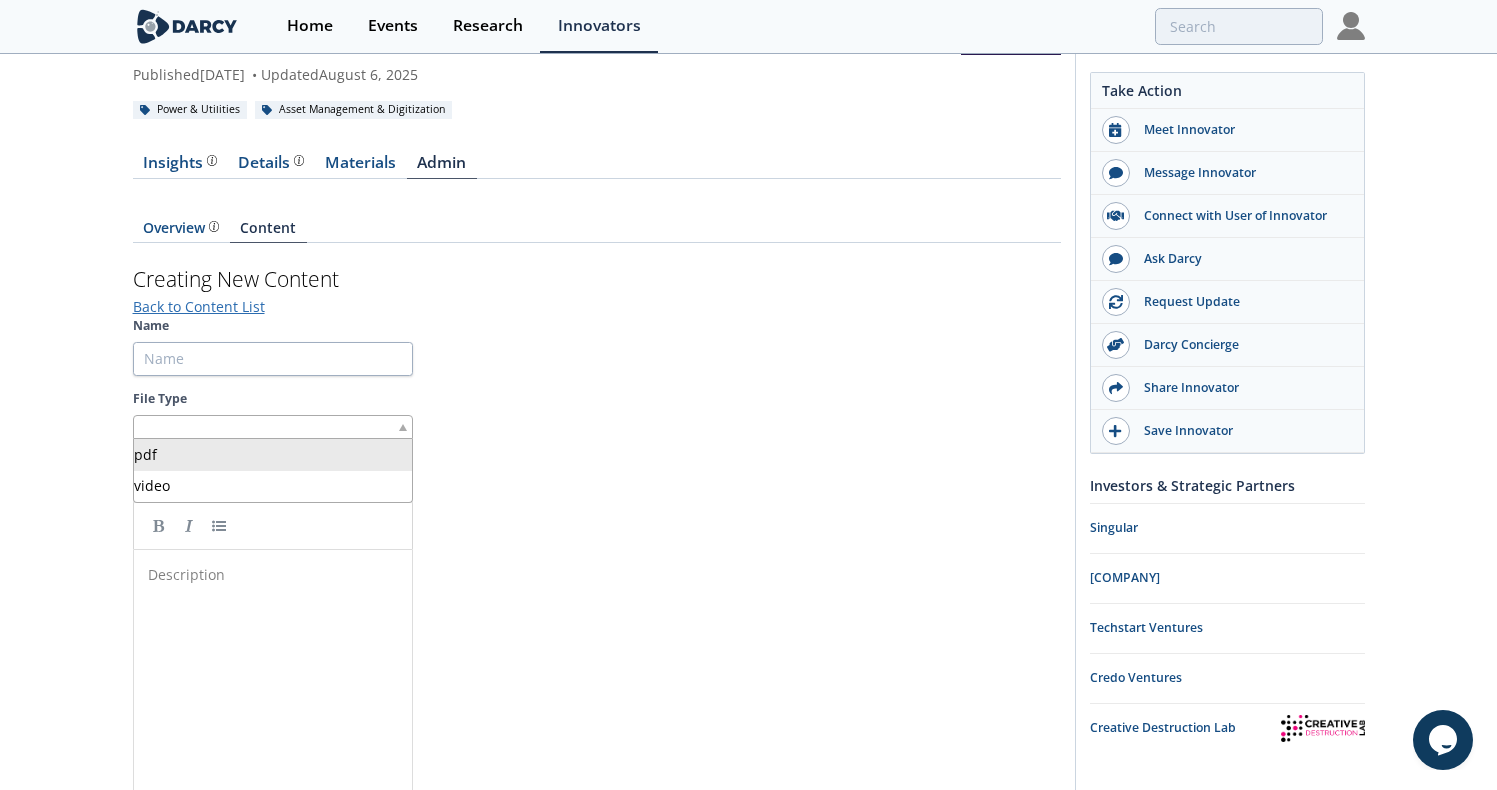 click at bounding box center [273, 427] 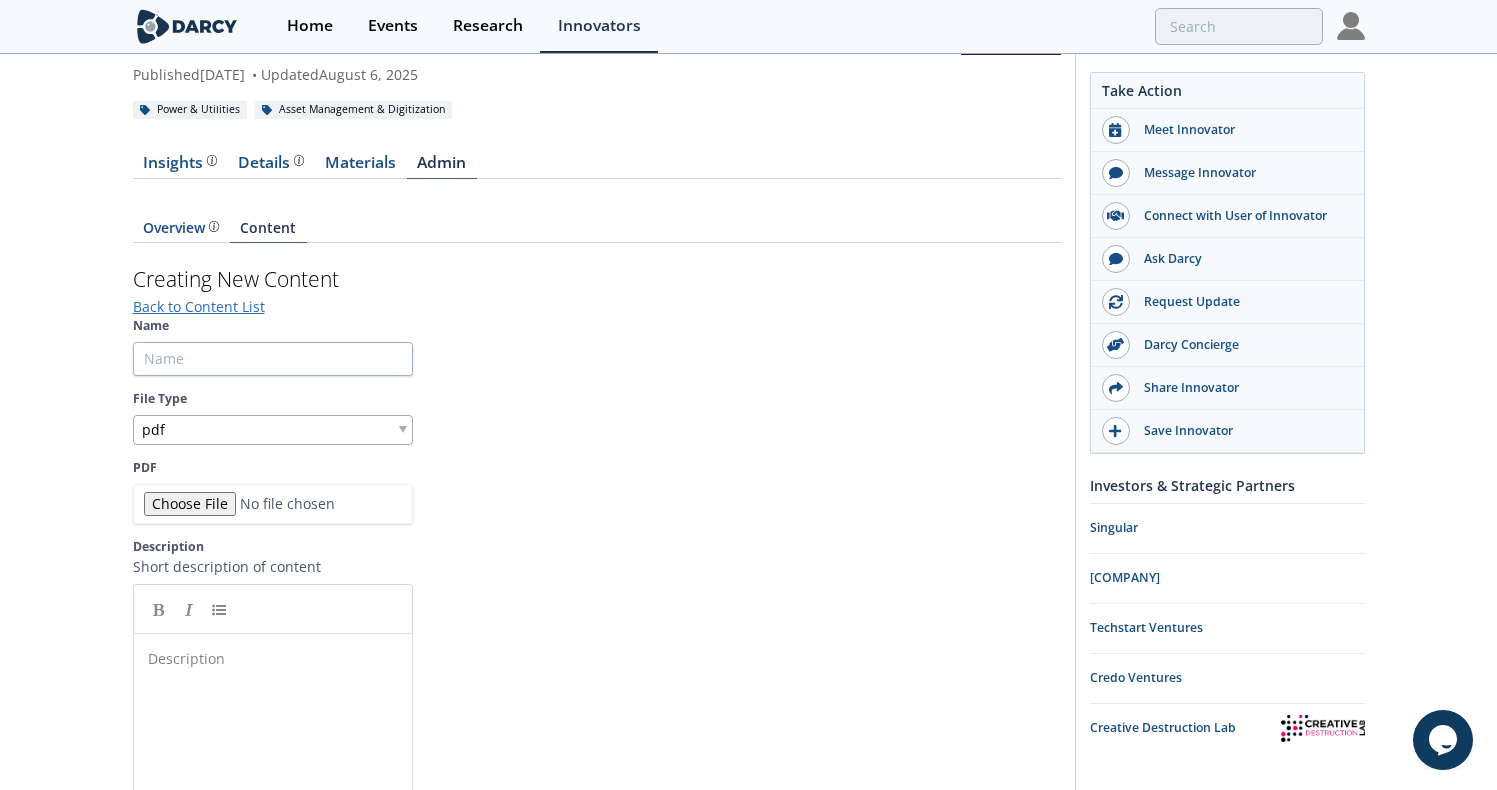 click on "Name
File Type
pdf
PDF
Description
Short description of content
Description   ​
/200 characters" at bounding box center [597, 649] 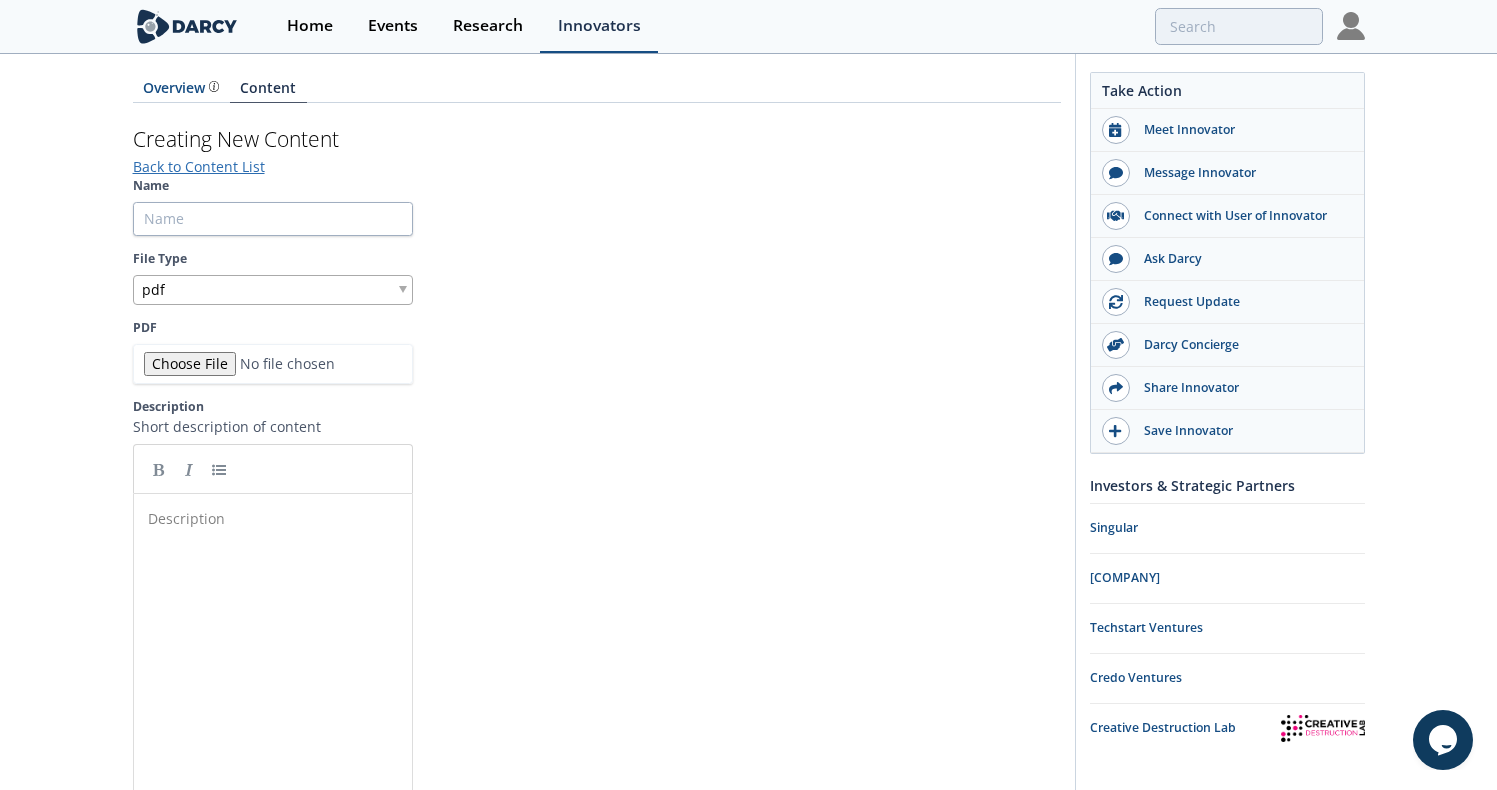 scroll, scrollTop: 256, scrollLeft: 0, axis: vertical 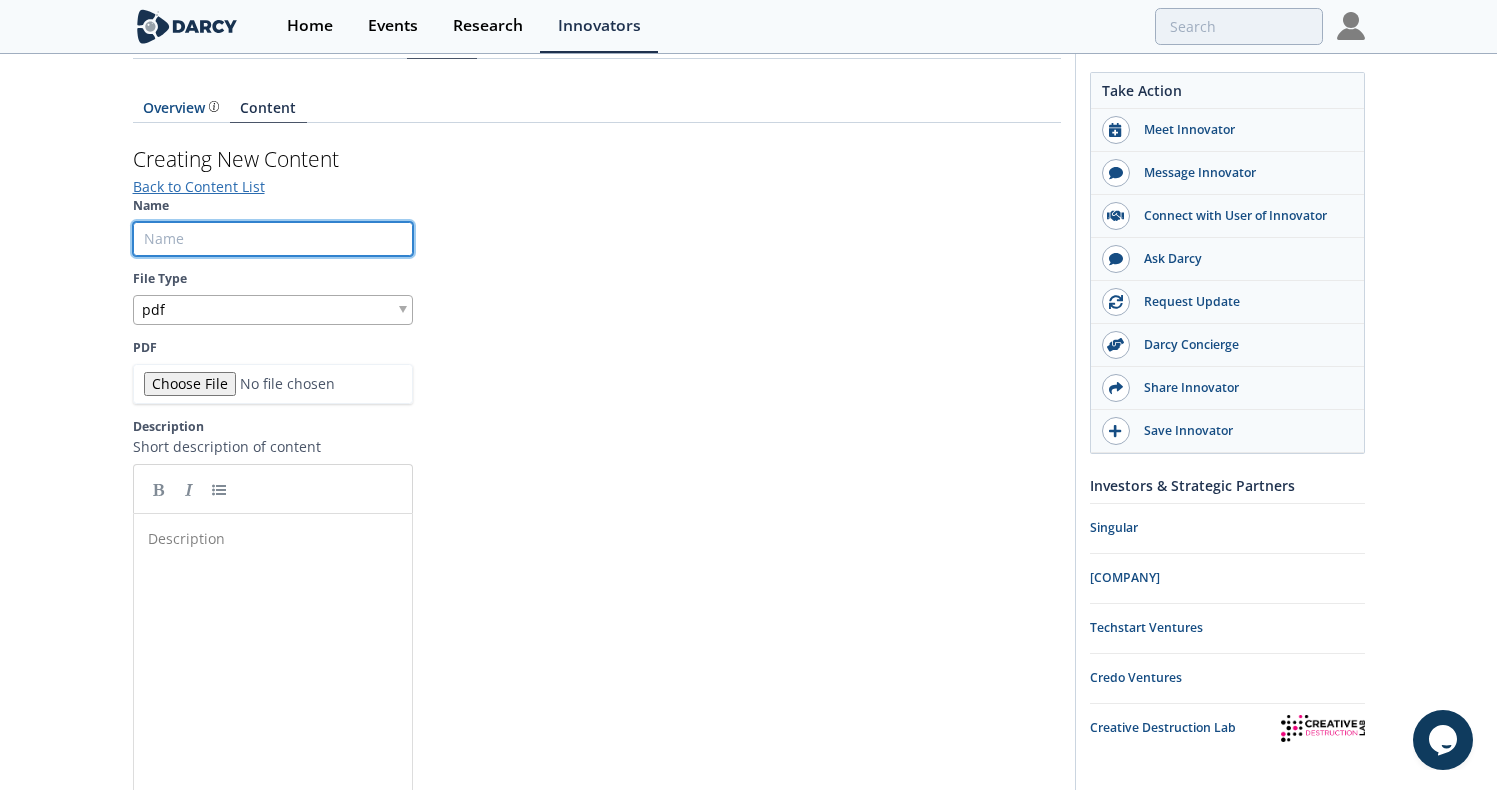 click on "Name" at bounding box center (273, 239) 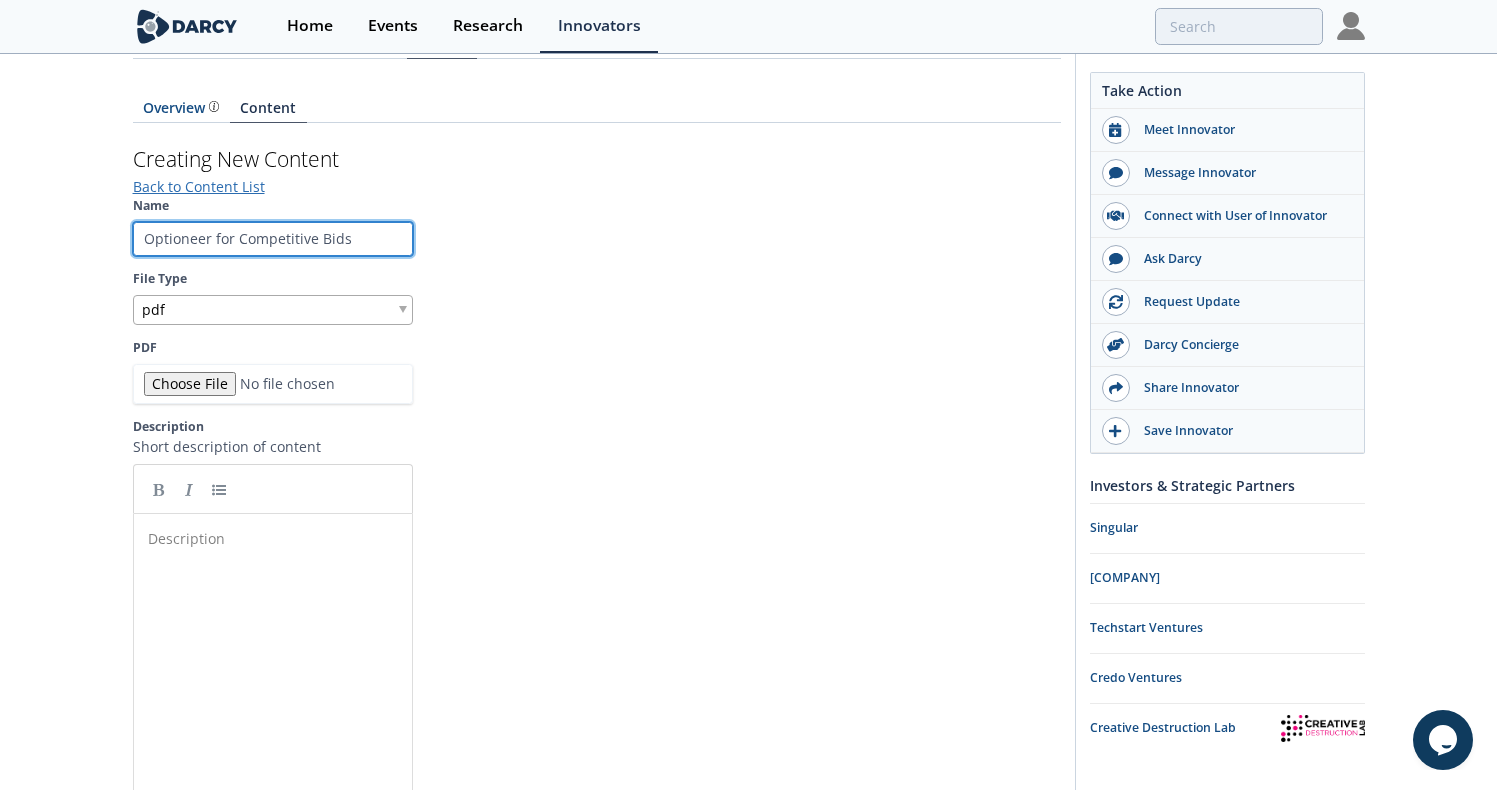 type on "Optioneer for Competitive Bids" 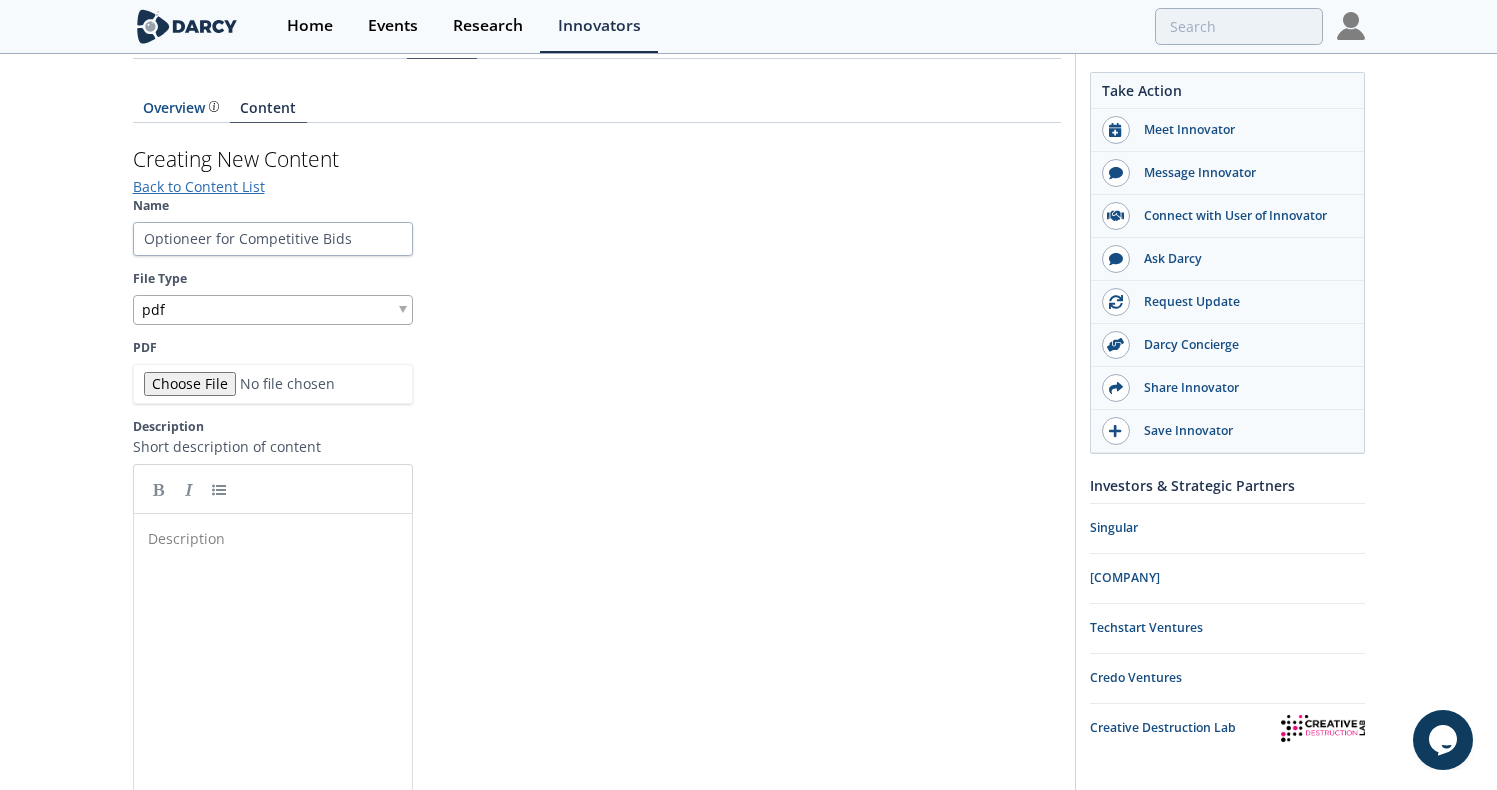 click on "Name
Optioneer for Competitive Bids
File Type
pdf
PDF
Description
Short description of content
Description   ​
/200 characters" at bounding box center [597, 529] 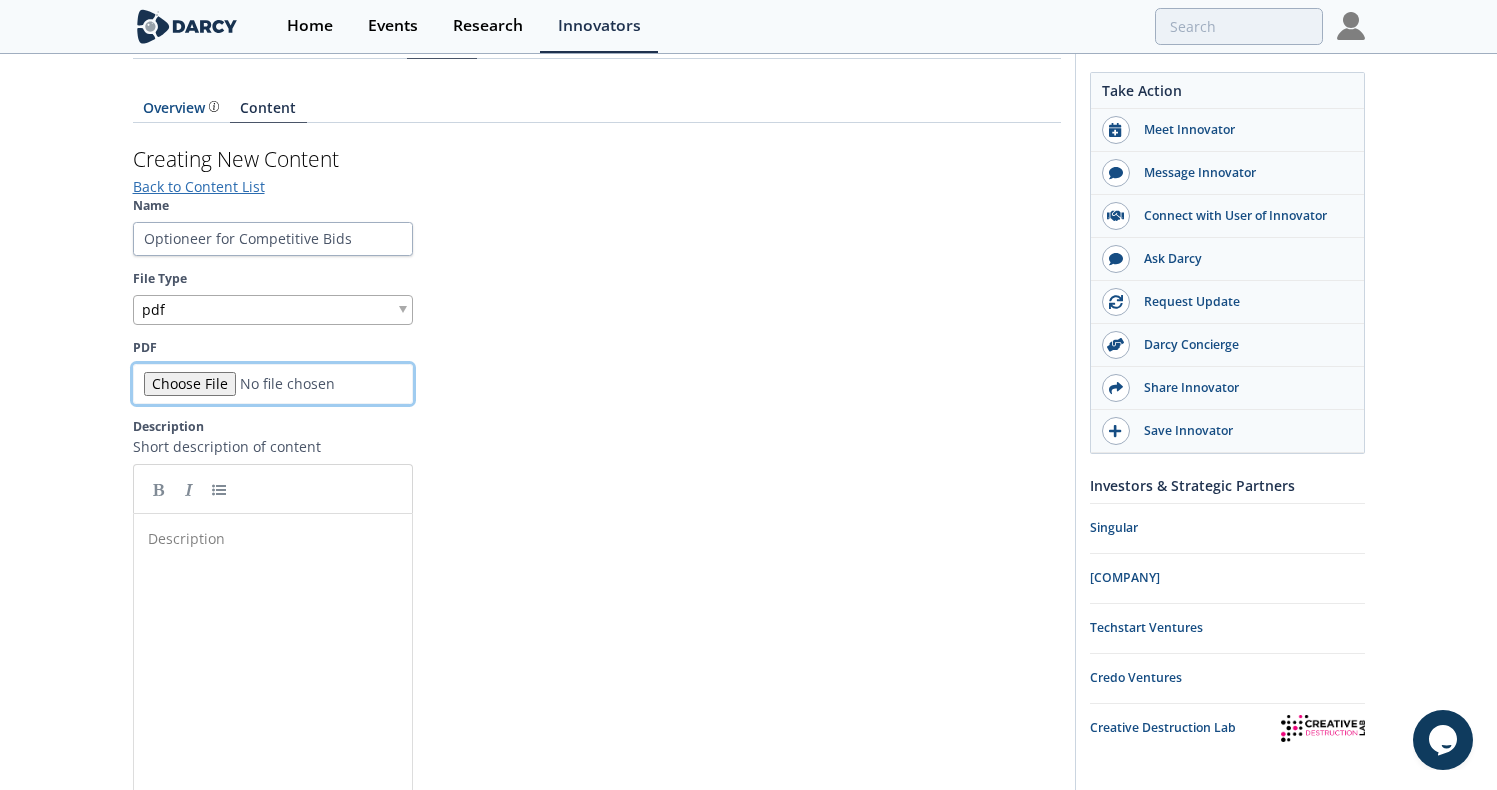 click on "PDF" at bounding box center (273, 384) 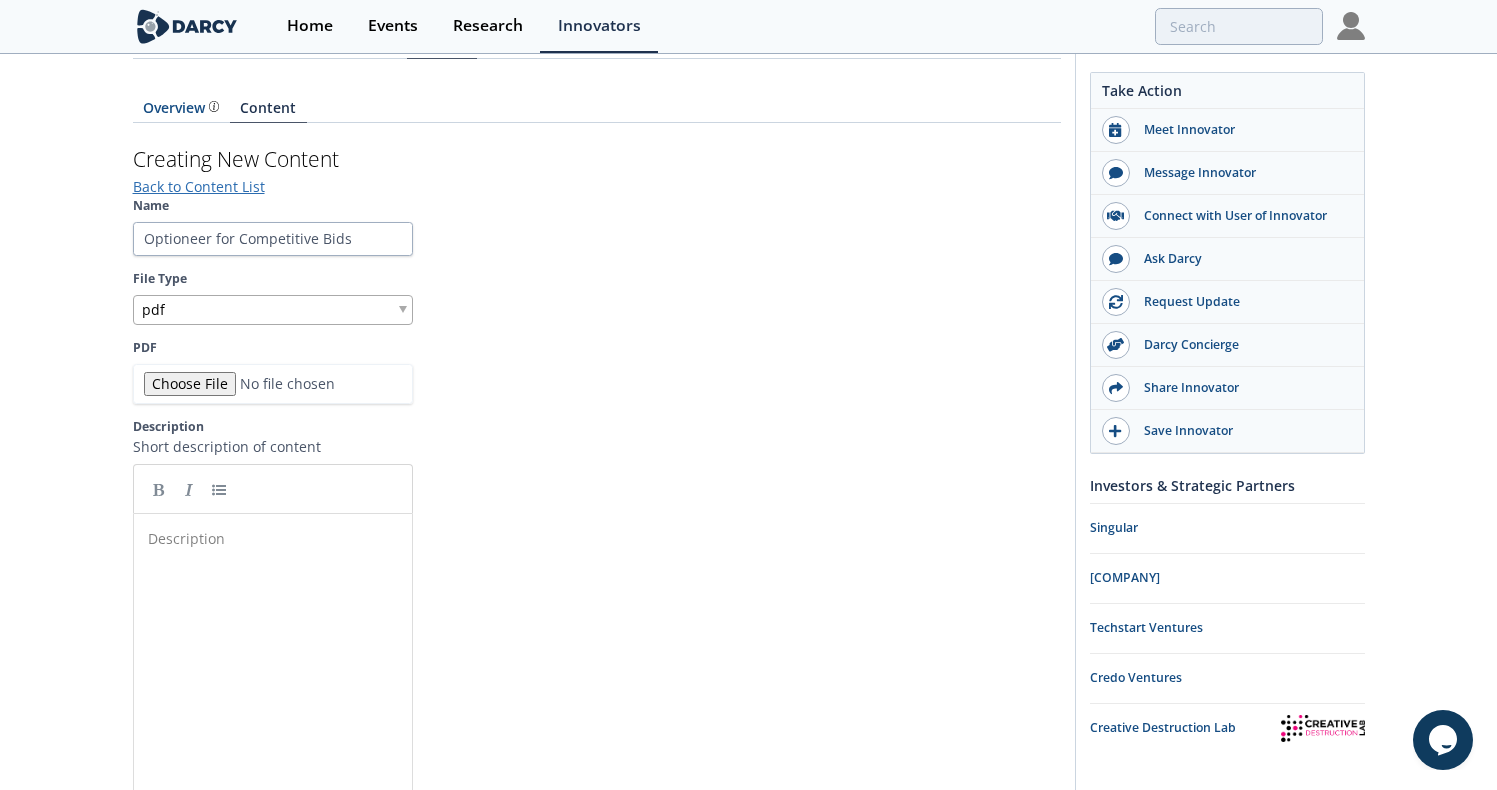 scroll, scrollTop: 1, scrollLeft: 0, axis: vertical 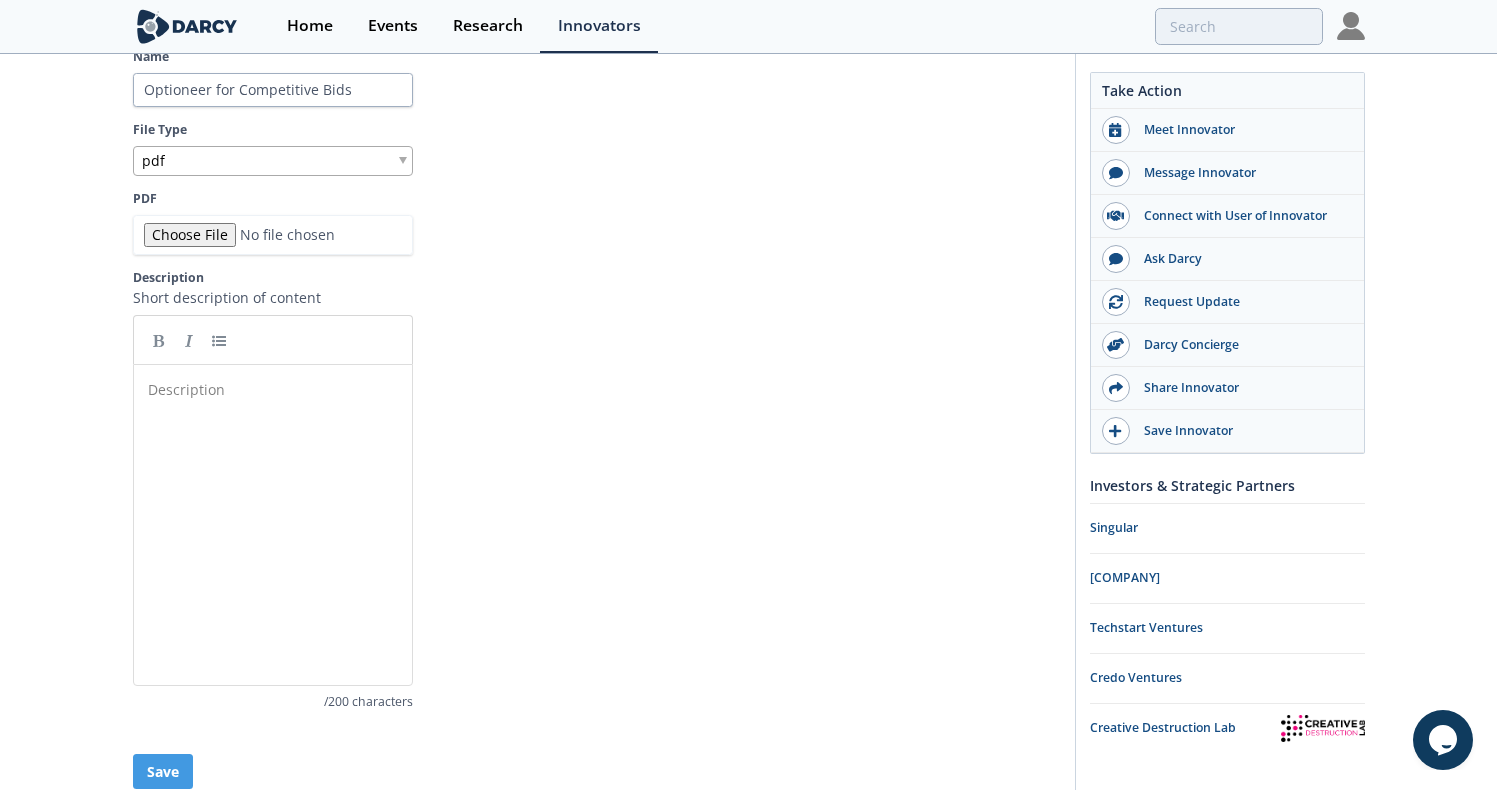 click on "Name
Optioneer for Competitive Bids
File Type
pdf
PDF
Description
Short description of content
Description   ​
/200 characters" at bounding box center (597, 380) 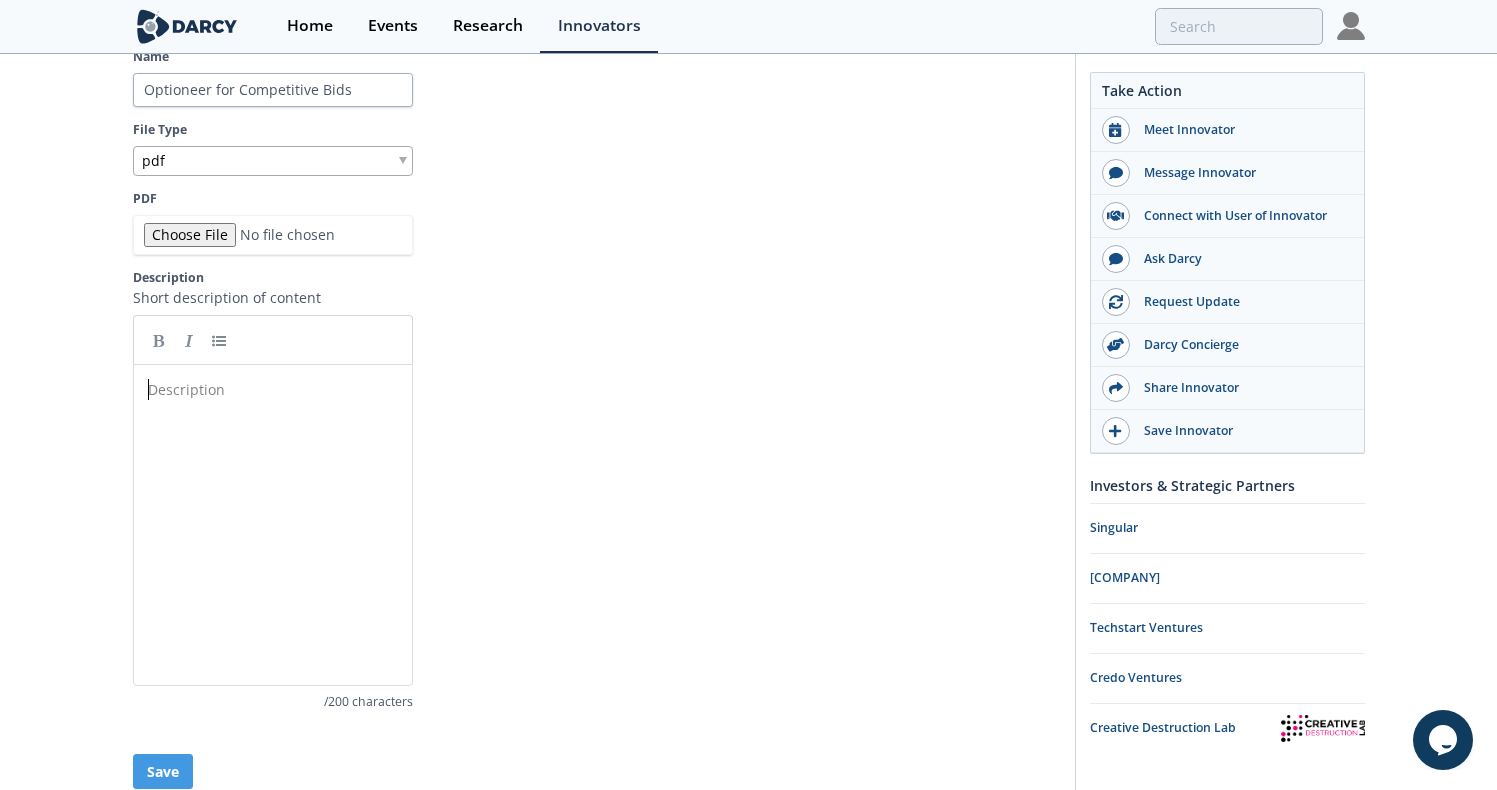 click on "Description   ​" at bounding box center [273, 389] 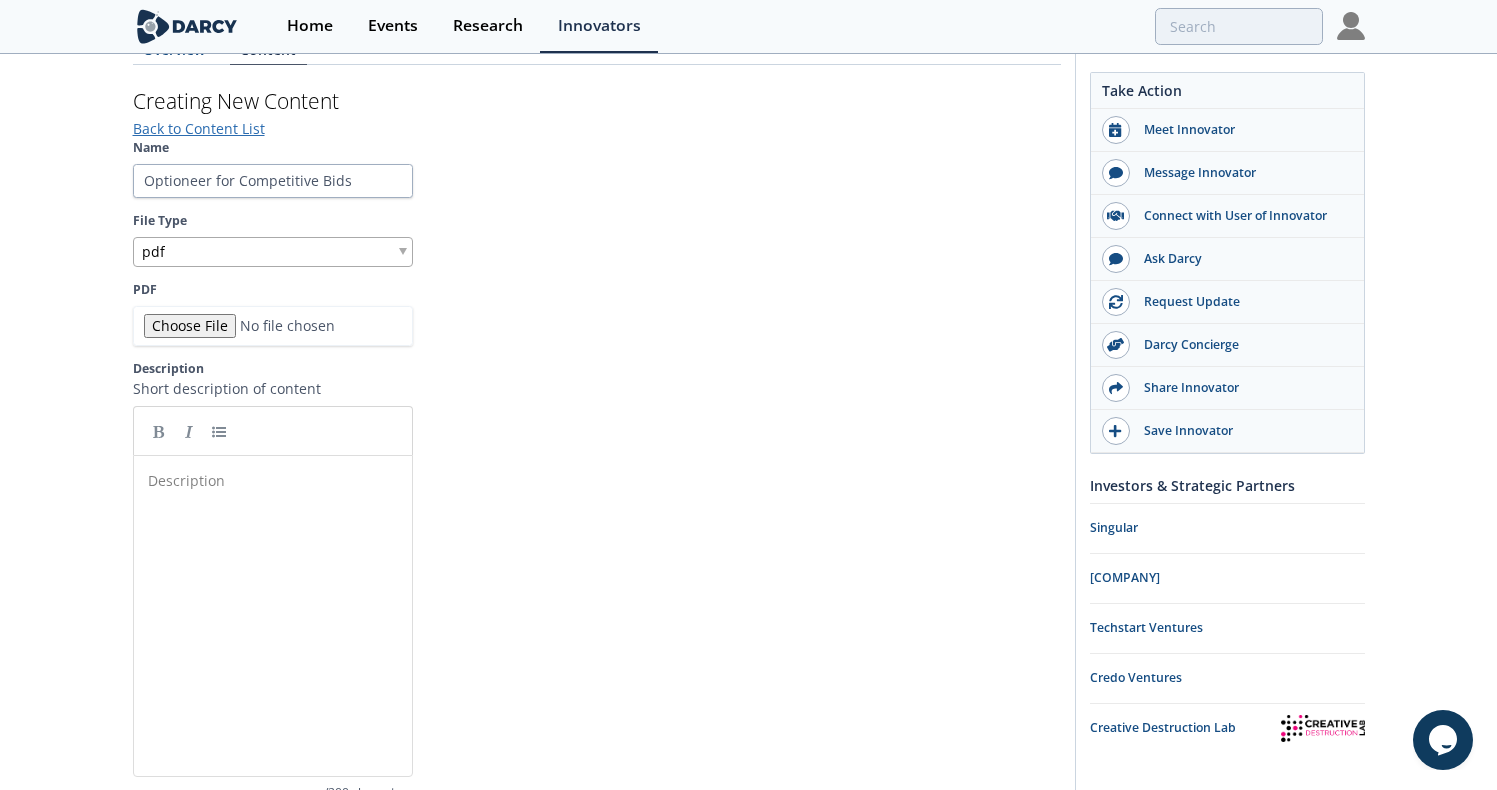 scroll, scrollTop: 312, scrollLeft: 0, axis: vertical 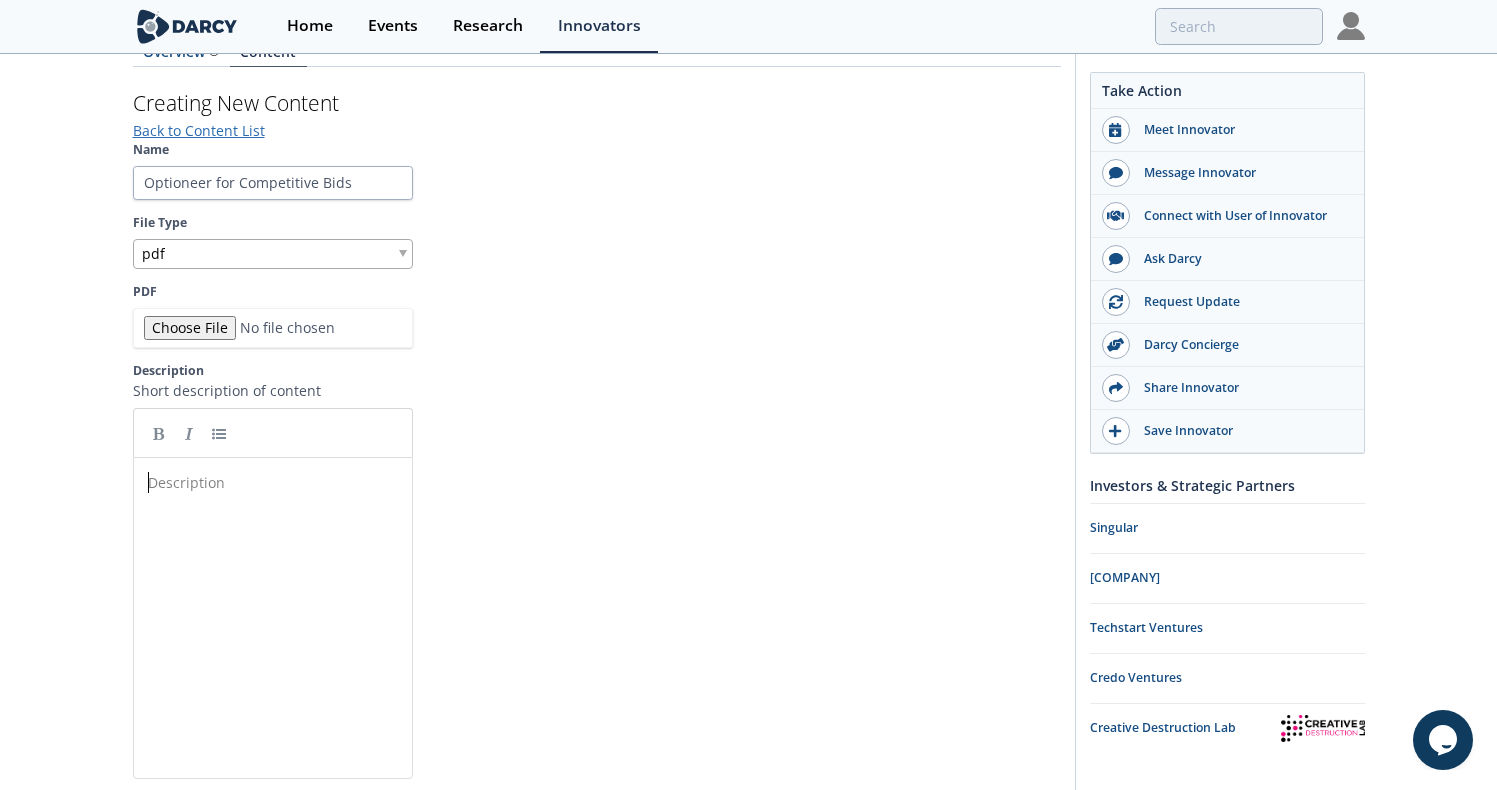 click on "Description xxxxxxxxxx   ​" at bounding box center [288, 633] 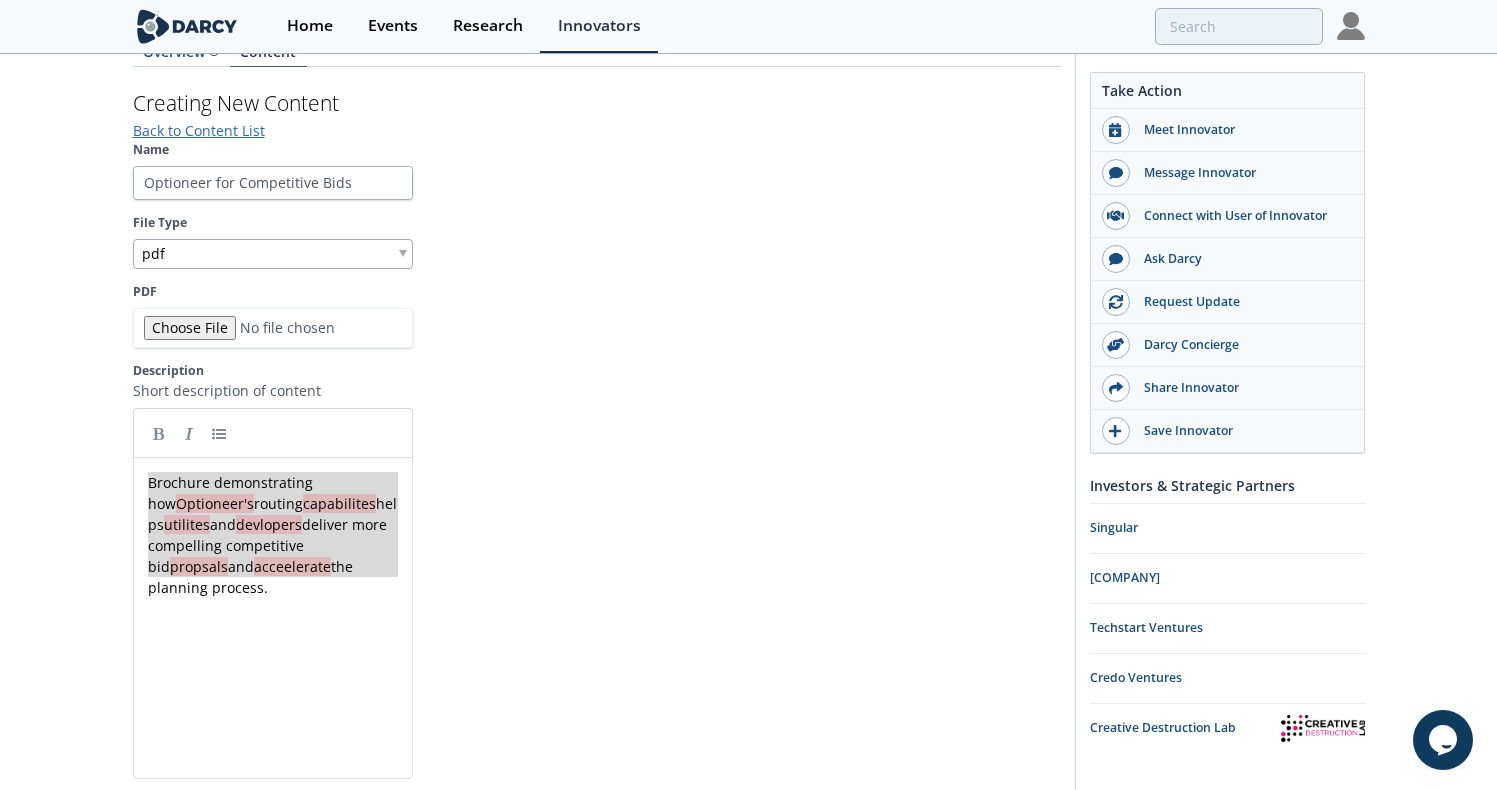 drag, startPoint x: 148, startPoint y: 483, endPoint x: 391, endPoint y: 611, distance: 274.6507 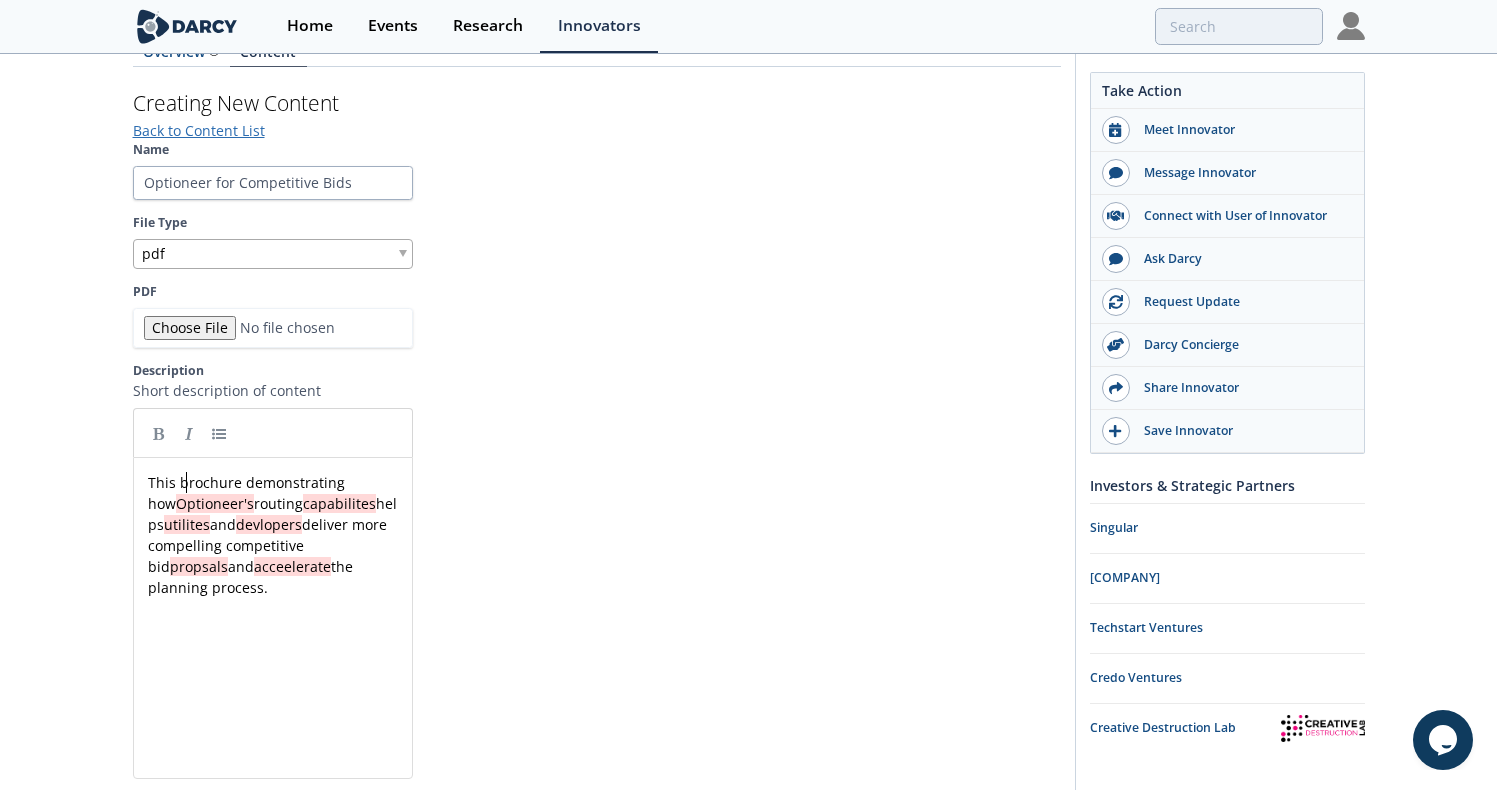 click on "x   This brochure demonstrating how  Optioneer's  routing  capabilites  helps  utilites  and  devlopers  deliver more compelling competitive bid  propsals  and  acceelerate  the planning process." at bounding box center [273, 535] 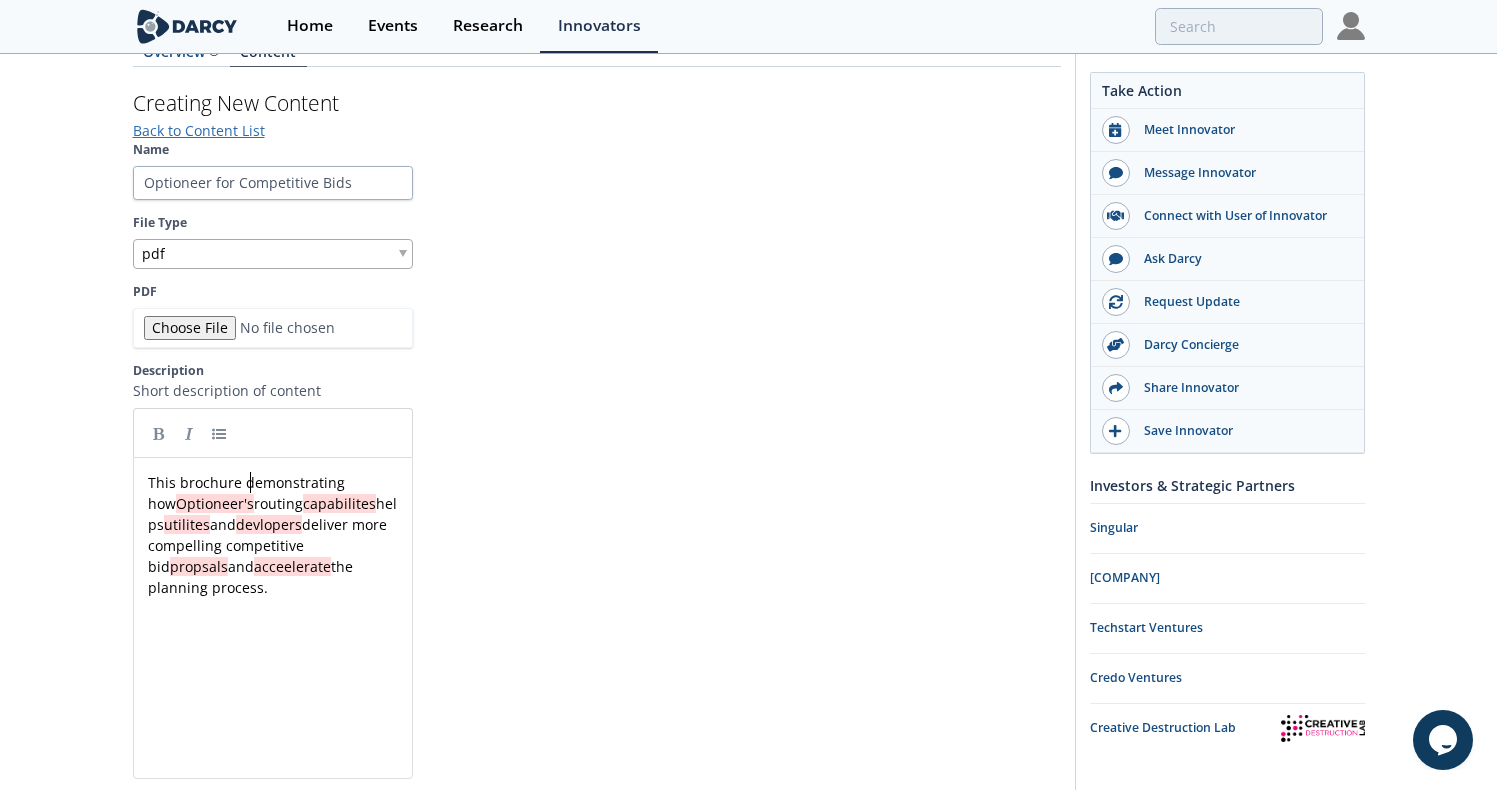 type on "demonstrating" 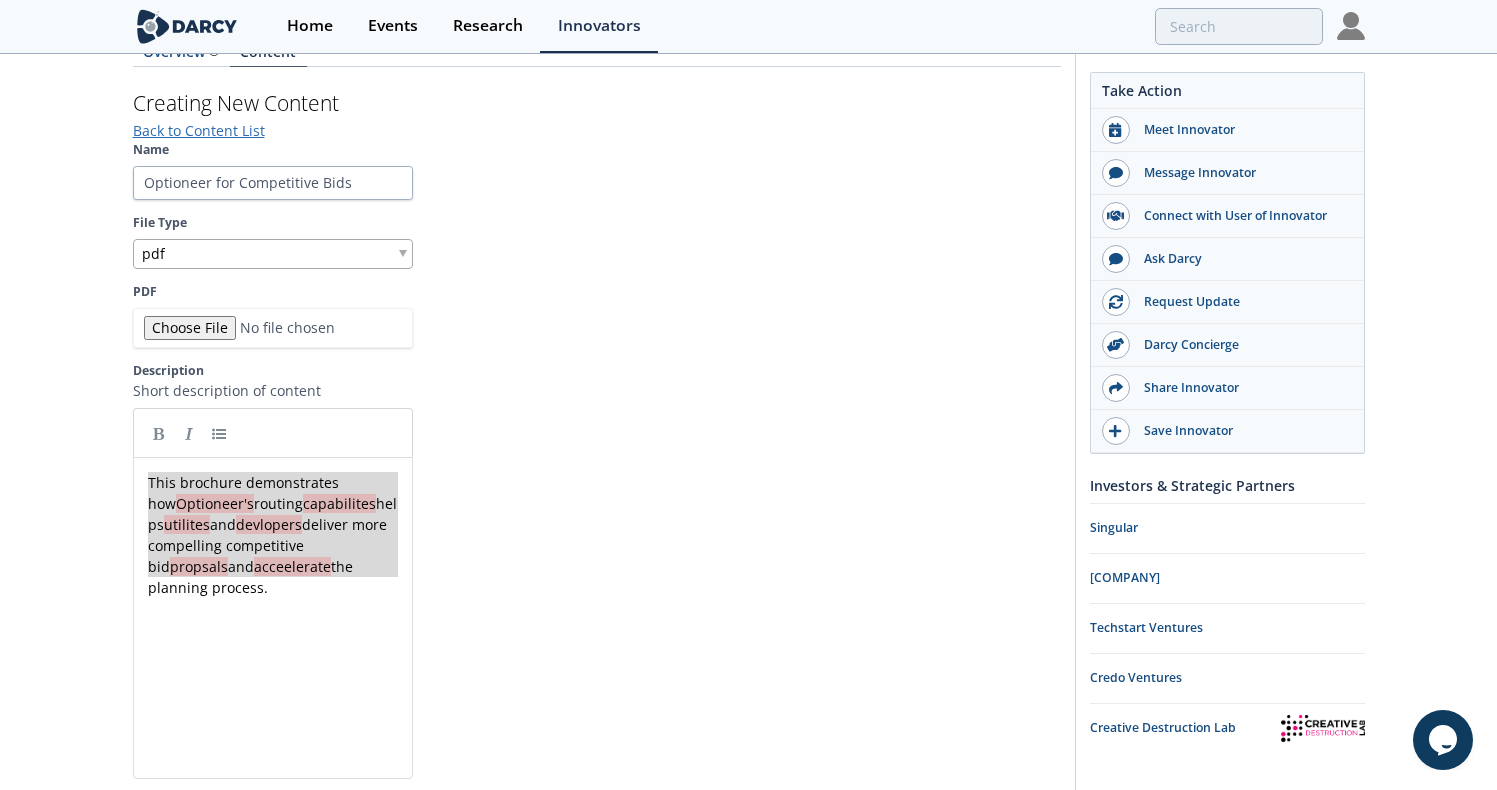 drag, startPoint x: 398, startPoint y: 571, endPoint x: 147, endPoint y: 477, distance: 268.02426 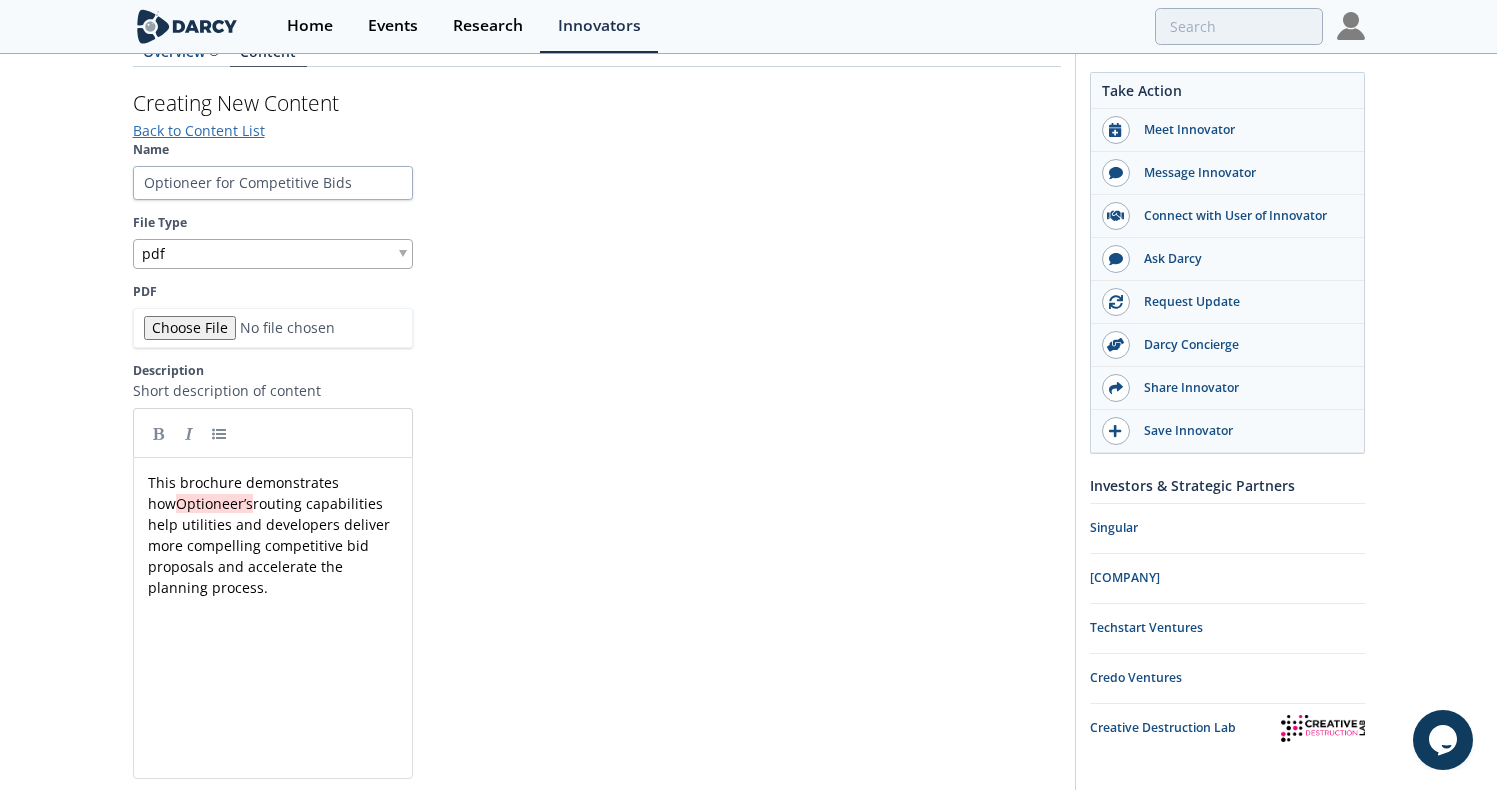 click on "x   This brochure demonstrates how  Optioneer’s  routing capabilities help utilities and developers deliver more compelling competitive bid proposals and accelerate the planning process." at bounding box center [288, 633] 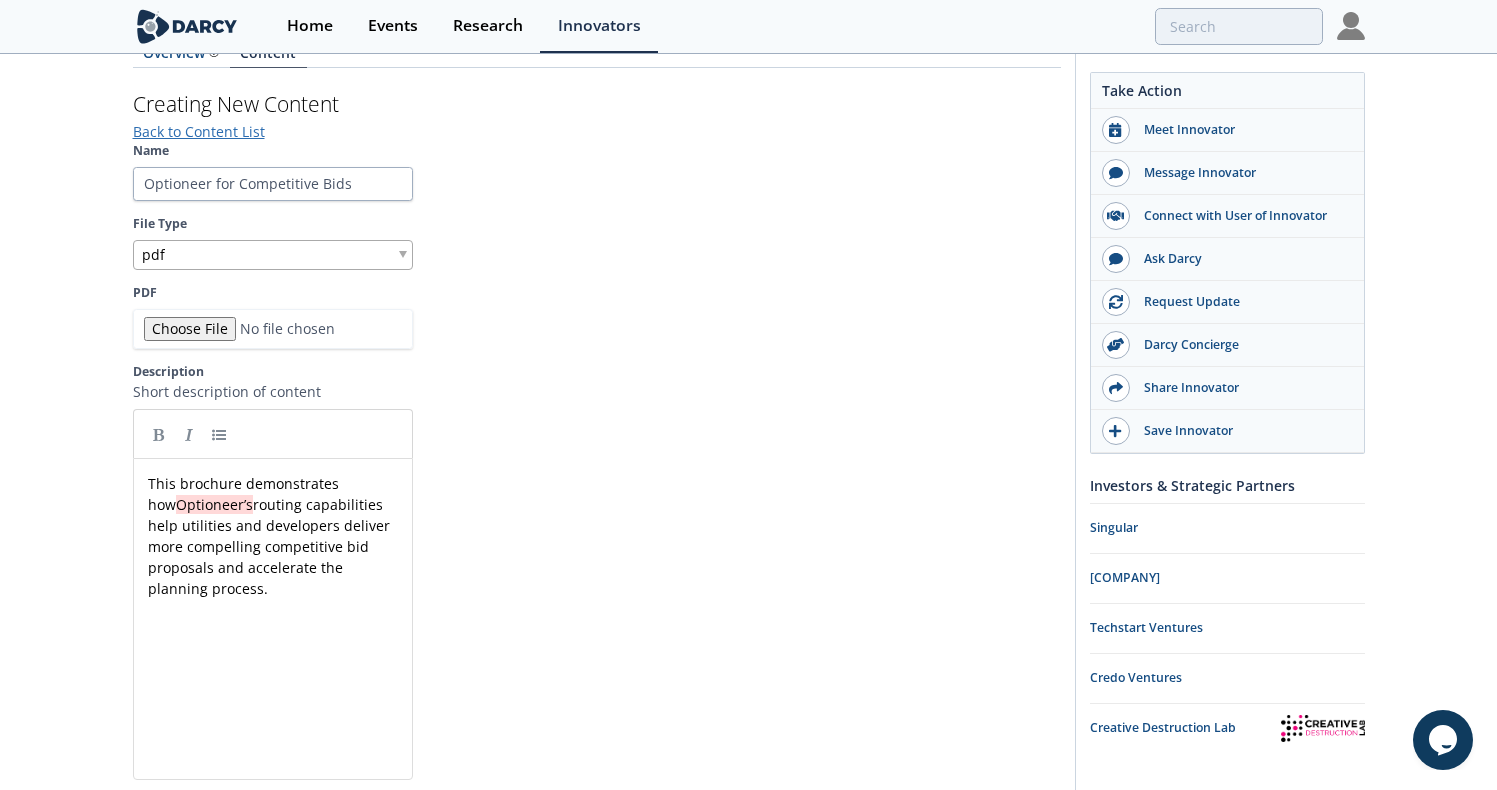 scroll, scrollTop: 500, scrollLeft: 0, axis: vertical 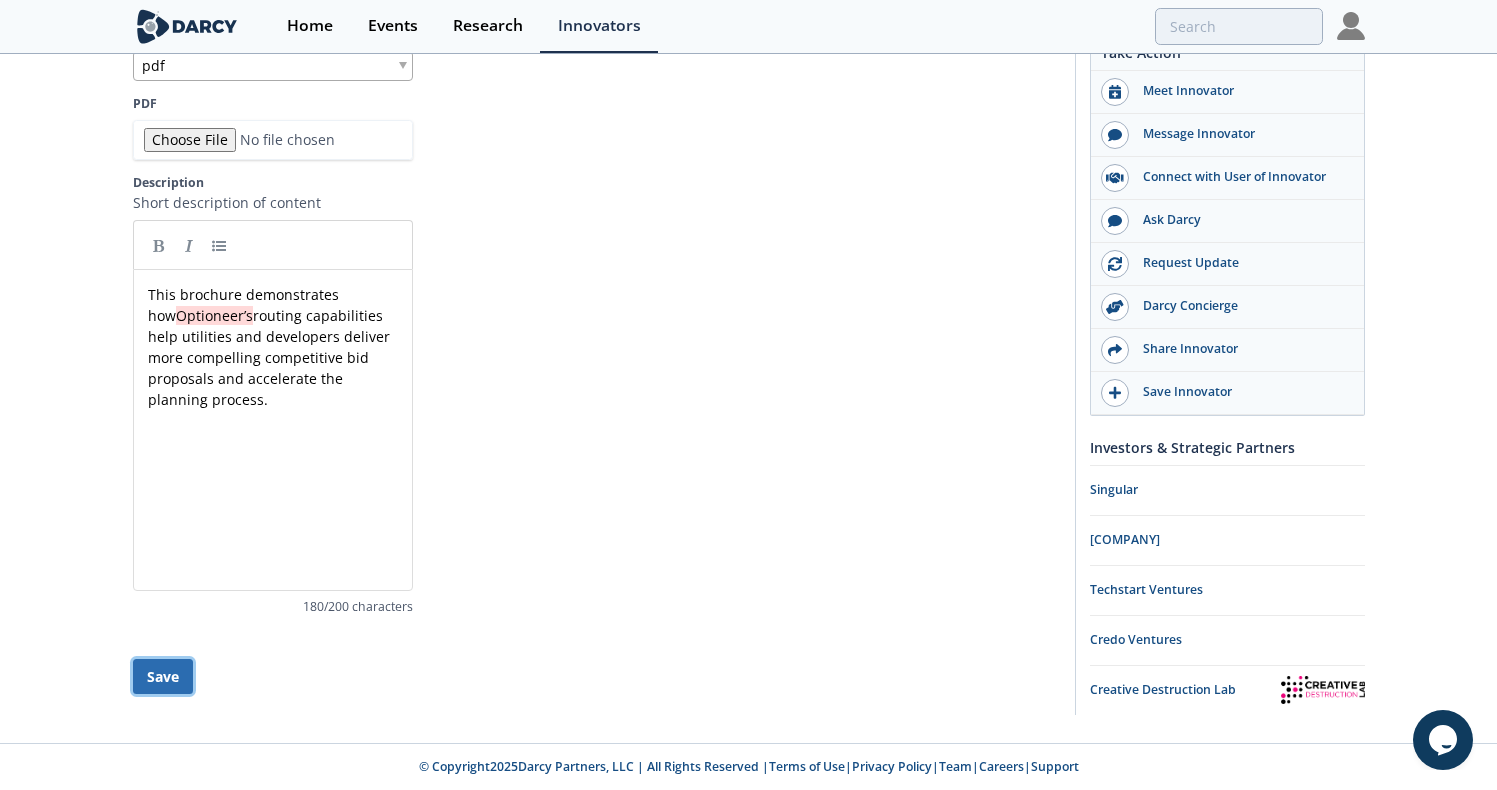 click on "Save" at bounding box center (163, 676) 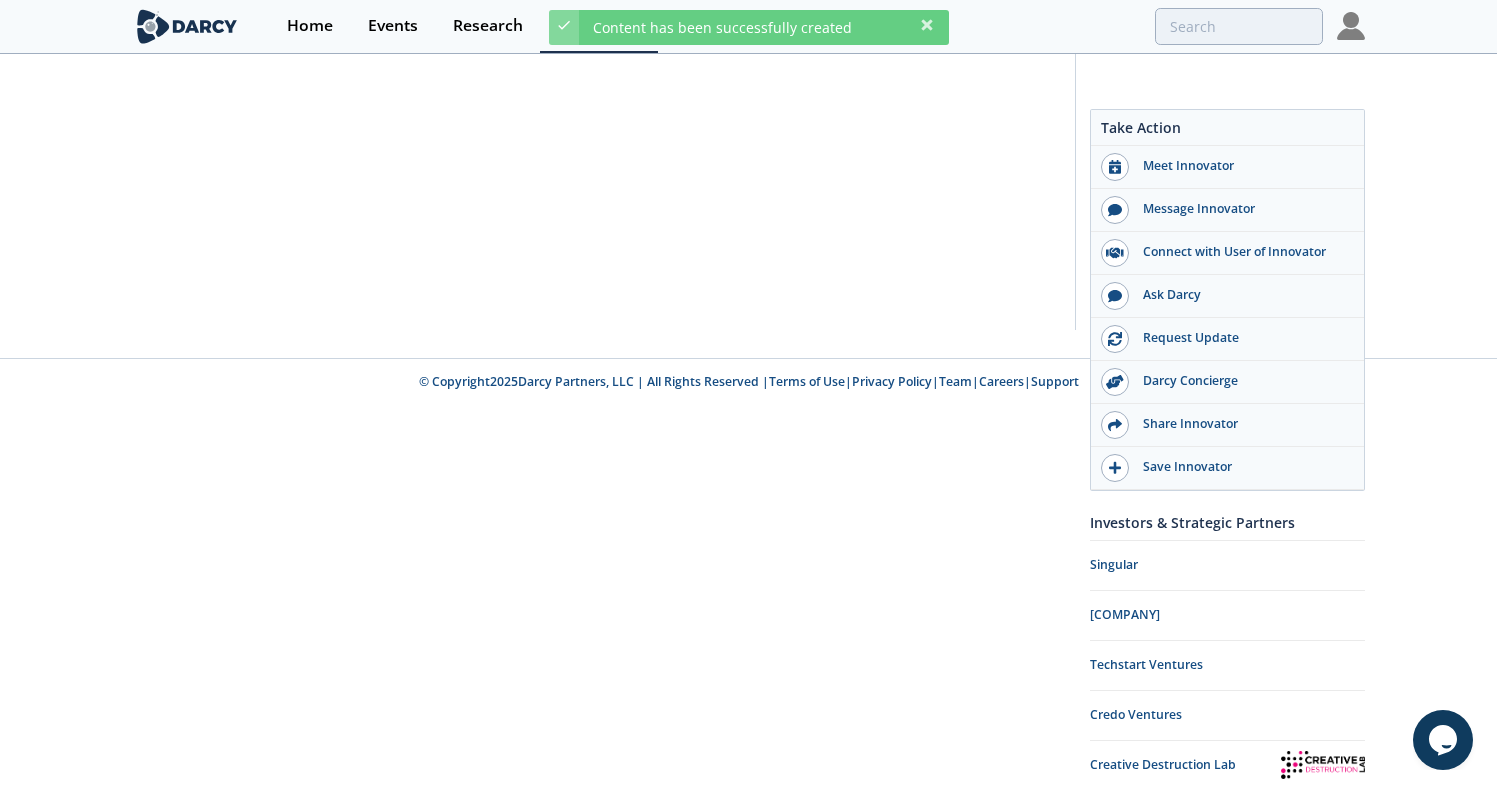 scroll, scrollTop: 40, scrollLeft: 0, axis: vertical 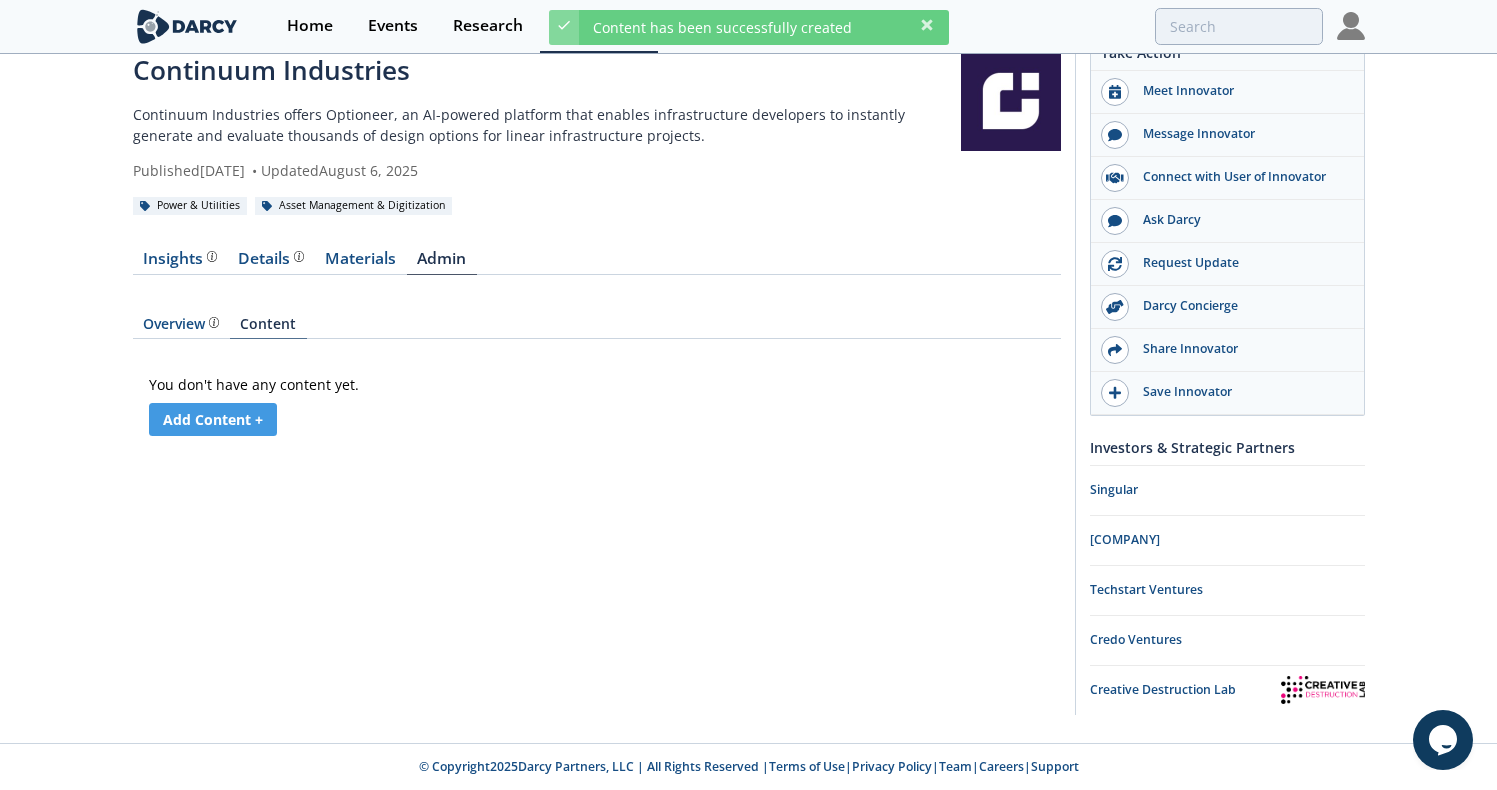 click on "Content" at bounding box center (268, 328) 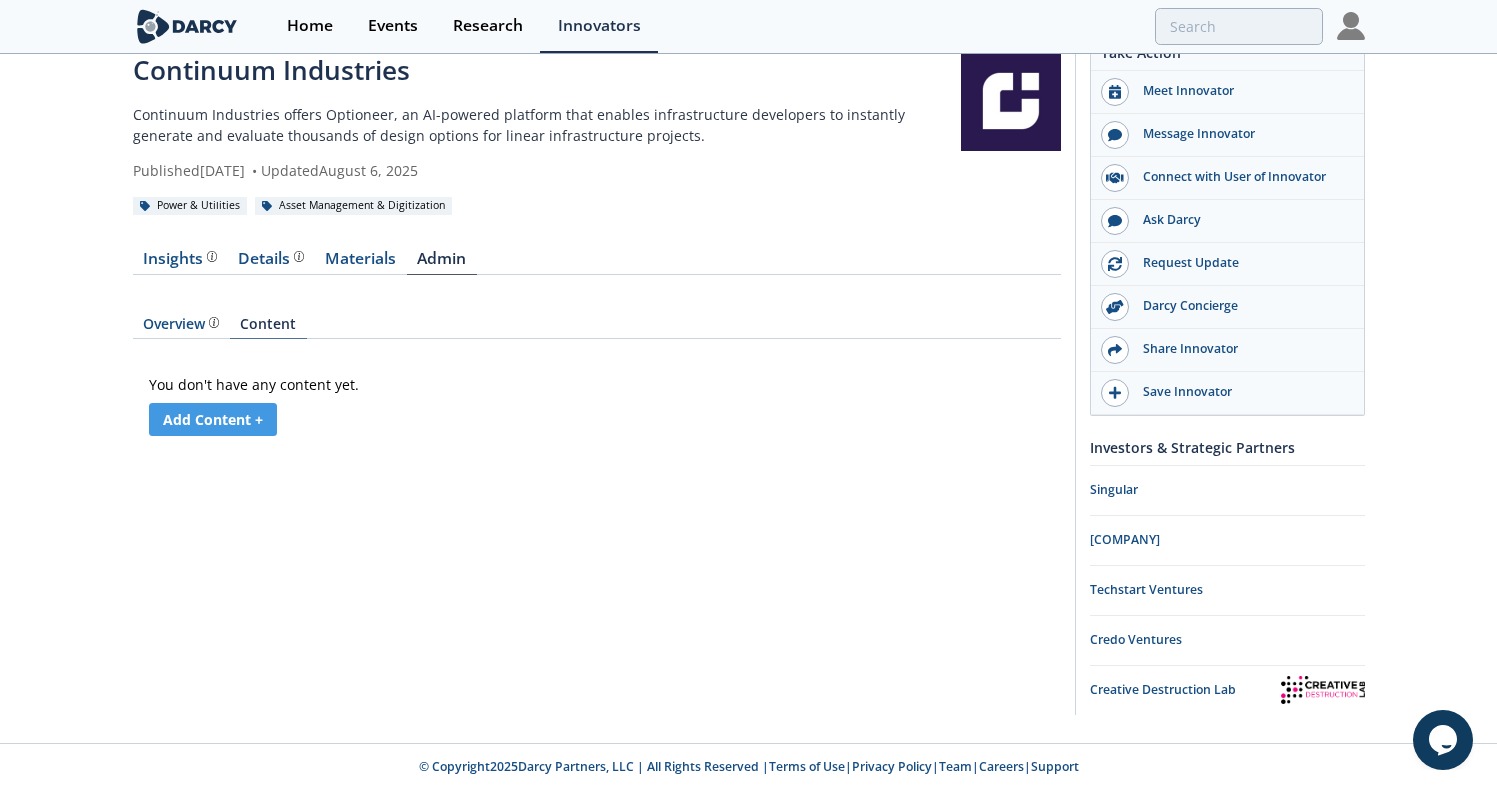 click on "Content" at bounding box center (268, 328) 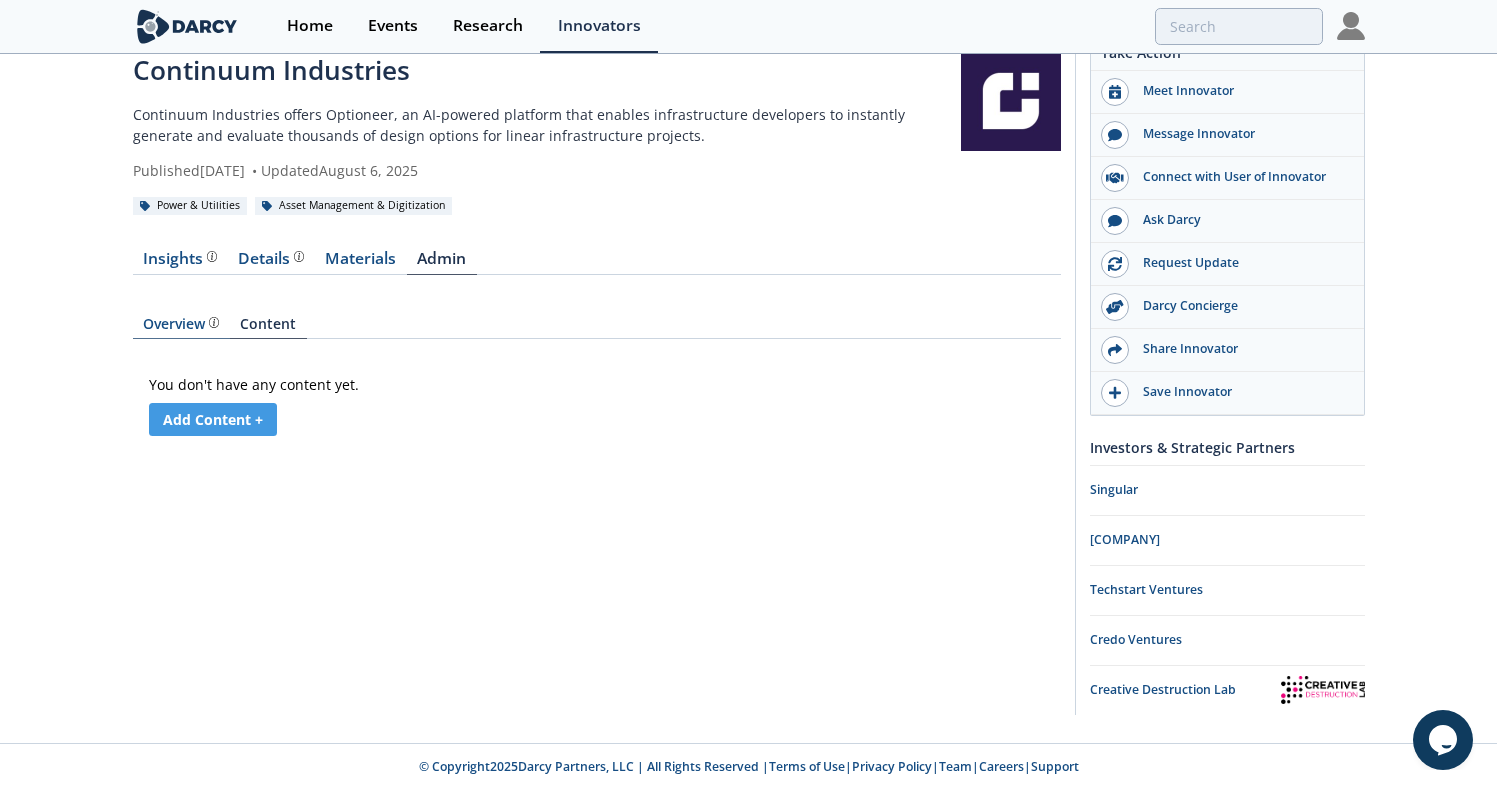 click on "Overview" at bounding box center (181, 324) 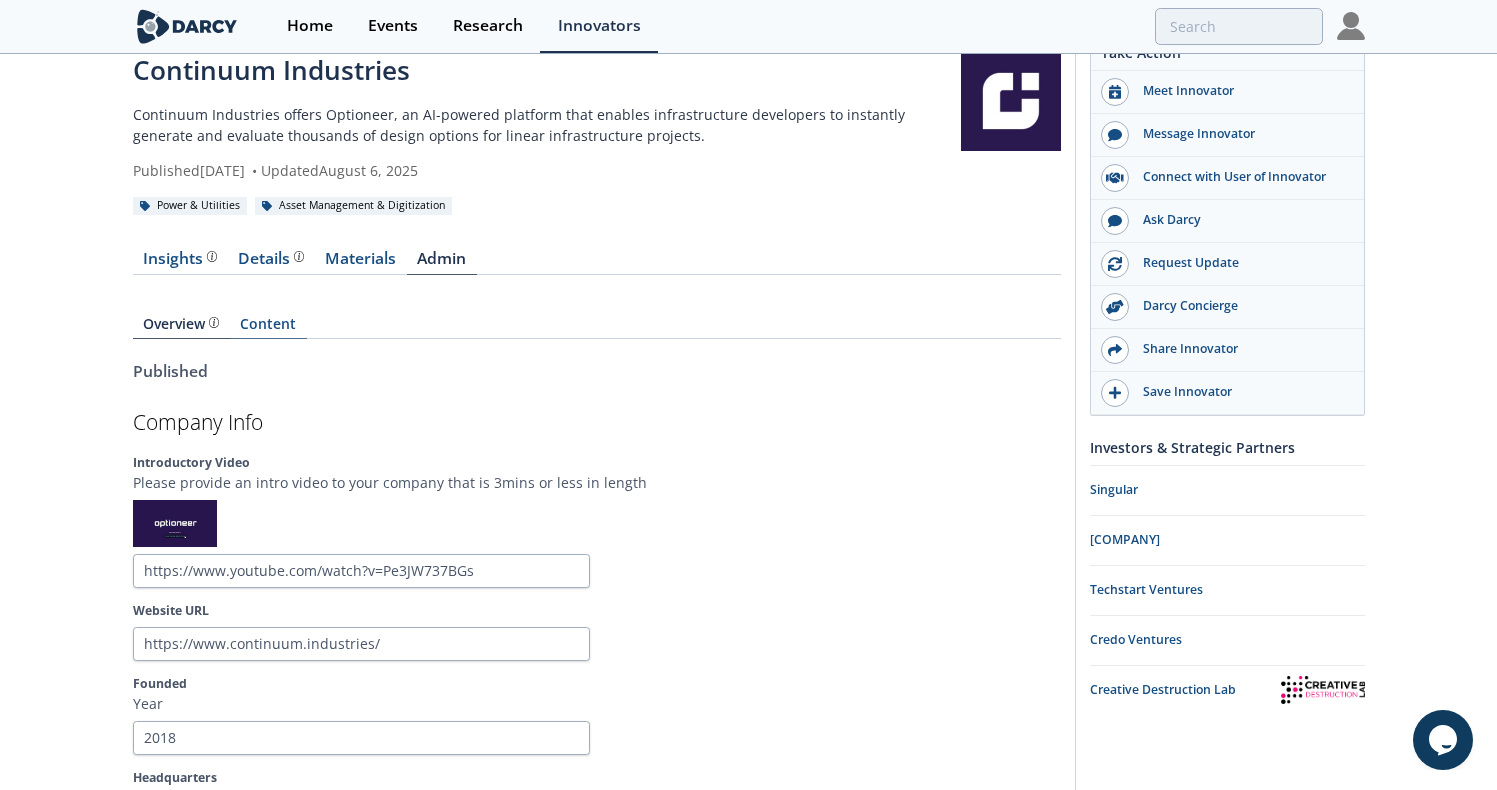 click on "Content" at bounding box center [268, 328] 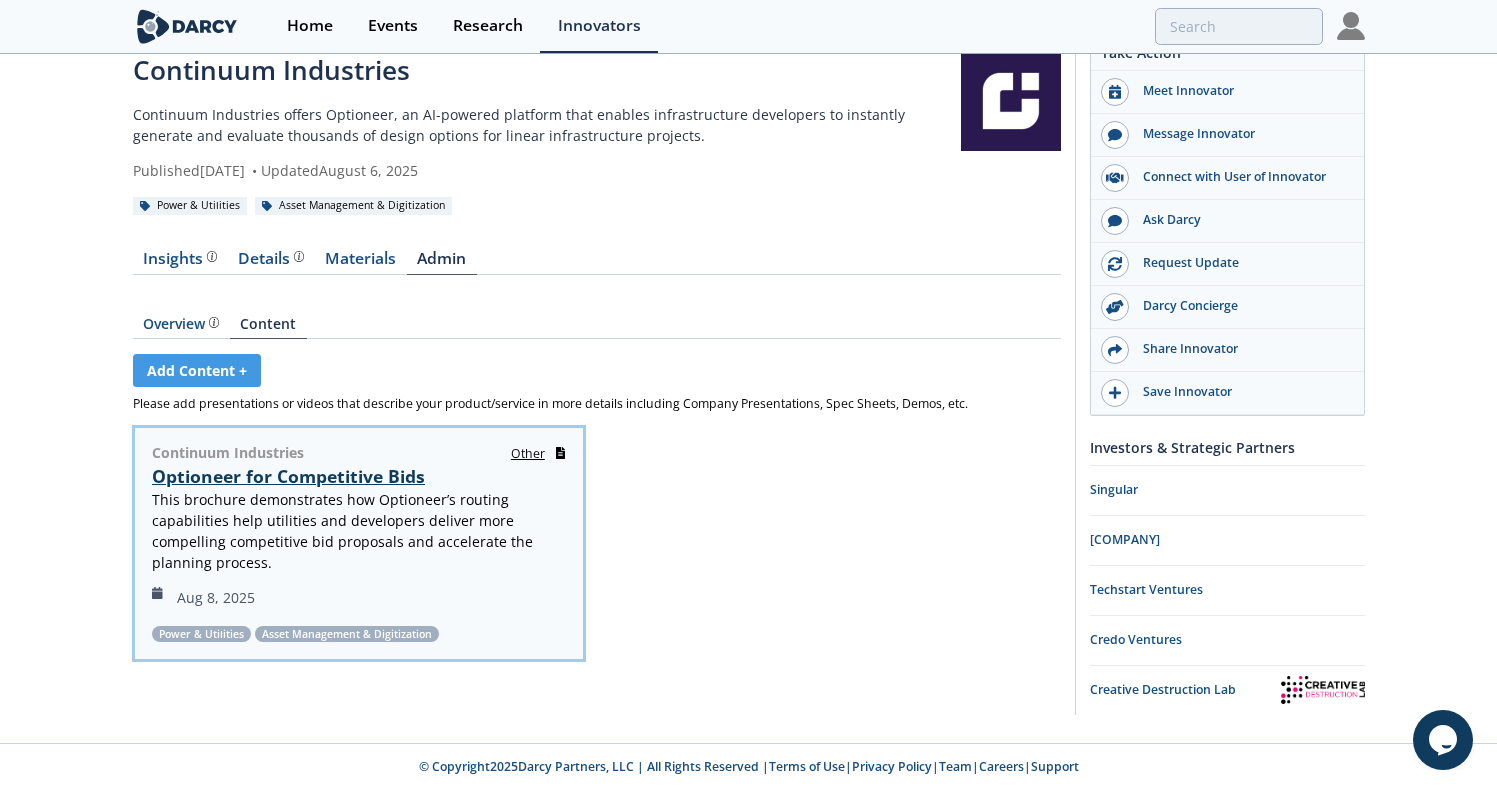 click on "Optioneer for Competitive Bids" at bounding box center (288, 476) 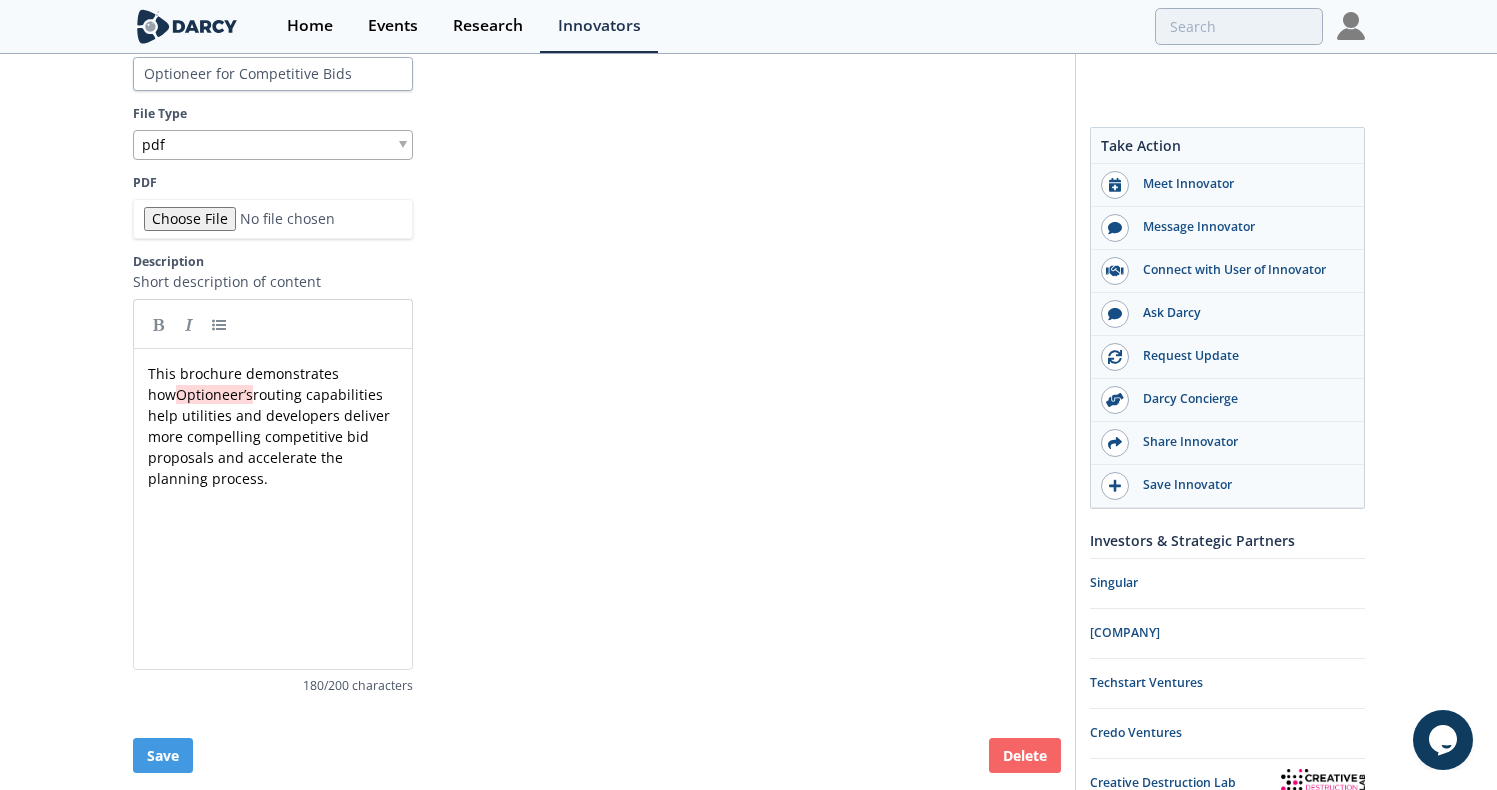 scroll, scrollTop: 542, scrollLeft: 0, axis: vertical 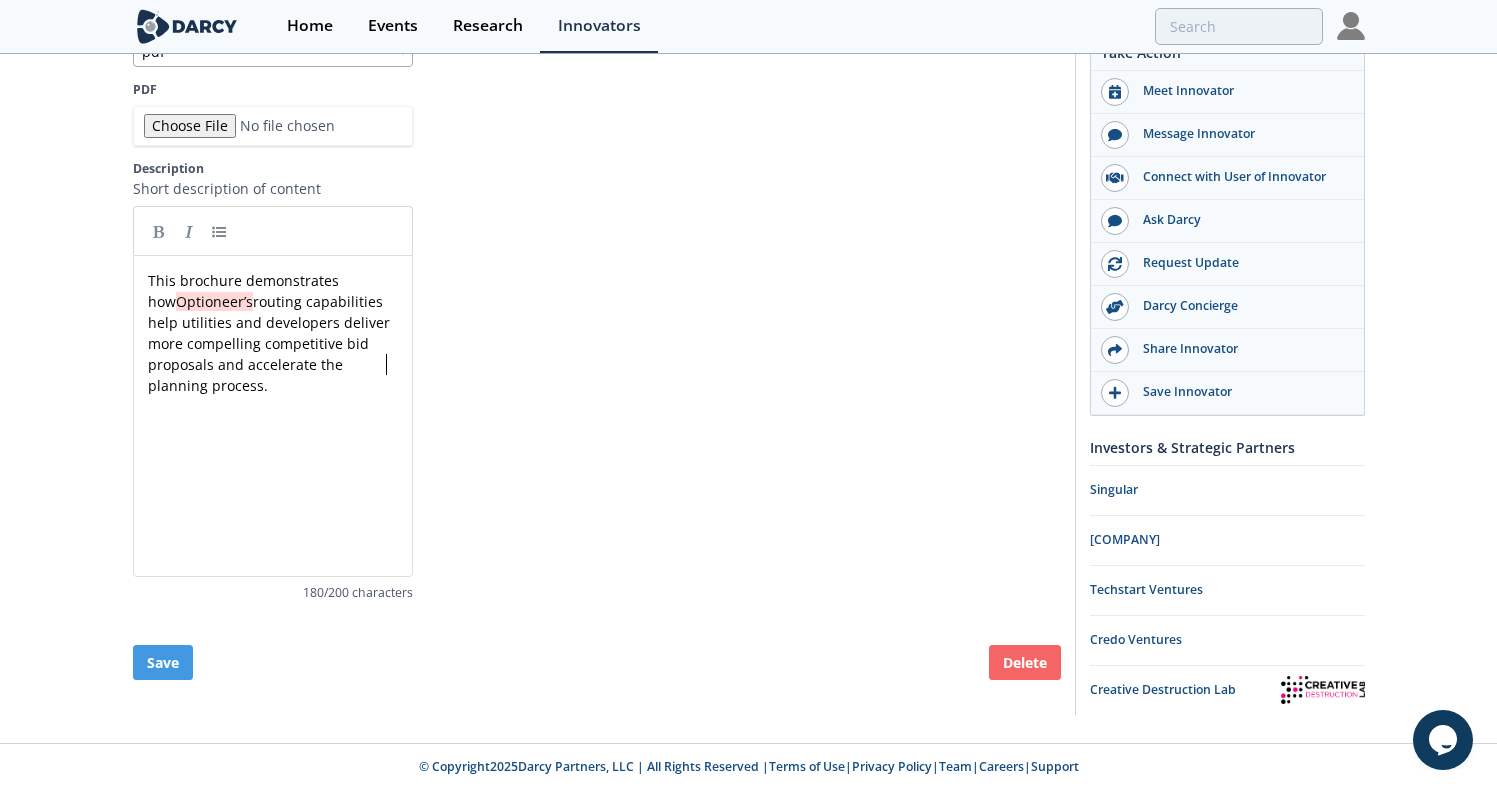 click on "This brochure demonstrates how  Optioneer’s  routing capabilities help utilities and developers deliver more compelling competitive bid proposals and accelerate the planning process." at bounding box center (288, 431) 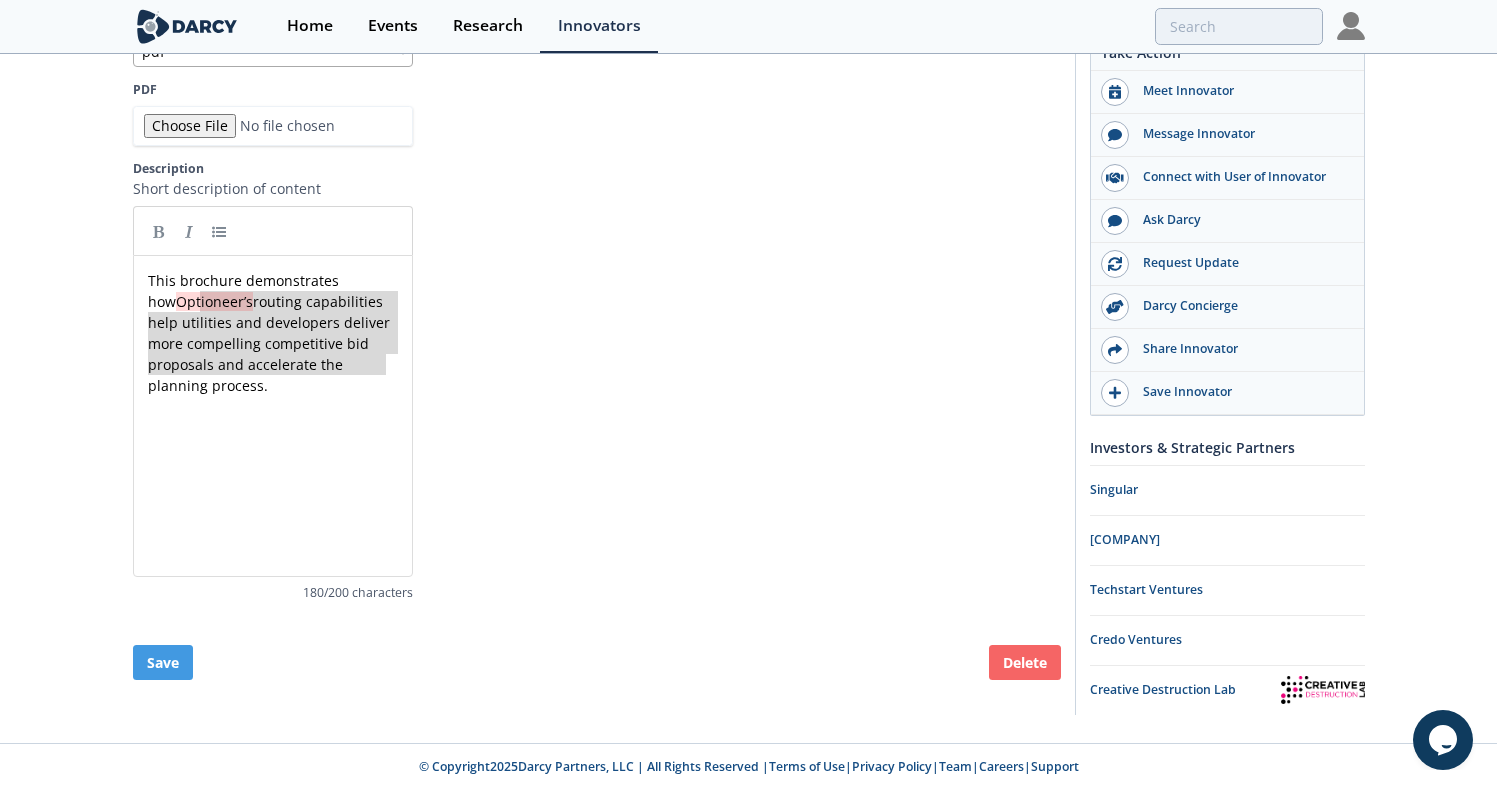 type on "This brochure demonstrates how Optioneer’s routing capabilities help utilities and developers deliver more compelling competitive bid proposals and accelerate the planning process." 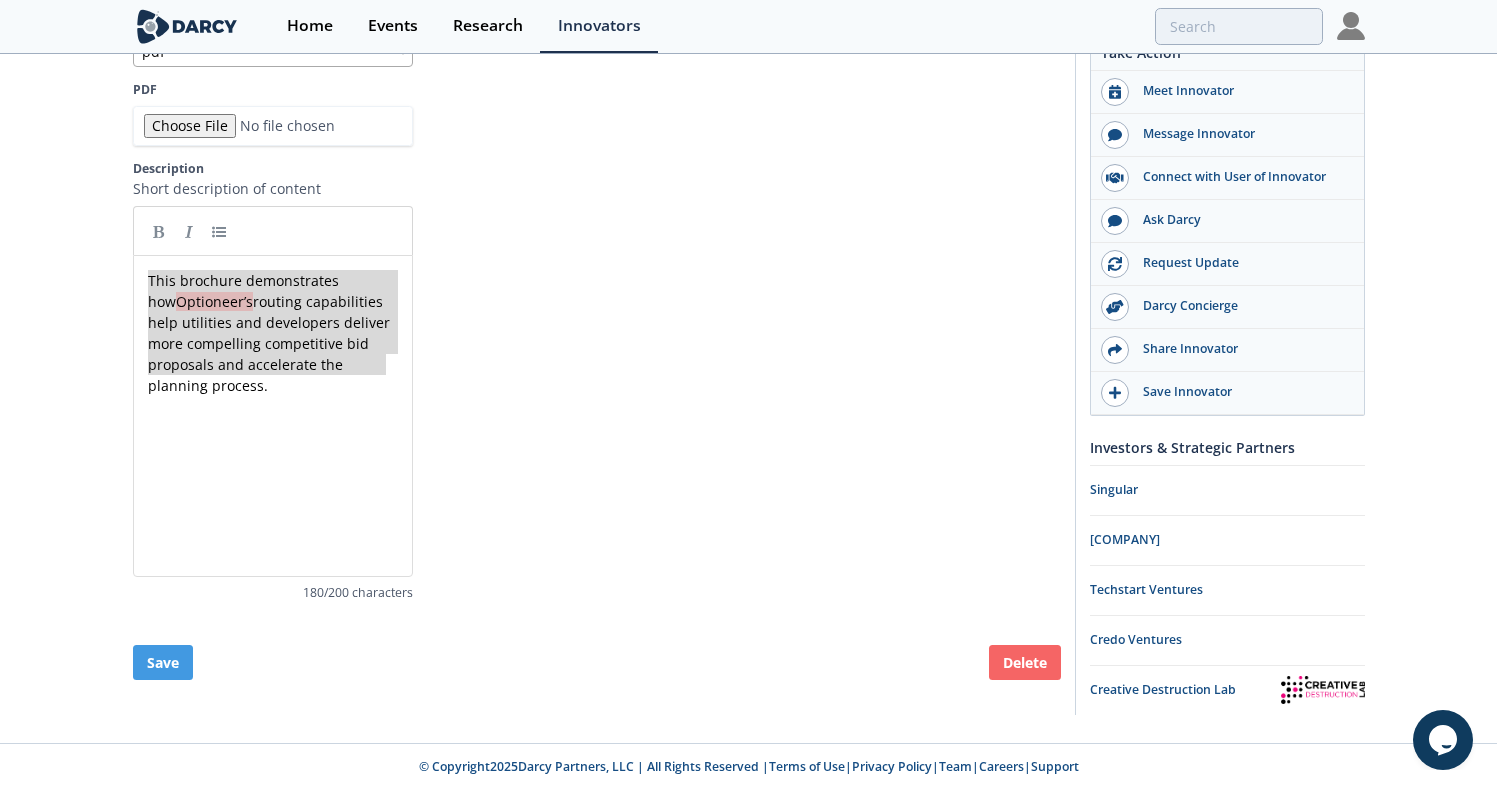 drag, startPoint x: 393, startPoint y: 369, endPoint x: 125, endPoint y: 284, distance: 281.15656 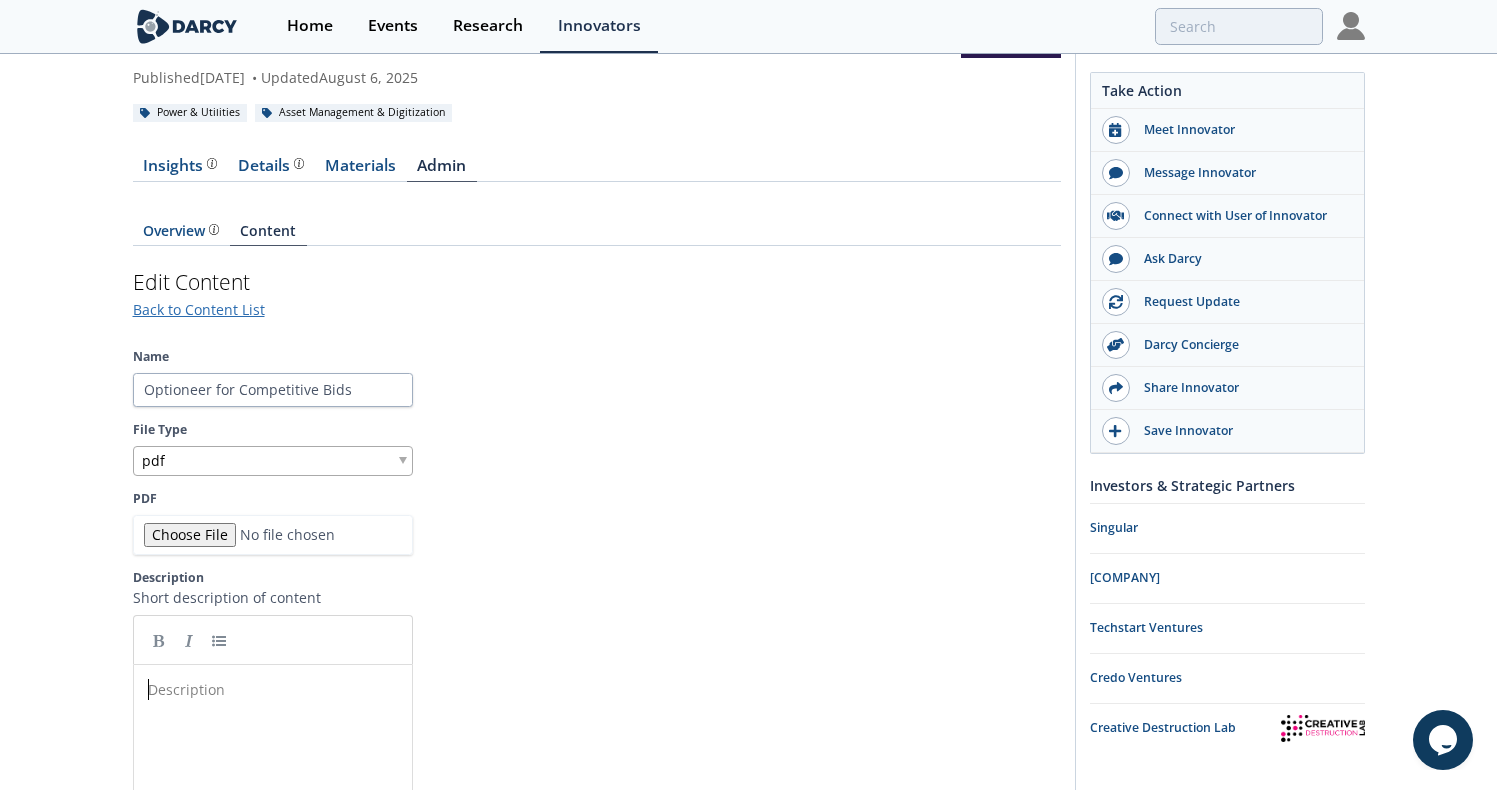 scroll, scrollTop: 136, scrollLeft: 0, axis: vertical 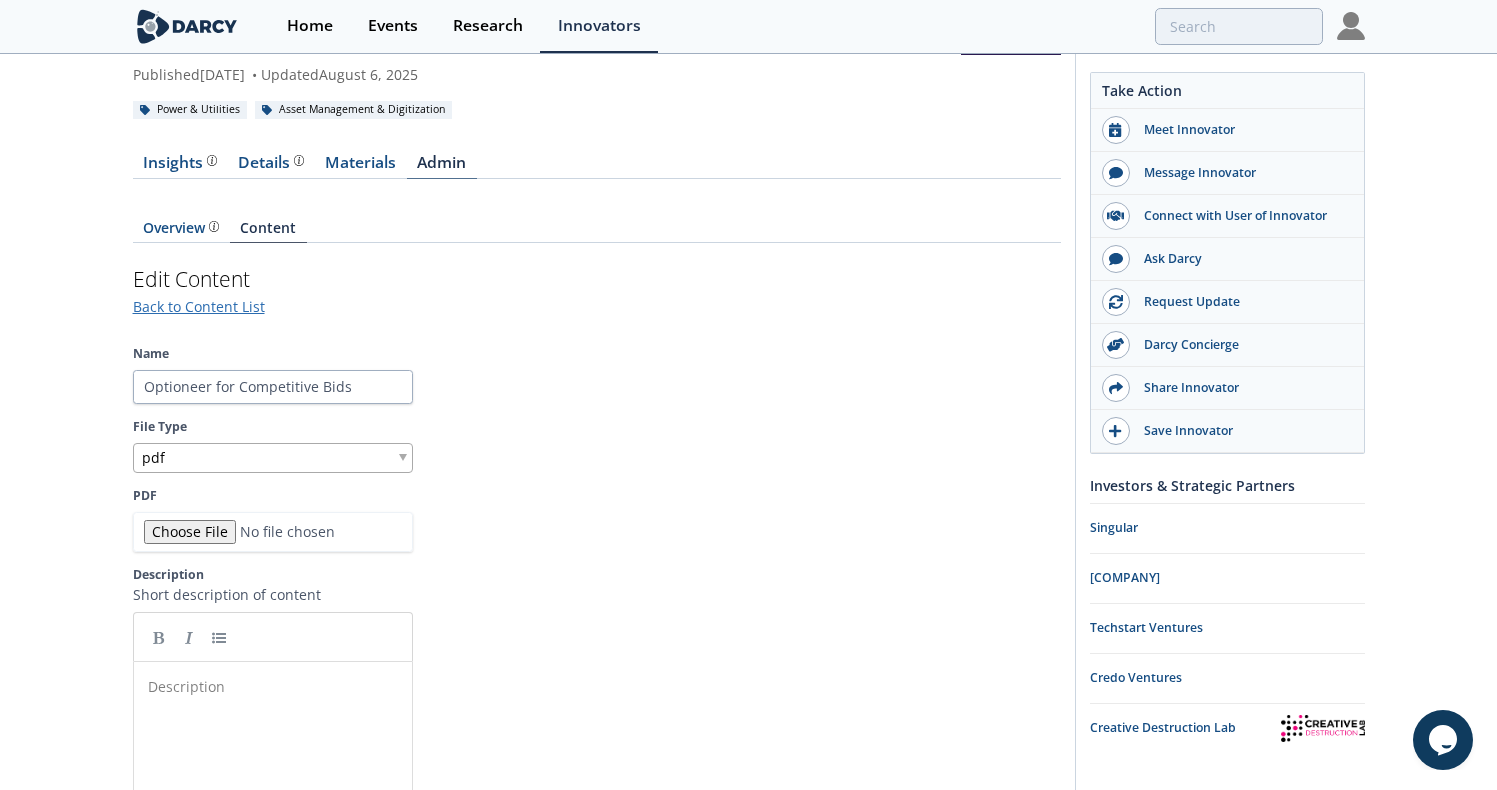 click on "Admin" at bounding box center (442, 167) 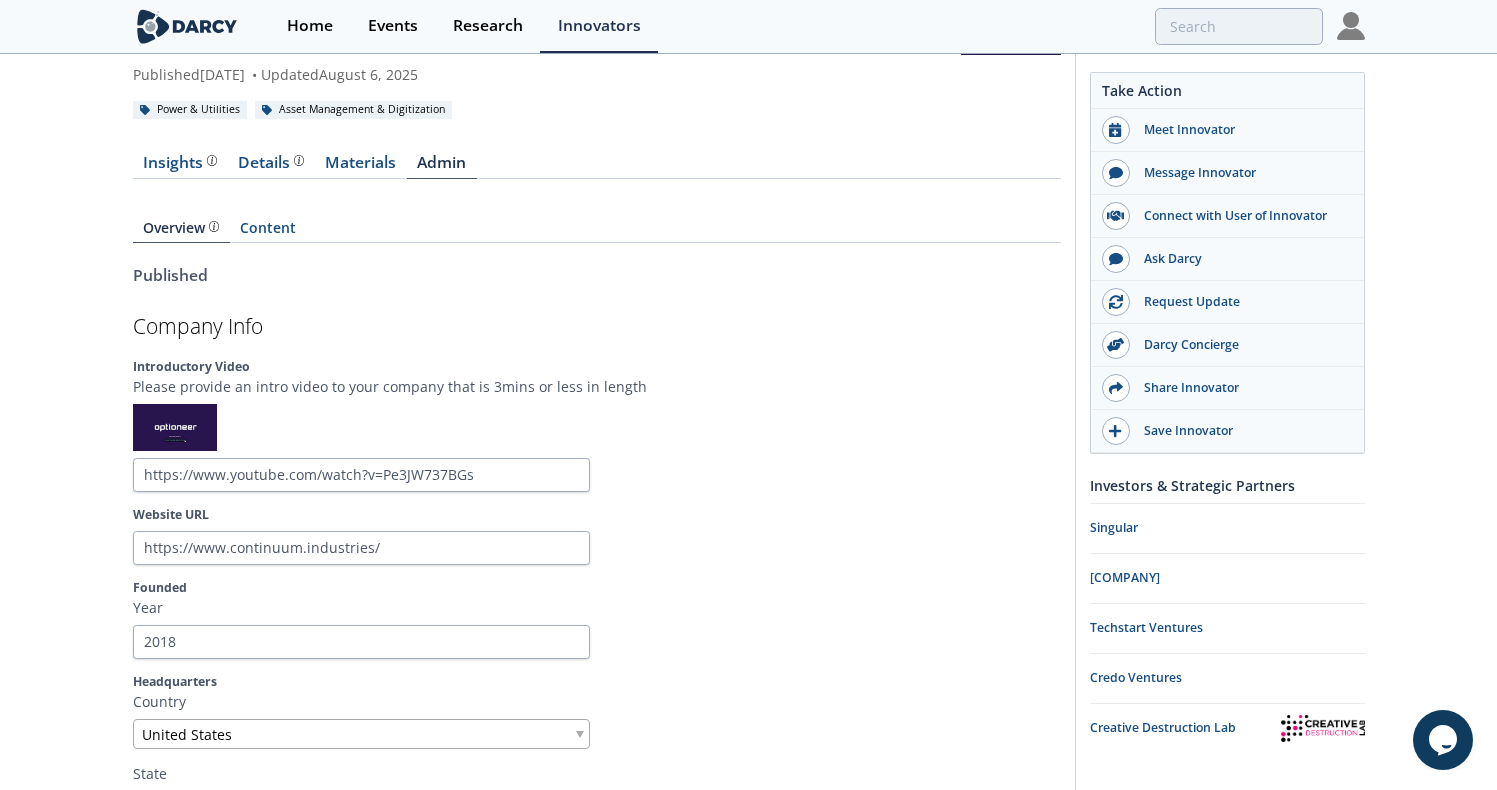 click on "Overview
Content" at bounding box center [597, 221] 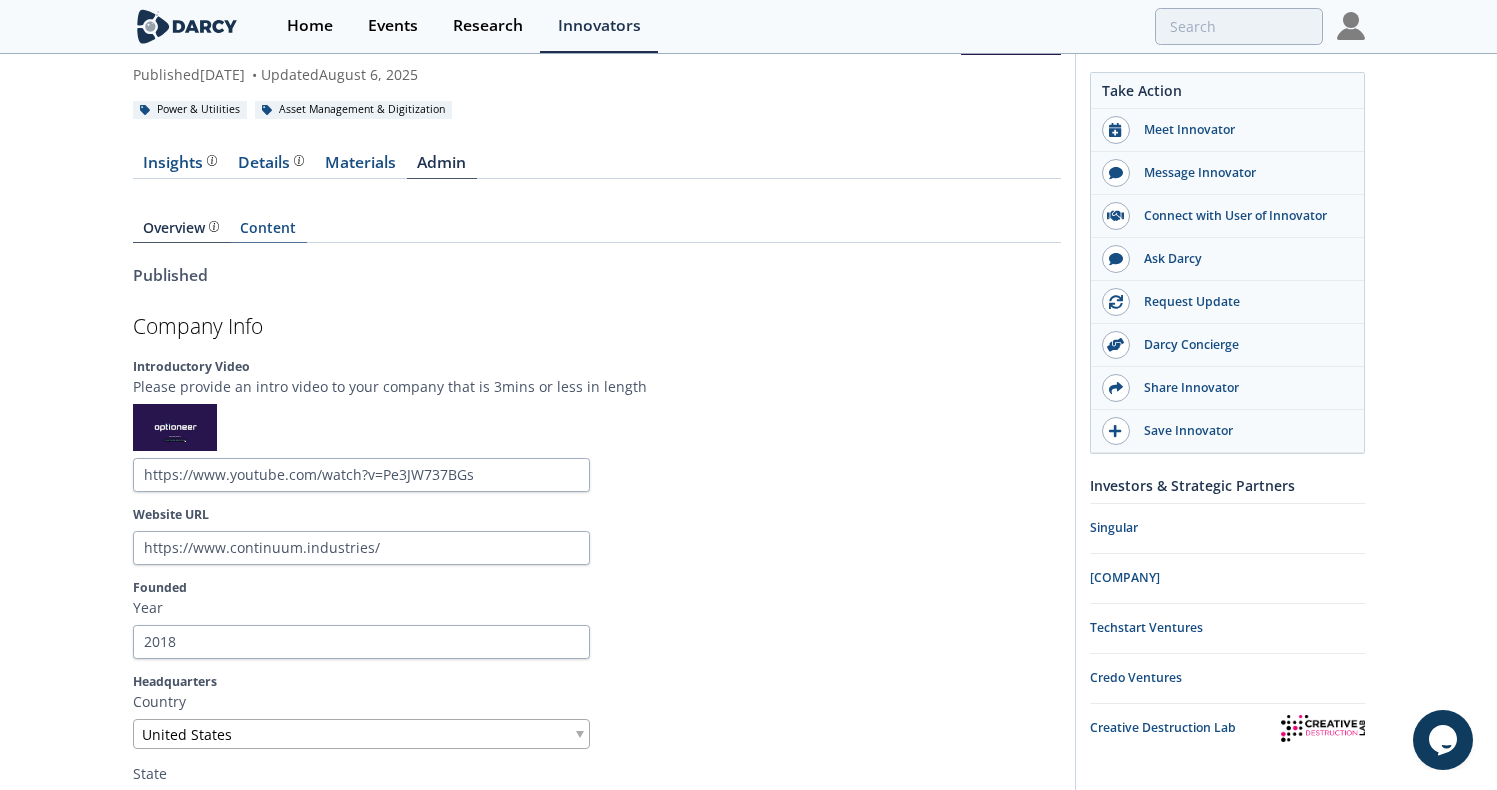 click on "Content" at bounding box center (268, 232) 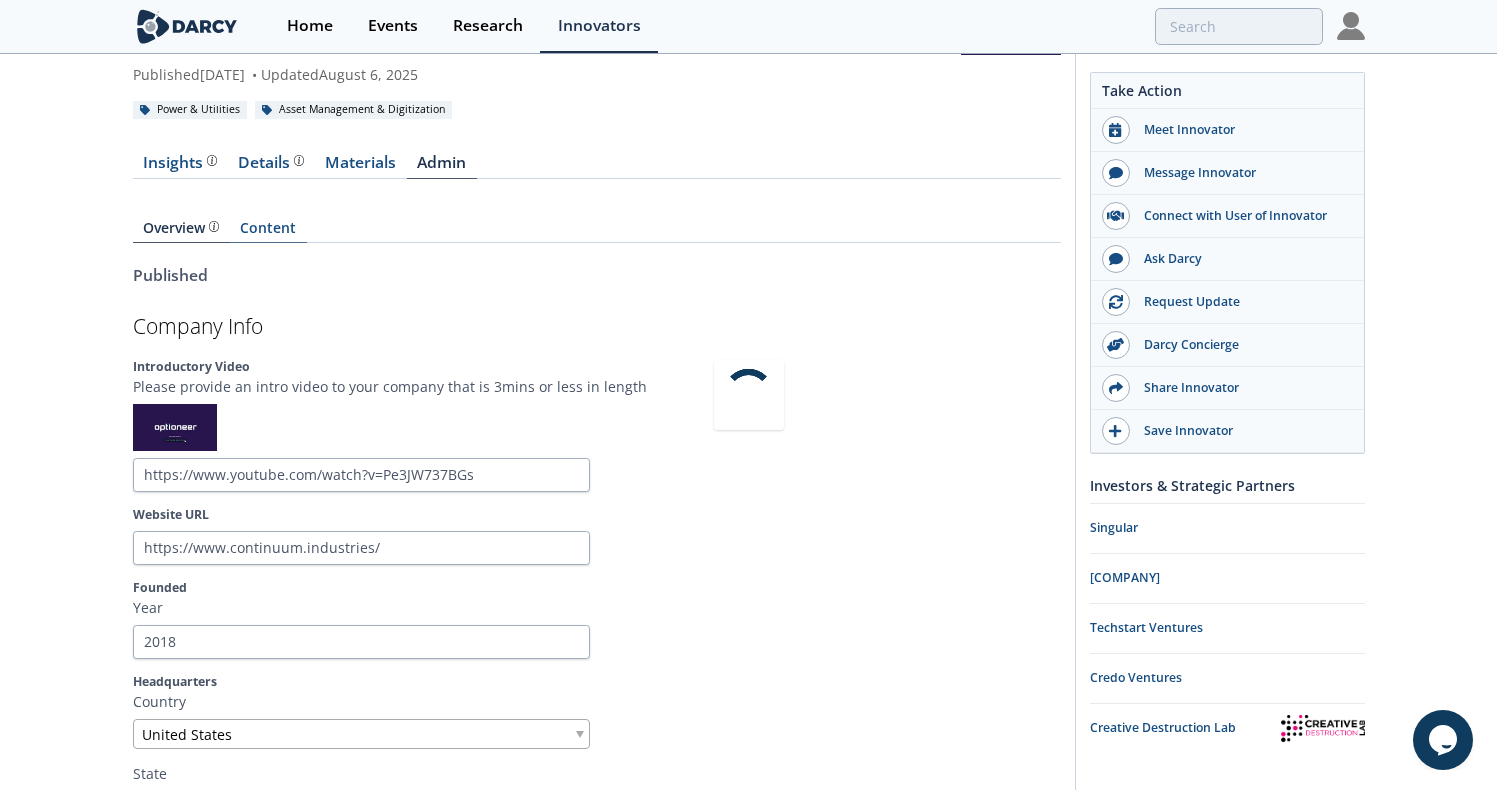 scroll, scrollTop: 40, scrollLeft: 0, axis: vertical 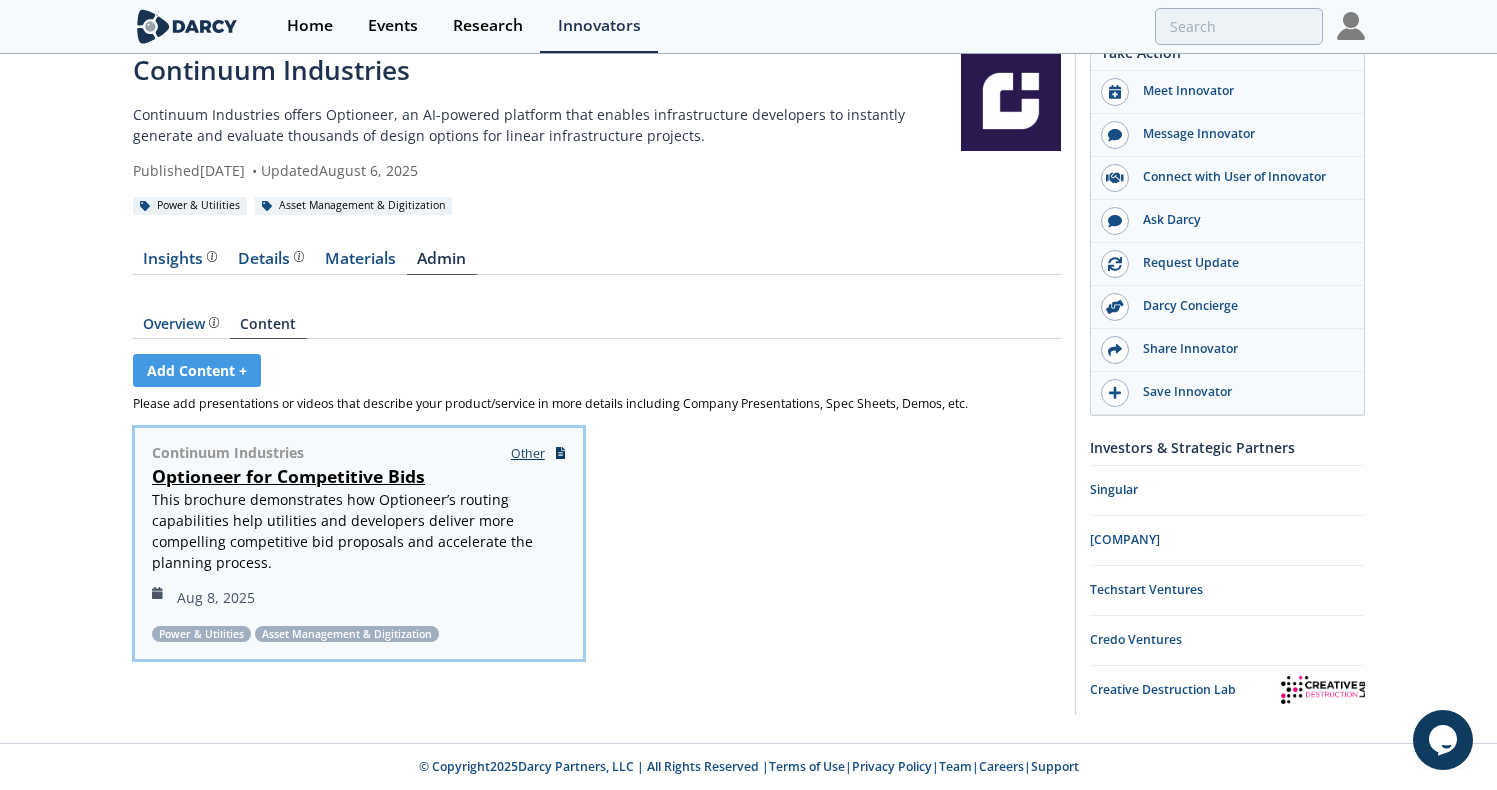 click 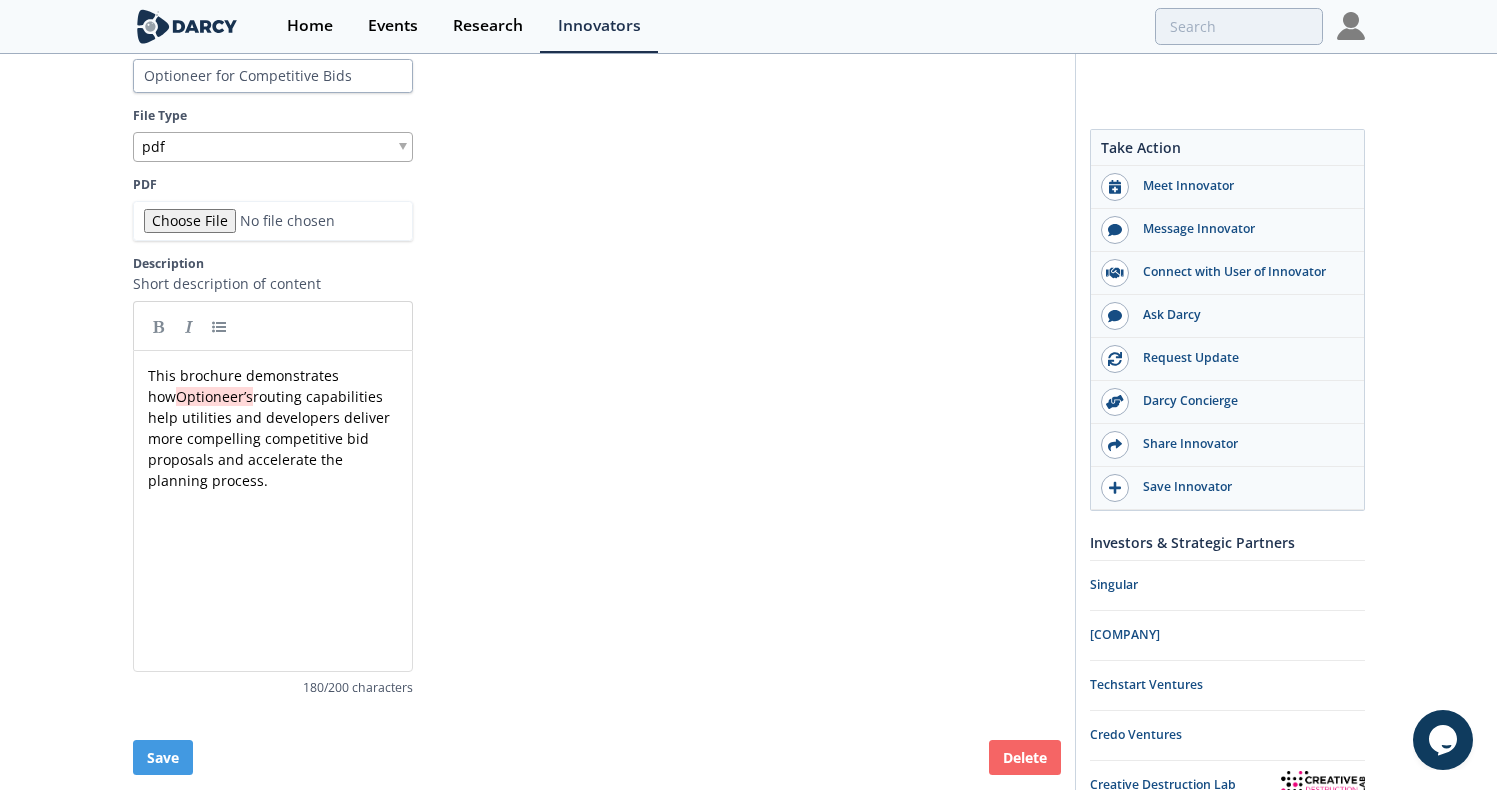 scroll, scrollTop: 542, scrollLeft: 0, axis: vertical 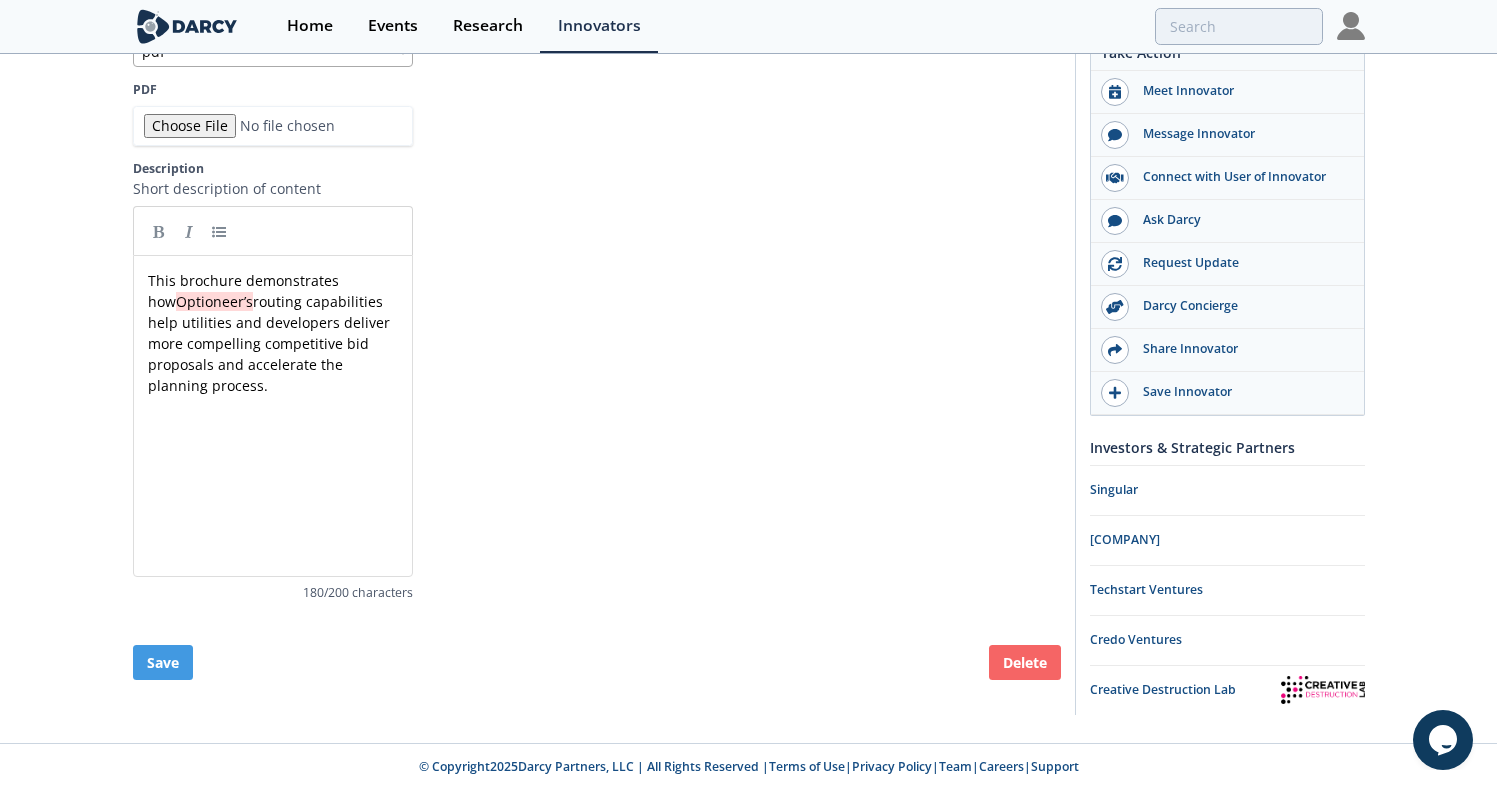click on "This brochure demonstrates how  Optioneer’s  routing capabilities help utilities and developers deliver more compelling competitive bid proposals and accelerate the planning process." at bounding box center [271, 333] 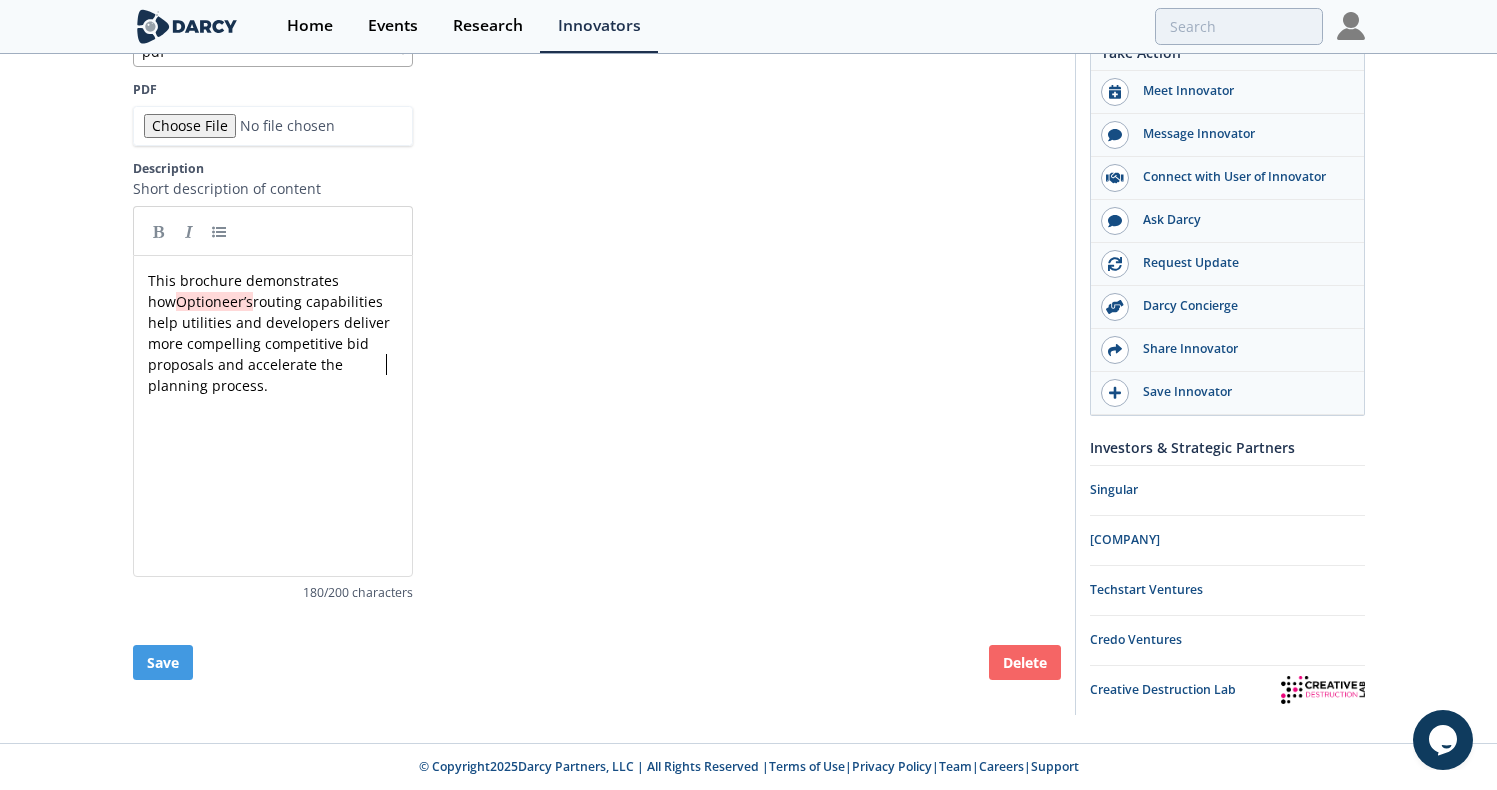type on "This brochure demonstrates how Optioneer’s routing capabilities help utilities and developers deliver more compelling competitive bid proposals and accelerate the planning process." 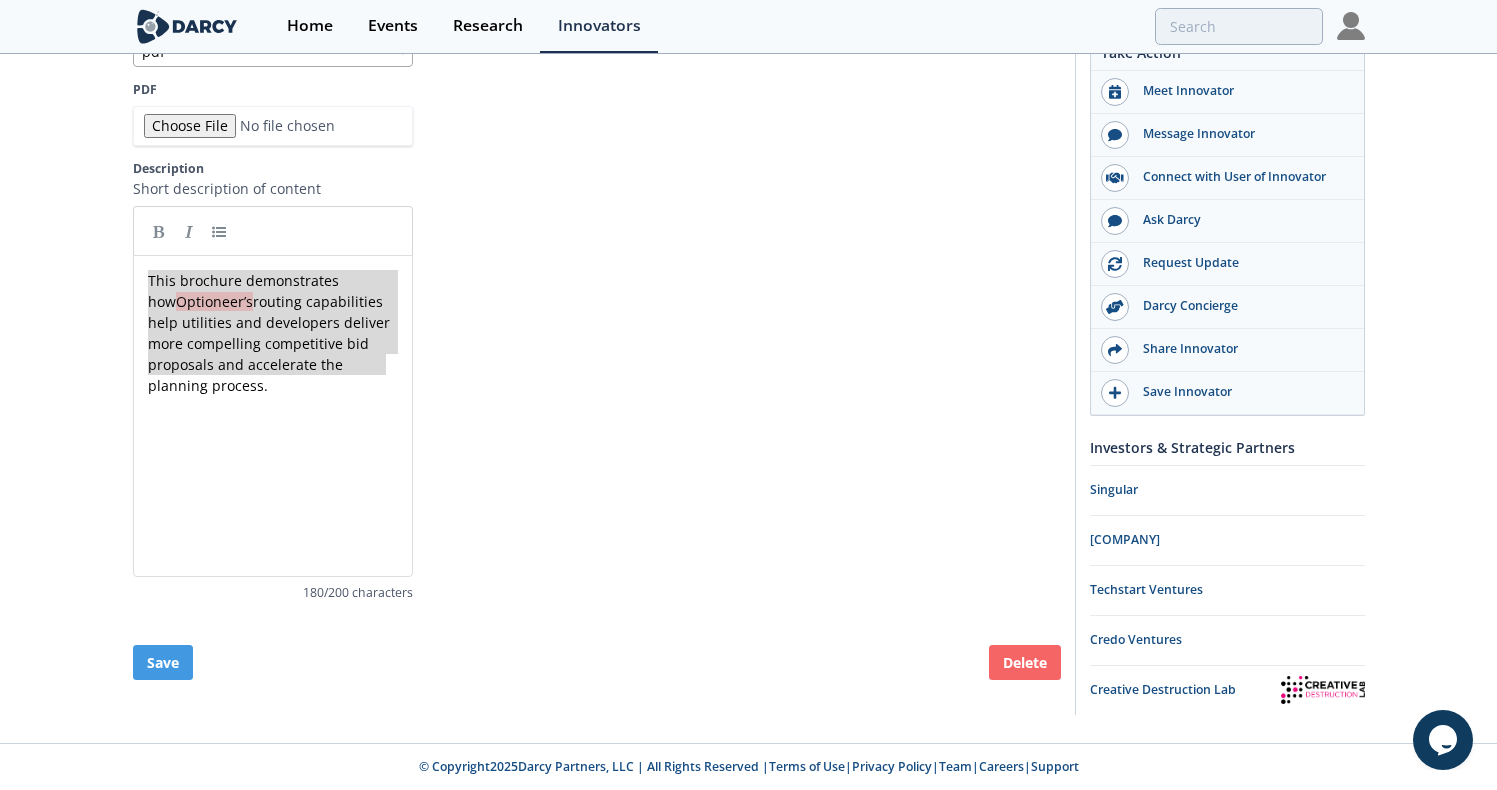 drag, startPoint x: 391, startPoint y: 366, endPoint x: 67, endPoint y: 219, distance: 355.78787 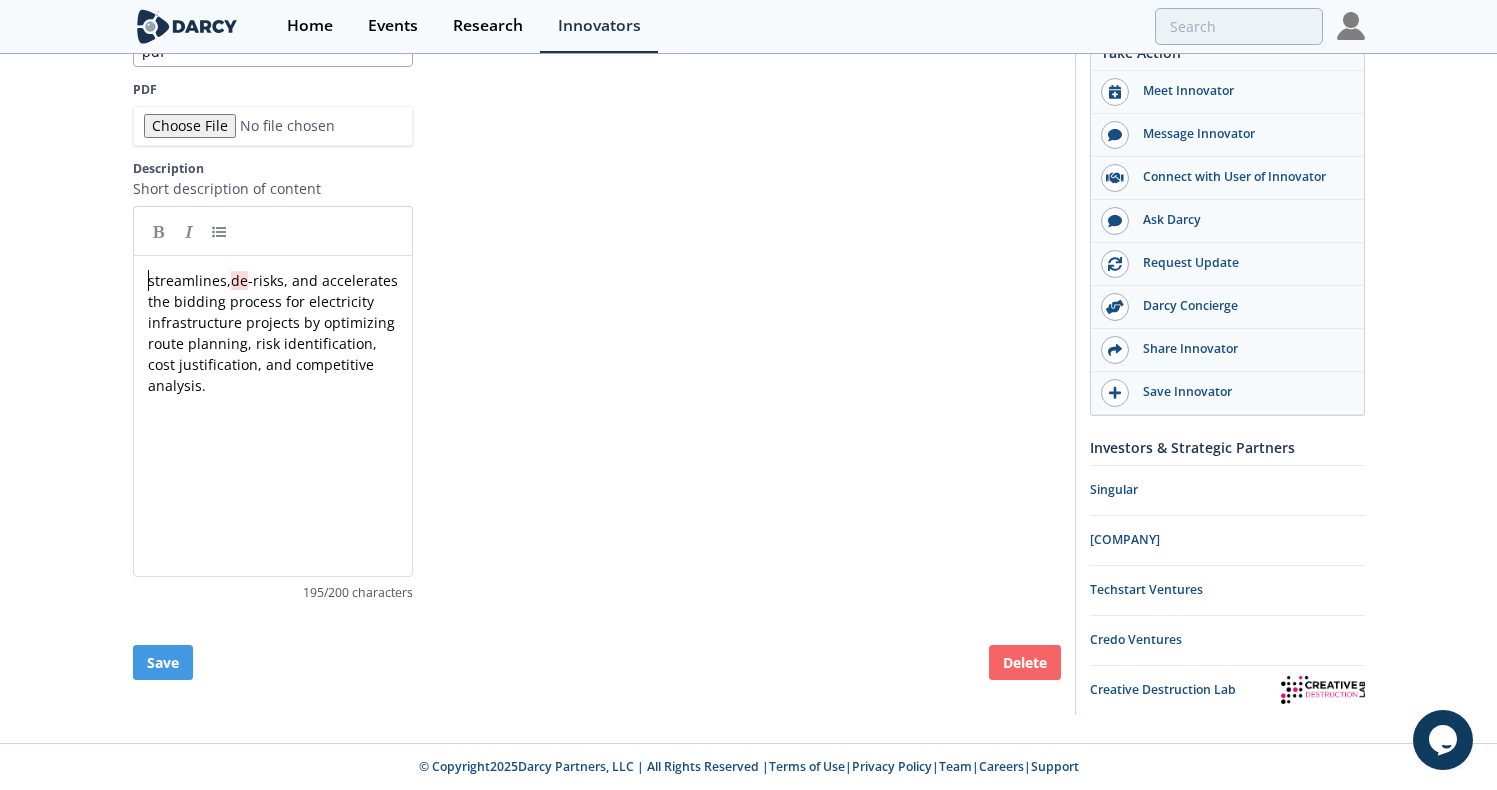 click on "xxxxxxxxxx   streamlines,  de -risks, and accelerates the bidding process for electricity infrastructure projects by optimizing route planning, risk identification, cost justification, and competitive analysis." at bounding box center (273, 333) 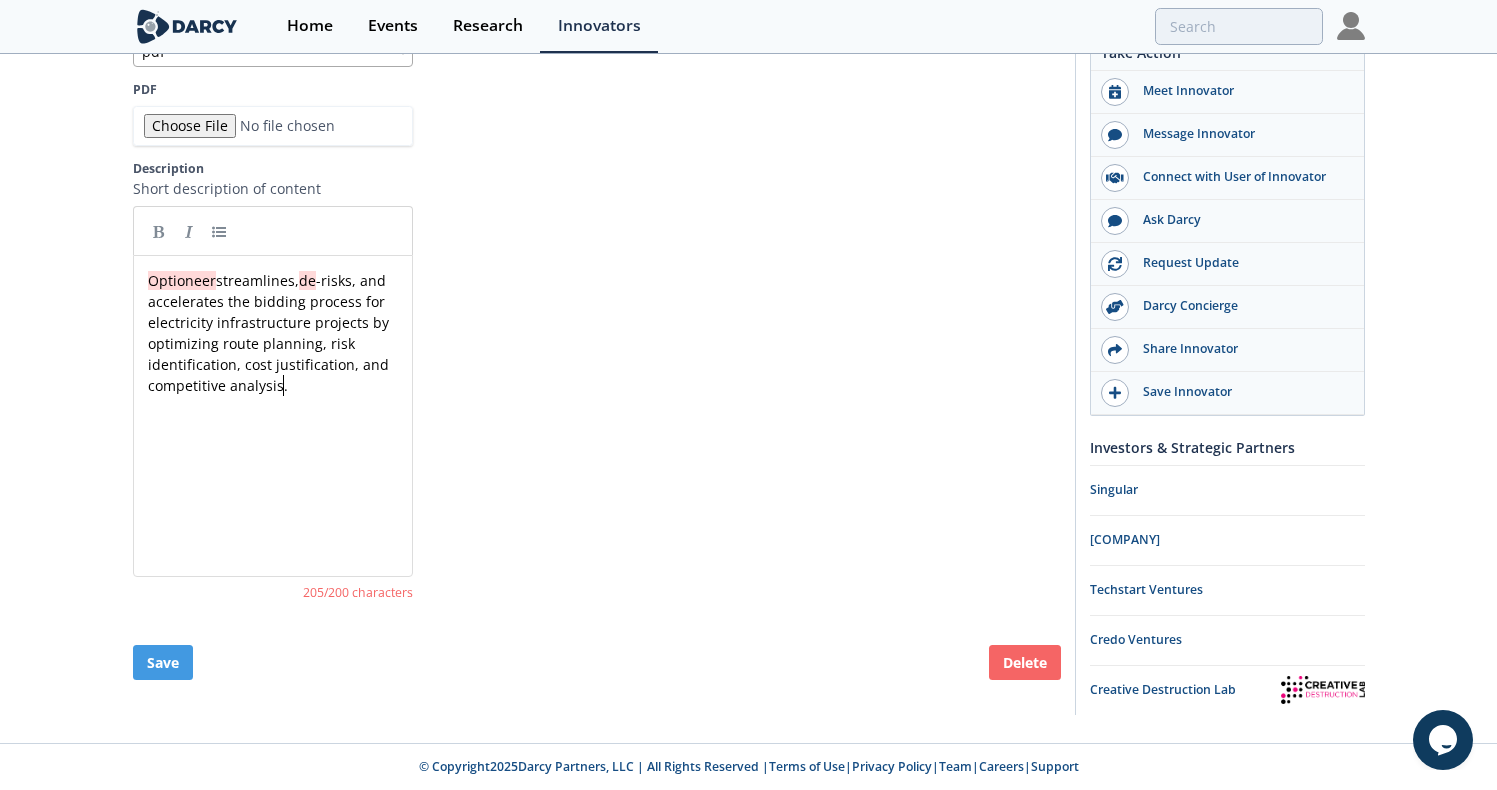 click on "xxxxxxxxxx   Optioneer  streamlines,  de -risks, and accelerates the bidding process for electricity infrastructure projects by optimizing route planning, risk identification, cost justification, and competitive analysis." at bounding box center [273, 333] 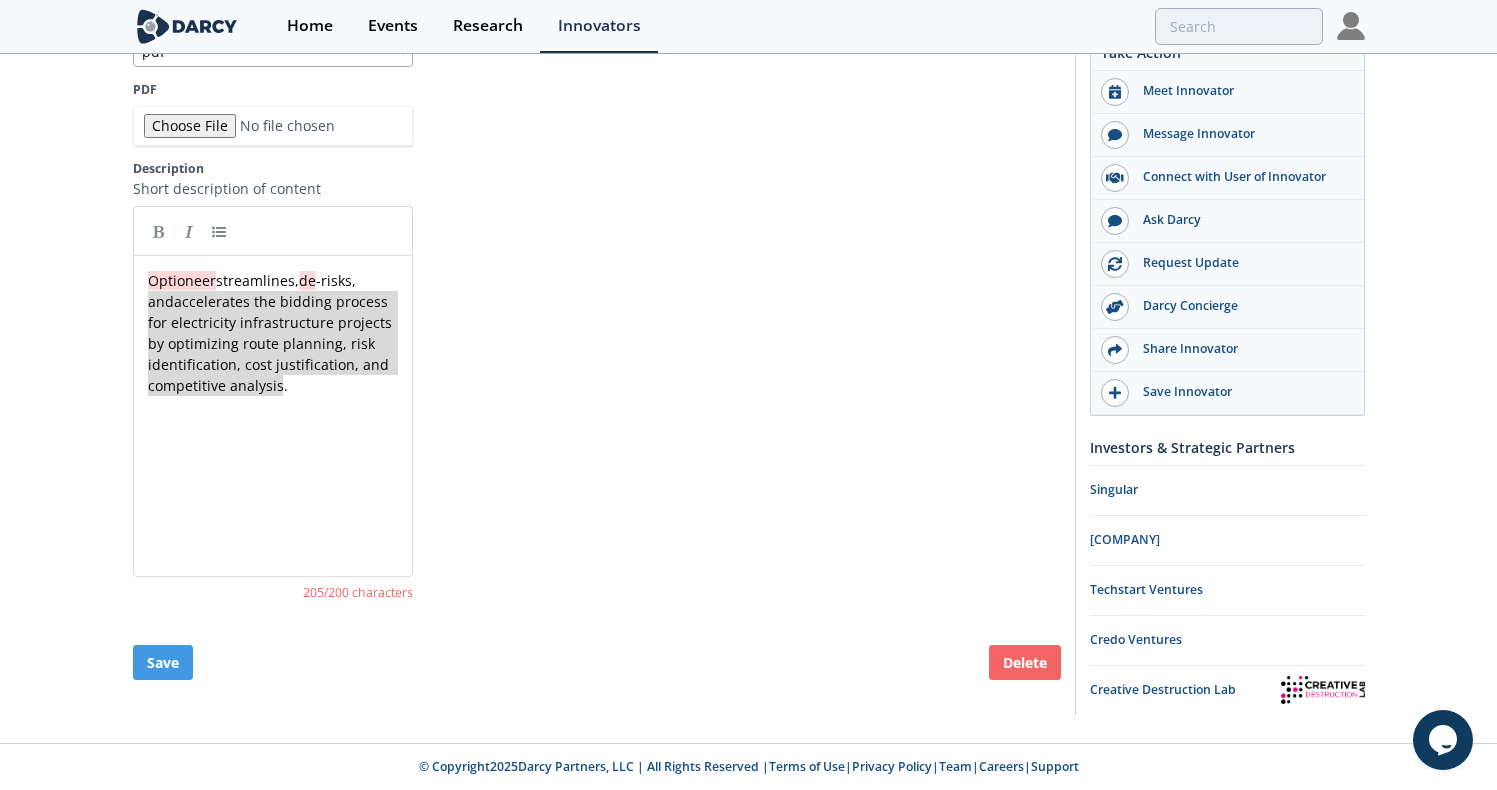 type on "Optioneer streamlines, de-risks, and accelerates the bidding process for electricity infrastructure projects by optimizing route planning, risk identification, cost justification, and competitive analysis." 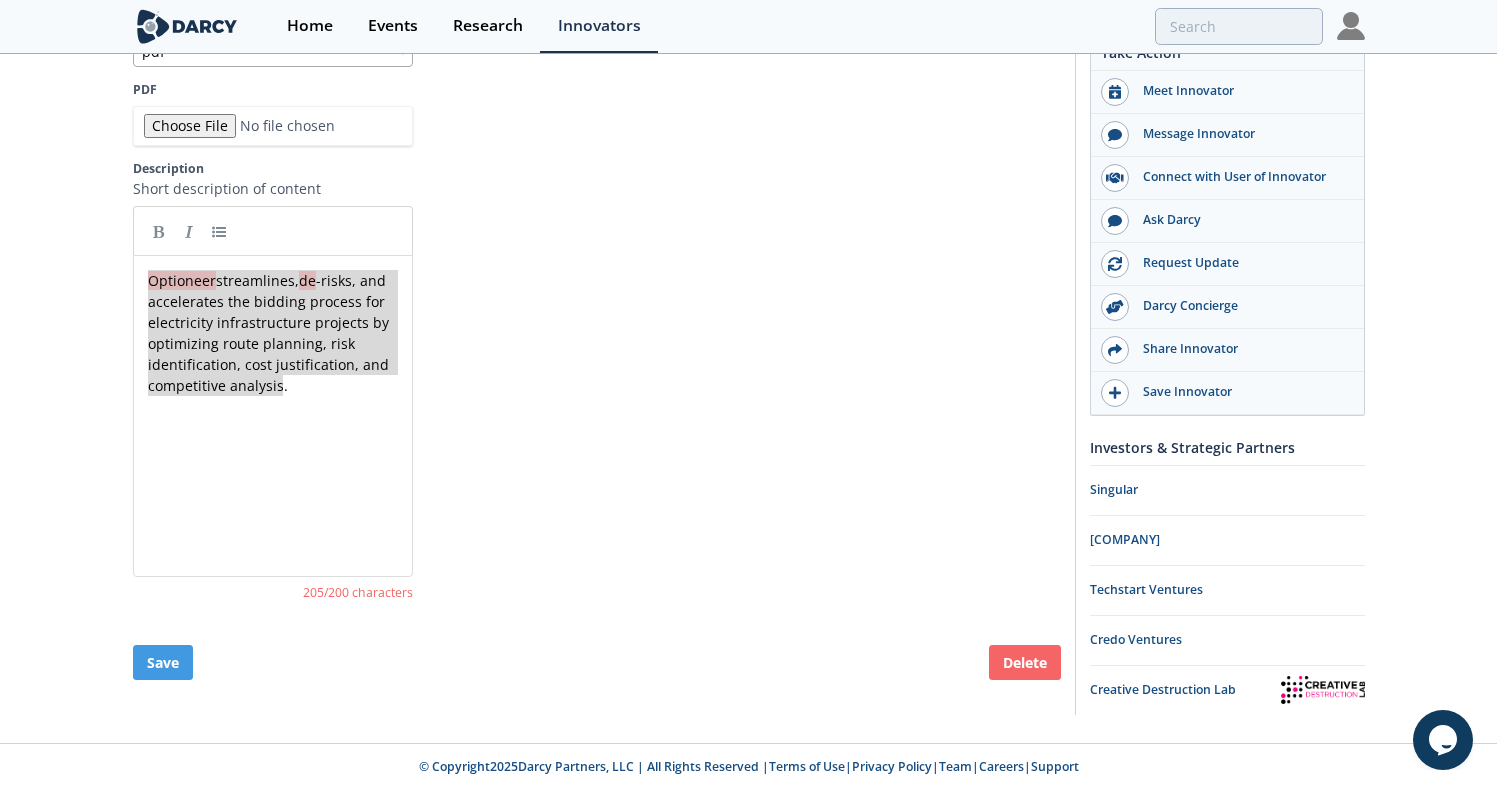 drag, startPoint x: 289, startPoint y: 396, endPoint x: 137, endPoint y: 283, distance: 189.40169 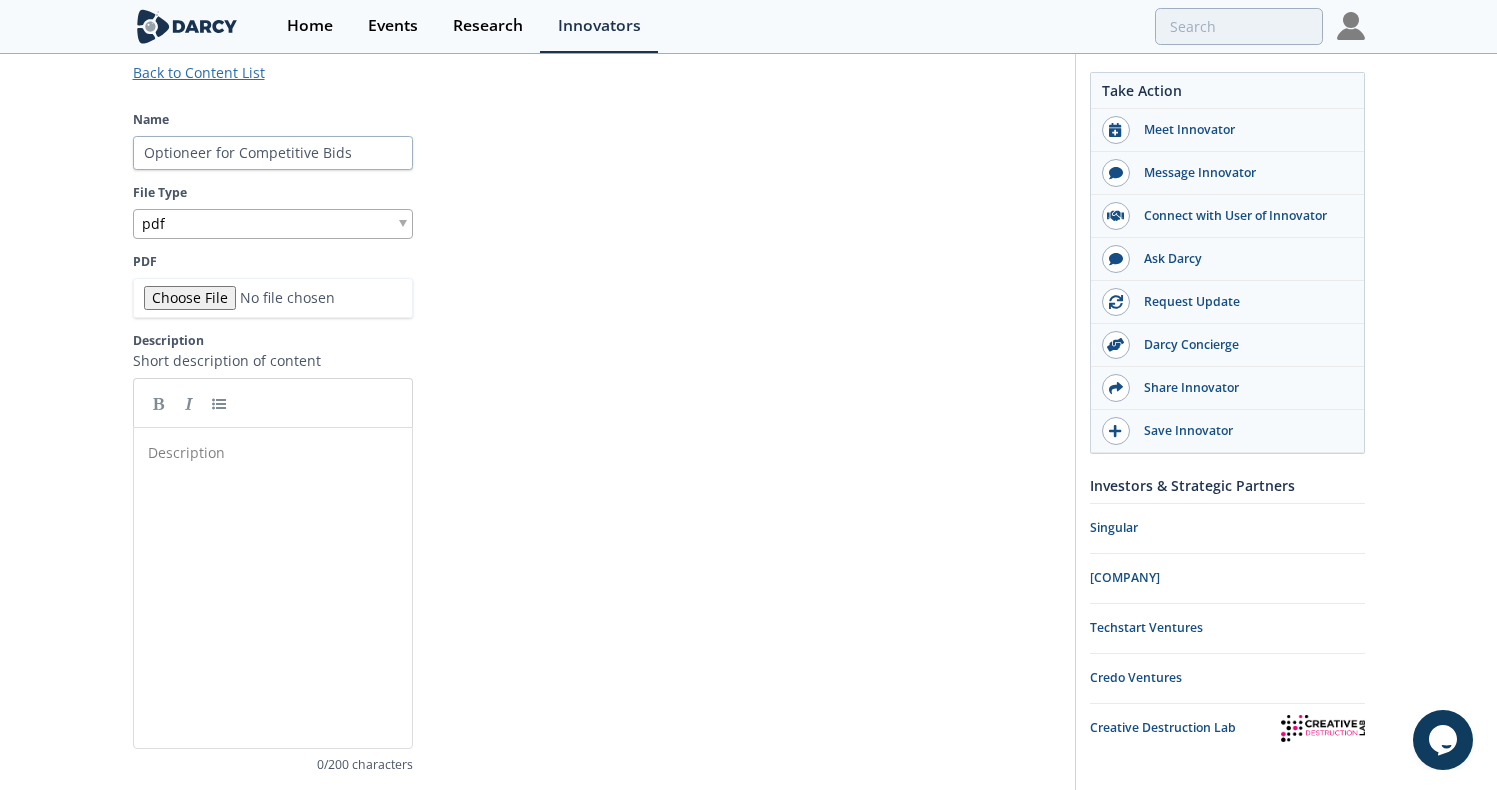 scroll, scrollTop: 374, scrollLeft: 0, axis: vertical 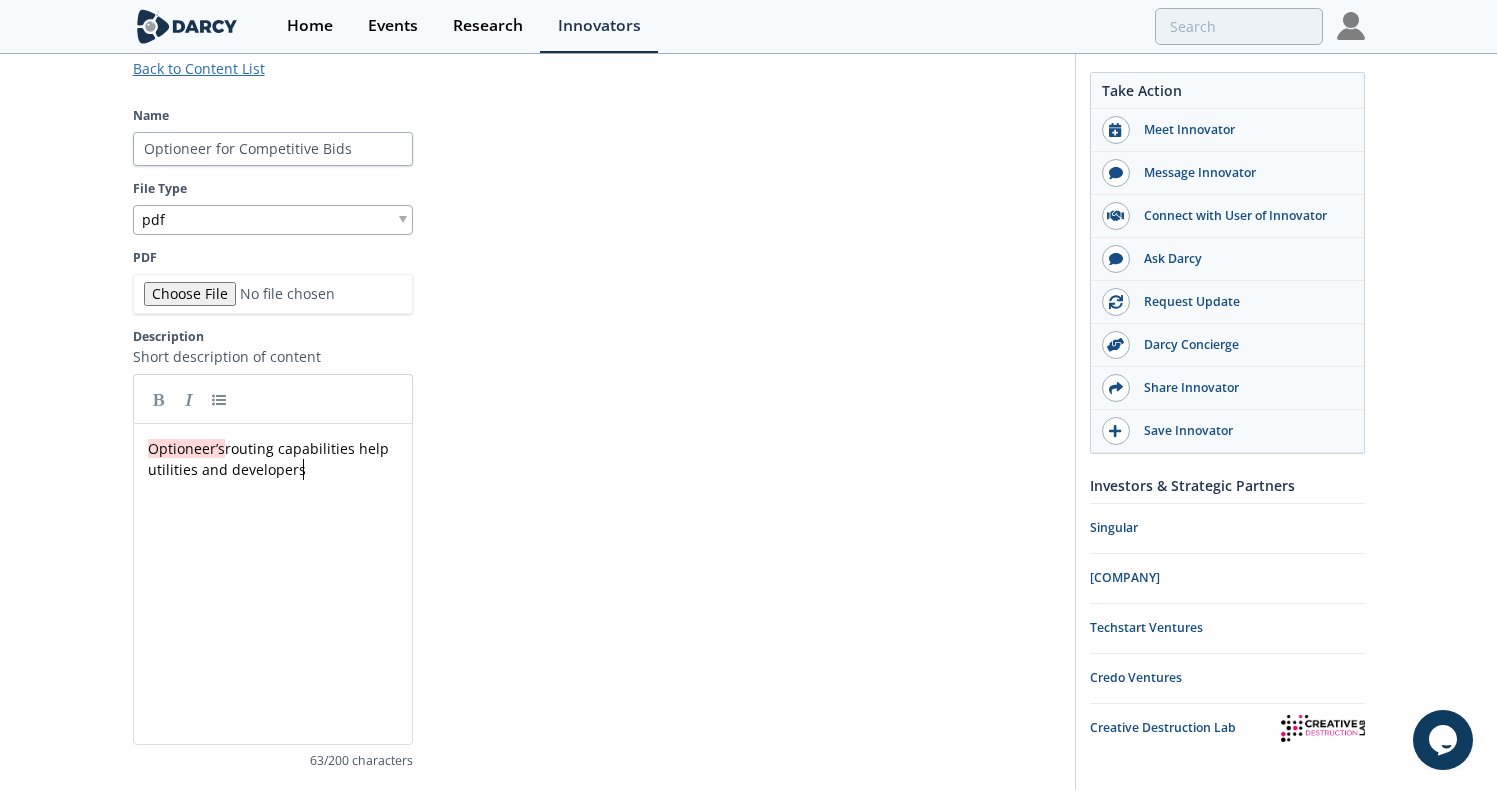 paste 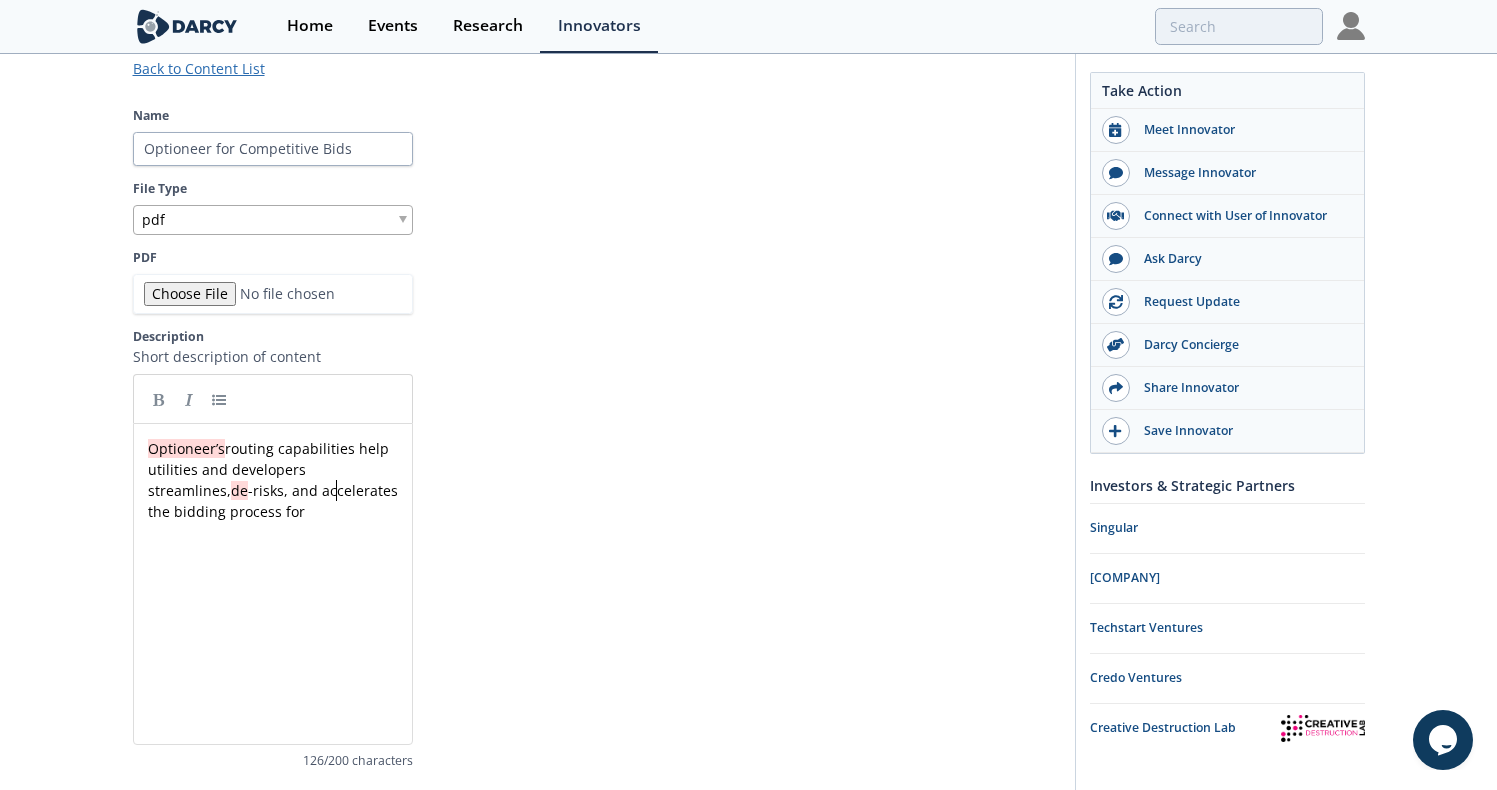click on "xxxxxxxxxx   Optioneer’s  routing capabilities help utilities and developers streamlines,  de -risks, and accelerates the bidding process for" at bounding box center [273, 480] 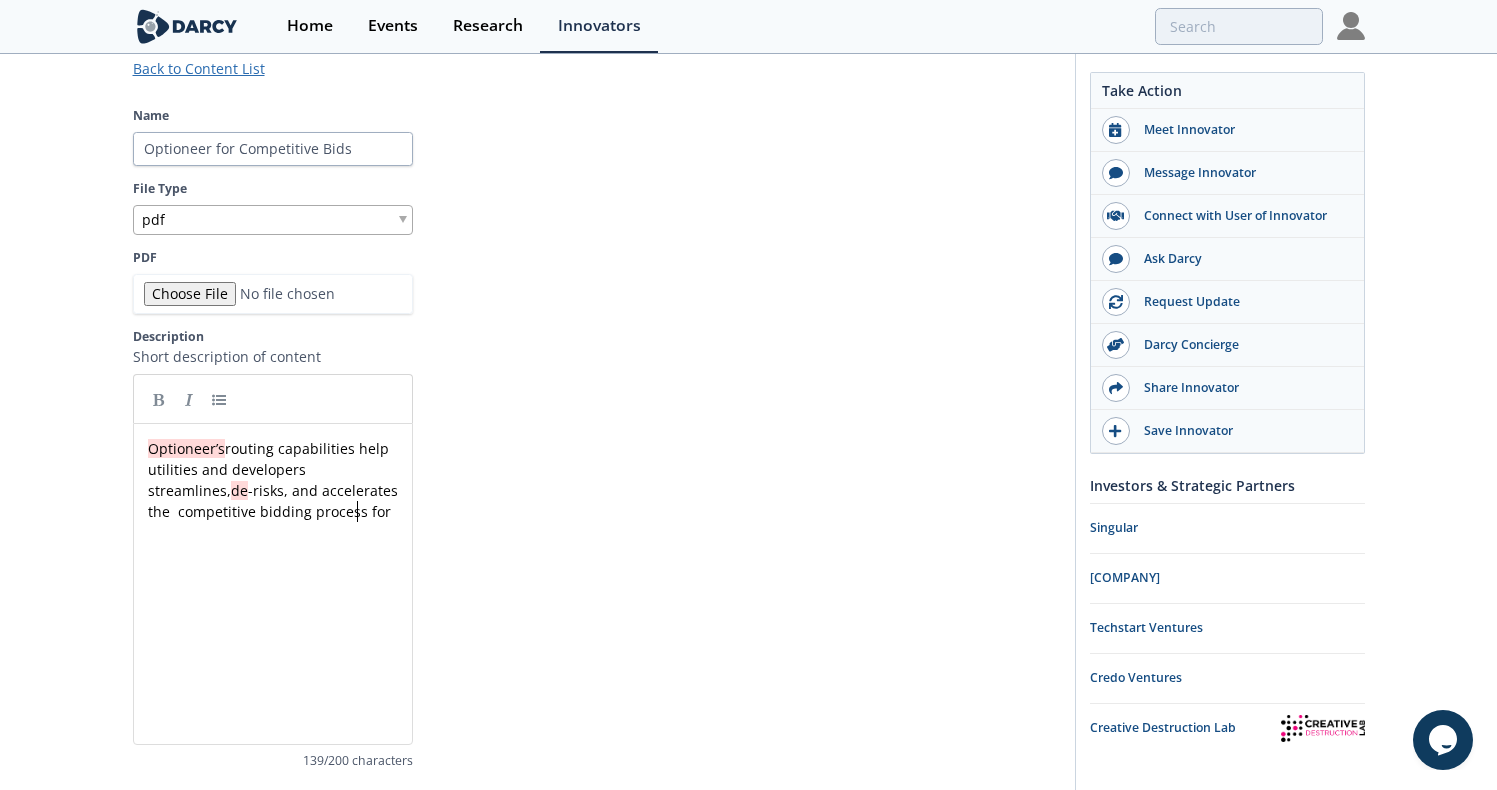 click on "Optioneer’s  routing capabilities help utilities and developers streamlines,  de -risks, and accelerates the  competitive bidding process for" at bounding box center (273, 480) 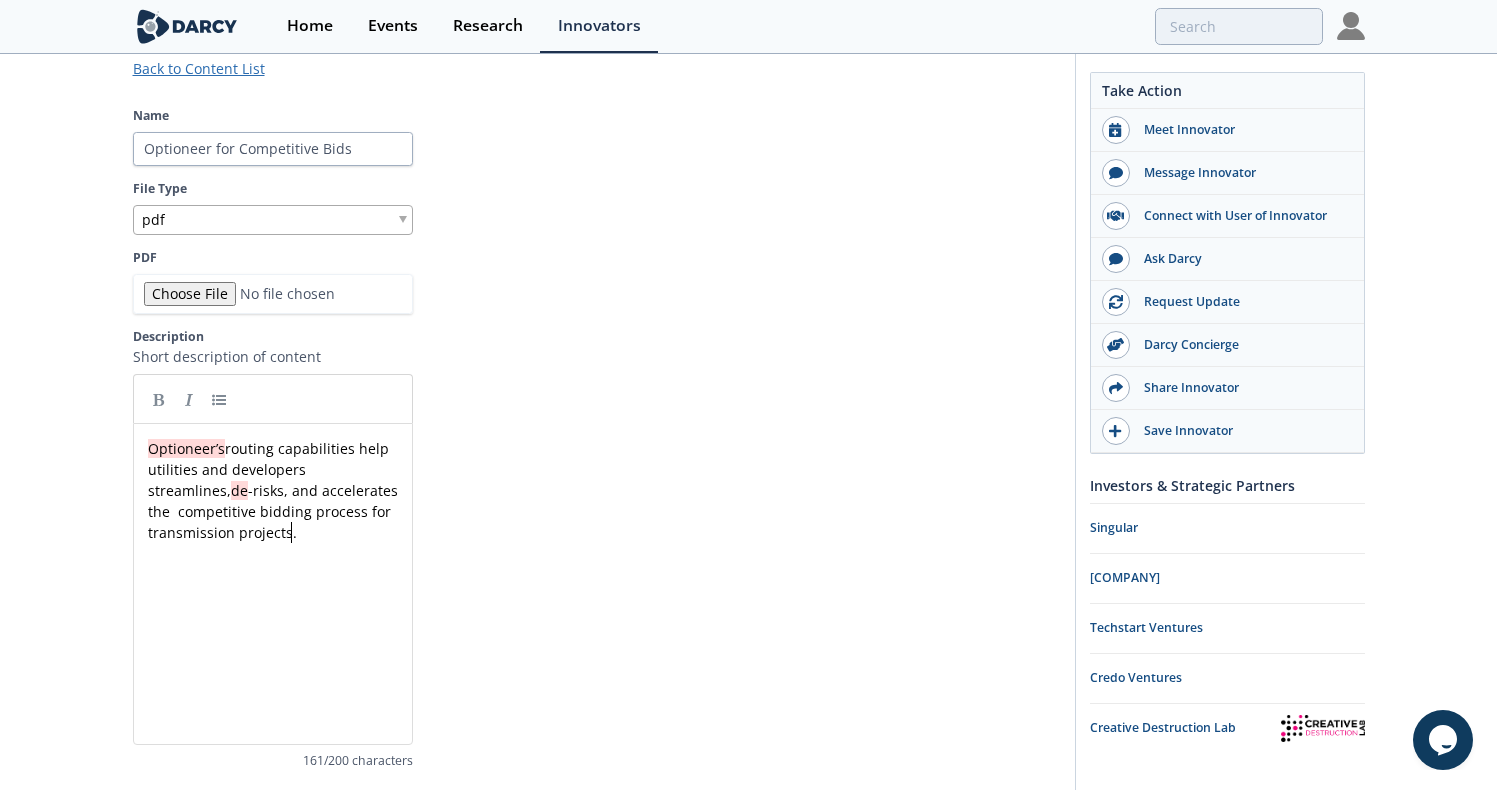 type 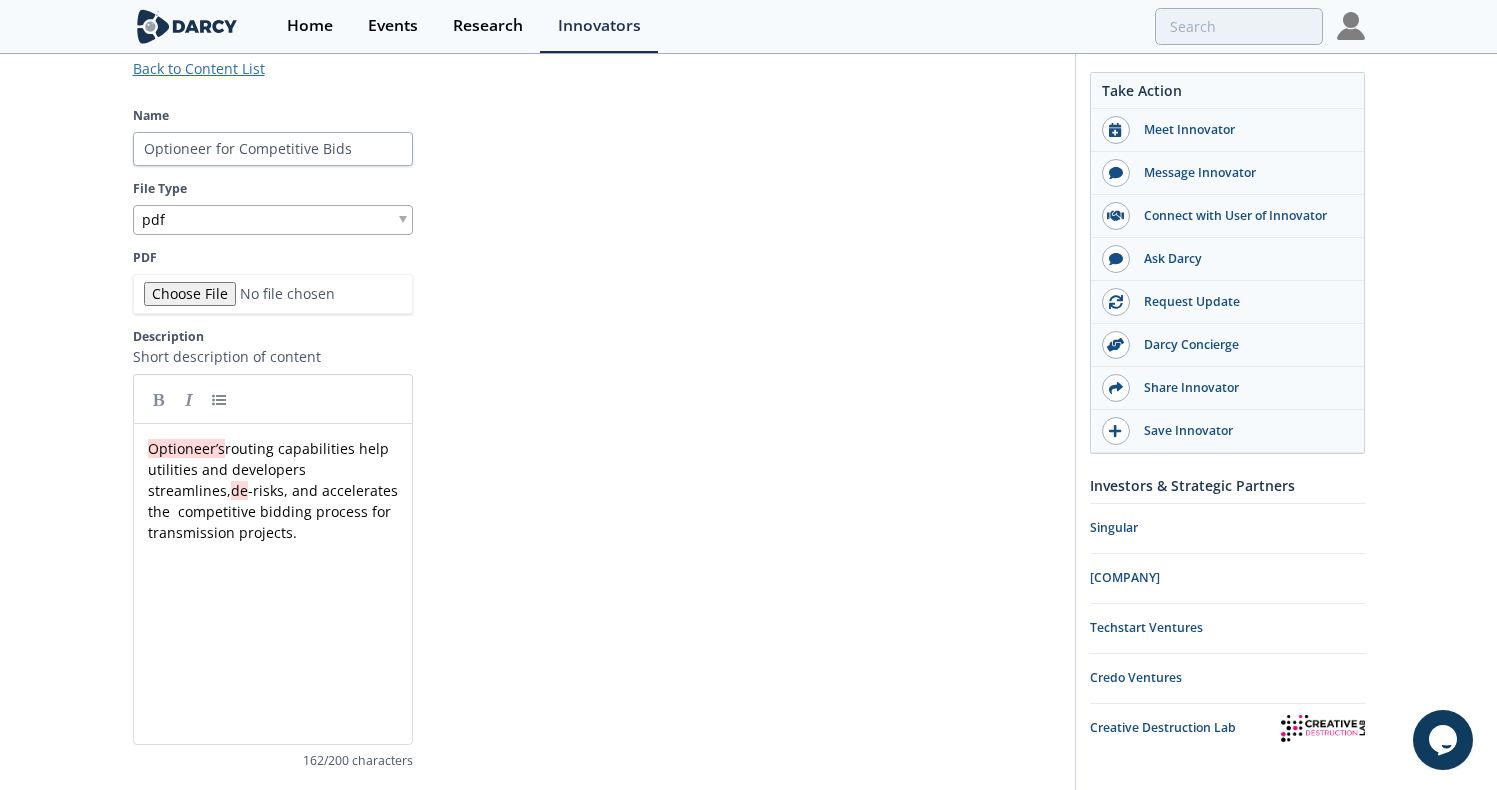 click on "Name
Optioneer for Competitive Bids
File Type
pdf
PDF
Description
Short description of content
xxxxxxxxxx   Optioneer’s  routing capabilities help utilities and developers streamlines,  de -risks, and accelerates the  competitive bidding process for transmission projects.
162 /200 characters" at bounding box center (597, 439) 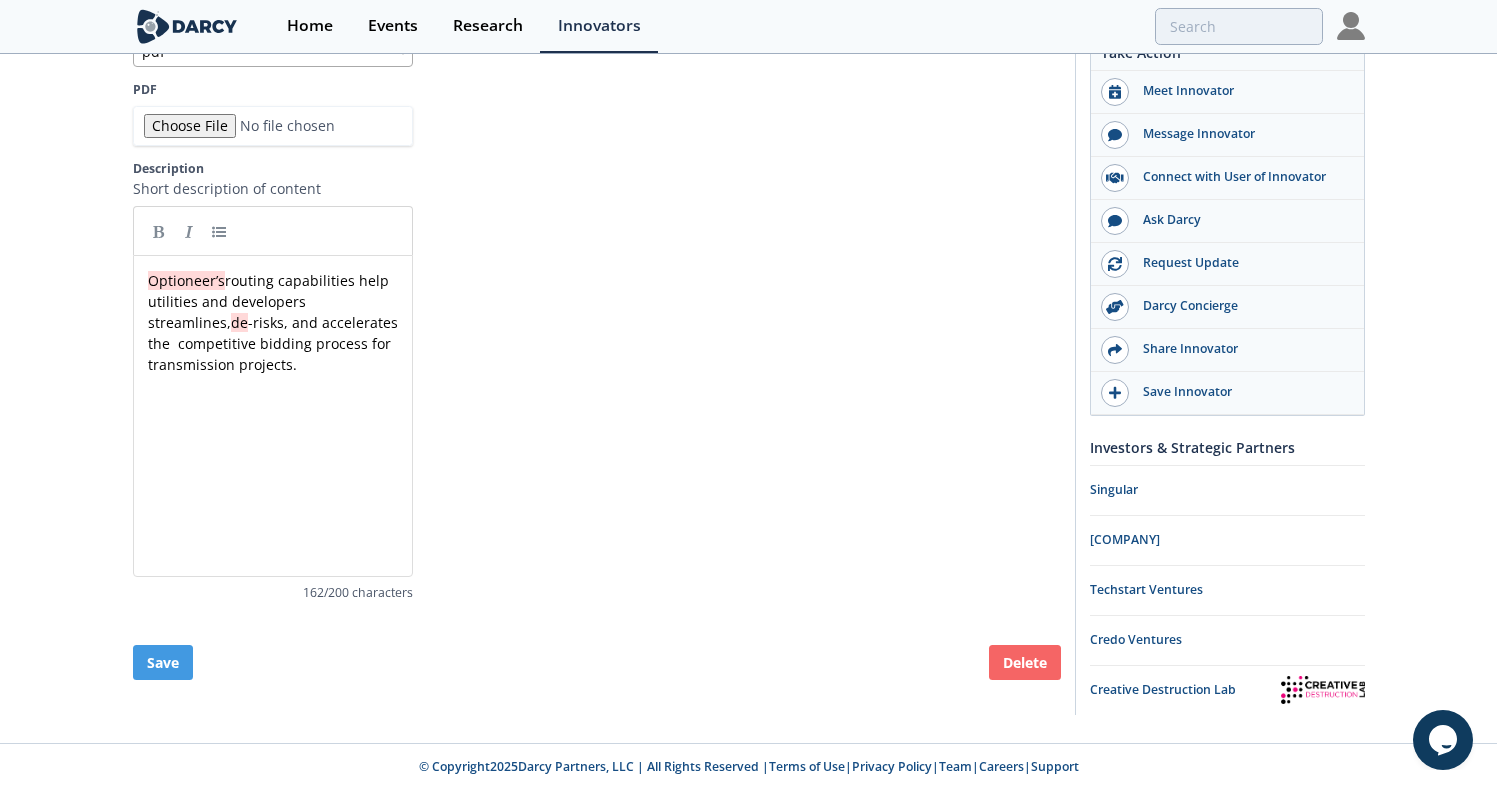 click on "Name
Optioneer for Competitive Bids
File Type
pdf
PDF
Description
Short description of content
xxxxxxxxxx   Optioneer’s  routing capabilities help utilities and developers streamlines,  de -risks, and accelerates the  competitive bidding process for transmission projects.
162 /200 characters" at bounding box center [597, 271] 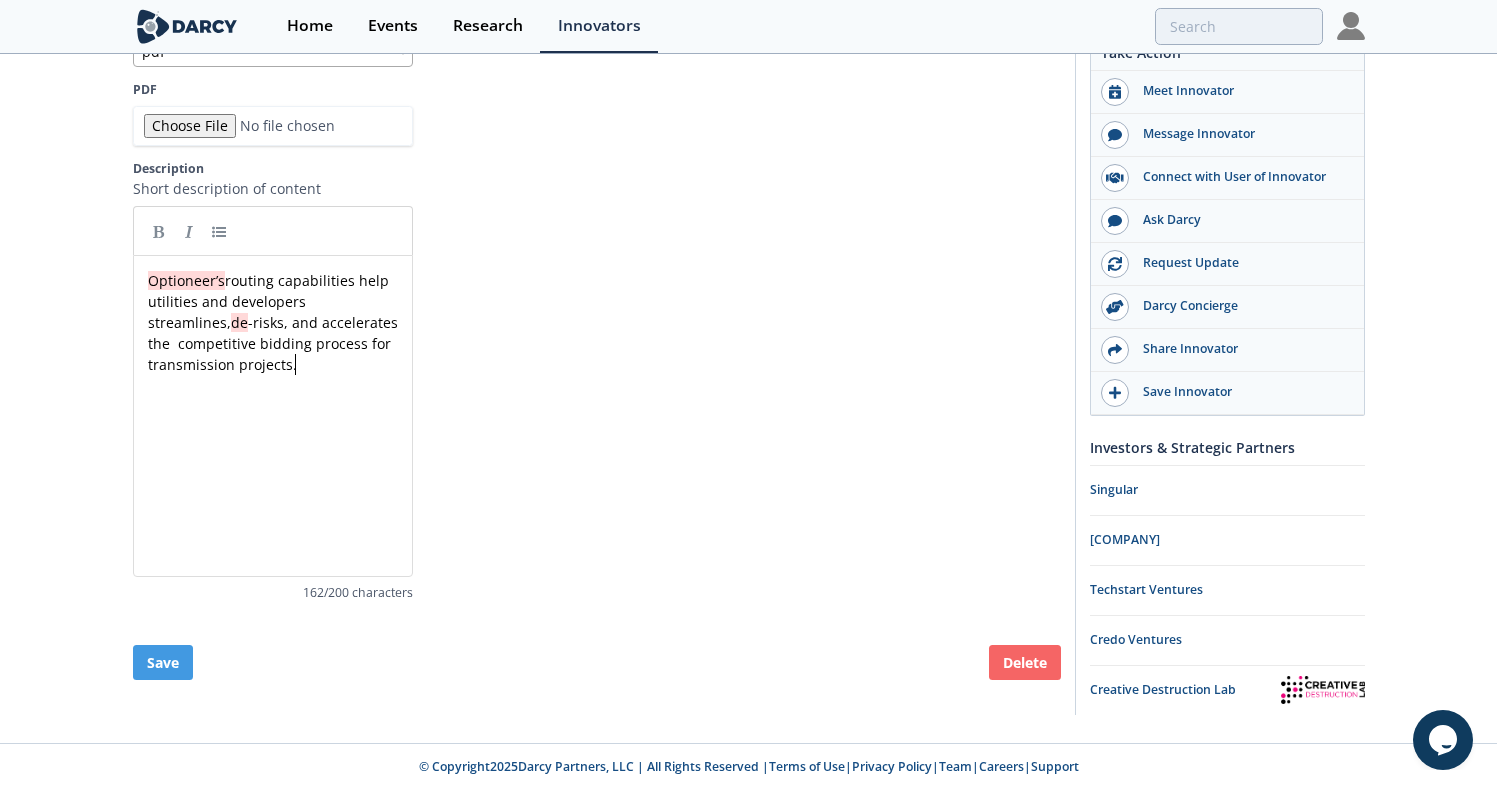 click on "xxxxxxxxxx   Optioneer’s  routing capabilities help utilities and developers streamlines,  de -risks, and accelerates the  competitive bidding process for transmission projects." at bounding box center [288, 431] 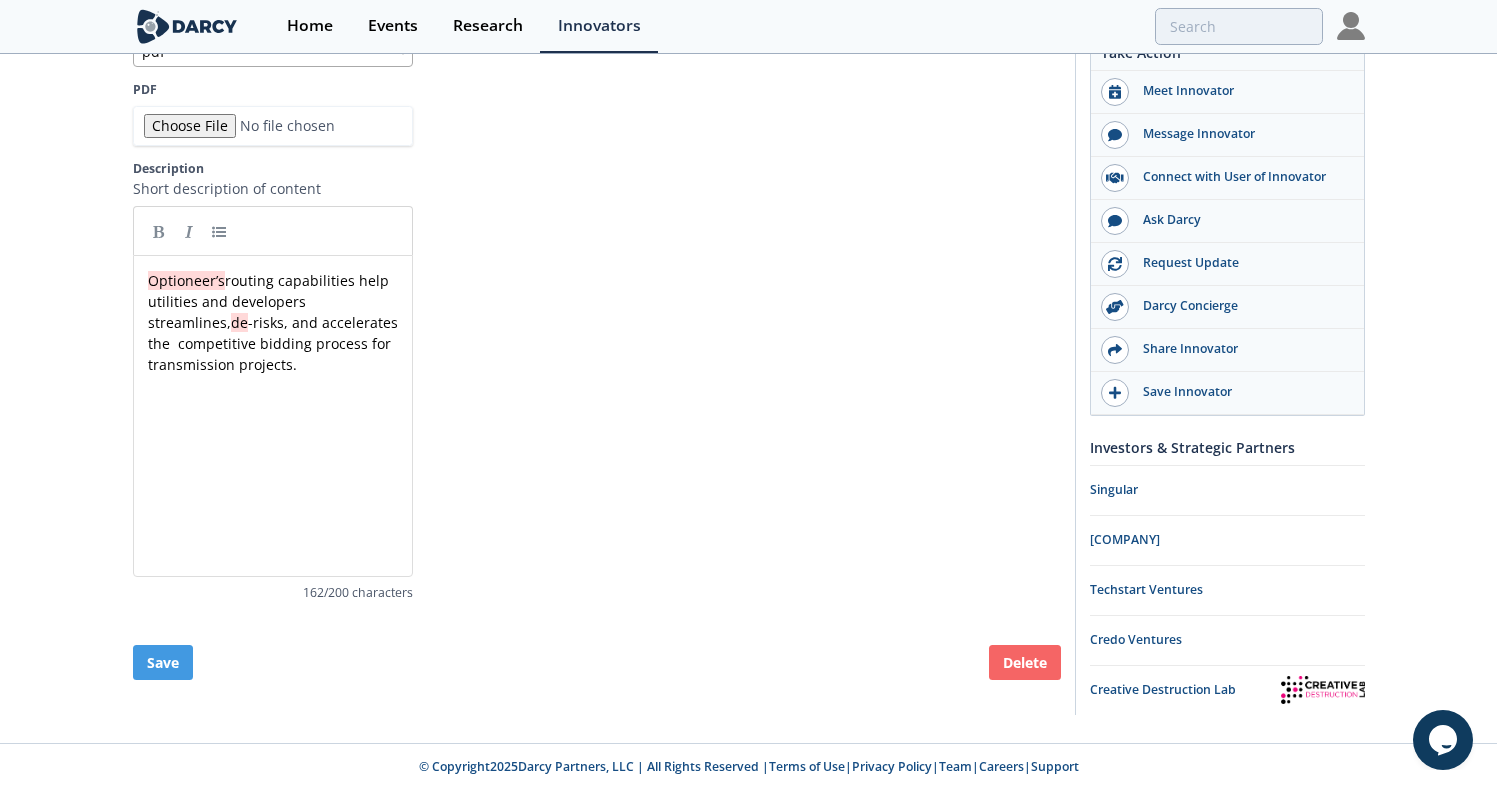 click on "Name
Optioneer for Competitive Bids
File Type
pdf
PDF
Description
Short description of content
xxxxxxxxxx   Optioneer’s  routing capabilities help utilities and developers streamlines,  de -risks, and accelerates the  competitive bidding process for transmission projects.
162 /200 characters" at bounding box center [597, 271] 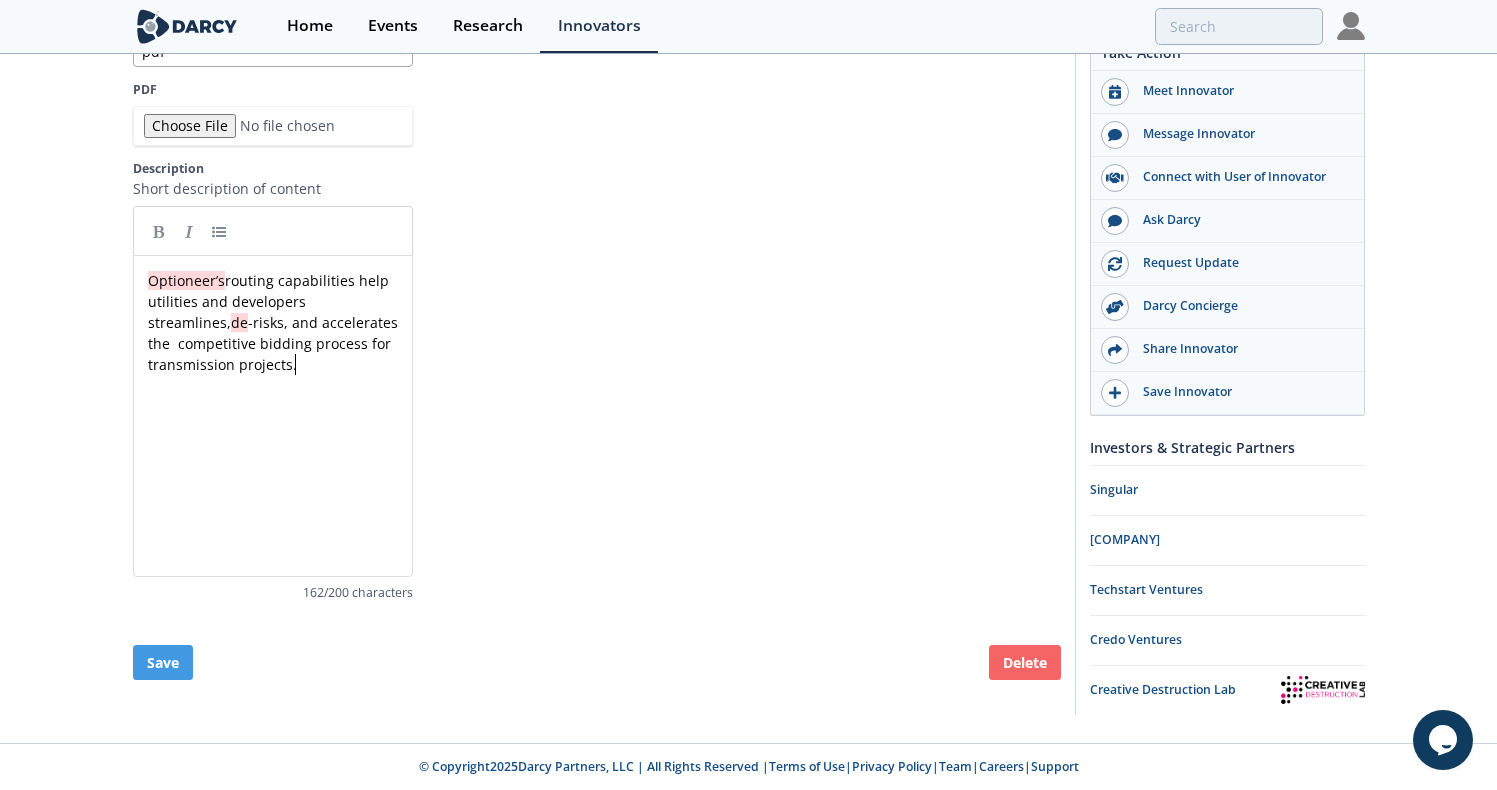 click on "xxxxxxxxxx   Optioneer’s  routing capabilities help utilities and developers streamlines,  de -risks, and accelerates the  competitive bidding process for transmission projects." at bounding box center (273, 322) 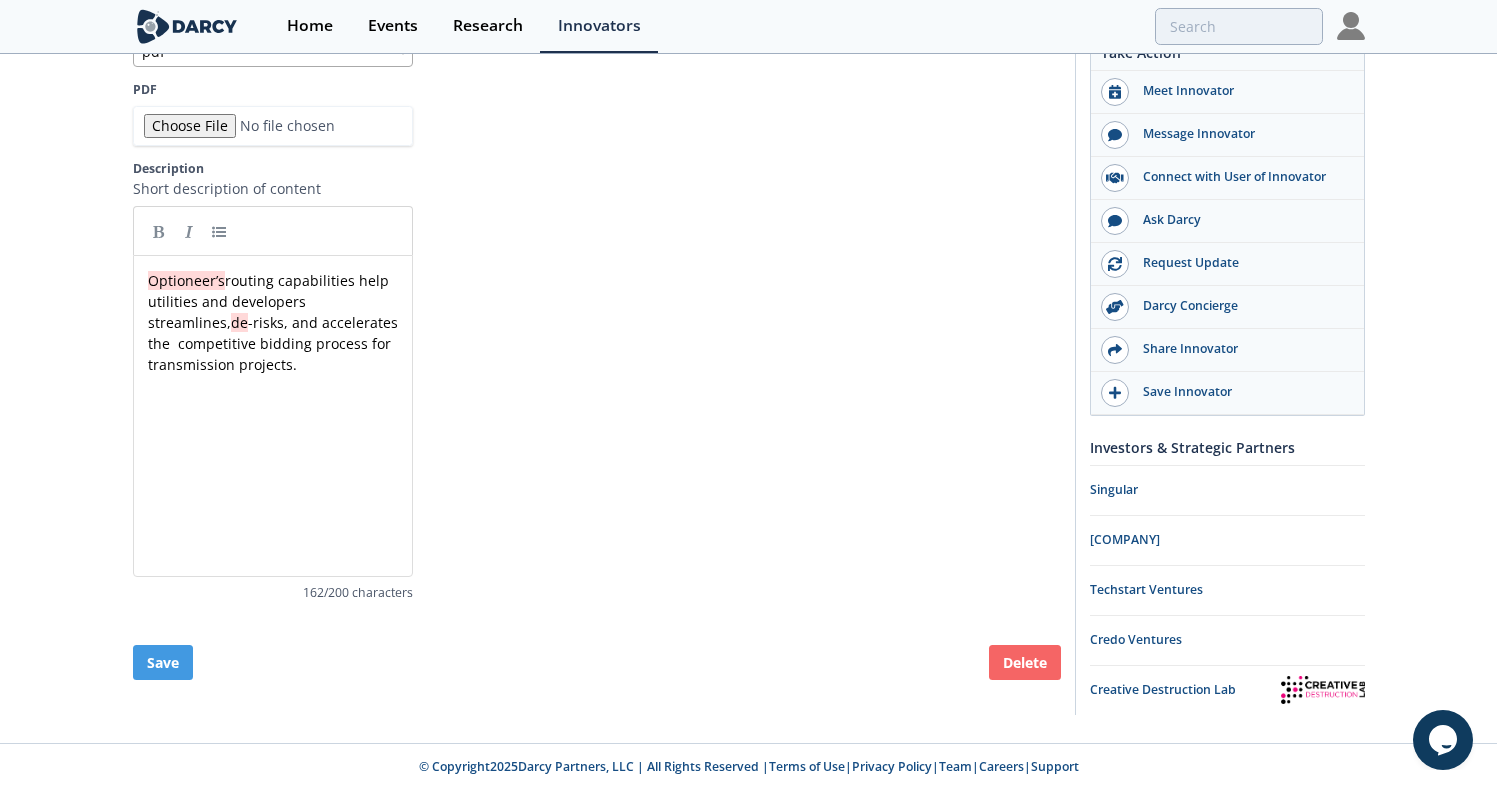click on "Name
Optioneer for Competitive Bids
File Type
pdf
PDF
Description
Short description of content
xxxxxxxxxx   Optioneer’s  routing capabilities help utilities and developers streamlines,  de -risks, and accelerates the  competitive bidding process for transmission projects.
162 /200 characters" at bounding box center (597, 271) 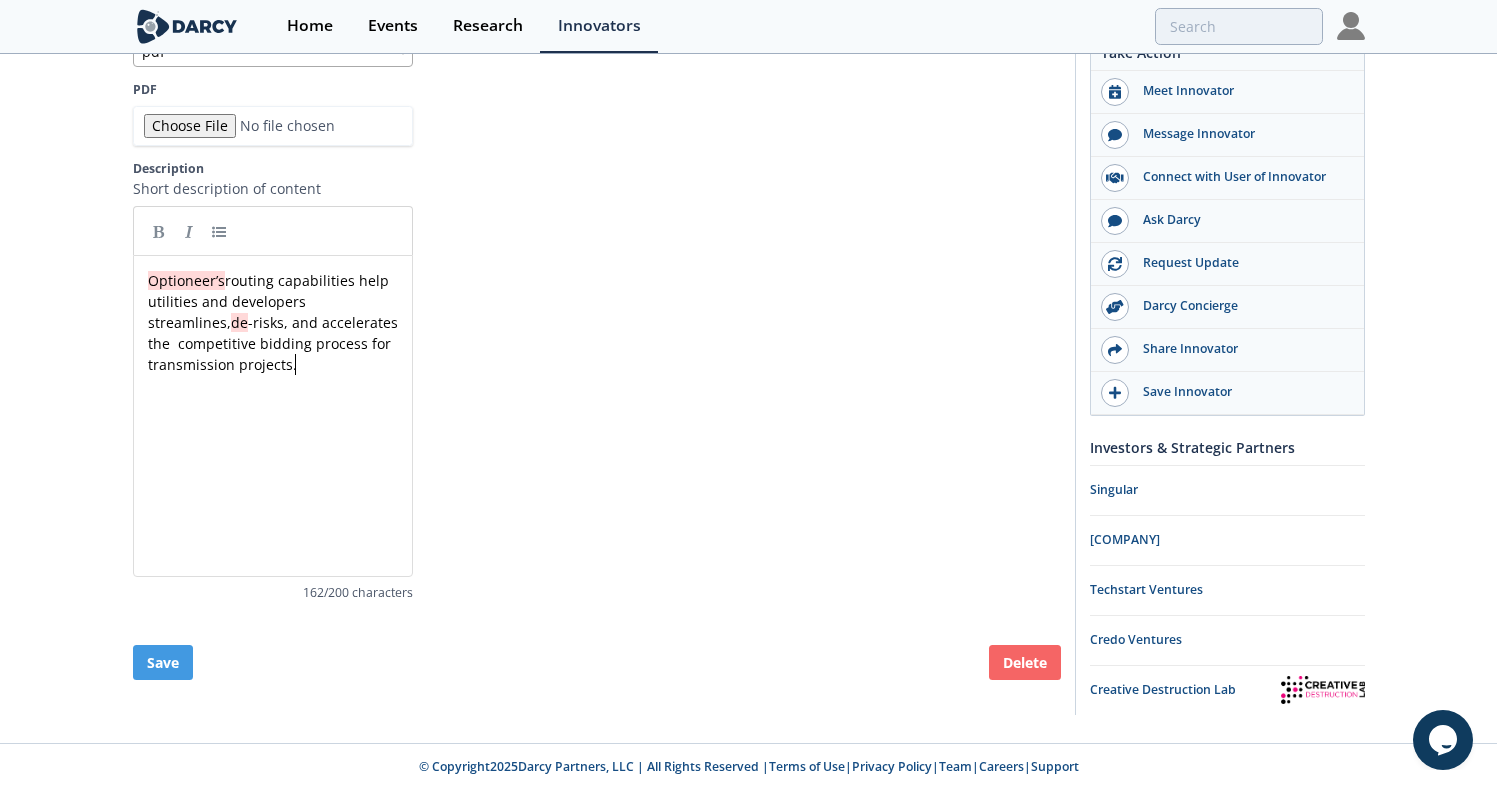 click on "xxxxxxxxxx   Optioneer’s  routing capabilities help utilities and developers streamlines,  de -risks, and accelerates the  competitive bidding process for transmission projects." at bounding box center [288, 431] 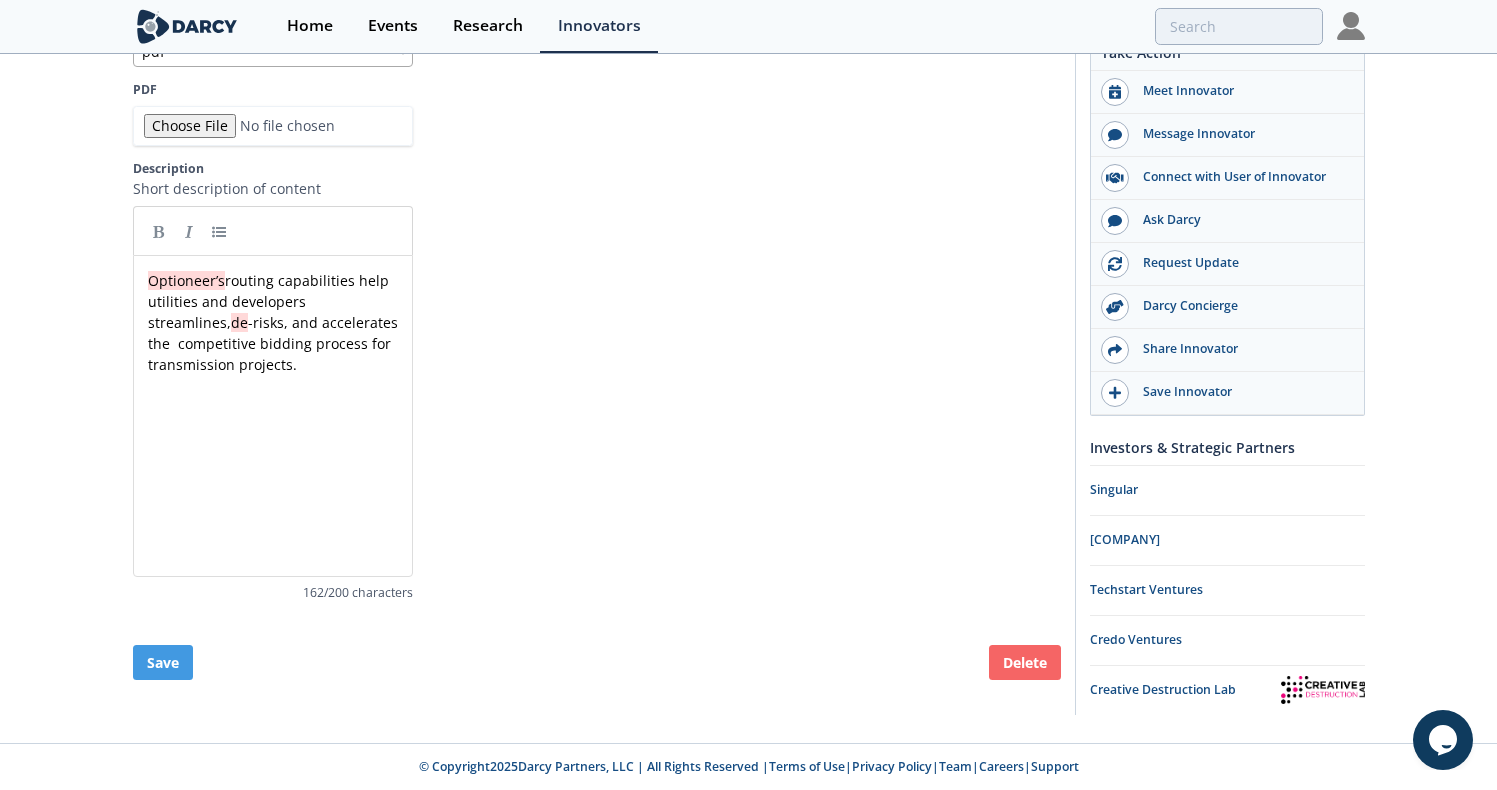 click on "Name
Optioneer for Competitive Bids
File Type
pdf
PDF
Description
Short description of content
xxxxxxxxxx   Optioneer’s  routing capabilities help utilities and developers streamlines,  de -risks, and accelerates the  competitive bidding process for transmission projects.
162 /200 characters" at bounding box center (597, 271) 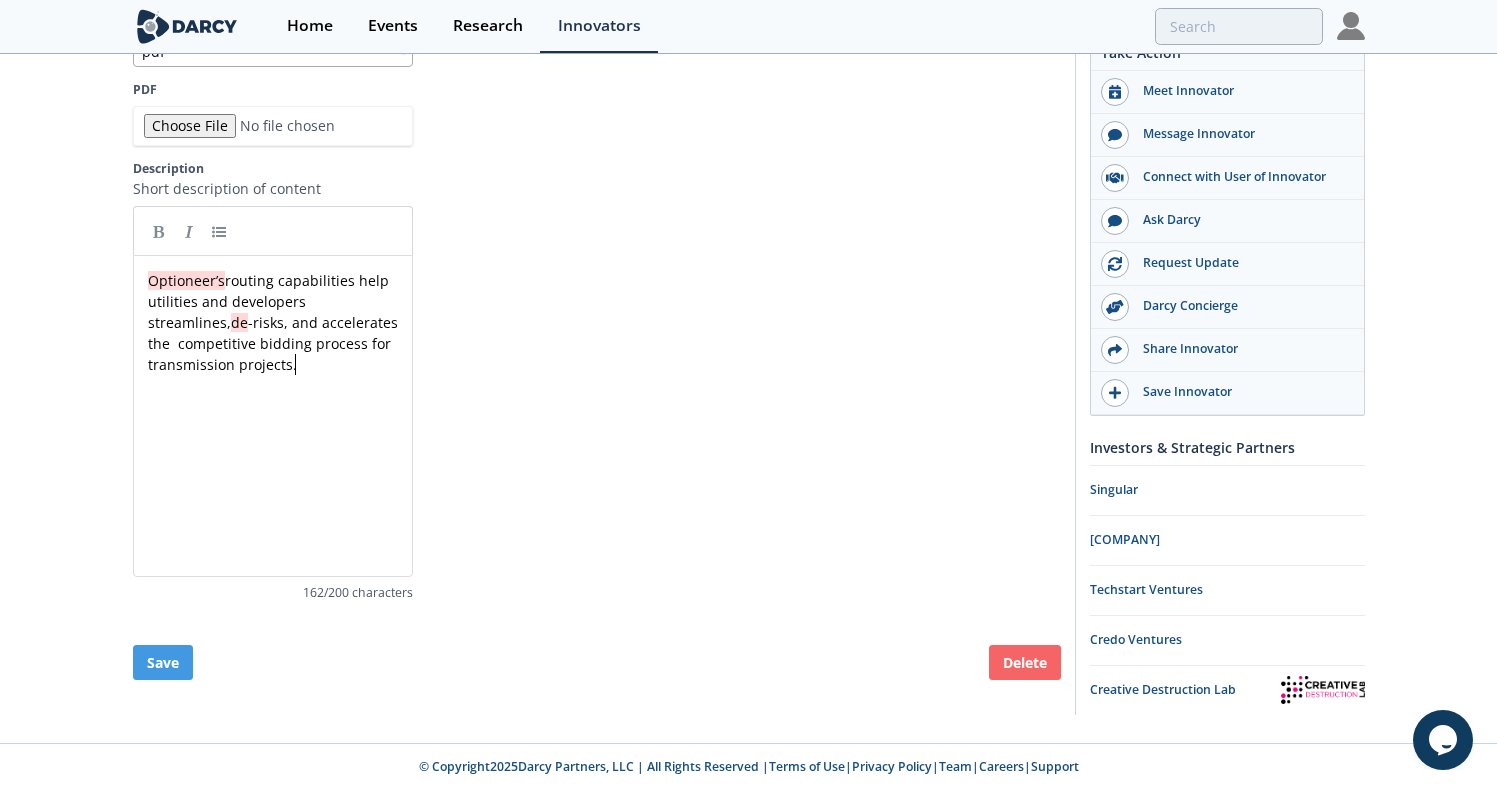 click on "Optioneer’s  routing capabilities help utilities and developers streamlines,  de -risks, and accelerates the  competitive bidding process for transmission projects." at bounding box center [273, 322] 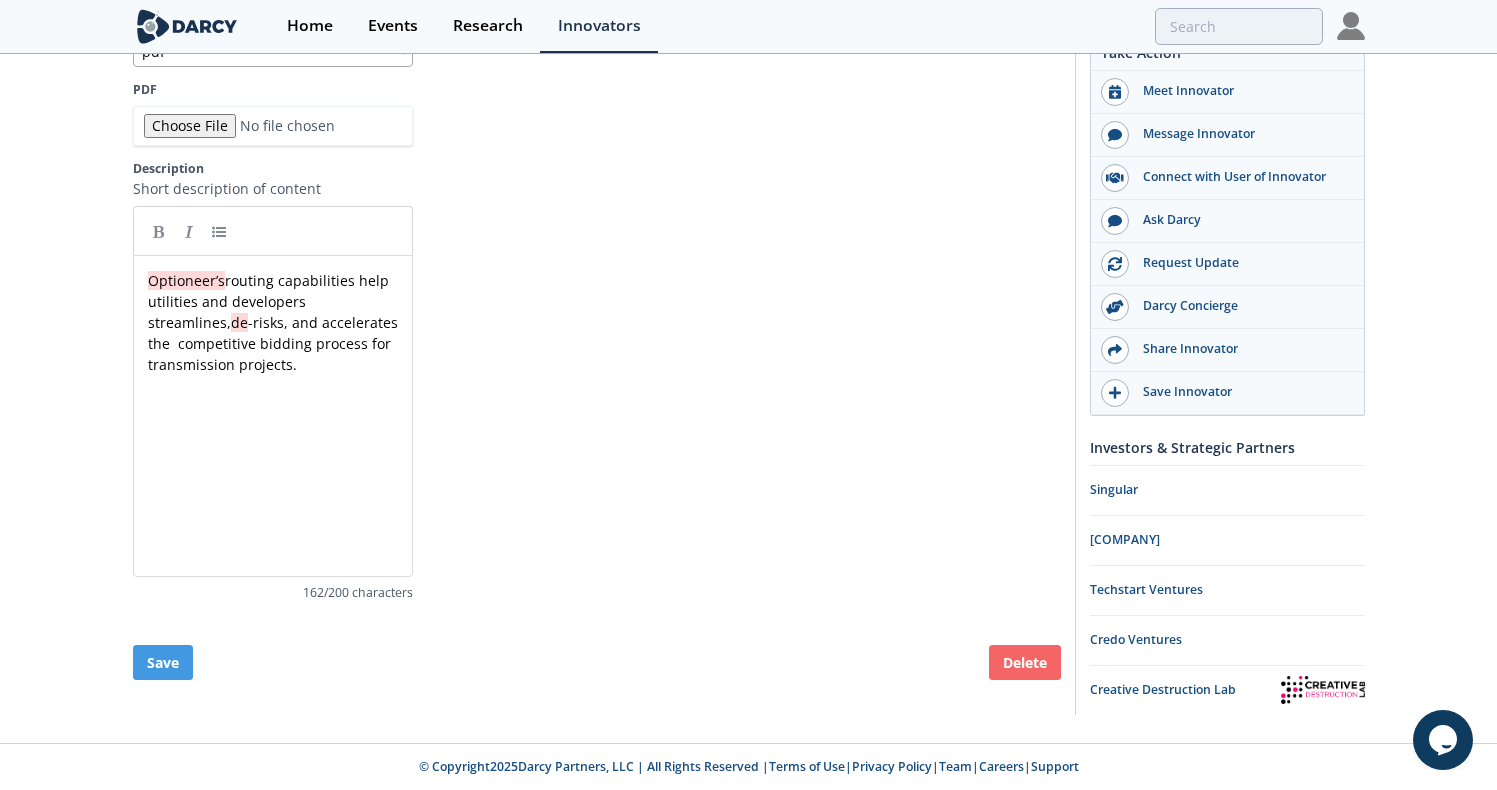 click on "Name
Optioneer for Competitive Bids
File Type
pdf
PDF
Description
Short description of content
xxxxxxxxxx   Optioneer’s  routing capabilities help utilities and developers streamlines,  de -risks, and accelerates the  competitive bidding process for transmission projects.
162 /200 characters" at bounding box center (597, 271) 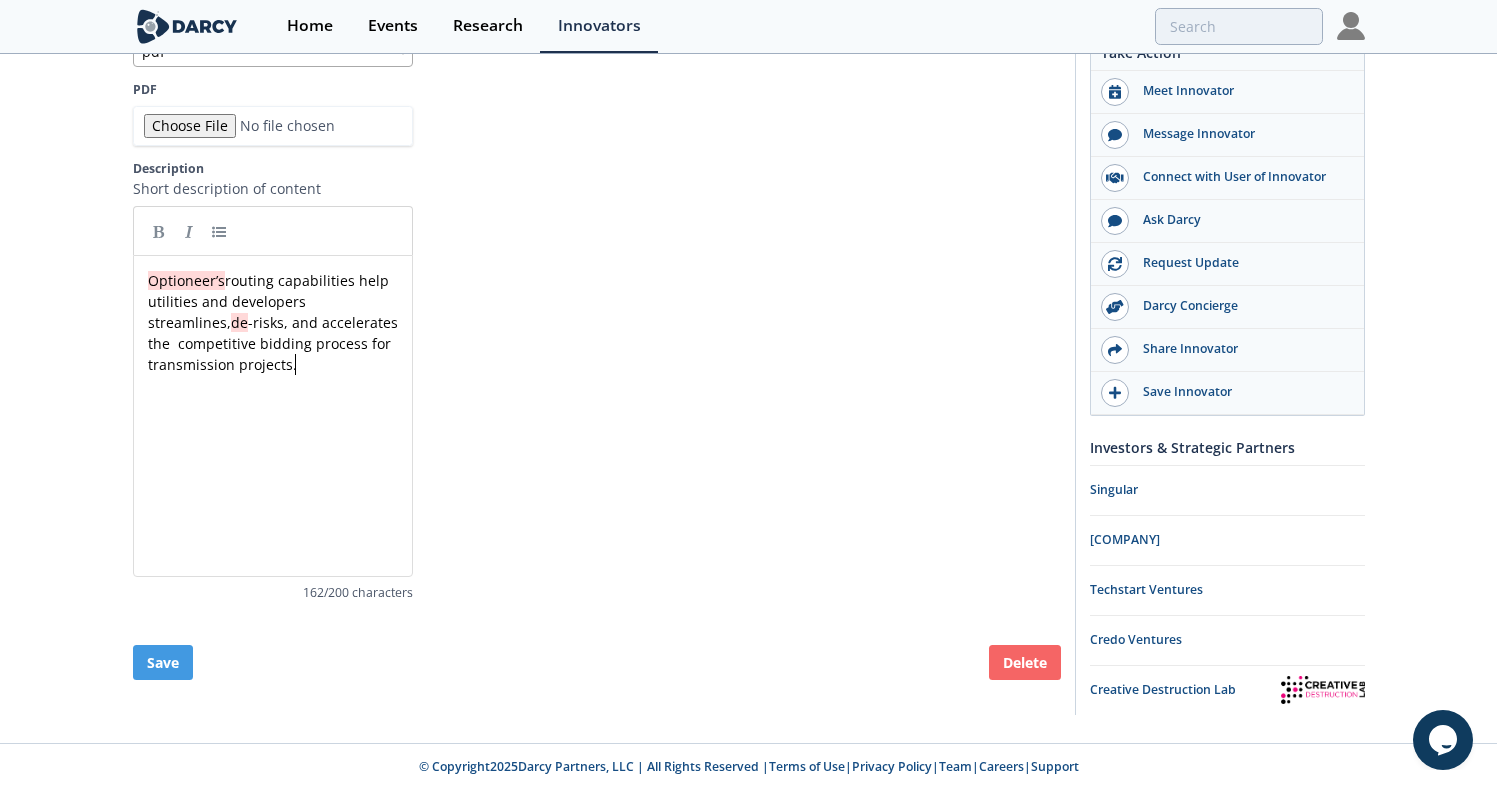 click on "xxxxxxxxxx   Optioneer’s  routing capabilities help utilities and developers streamlines,  de -risks, and accelerates the  competitive bidding process for transmission projects." at bounding box center [273, 322] 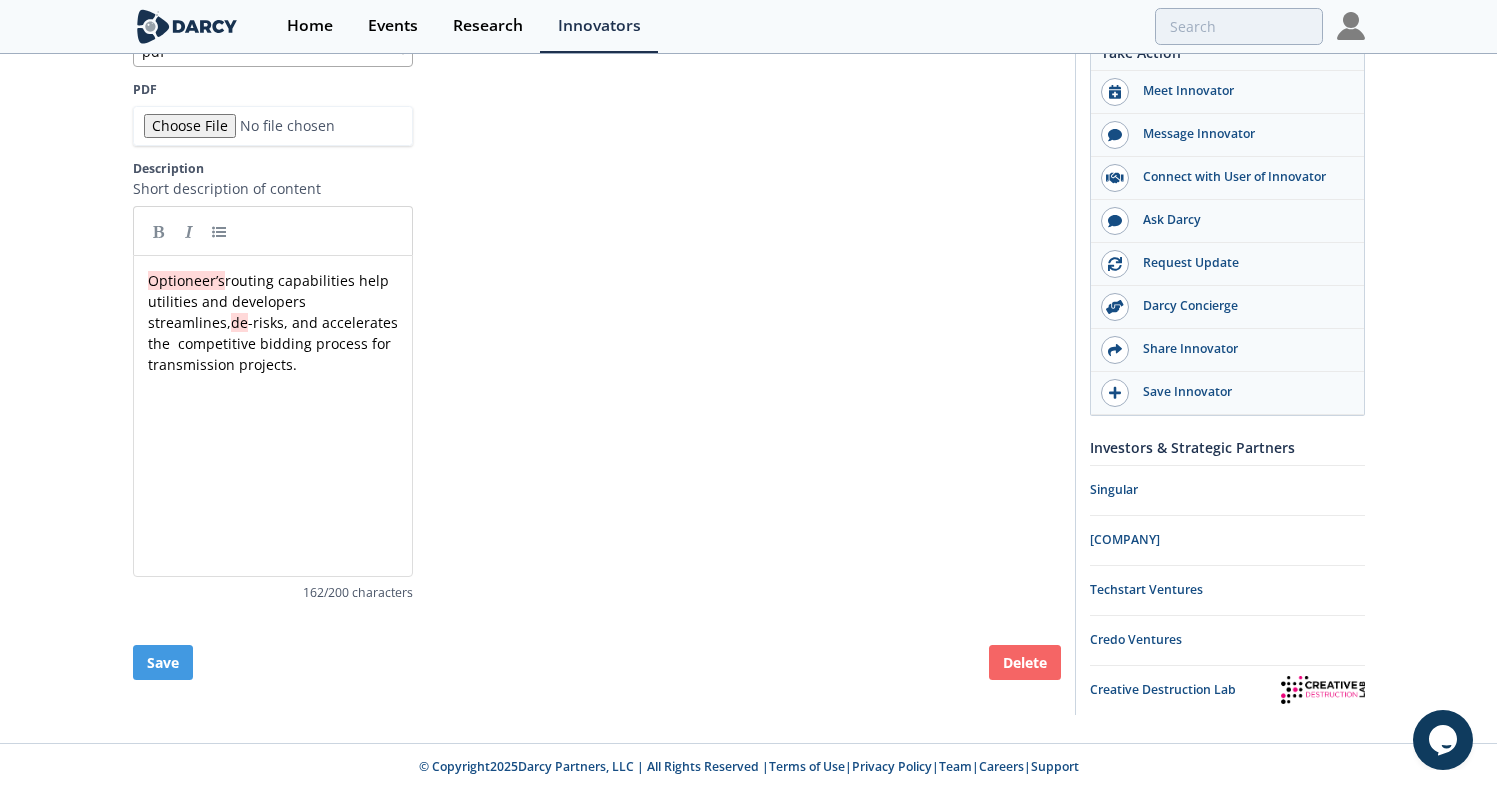 click on "Name
Optioneer for Competitive Bids
File Type
pdf
PDF
Description
Short description of content
xxxxxxxxxx   Optioneer’s  routing capabilities help utilities and developers streamlines,  de -risks, and accelerates the  competitive bidding process for transmission projects.
162 /200 characters" at bounding box center [597, 271] 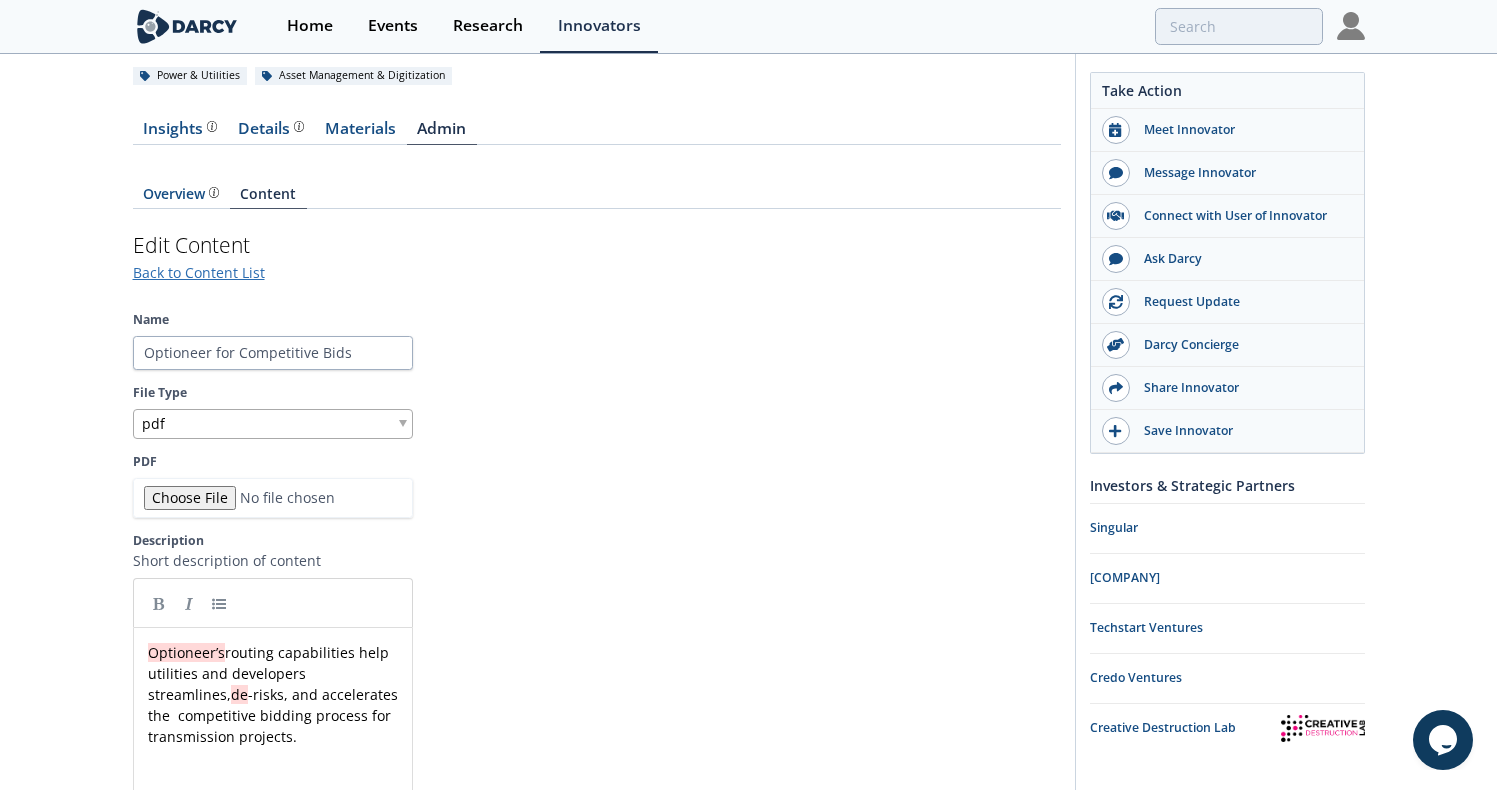 scroll, scrollTop: 167, scrollLeft: 0, axis: vertical 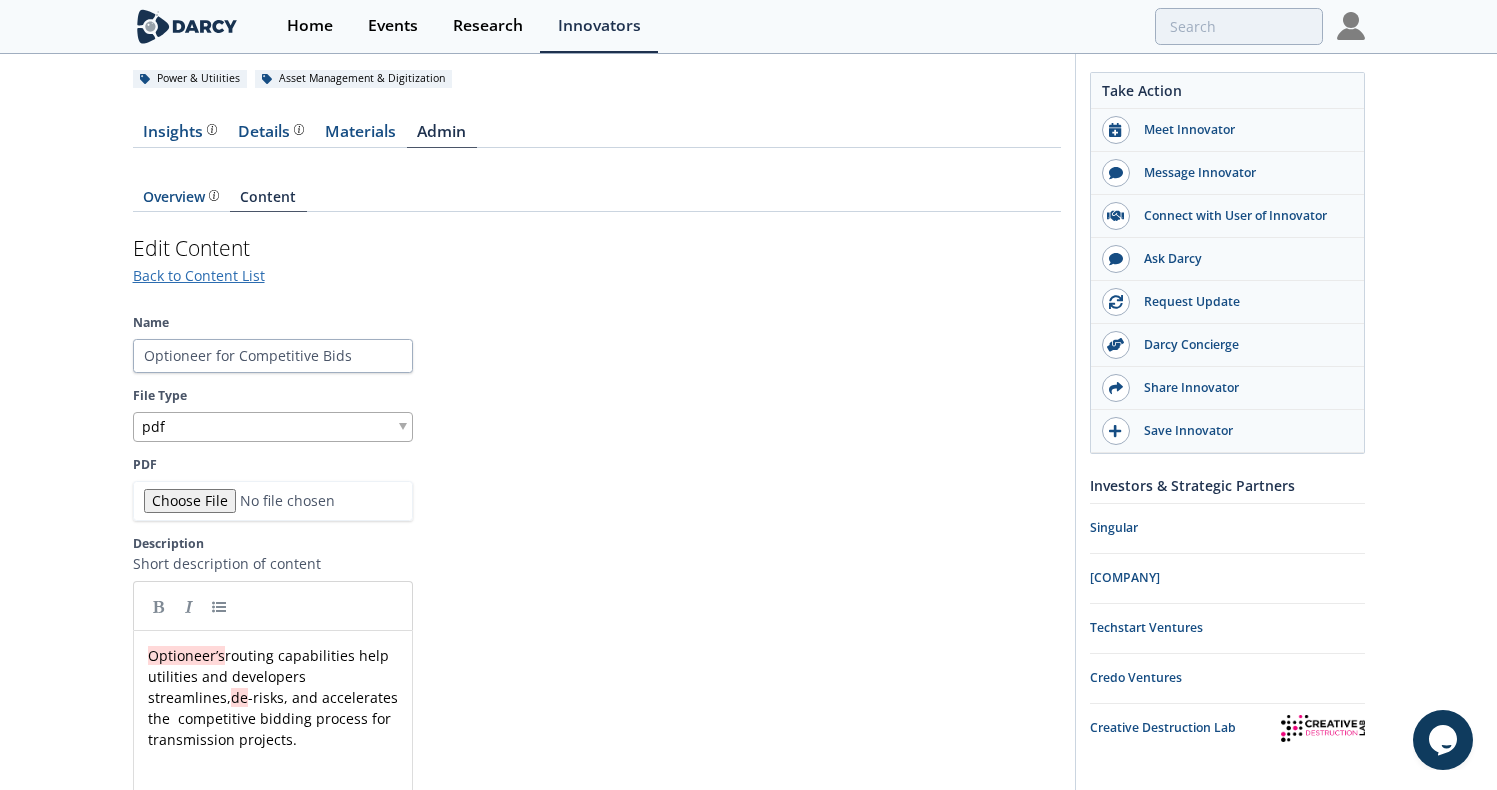 click on "Name
Optioneer for Competitive Bids
File Type
pdf
PDF
Description
Short description of content
xxxxxxxxxx   Optioneer’s  routing capabilities help utilities and developers streamlines,  de -risks, and accelerates the  competitive bidding process for transmission projects.
162 /200 characters" at bounding box center (597, 646) 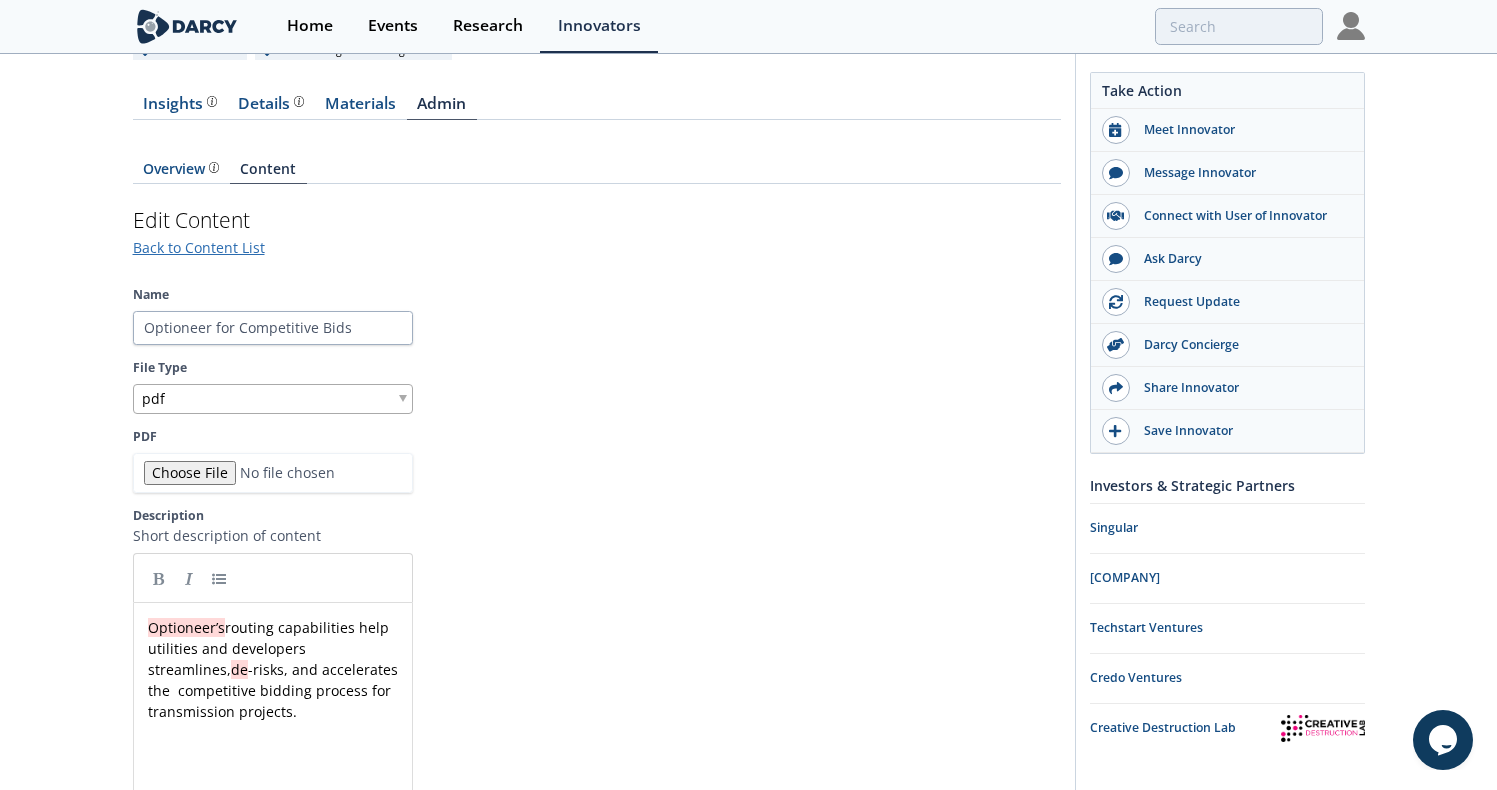 scroll, scrollTop: 200, scrollLeft: 0, axis: vertical 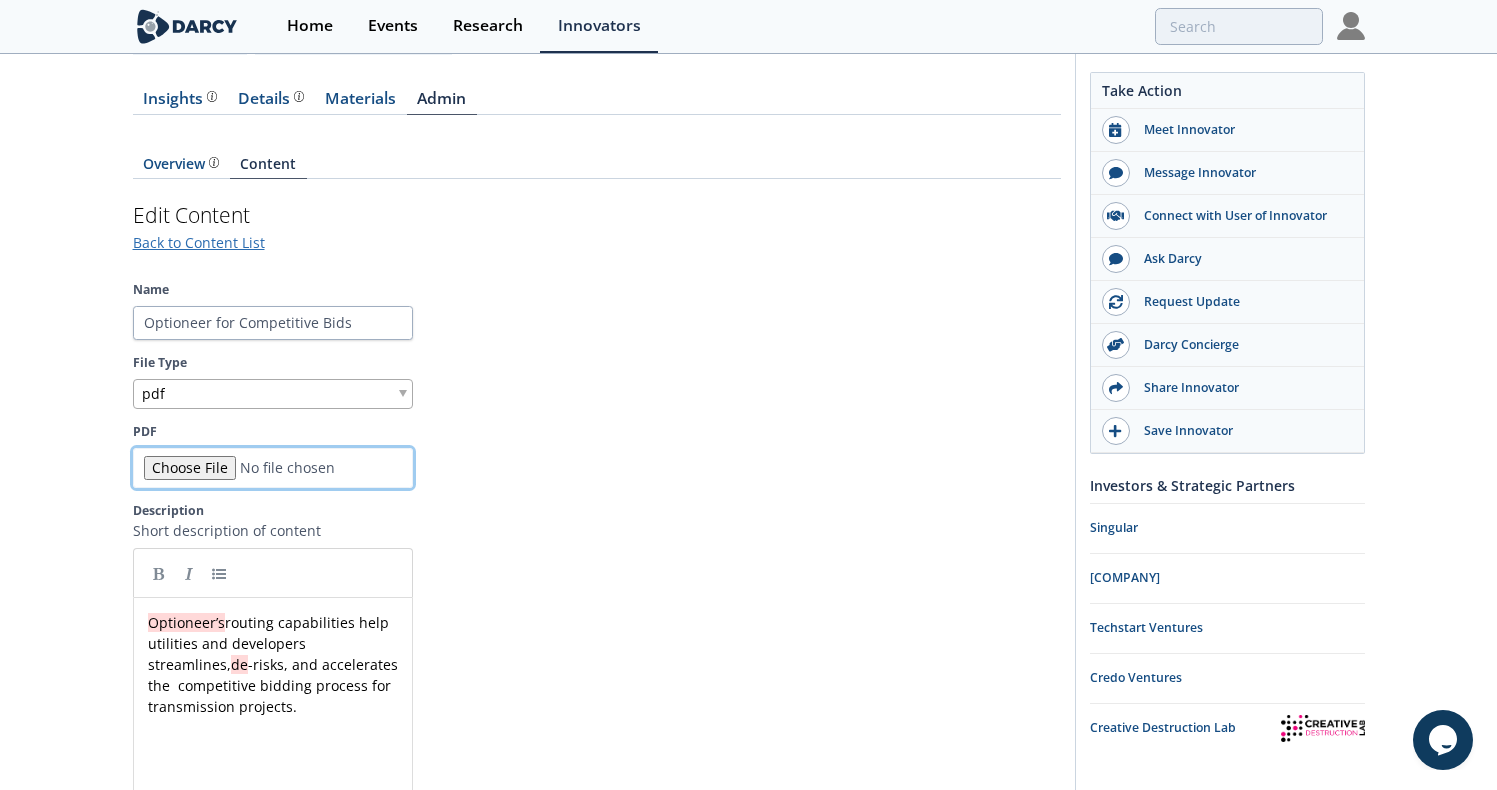 click on "PDF" at bounding box center [273, 468] 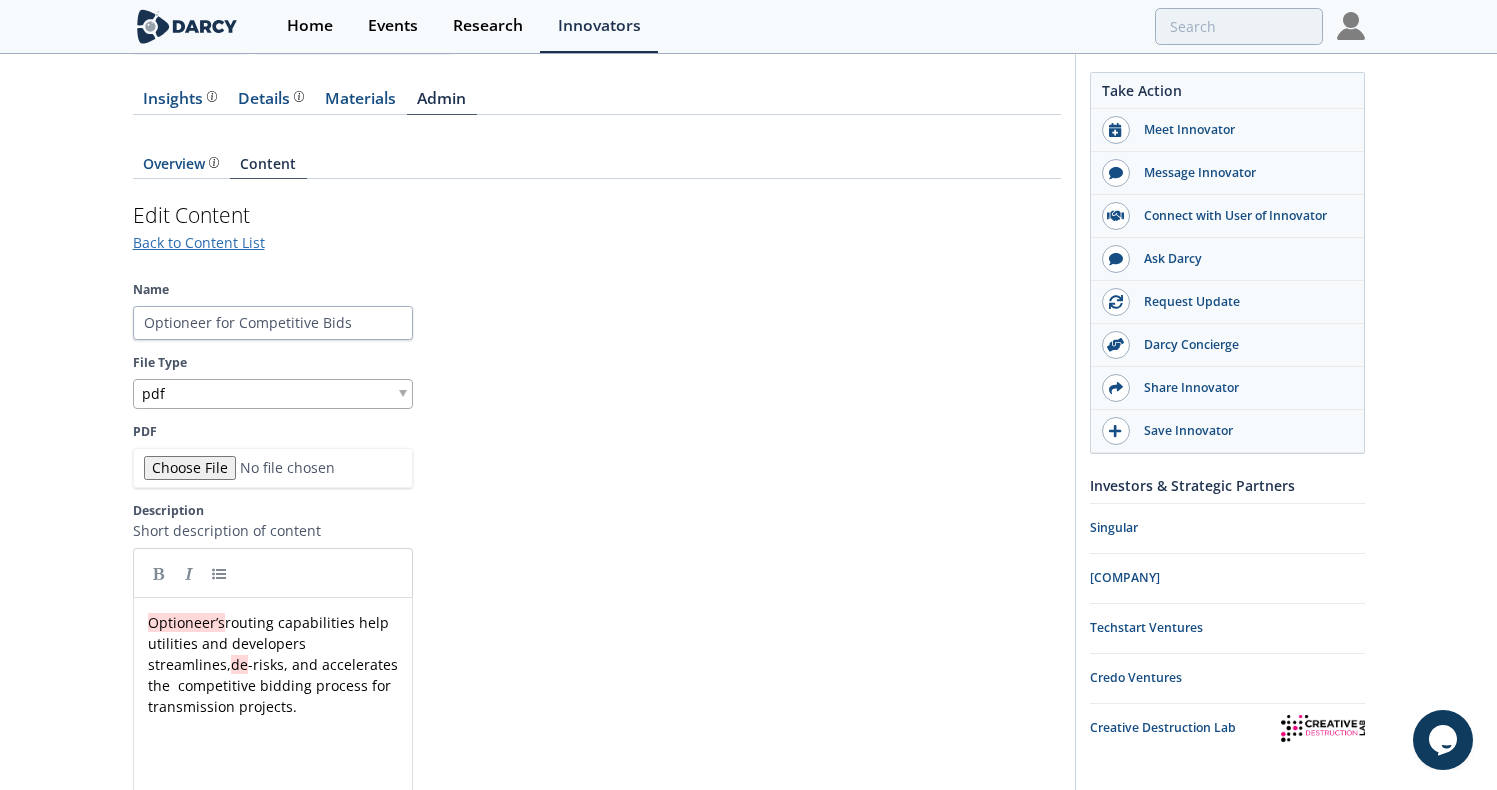 click on "xxxxxxxxxx   Optioneer’s  routing capabilities help utilities and developers streamlines,  de -risks, and accelerates the  competitive bidding process for transmission projects." at bounding box center (273, 664) 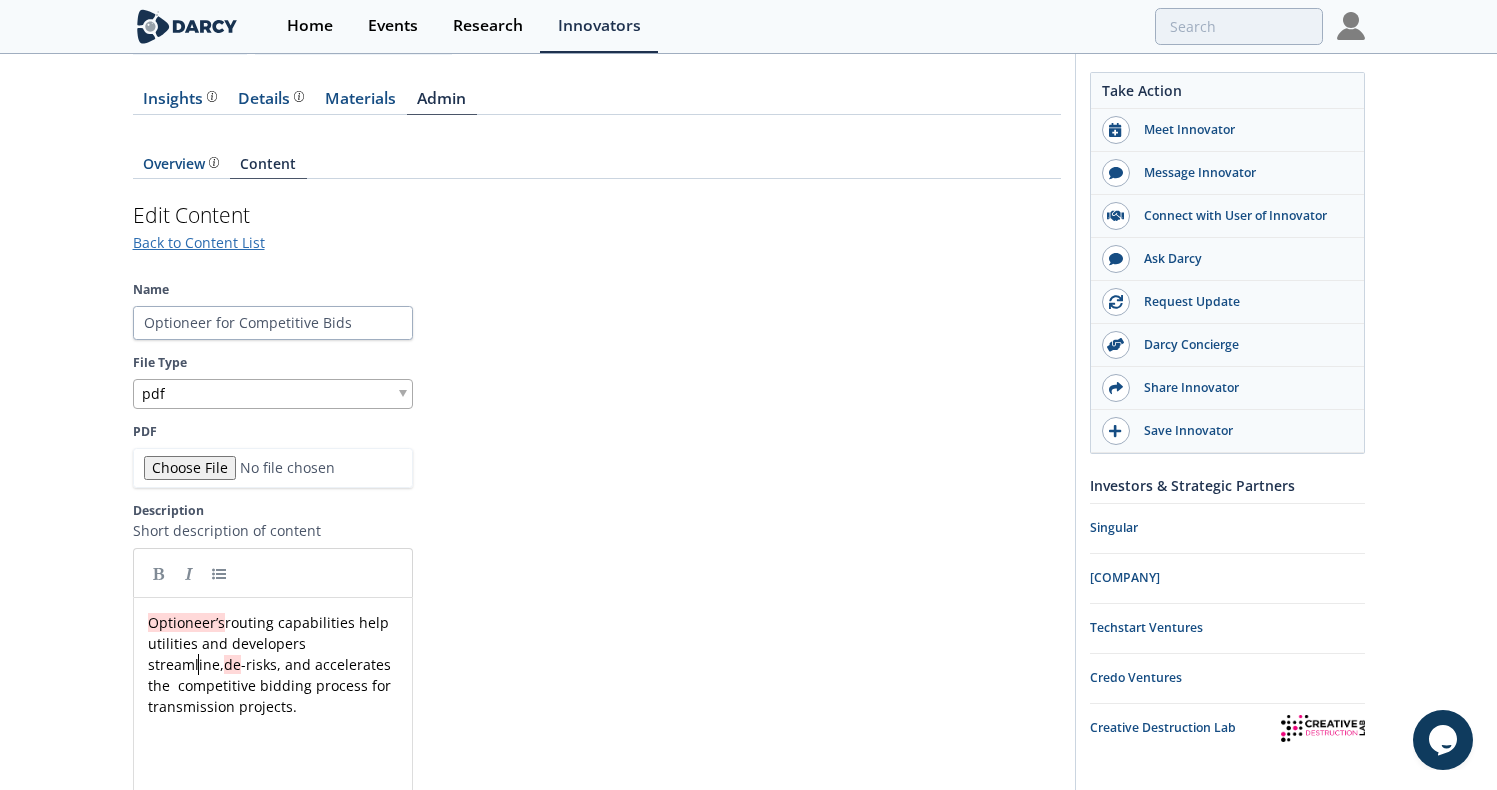 type on ", and accelerates the  competitive" 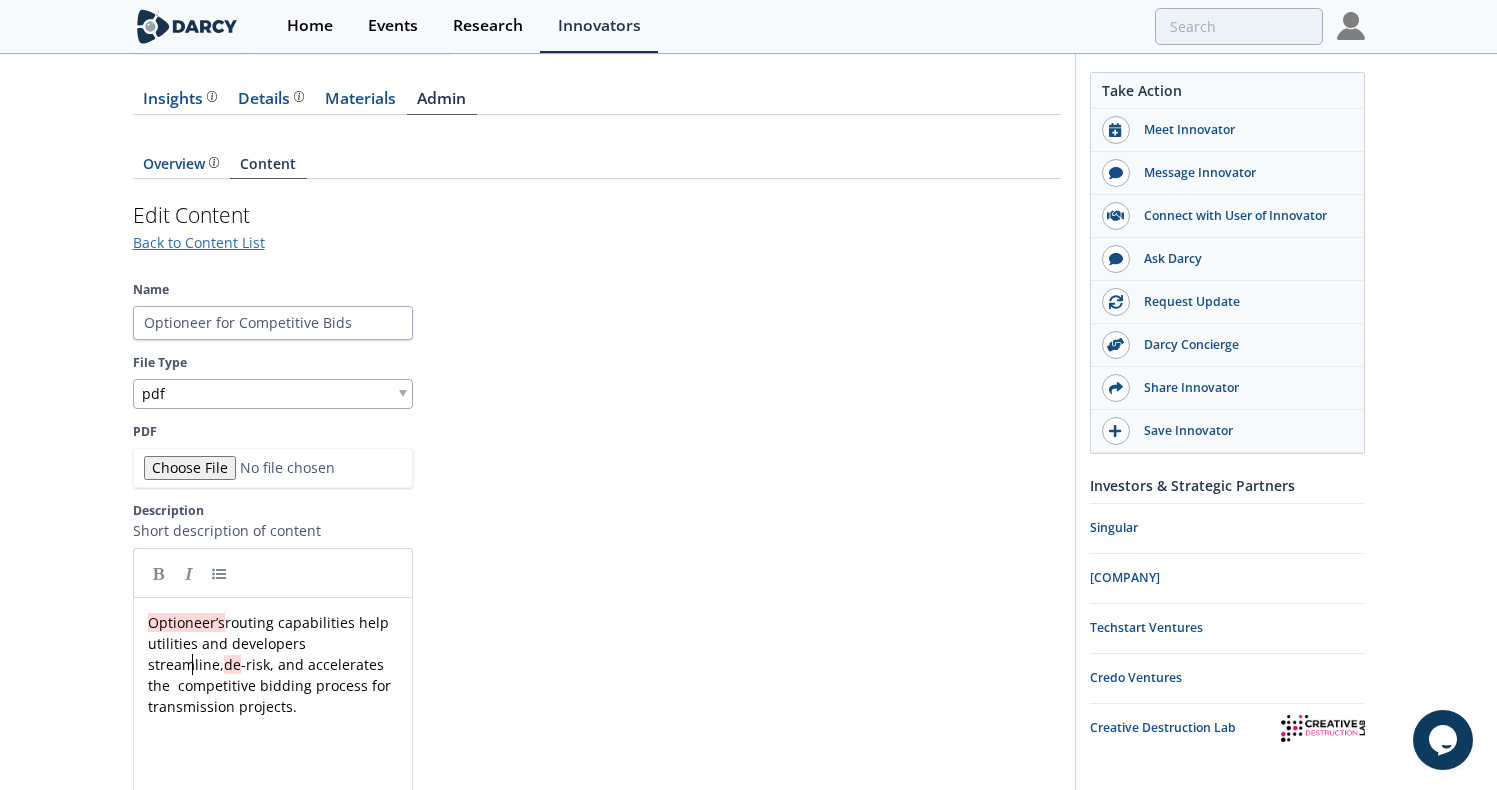 click on "xxxxxxxxxx   Optioneer’s  routing capabilities help utilities and developers streamline,  de -risk, and accelerates the  competitive bidding process for transmission projects." at bounding box center [273, 664] 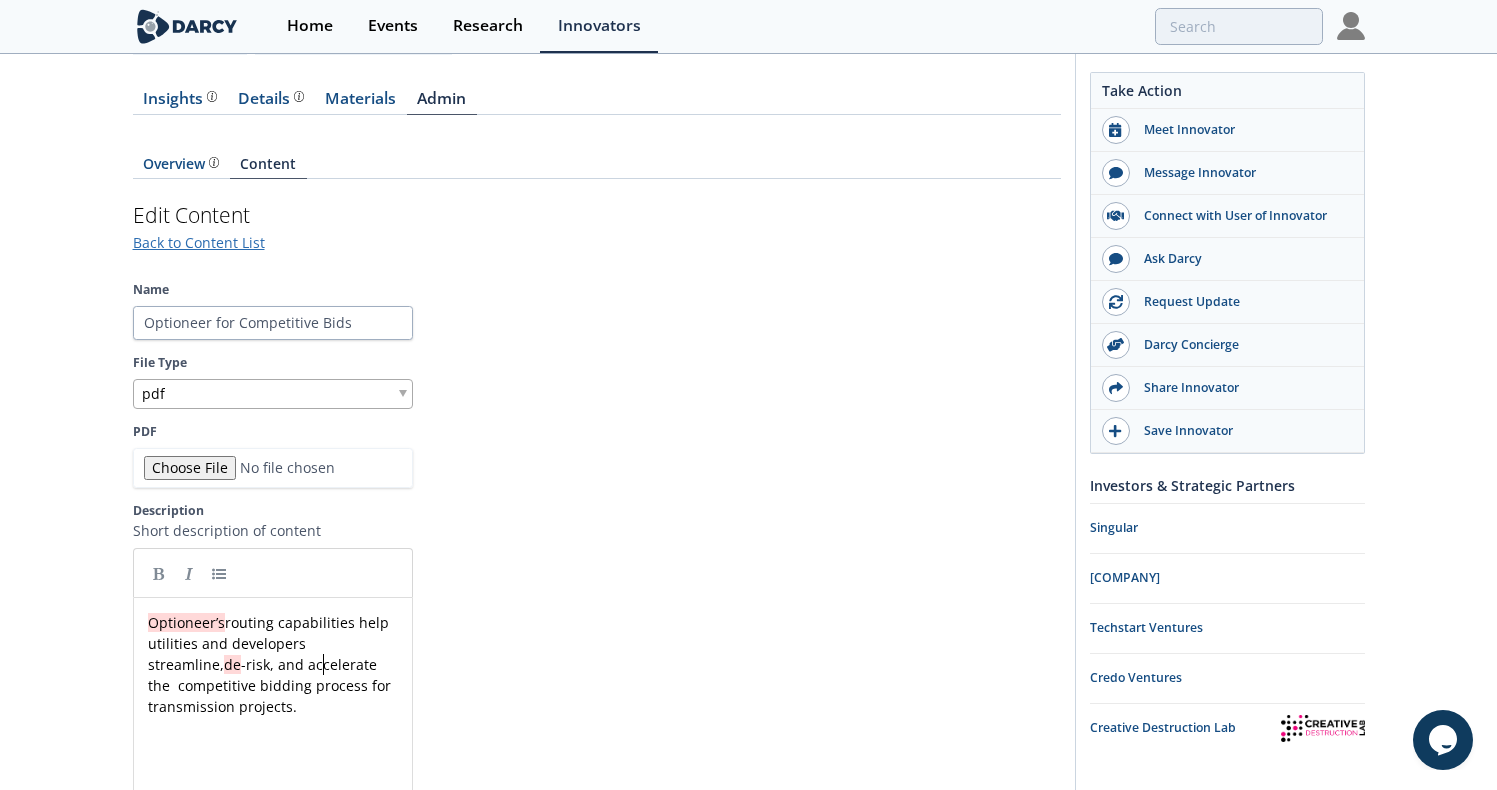 click on "xxxxxxxxxx   Optioneer’s  routing capabilities help utilities and developers streamline,  de -risk, and accelerate the  competitive bidding process for transmission projects." at bounding box center [273, 664] 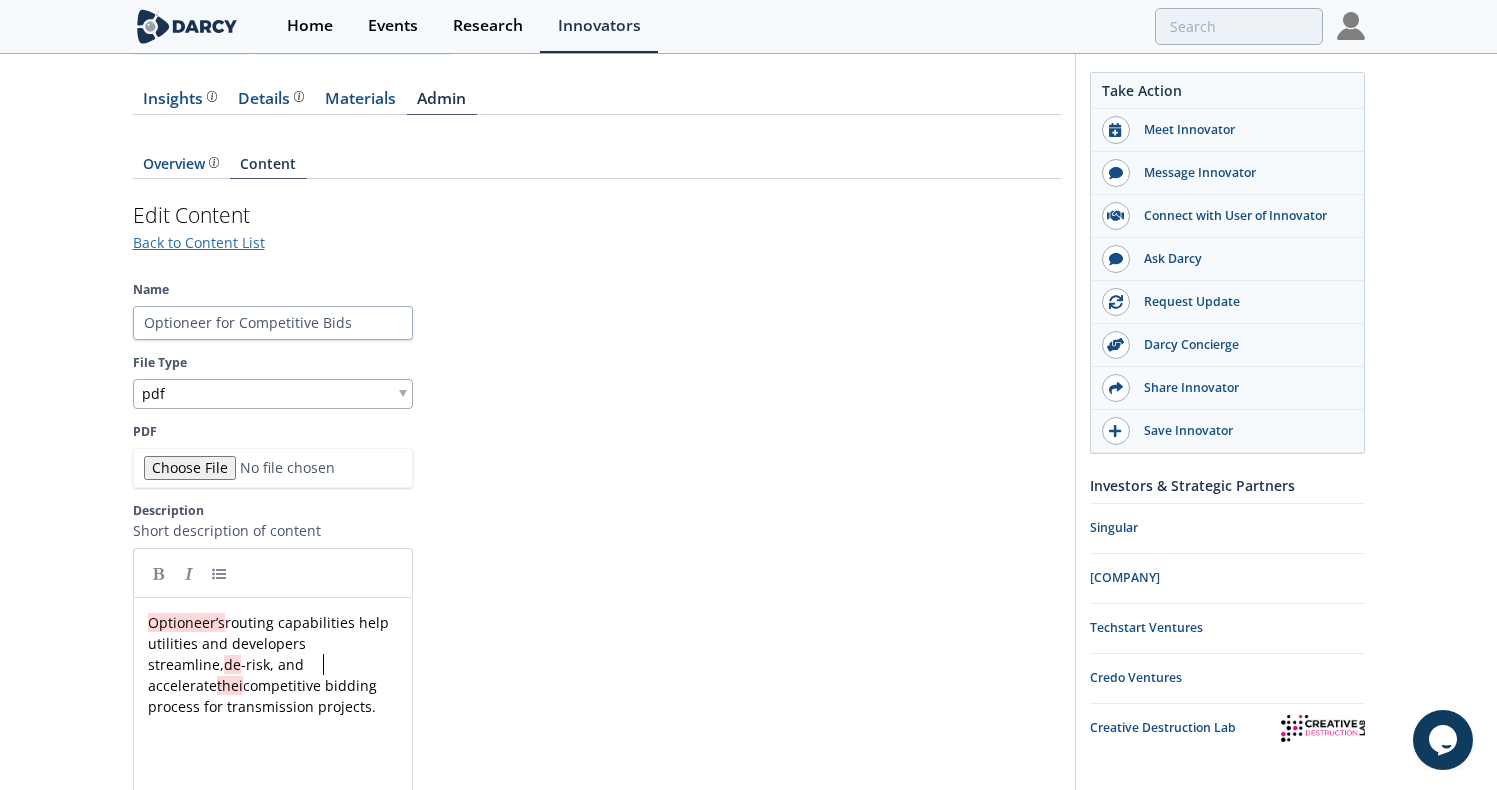 type 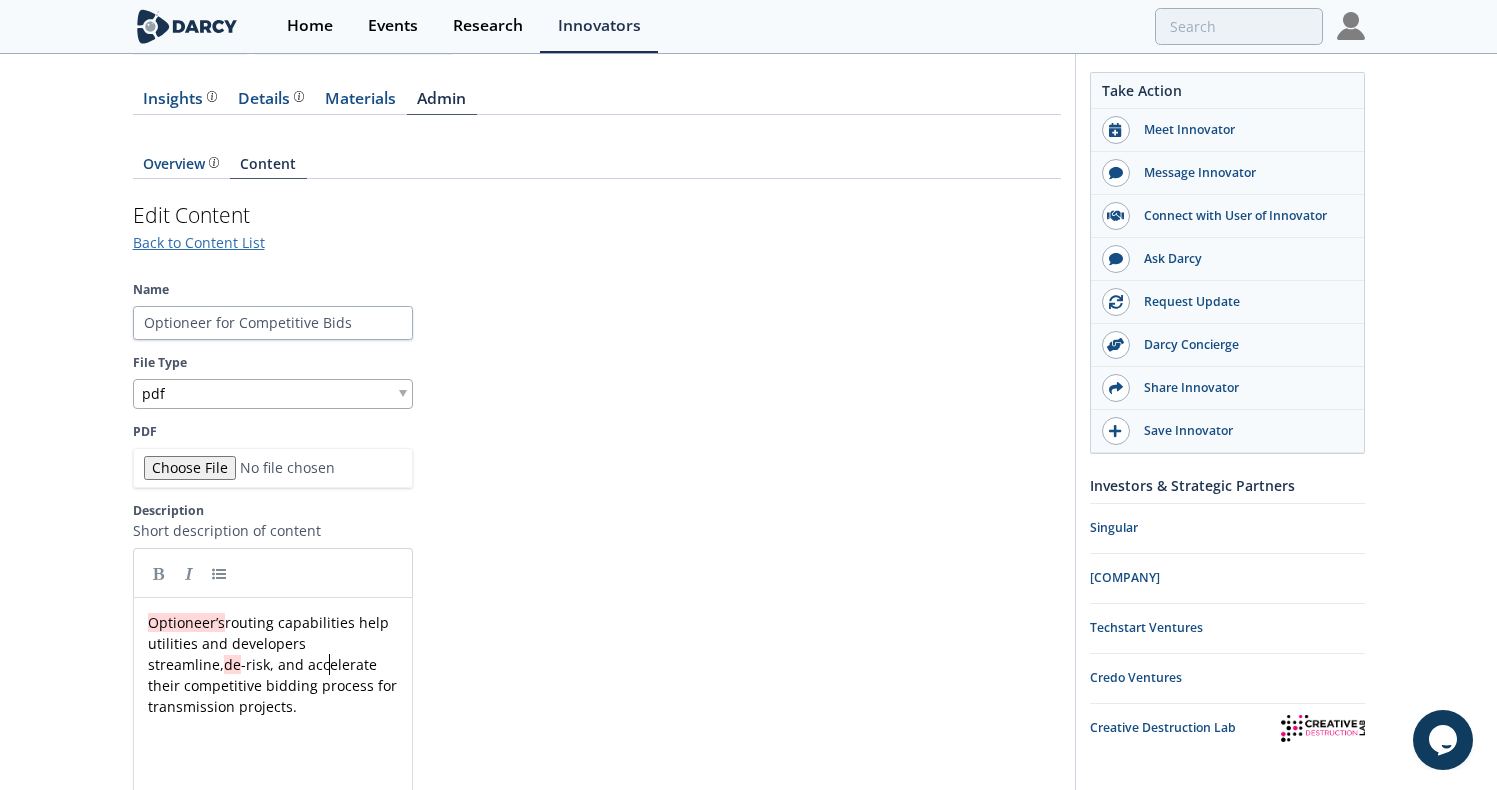 click on "Name
Optioneer for Competitive Bids
File Type
pdf
PDF
Description
Short description of content
xxxxxxxxxx   Optioneer’s  routing capabilities help utilities and developers streamline,  de -risk, and accelerate their competitive bidding process for transmission projects.
160 /200 characters" at bounding box center (597, 613) 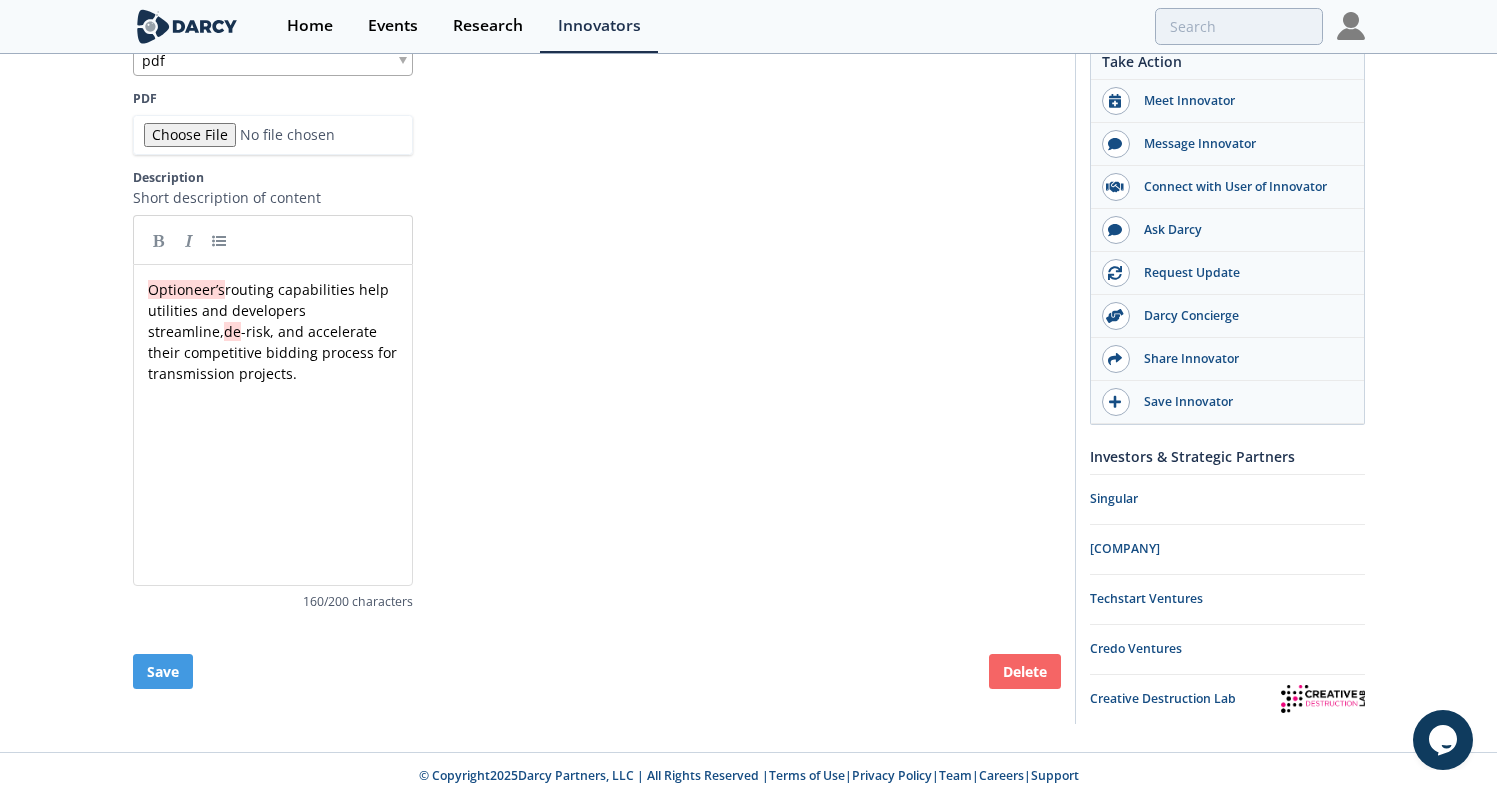 scroll, scrollTop: 542, scrollLeft: 0, axis: vertical 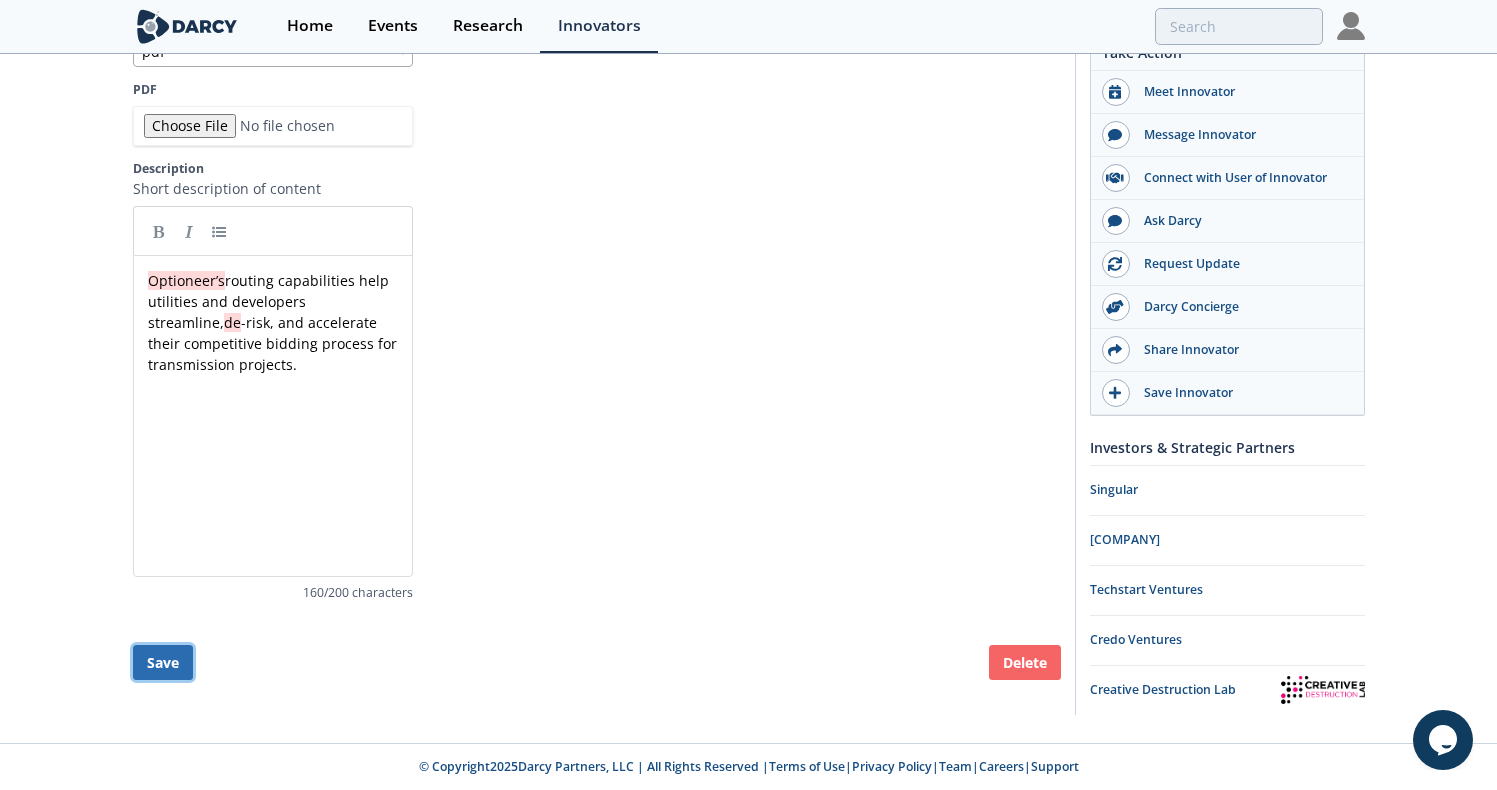 click on "Save" at bounding box center (163, 662) 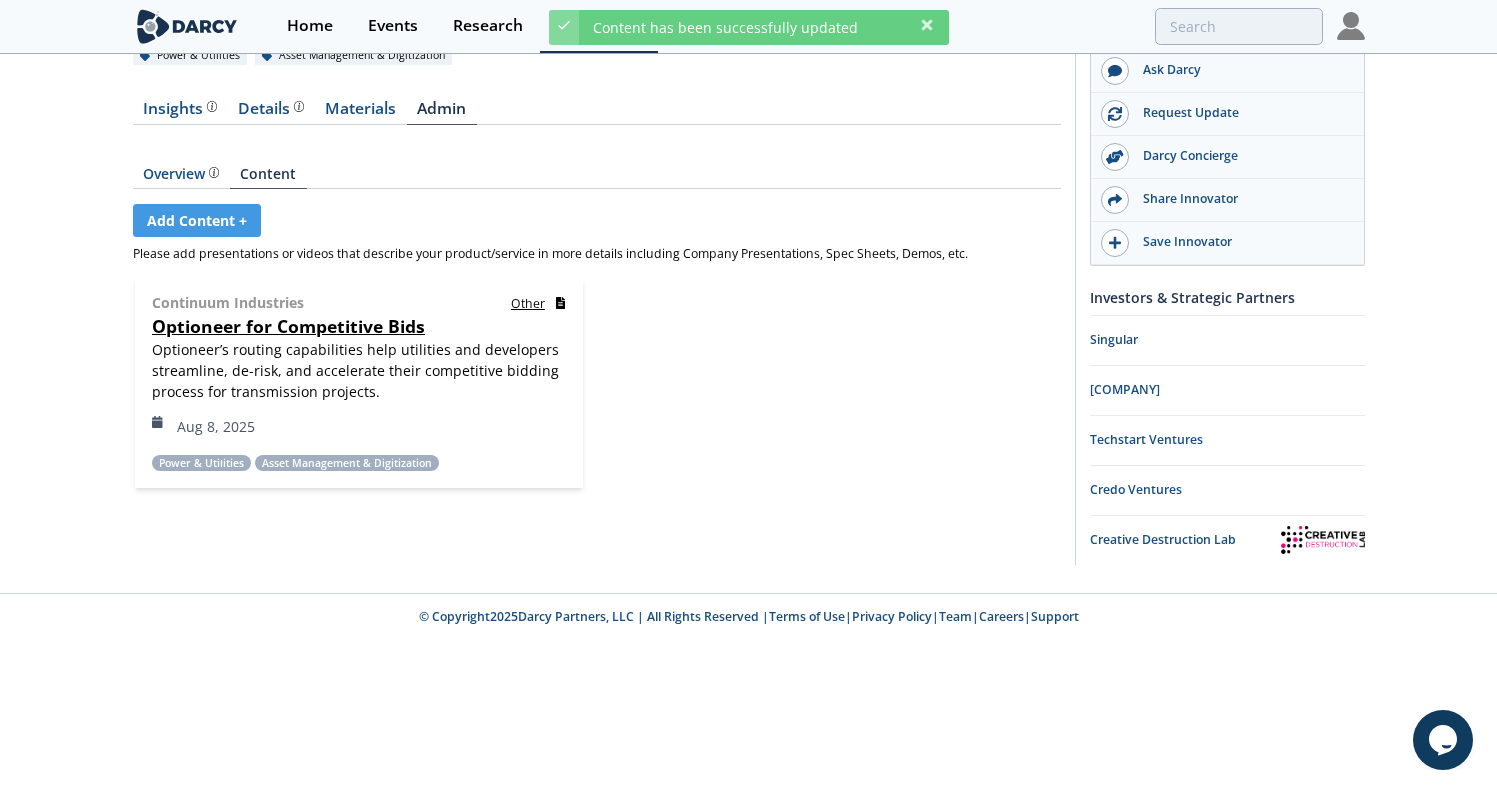 scroll, scrollTop: 40, scrollLeft: 0, axis: vertical 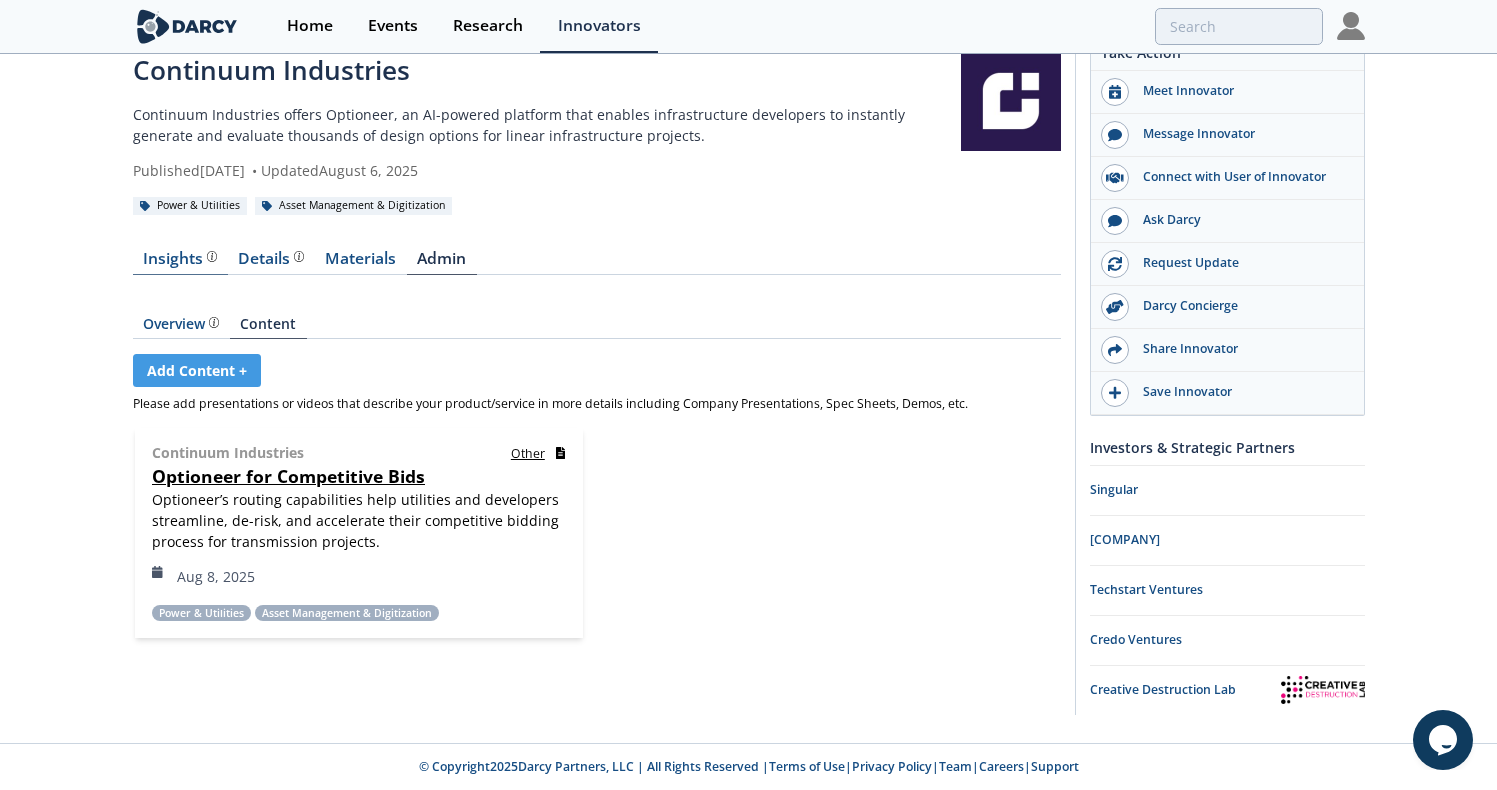 click on "Insights" at bounding box center [180, 259] 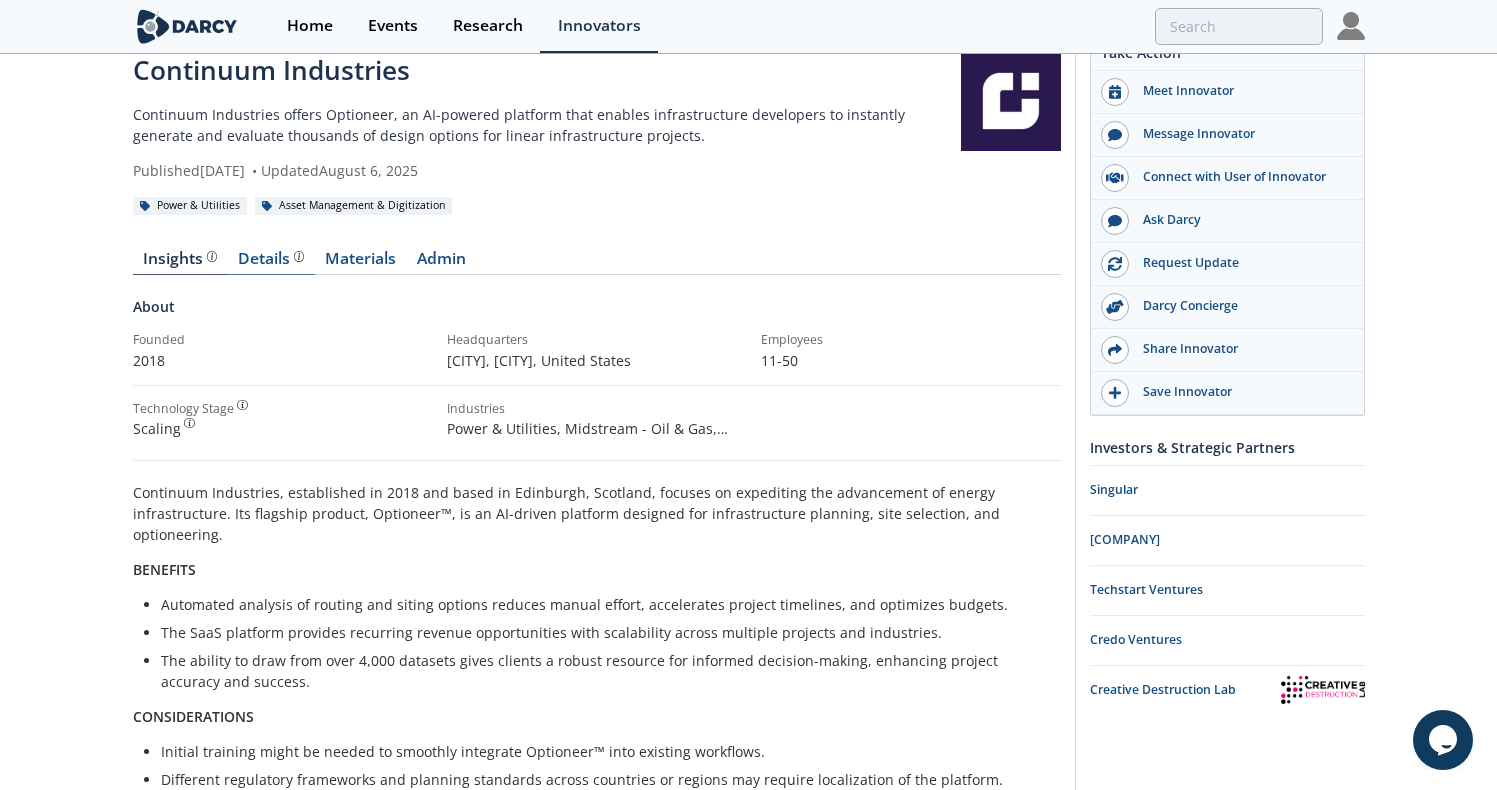 click on "Details
Product overview, business model, technology and applications as added by the Continuum Industries team." at bounding box center (271, 263) 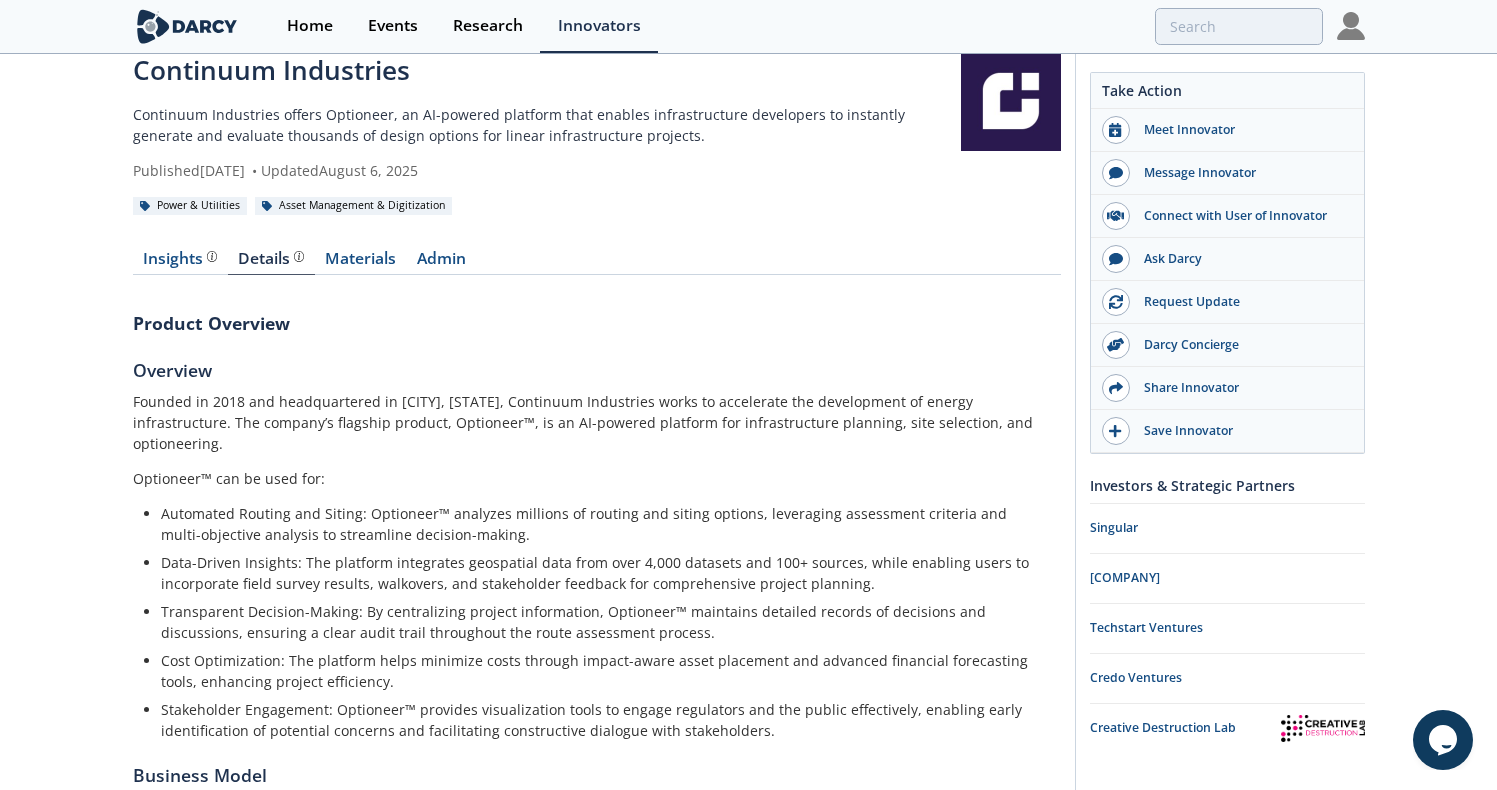 scroll, scrollTop: 239, scrollLeft: 0, axis: vertical 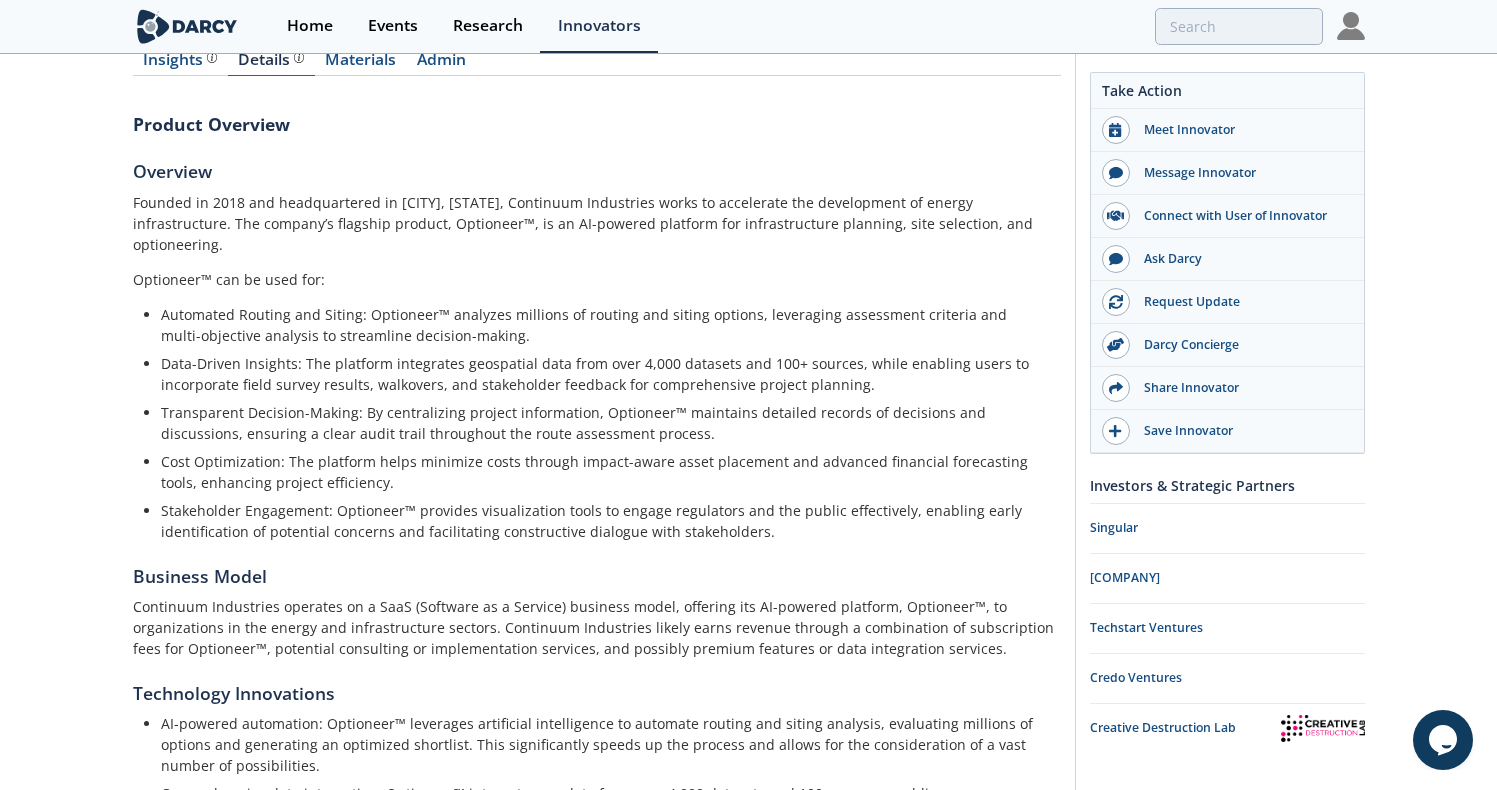 click at bounding box center (201, 26) 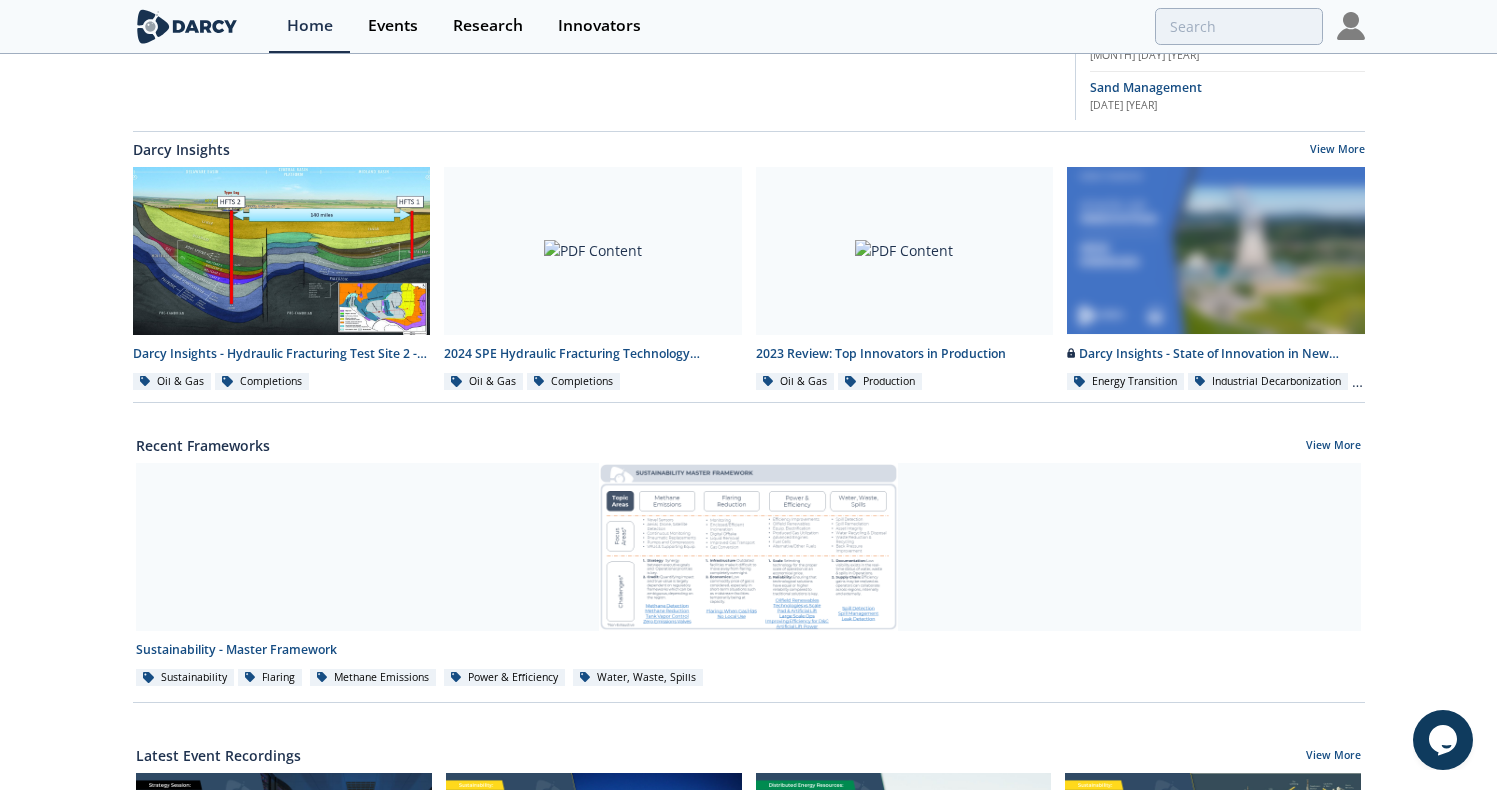 scroll, scrollTop: 0, scrollLeft: 0, axis: both 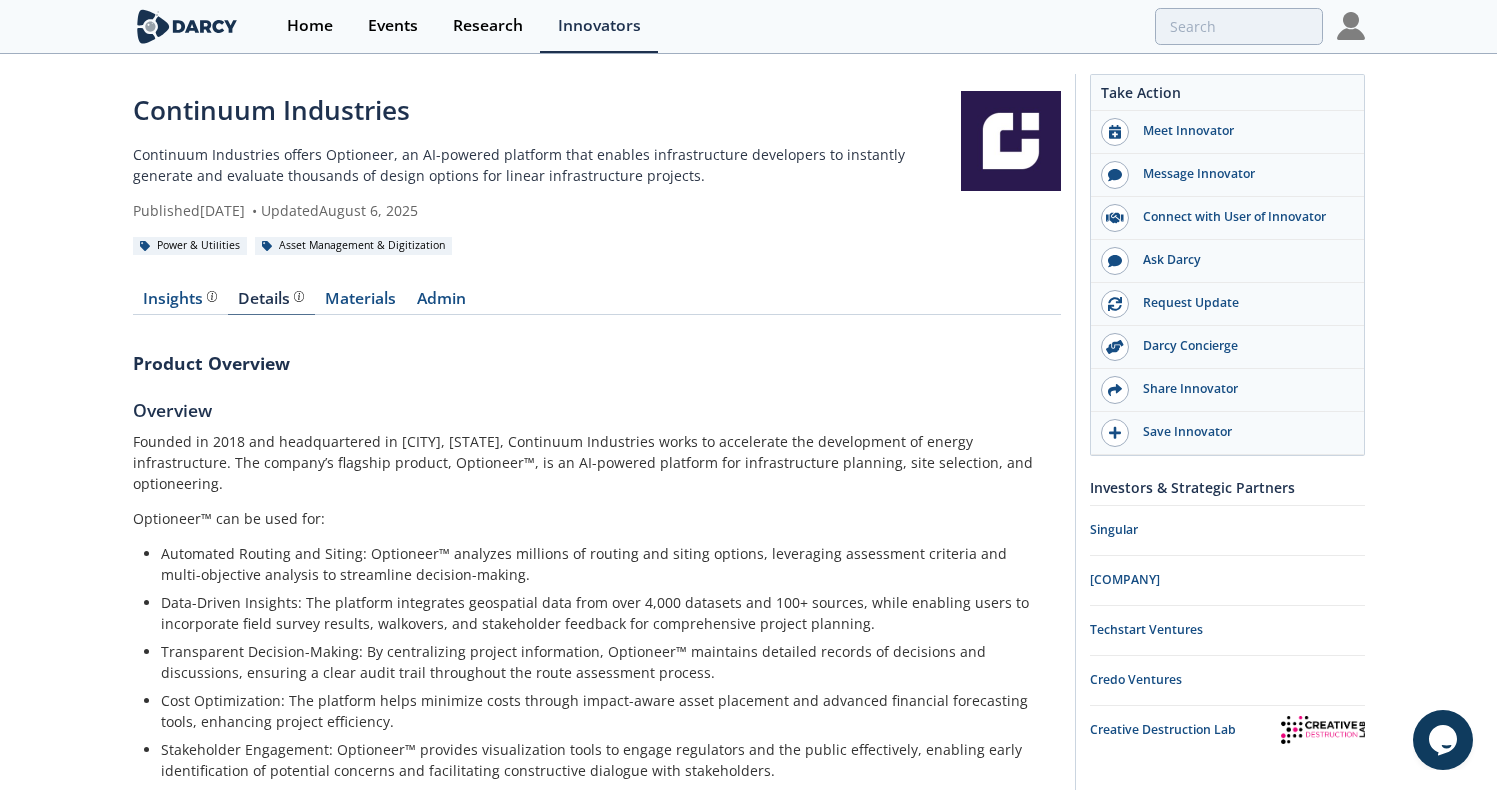click on "Details" at bounding box center (271, 299) 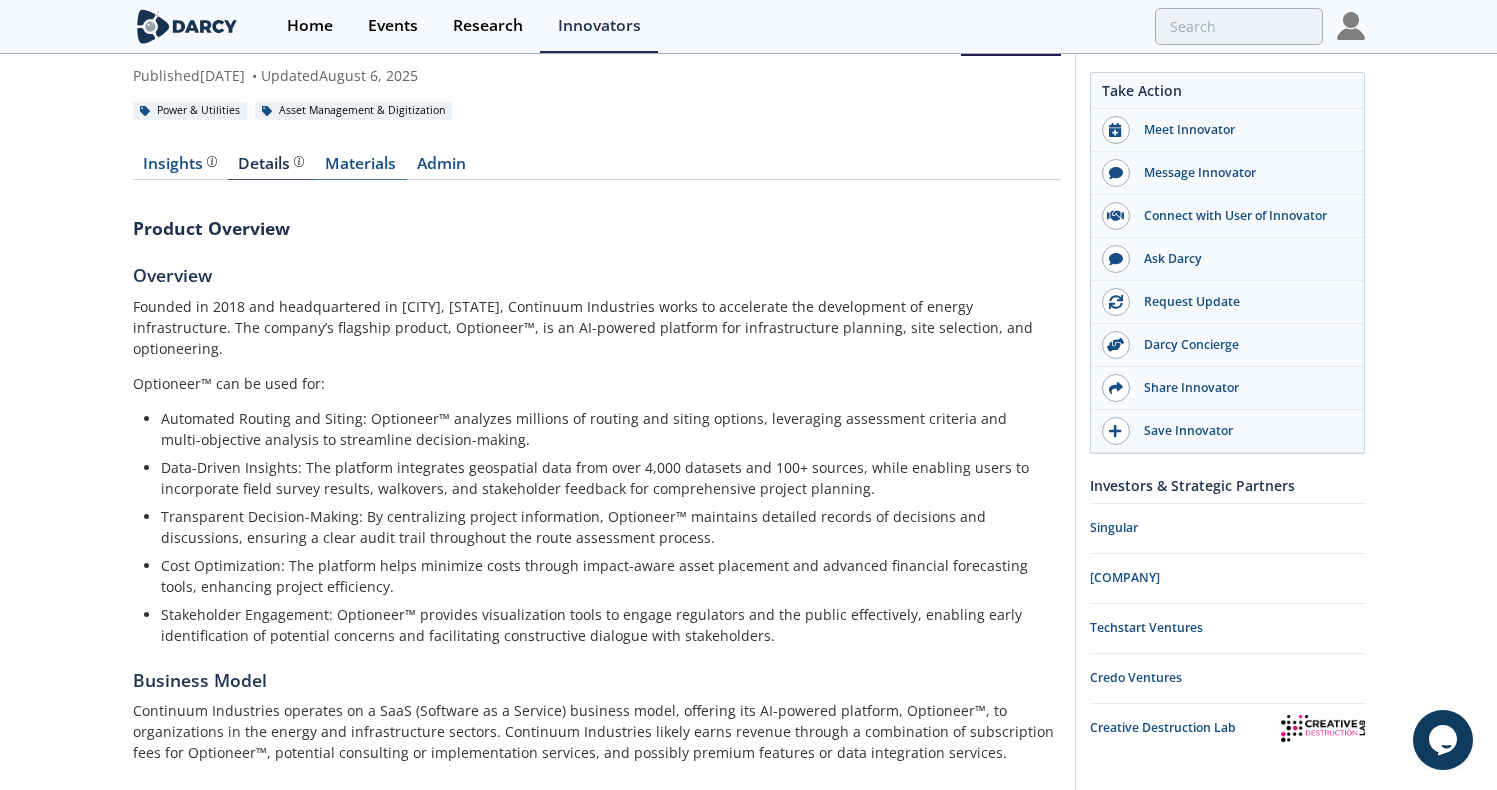 click on "Materials" at bounding box center (361, 168) 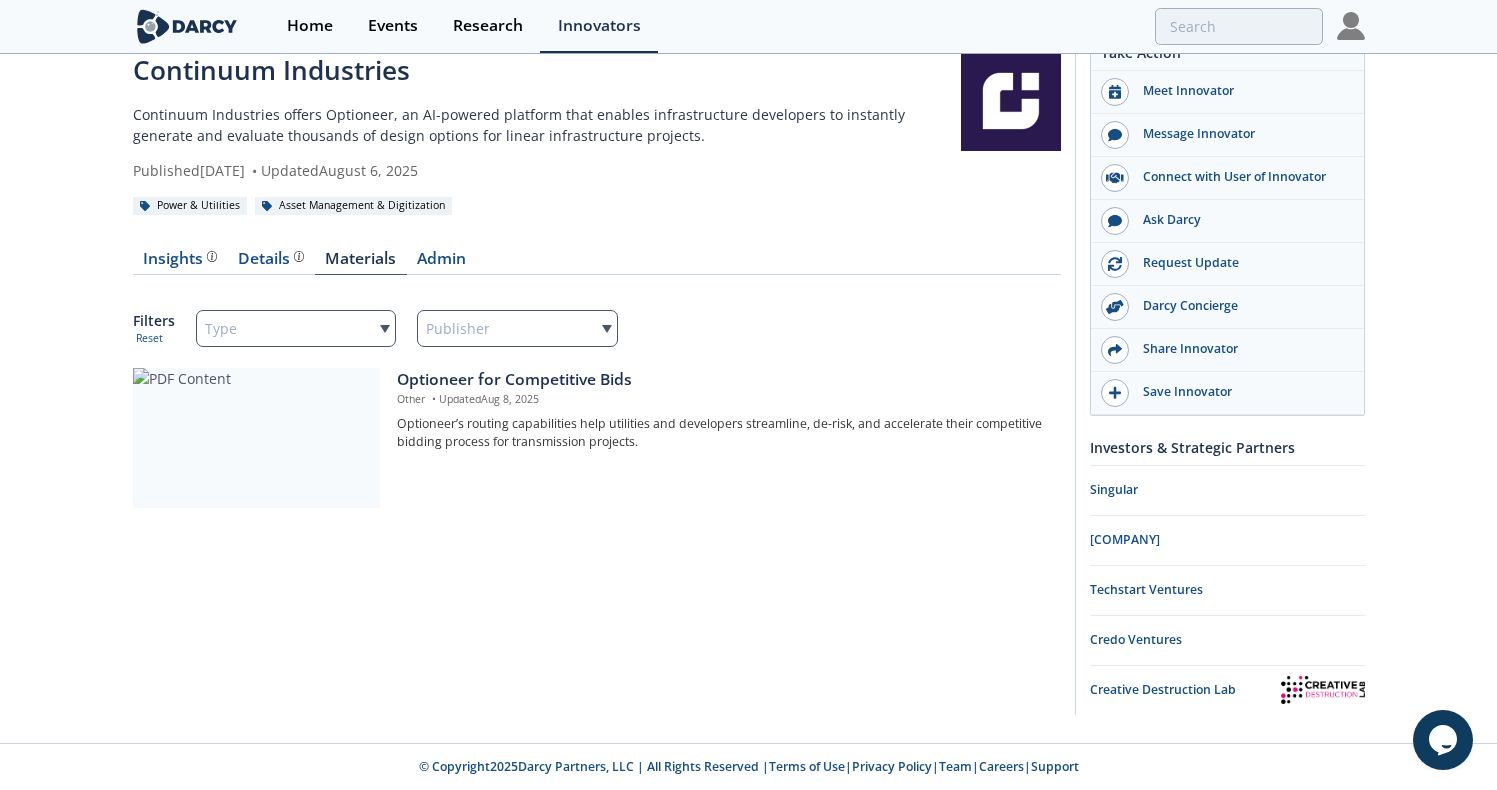 scroll, scrollTop: 0, scrollLeft: 0, axis: both 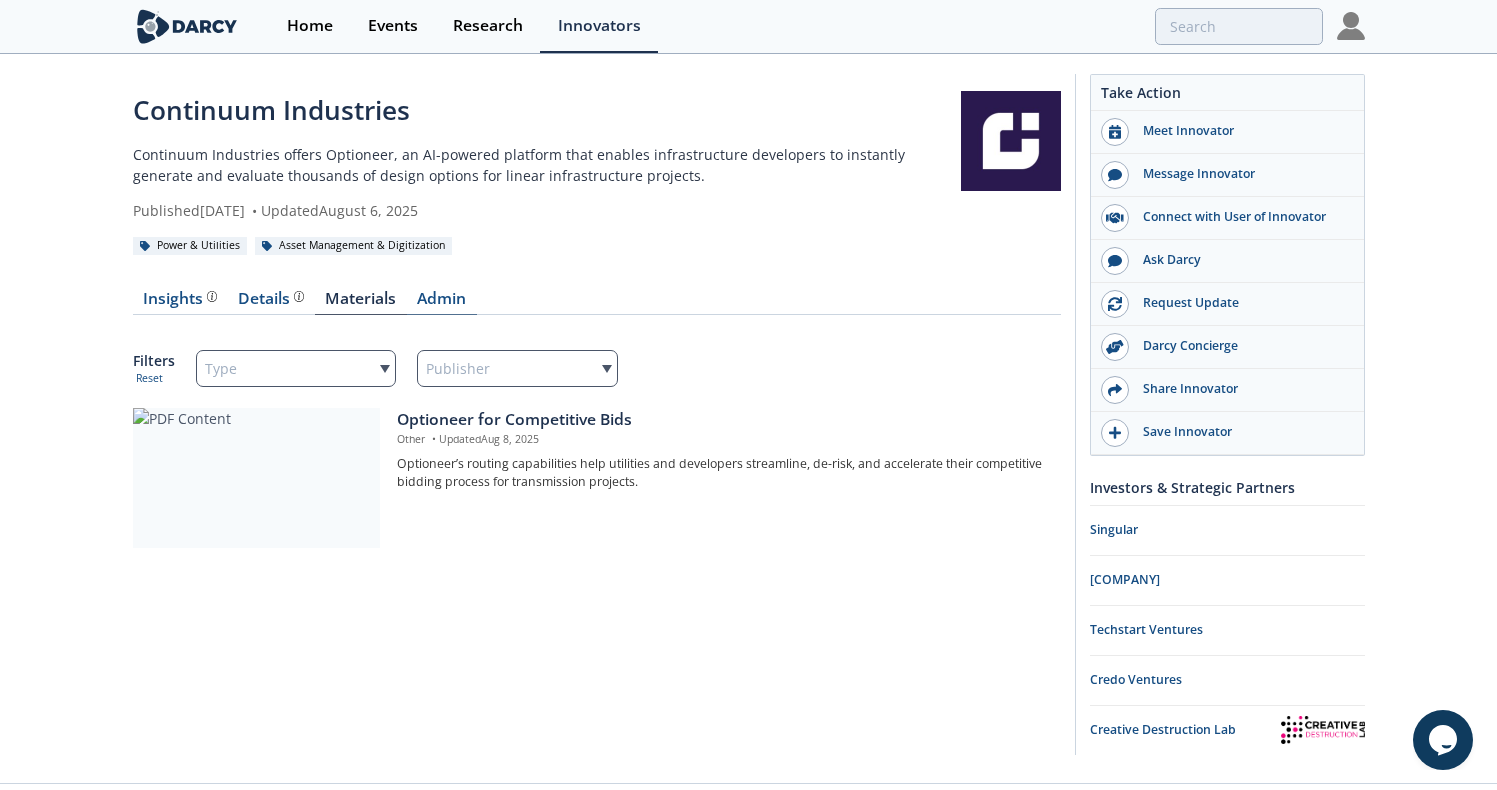 click on "Admin" at bounding box center (442, 303) 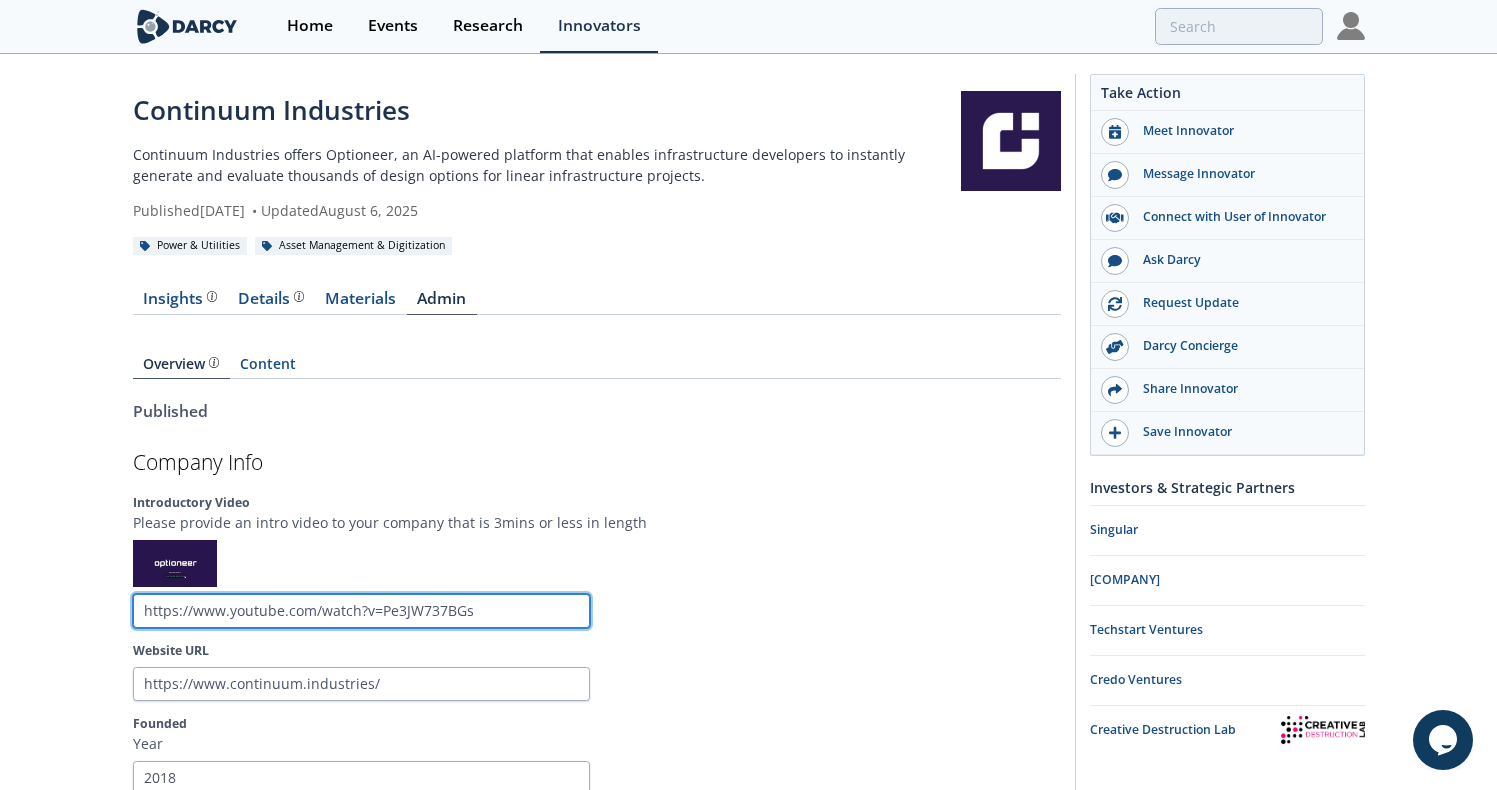 click on "https://www.youtube.com/watch?v=Pe3JW737BGs" at bounding box center (361, 611) 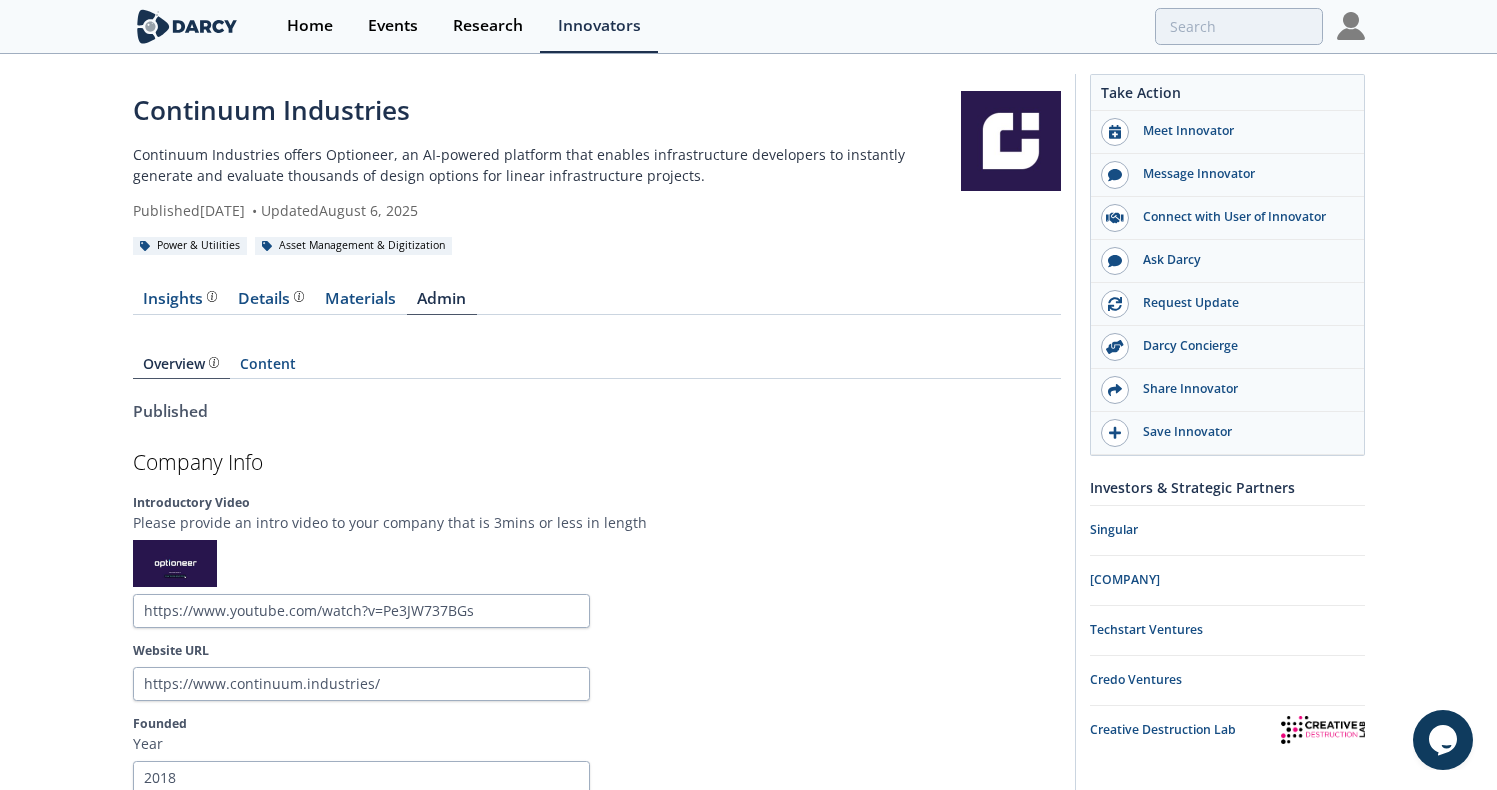 click on "Introductory Video" at bounding box center (597, 503) 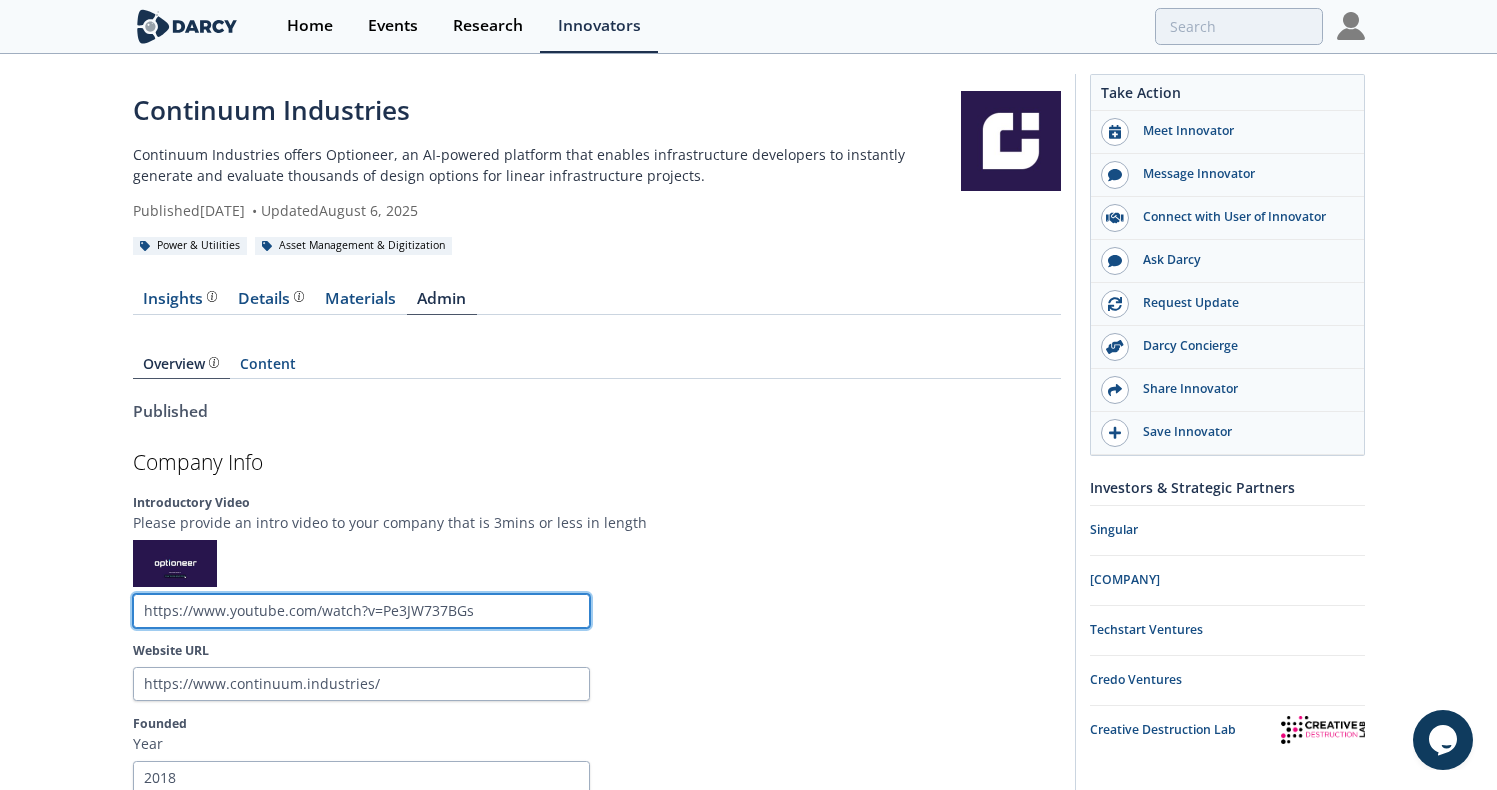 drag, startPoint x: 481, startPoint y: 615, endPoint x: 134, endPoint y: 609, distance: 347.05188 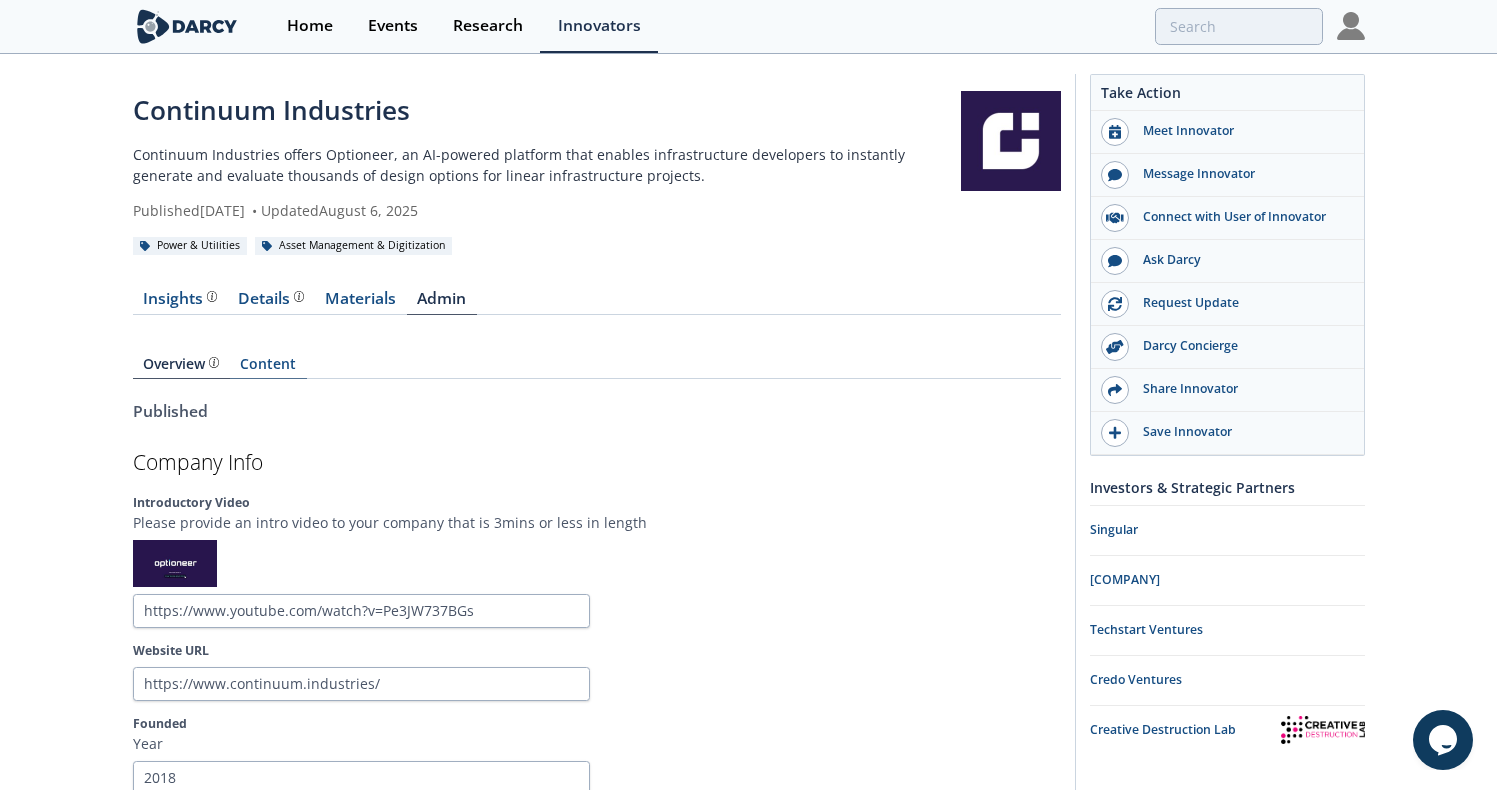 click on "Content" at bounding box center (268, 368) 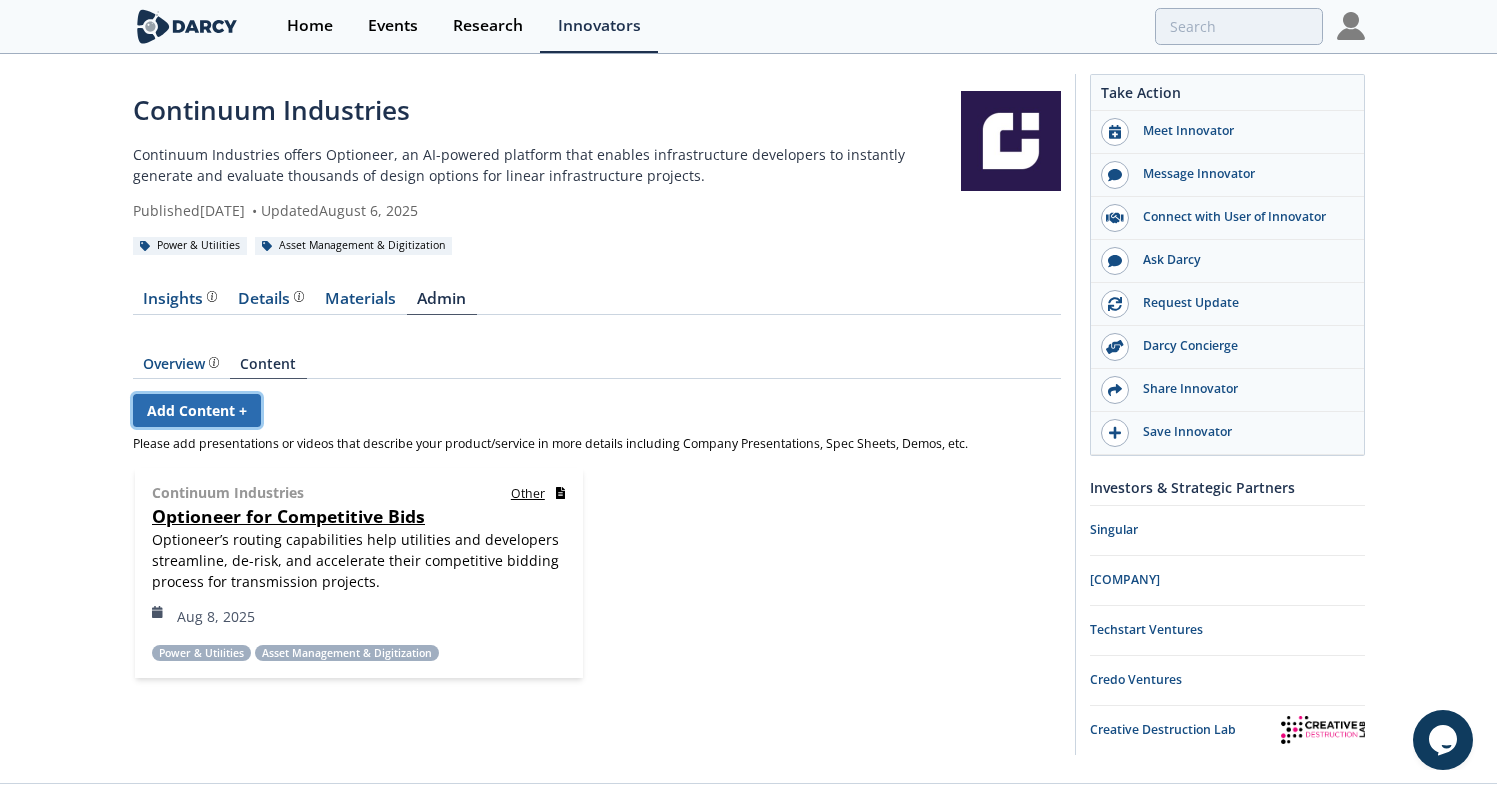 click on "Add Content +" at bounding box center [197, 410] 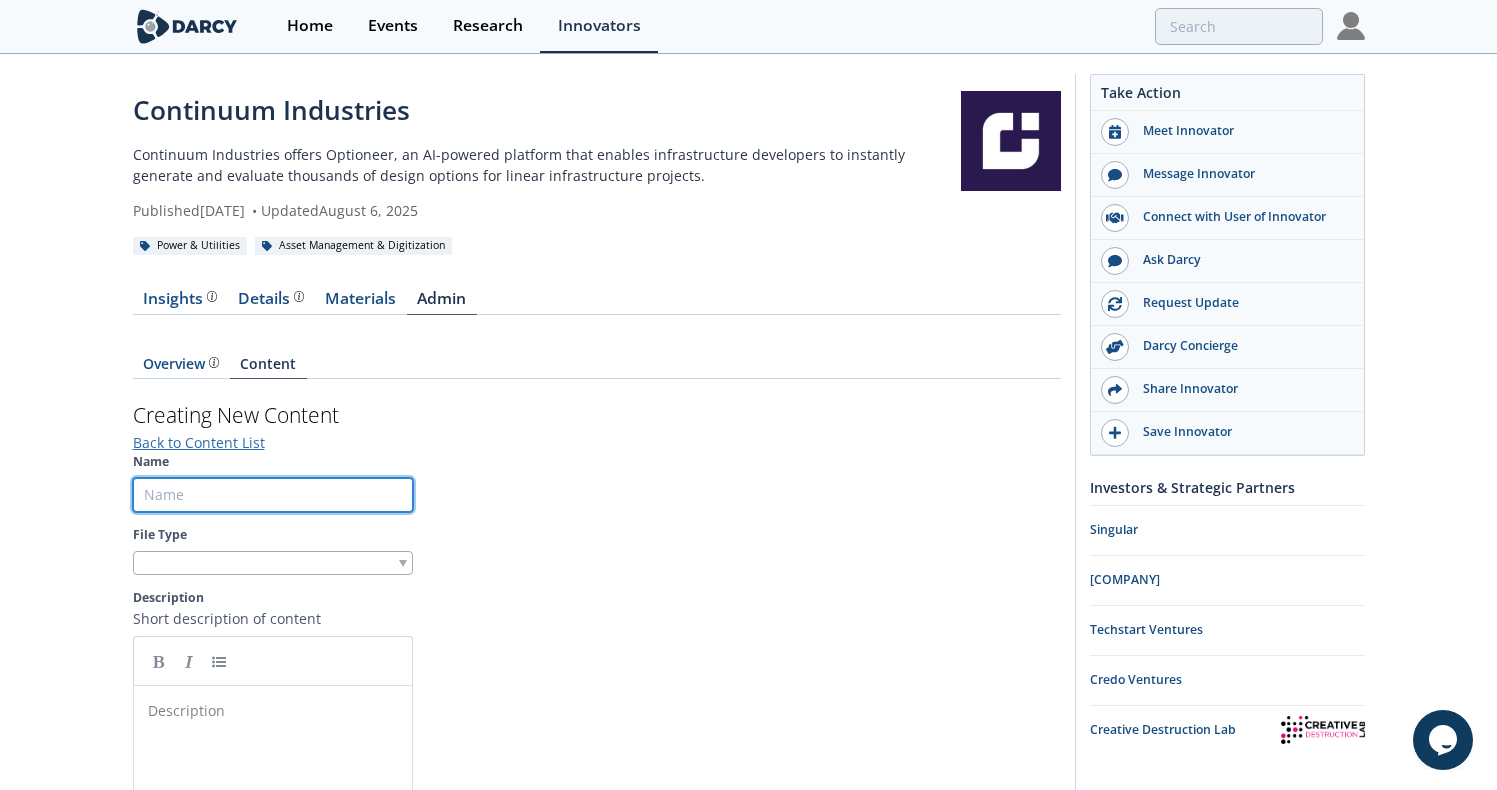 click on "Name" at bounding box center [273, 495] 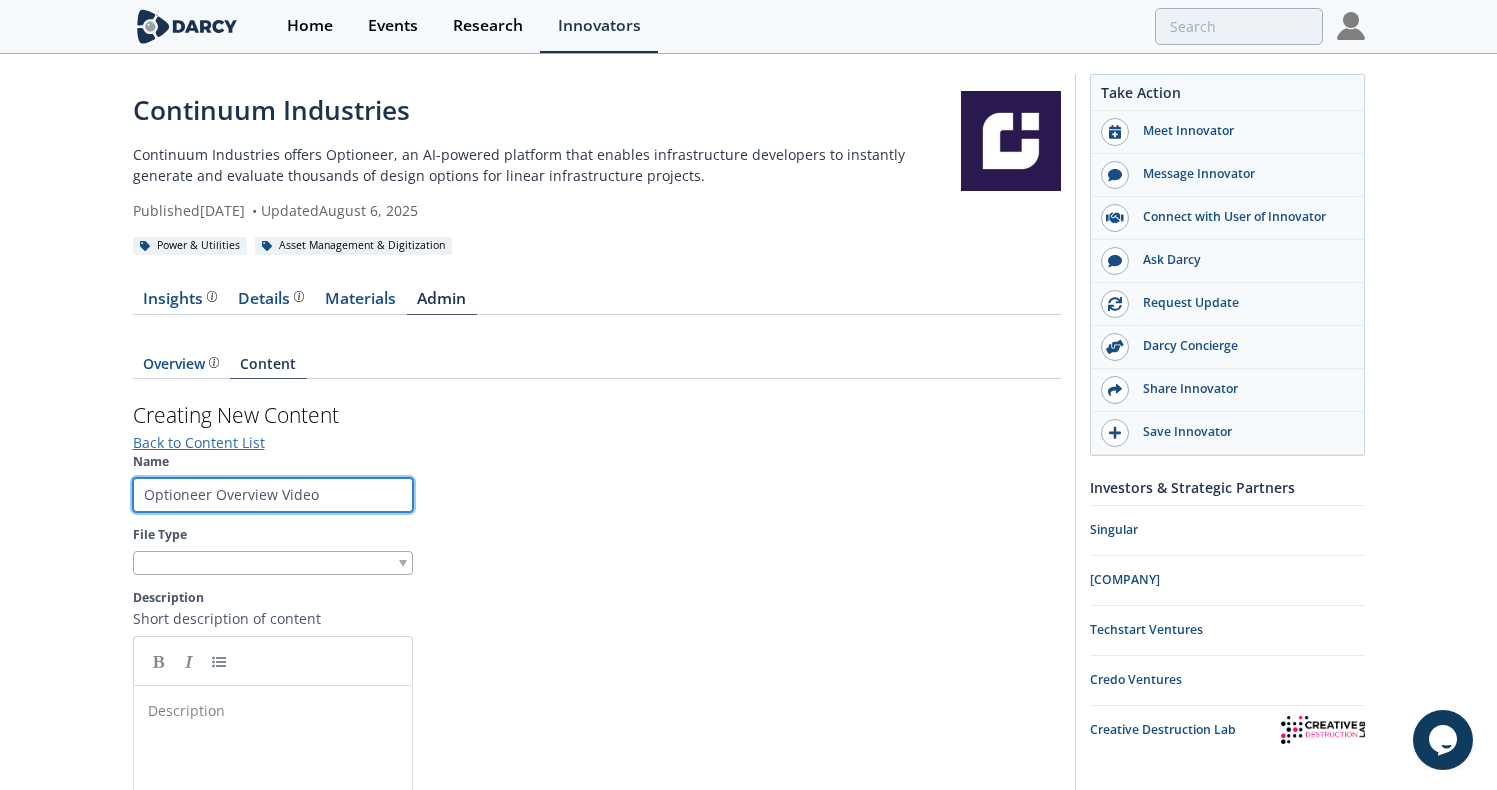 type on "Optioneer Overview Video" 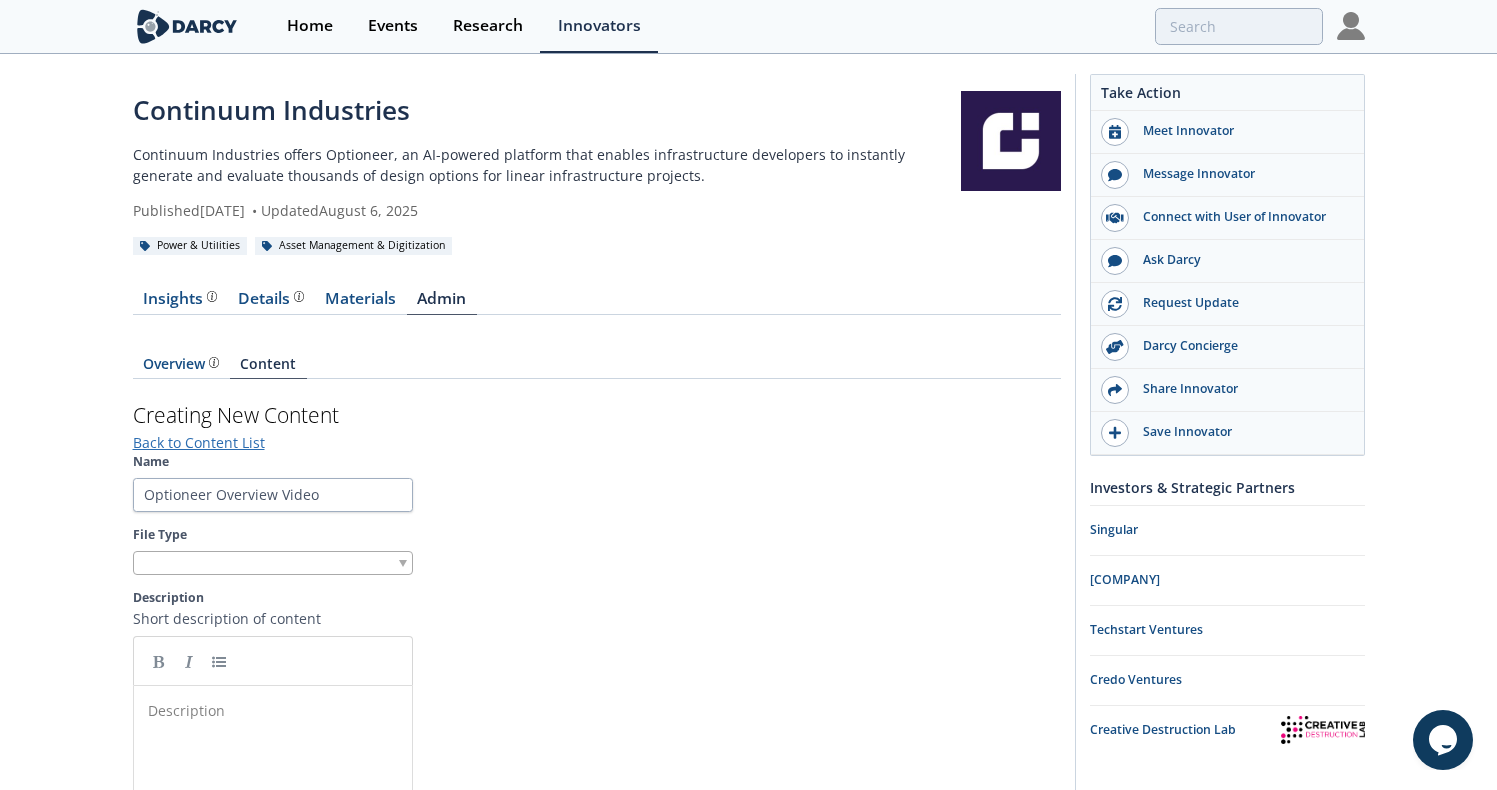 click at bounding box center (273, 563) 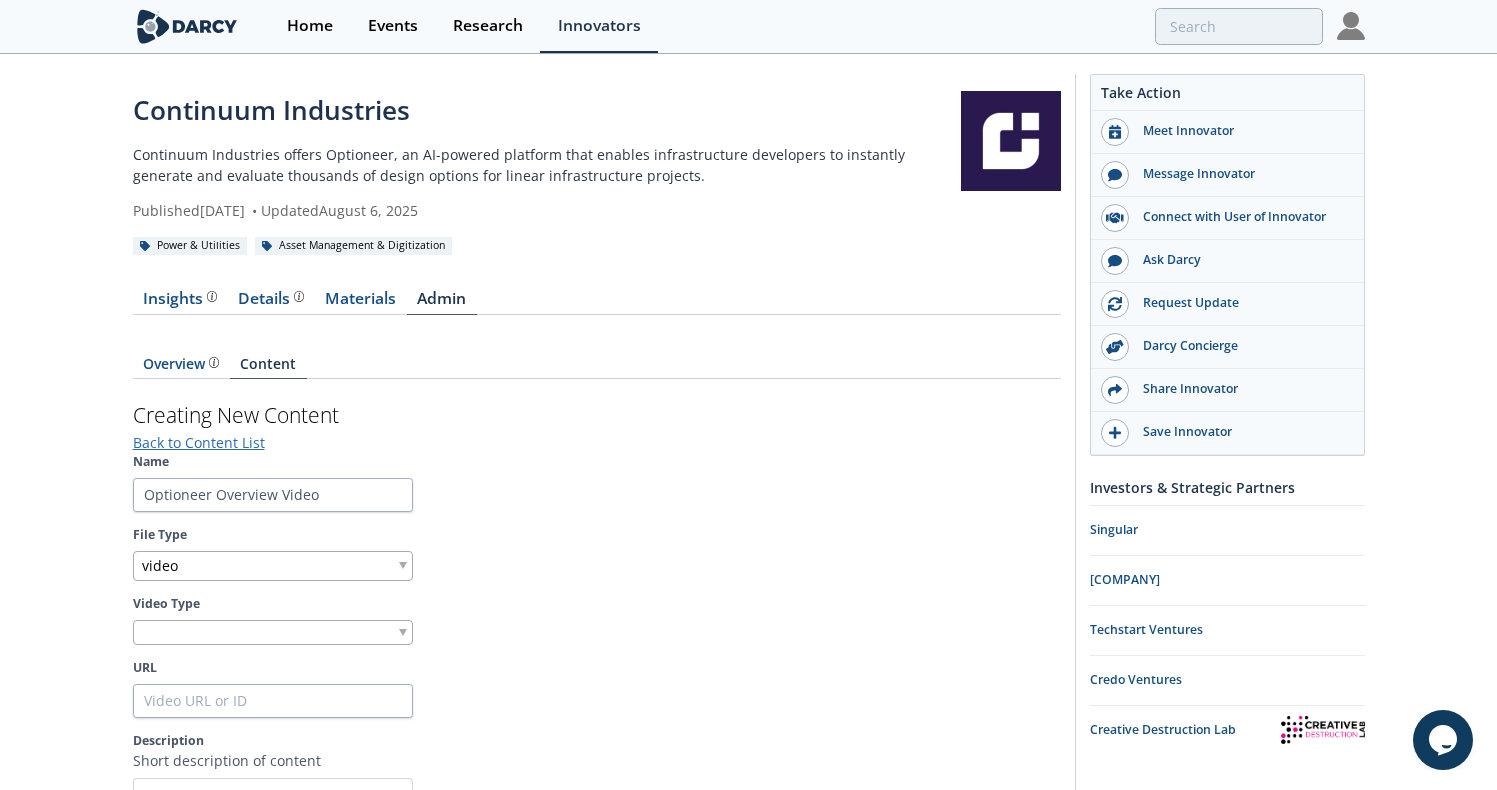 click at bounding box center (273, 632) 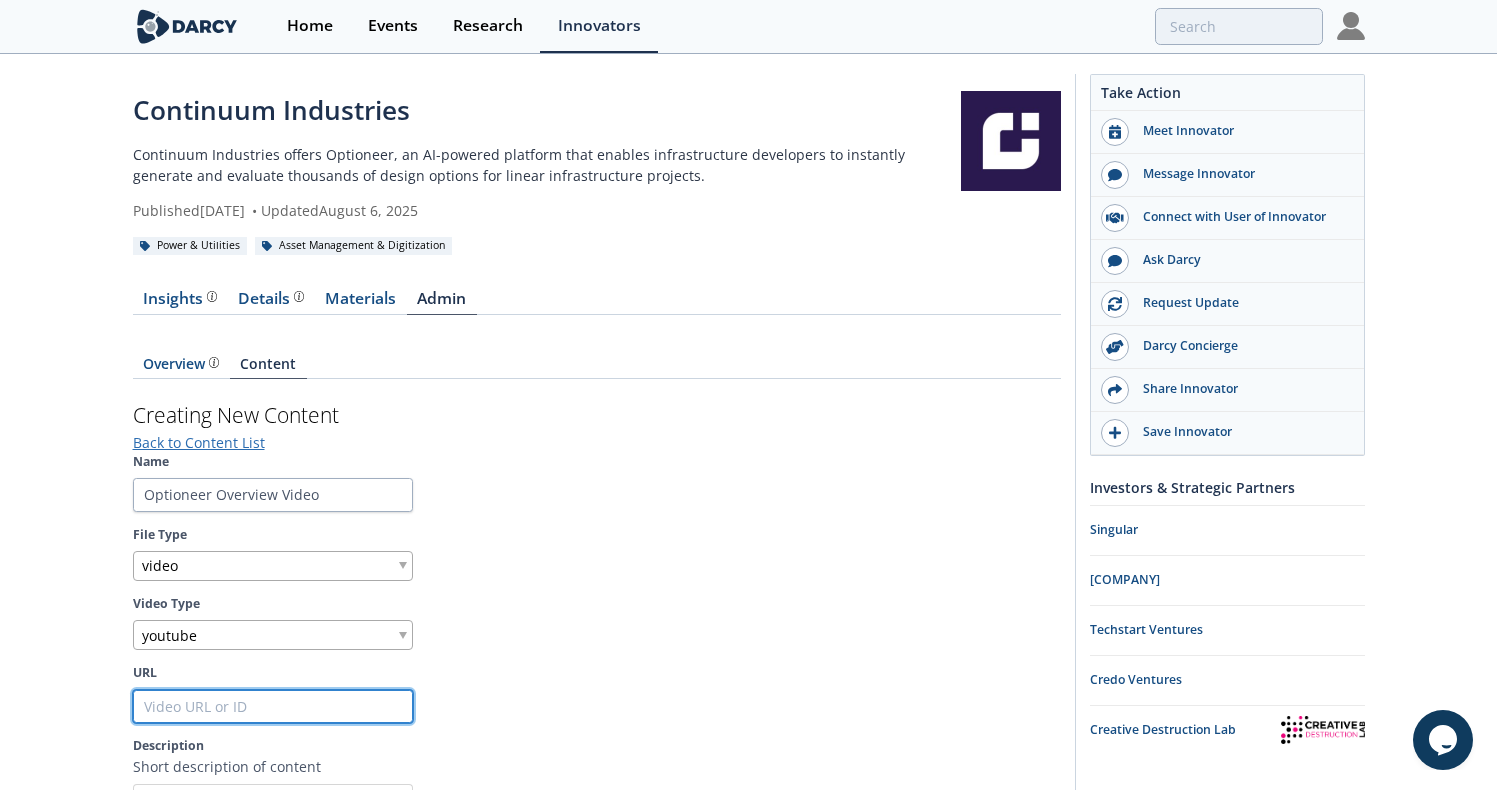 click on "URL" at bounding box center [273, 707] 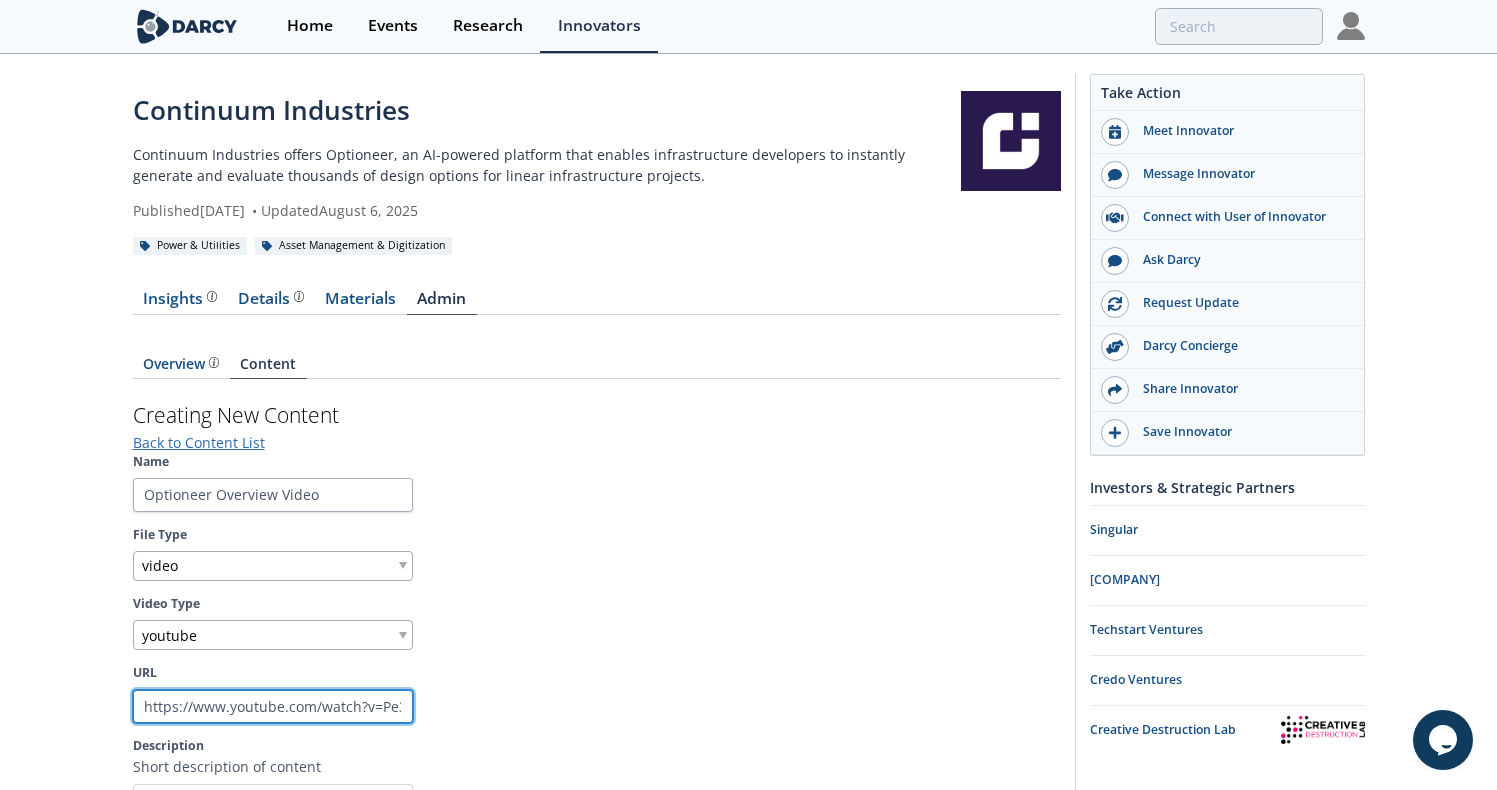 scroll, scrollTop: 0, scrollLeft: 68, axis: horizontal 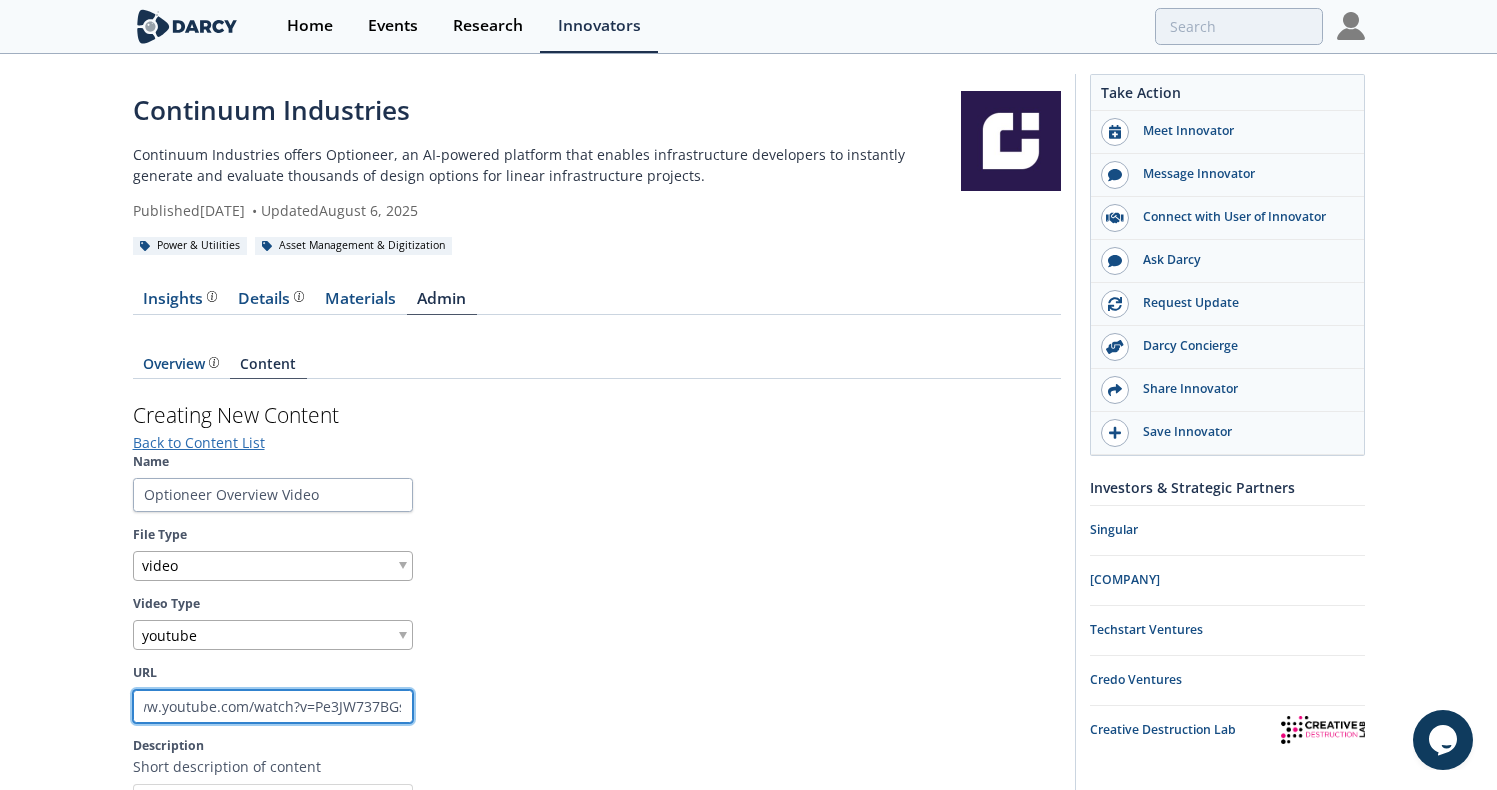 type on "https://www.youtube.com/watch?v=Pe3JW737BGs" 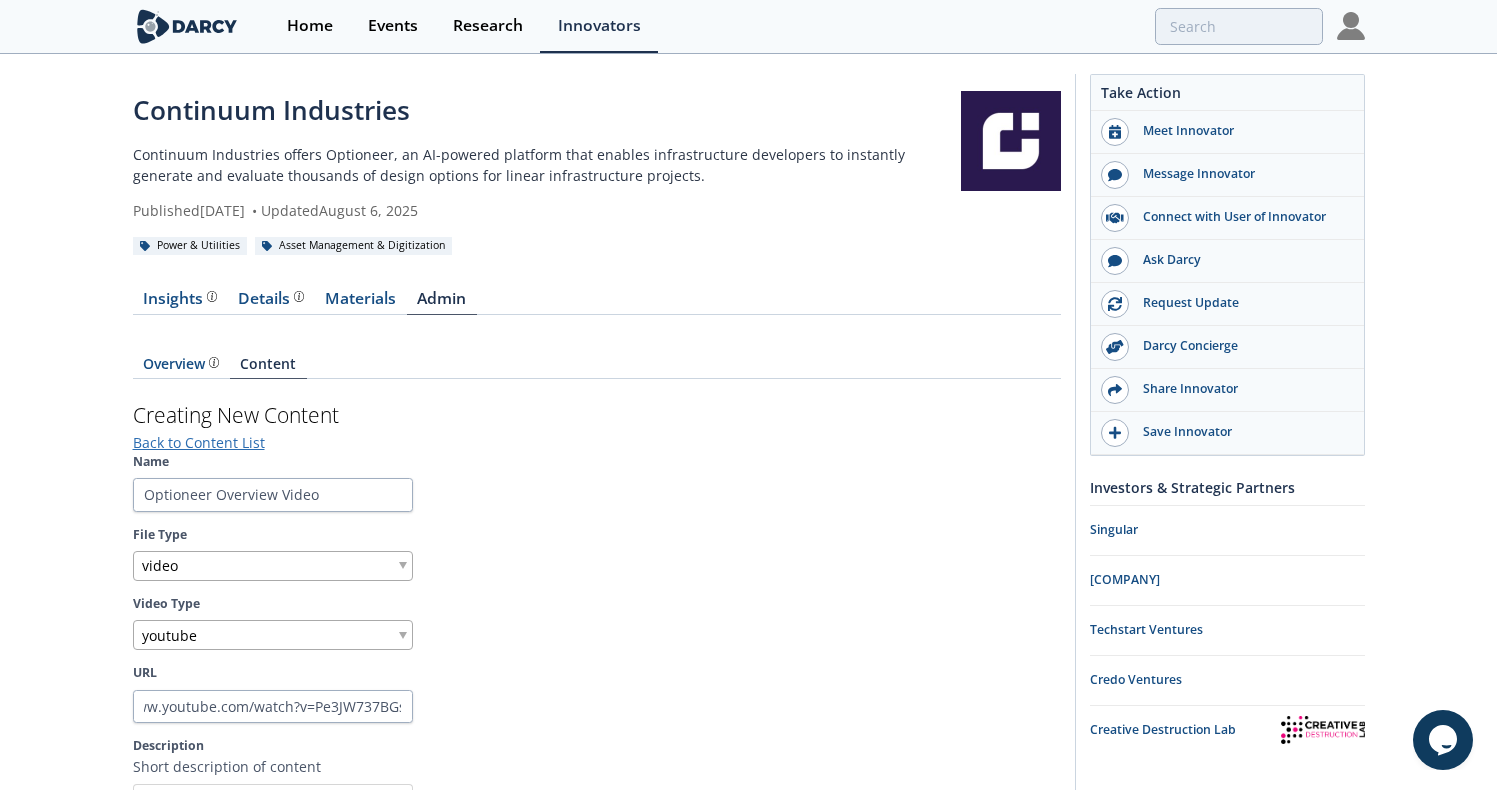 scroll, scrollTop: 0, scrollLeft: 0, axis: both 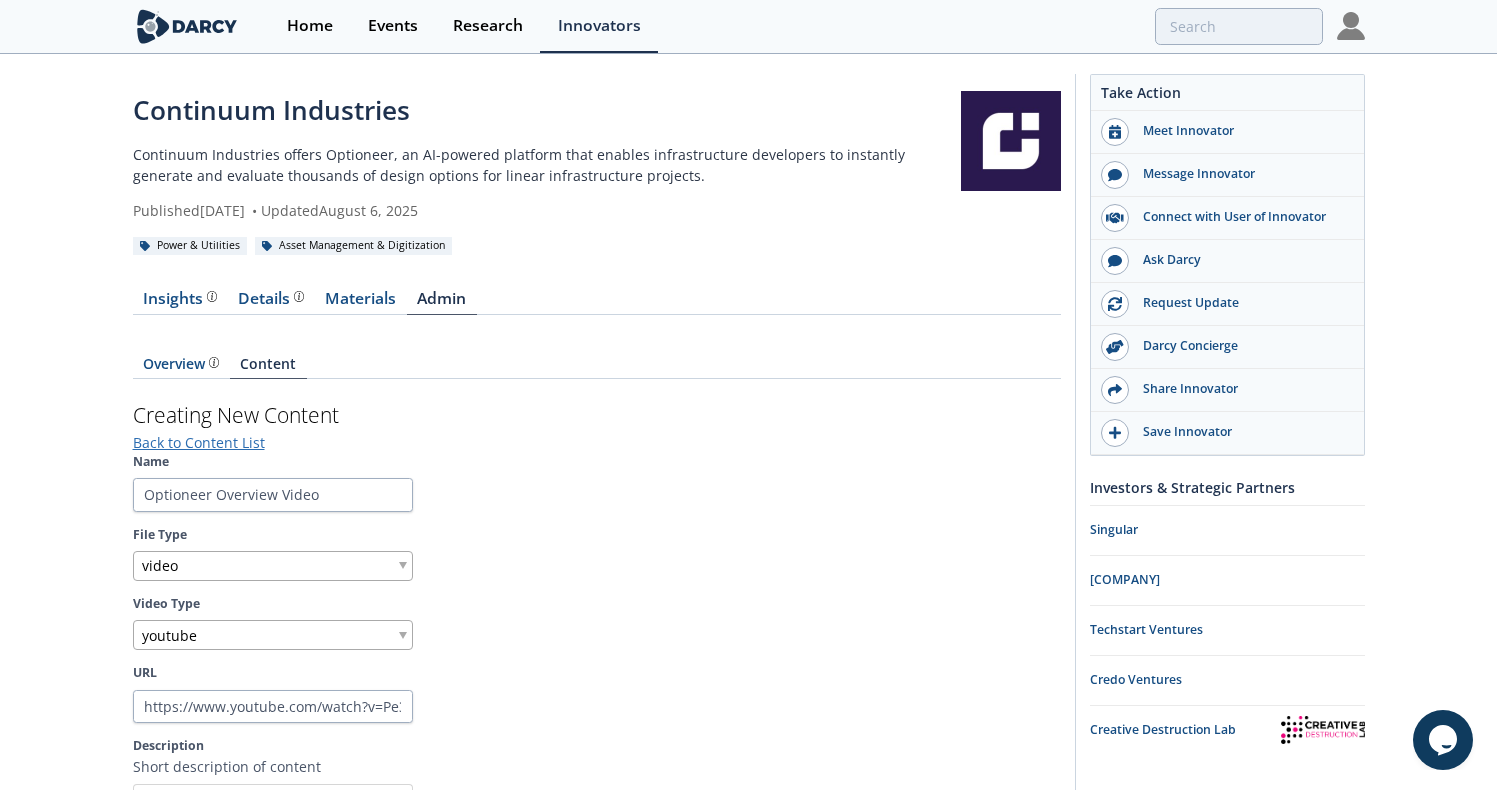 click on "Continuum Industries
Continuum Industries offers Optioneer, an AI-powered platform that enables infrastructure developers to instantly generate and evaluate thousands of design options for linear infrastructure projects.
Published  October 3, 2023
•
Updated  August 6, 2025
Power & Utilities
Asset Management & Digitization
Insights" at bounding box center [748, 681] 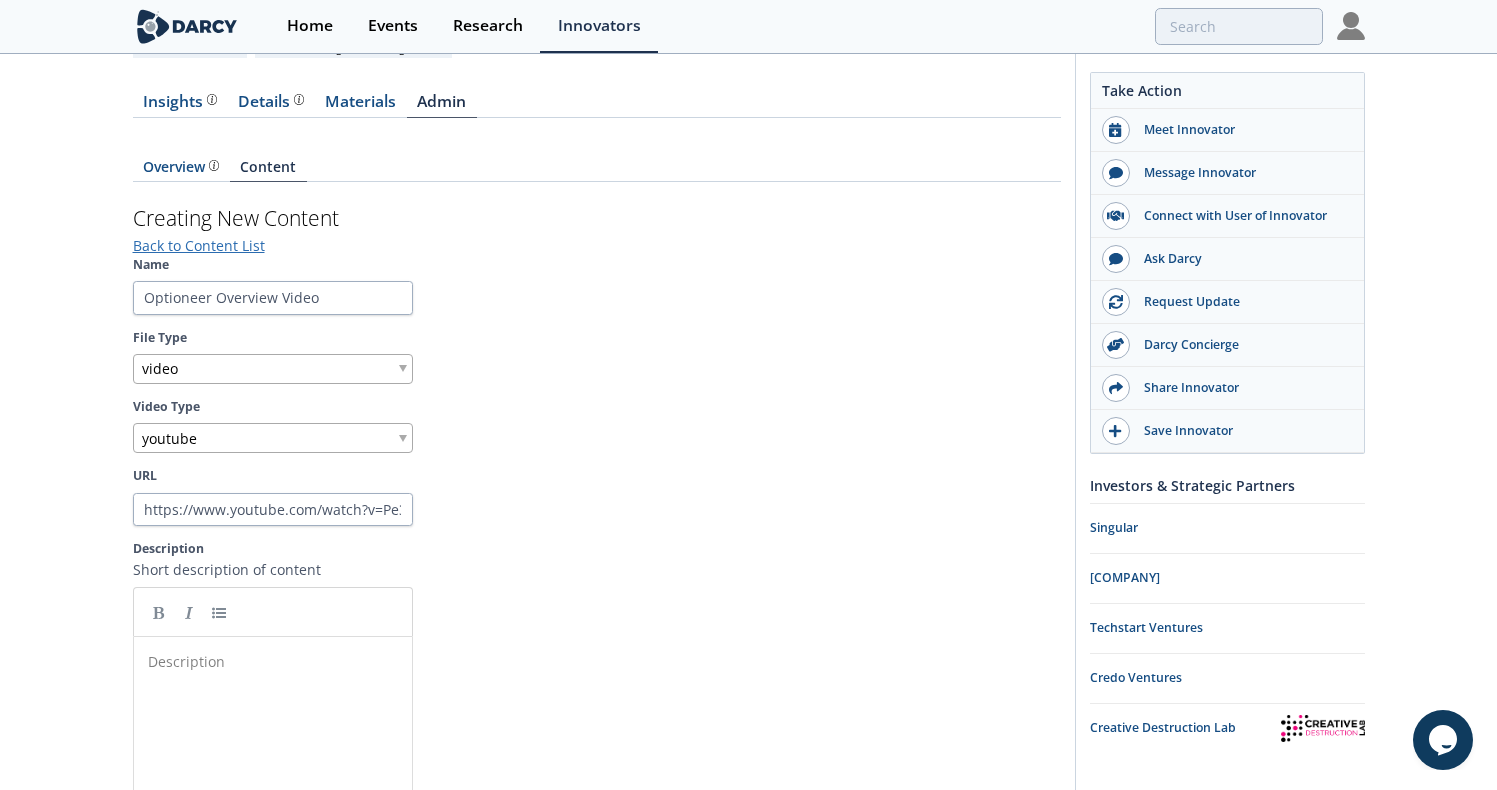 scroll, scrollTop: 220, scrollLeft: 0, axis: vertical 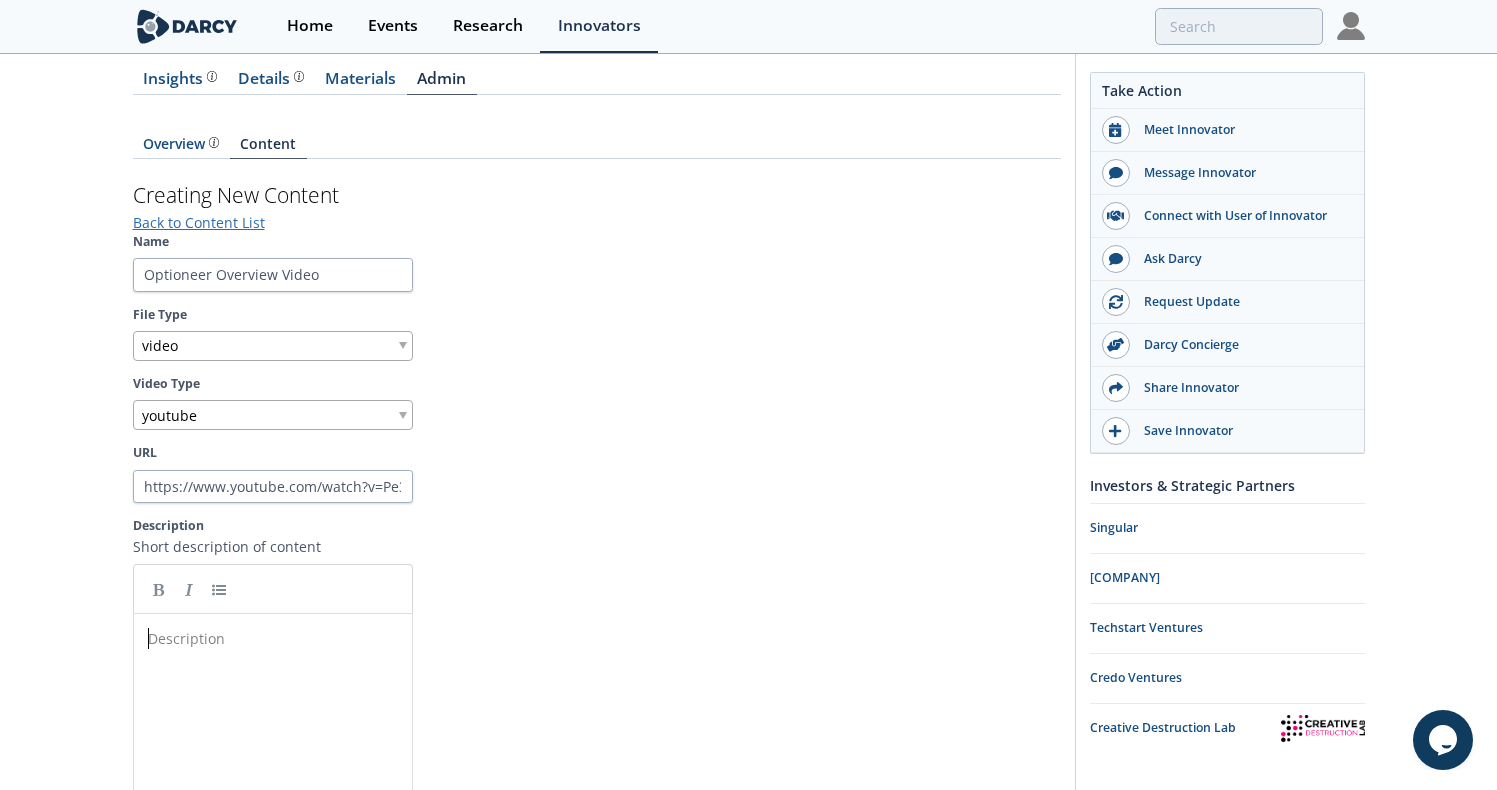 click on "Description   ​" at bounding box center [288, 789] 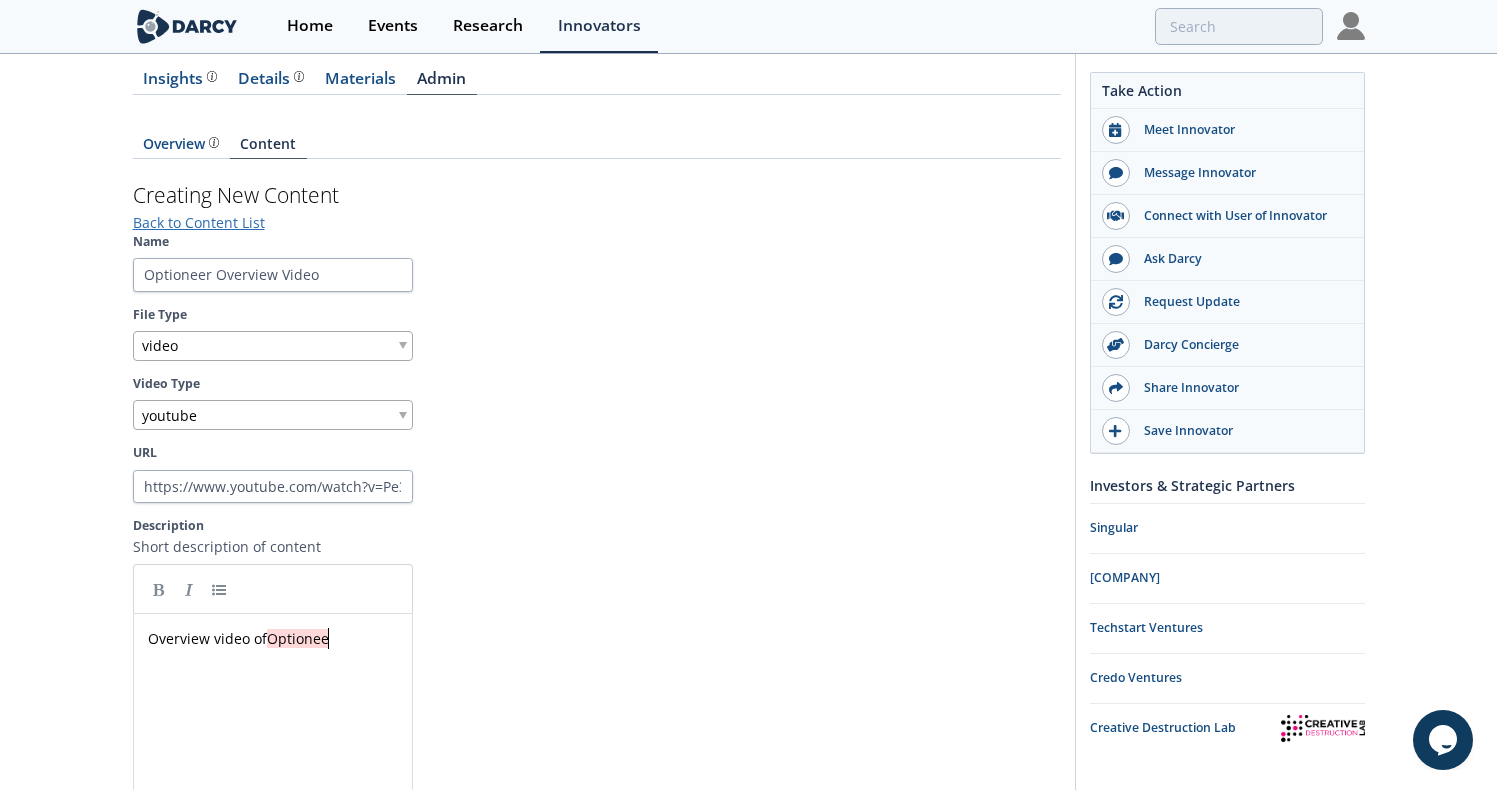 type 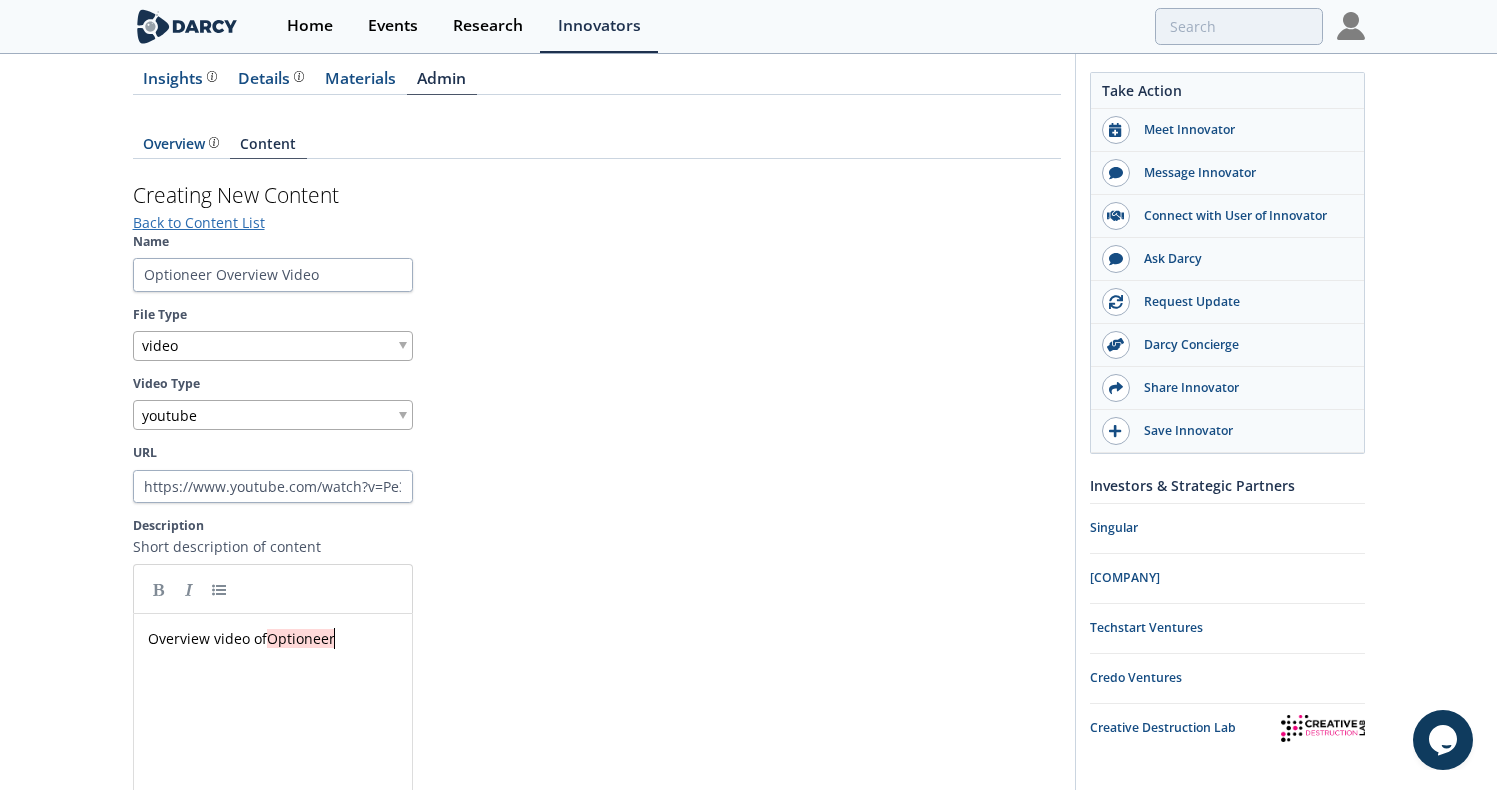 click on "Name
Optioneer Overview Video
File Type
video
Video Type
youtube
URL
https://www.youtube.com/watch?v=Pe3JW737BGs
Description
Short description of content
xxxxxxxxxx   Overview video of  Optioneer
27 /200 characters" at bounding box center [597, 596] 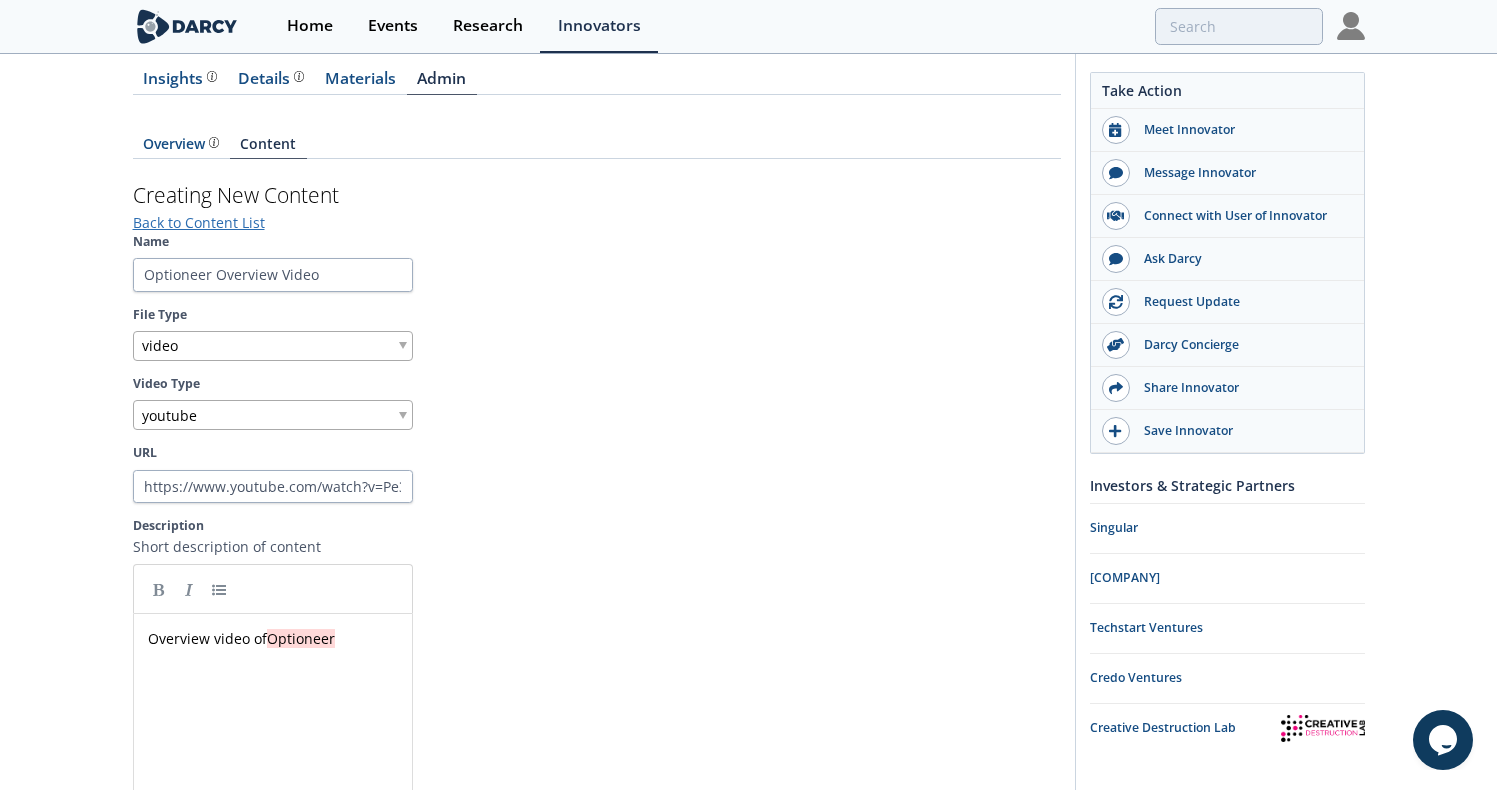click on "Name
Optioneer Overview Video
File Type
video
Video Type
youtube
URL
https://www.youtube.com/watch?v=Pe3JW737BGs
Description
Short description of content
xxxxxxxxxx   Overview video of  Optioneer
27 /200 characters" at bounding box center (597, 596) 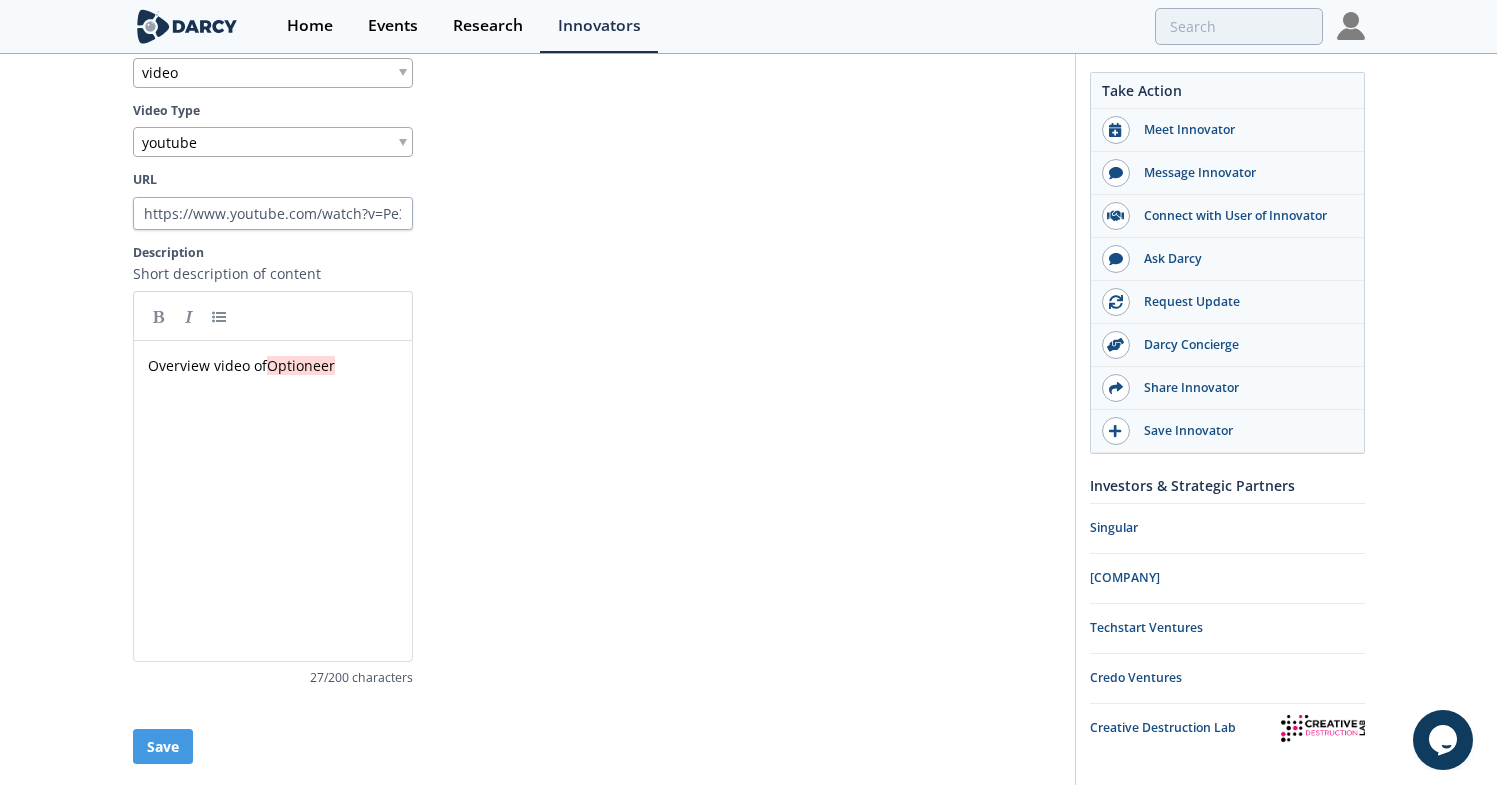 scroll, scrollTop: 511, scrollLeft: 0, axis: vertical 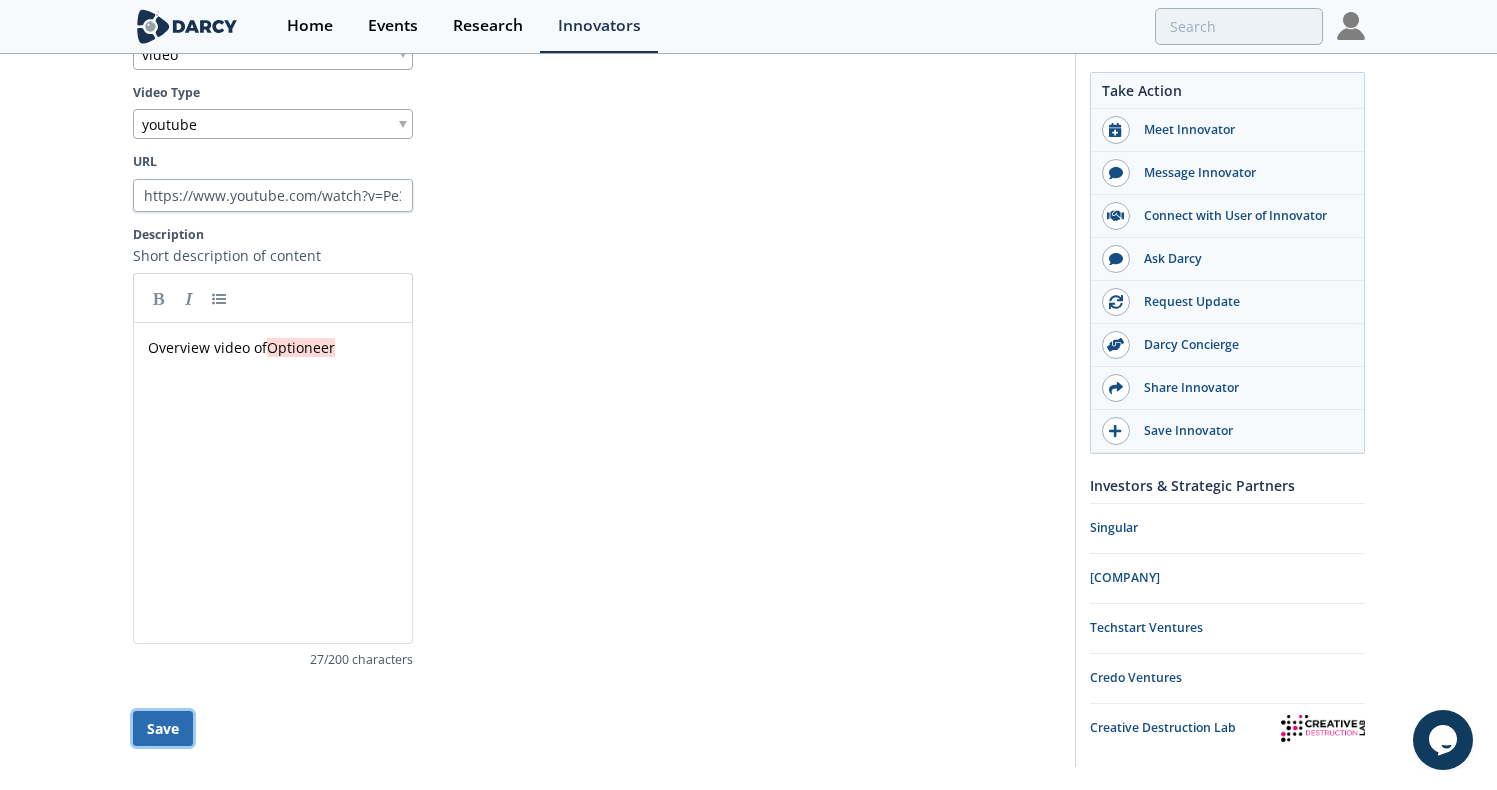 click on "Save" at bounding box center (163, 728) 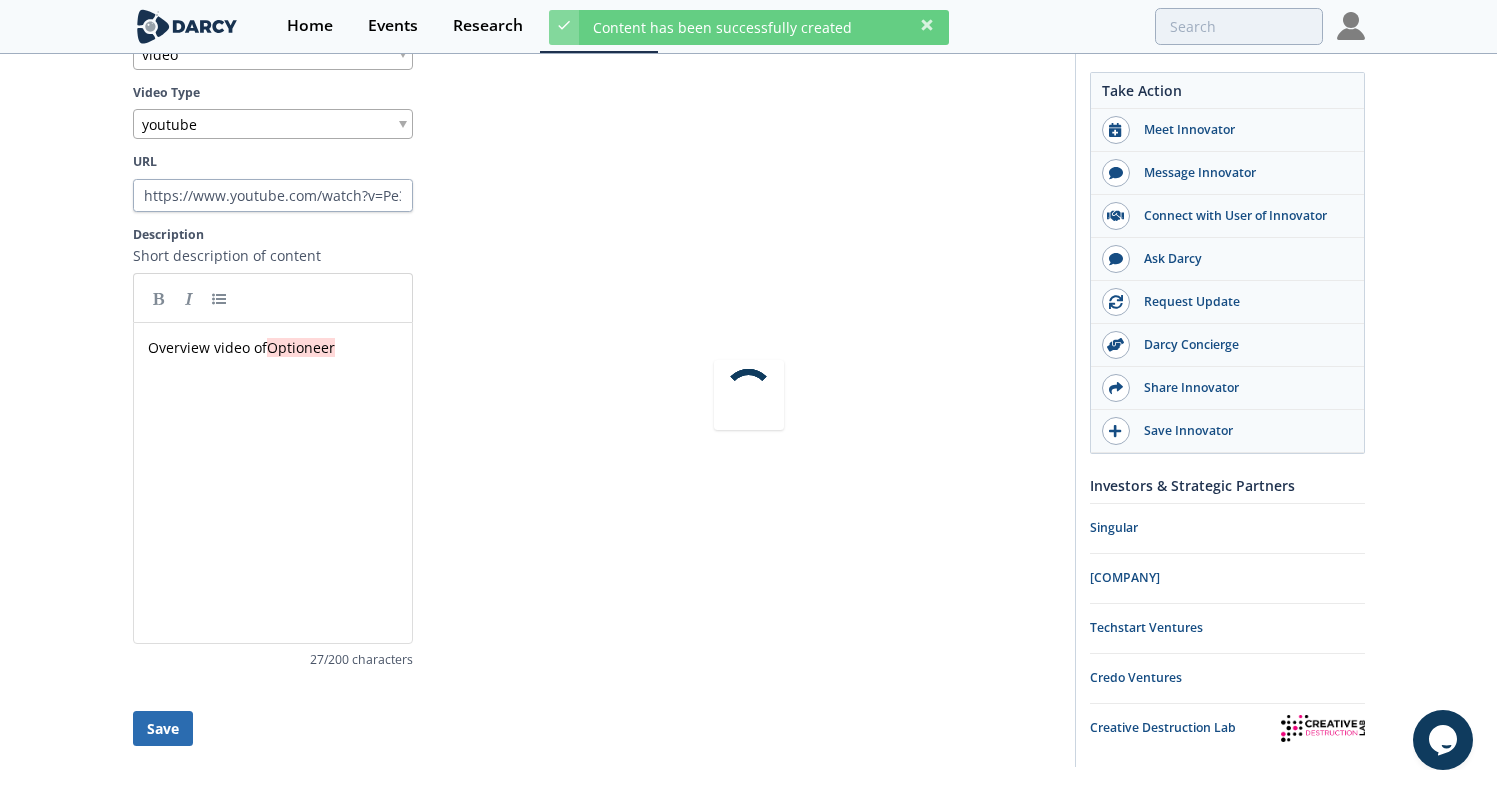 scroll, scrollTop: 40, scrollLeft: 0, axis: vertical 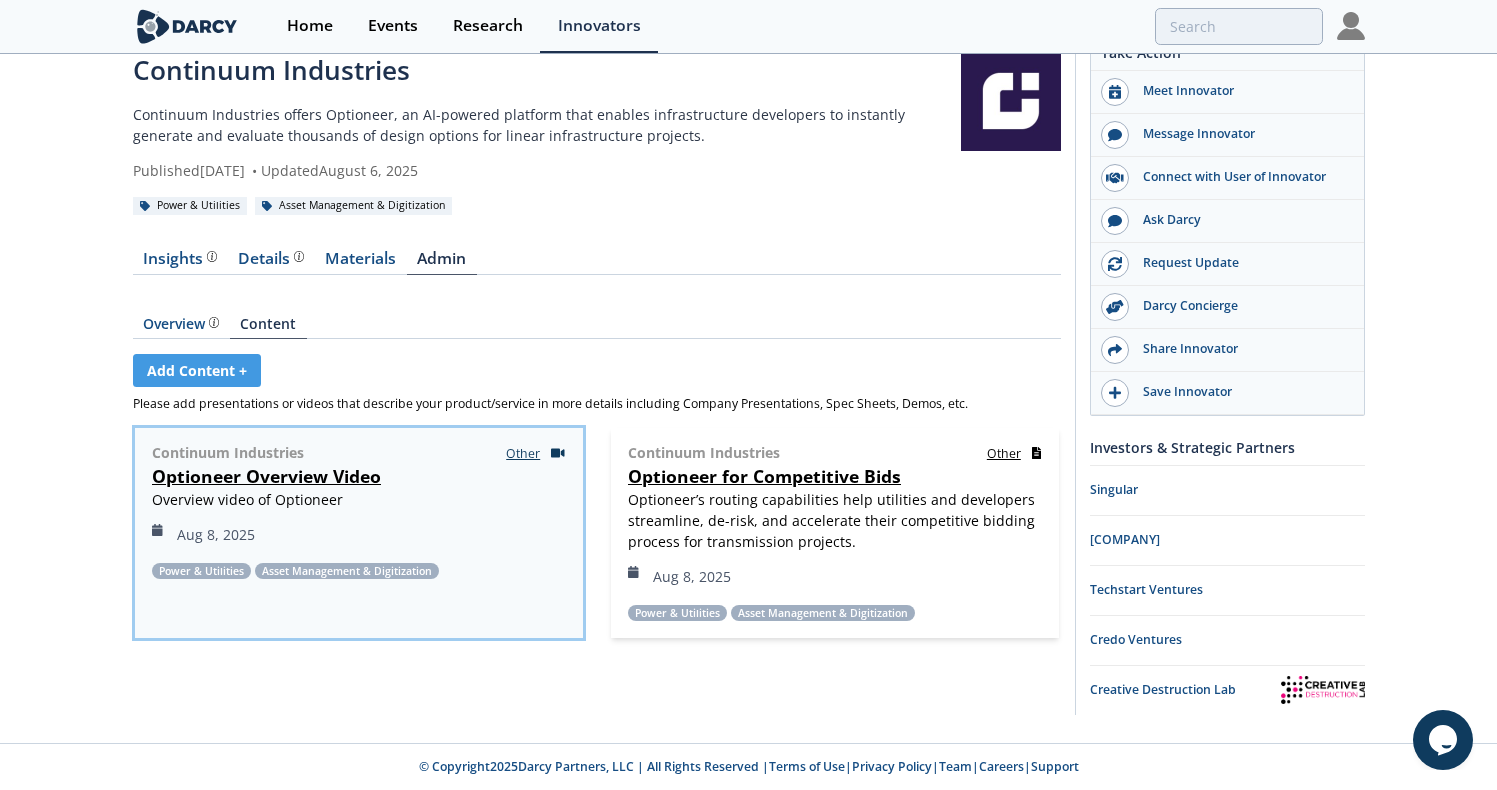 click 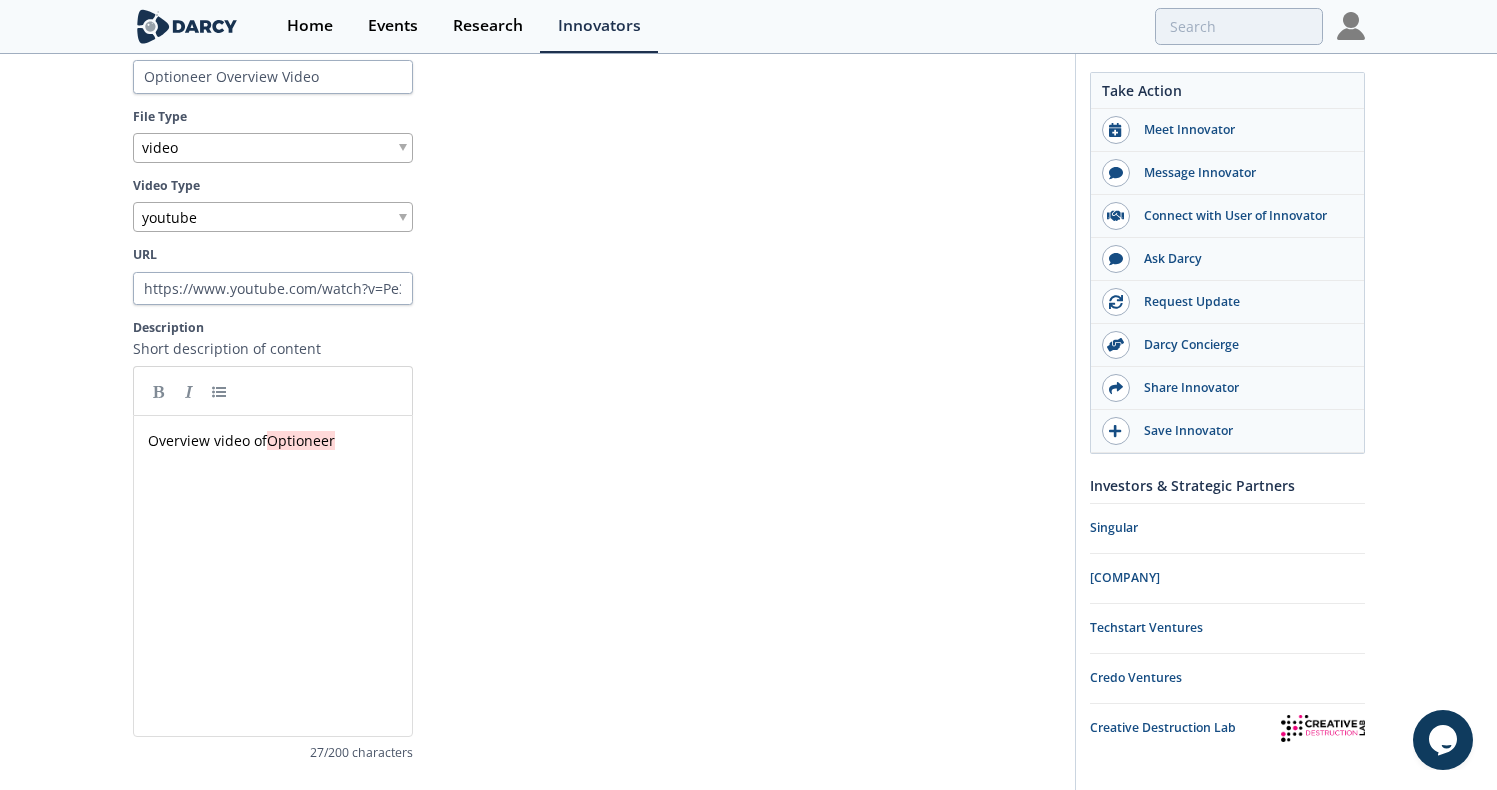 scroll, scrollTop: 605, scrollLeft: 0, axis: vertical 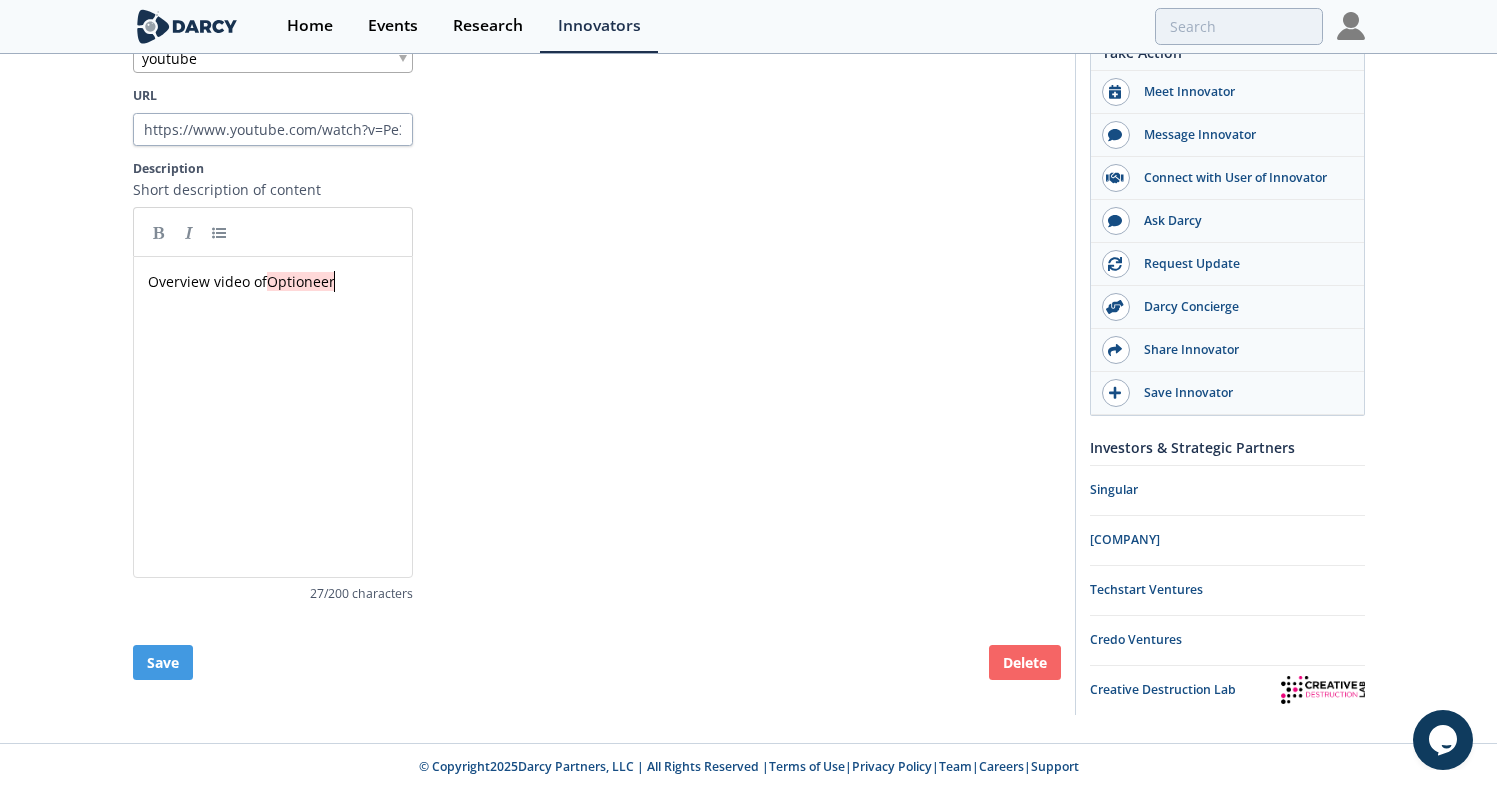 click on "Overview video of  Optioneer" at bounding box center (288, 432) 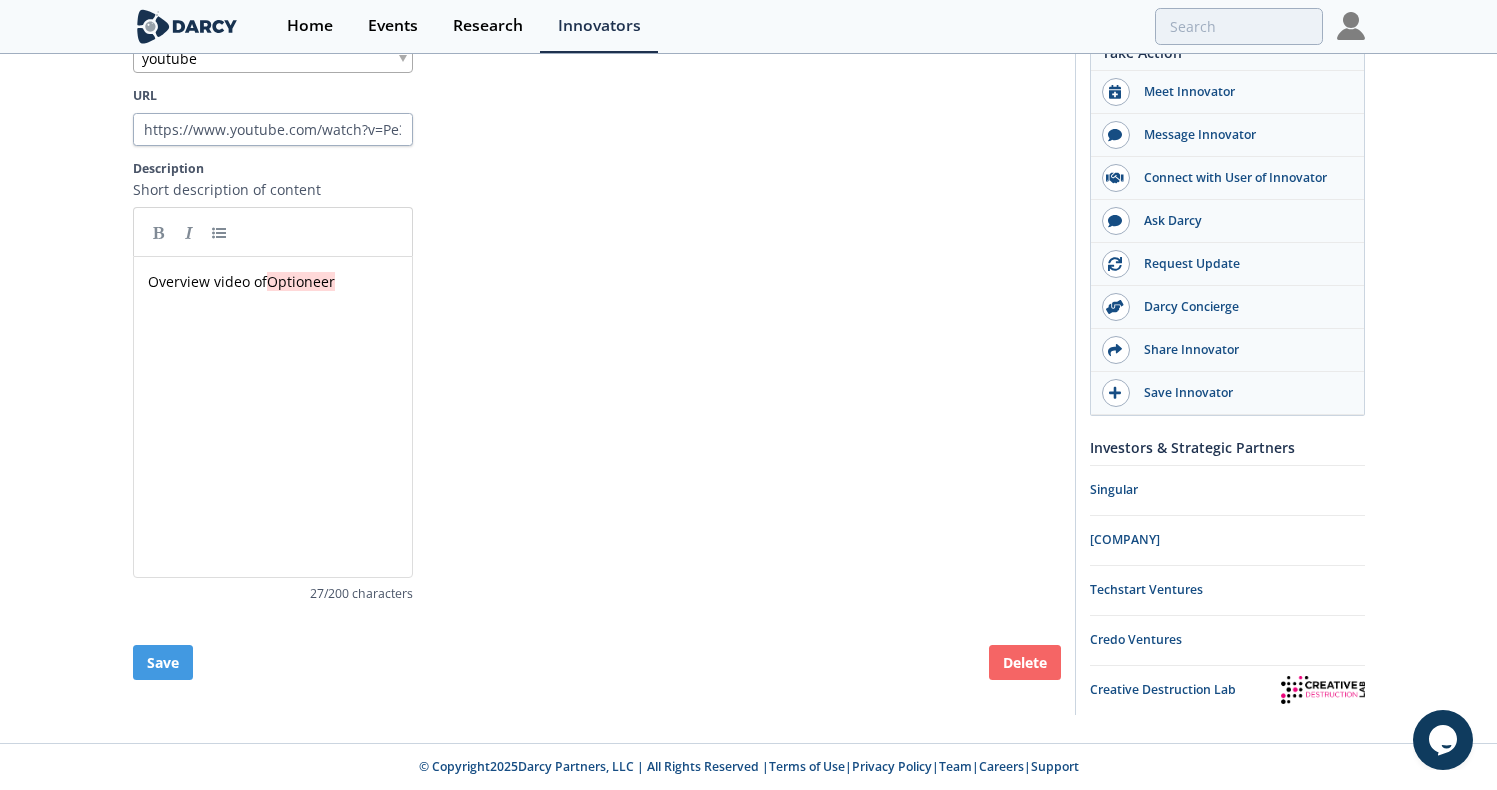 type on "Overview video of Optioneer" 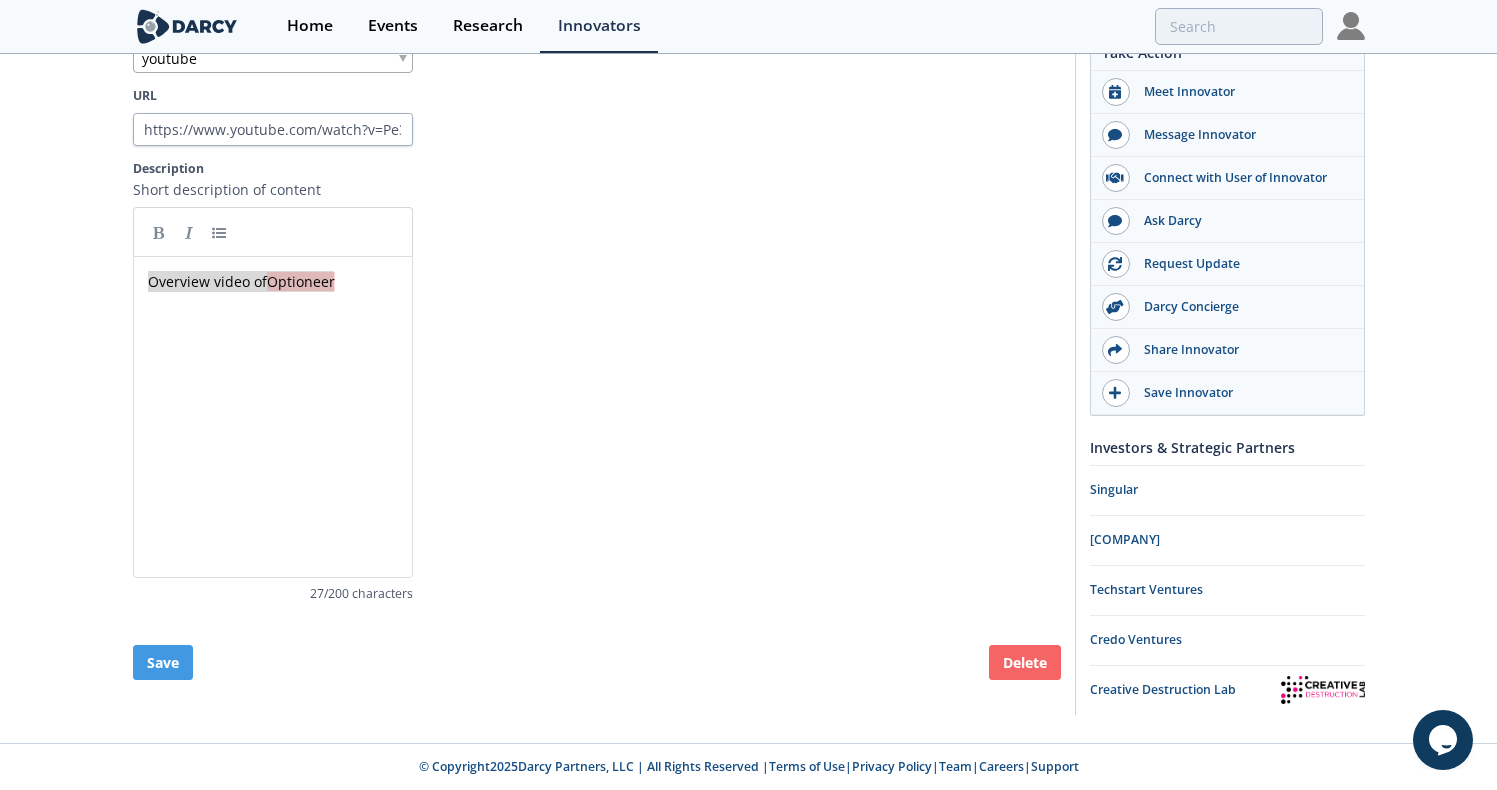 drag, startPoint x: 372, startPoint y: 285, endPoint x: 80, endPoint y: 268, distance: 292.49445 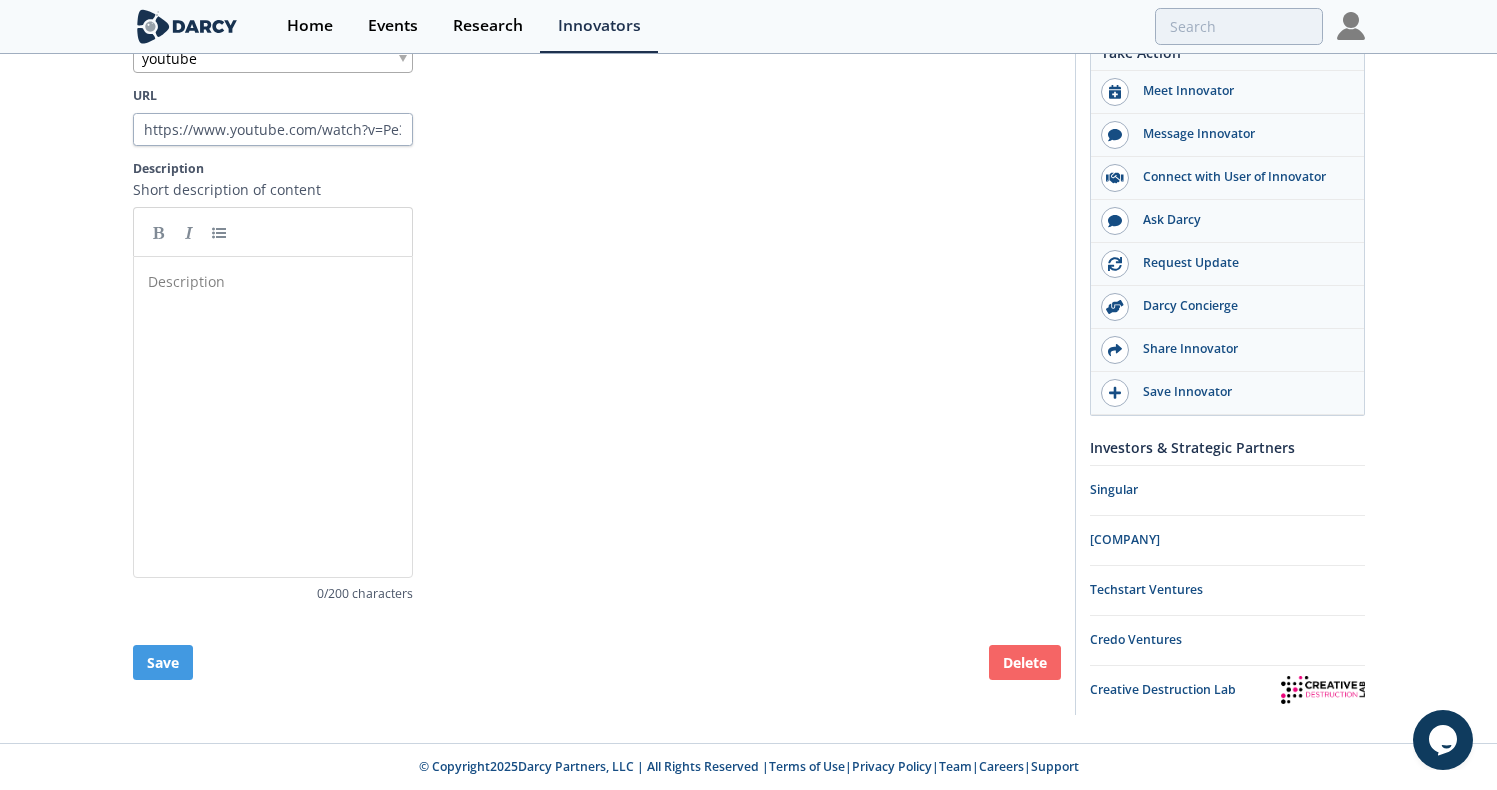 click on "Continuum Industries
Continuum Industries offers Optioneer, an AI-powered platform that enables infrastructure developers to instantly generate and evaluate thousands of design options for linear infrastructure projects.
Published  October 3, 2023
•
Updated  August 6, 2025
Power & Utilities
Asset Management & Digitization
Insights" at bounding box center [748, 97] 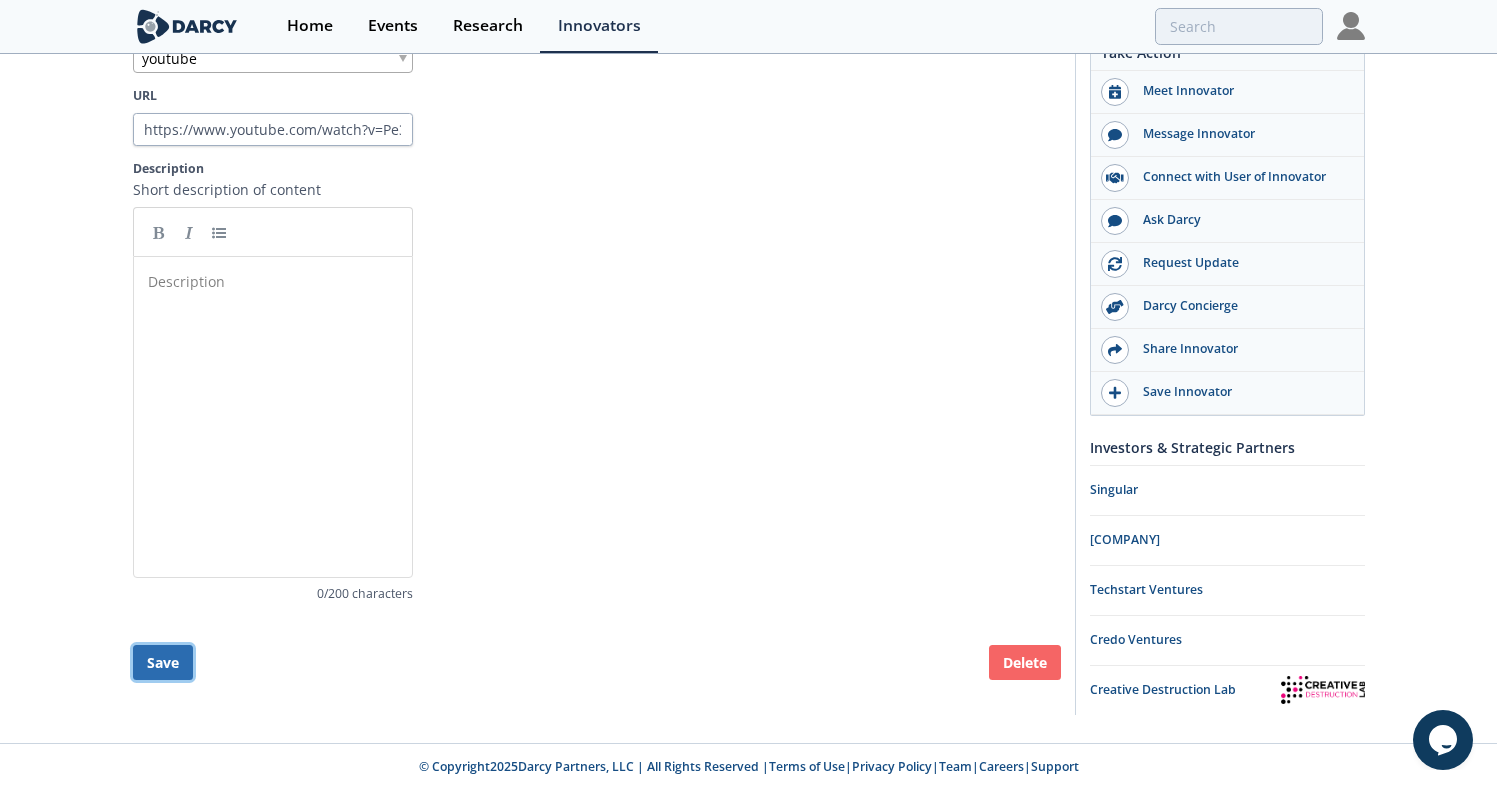 click on "Save" at bounding box center [163, 662] 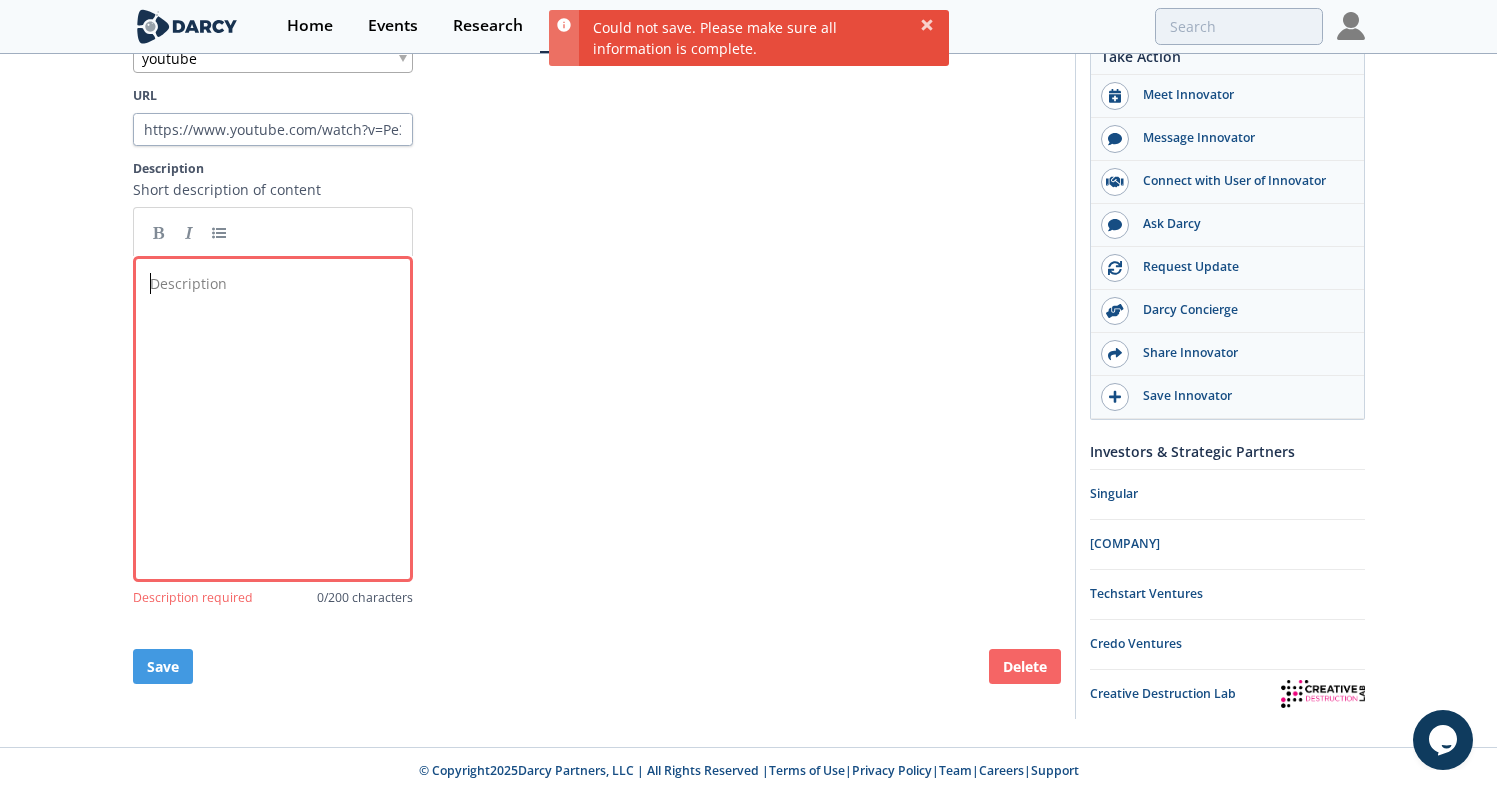 click on "Description xxxxxxxxxx   ​" at bounding box center [288, 434] 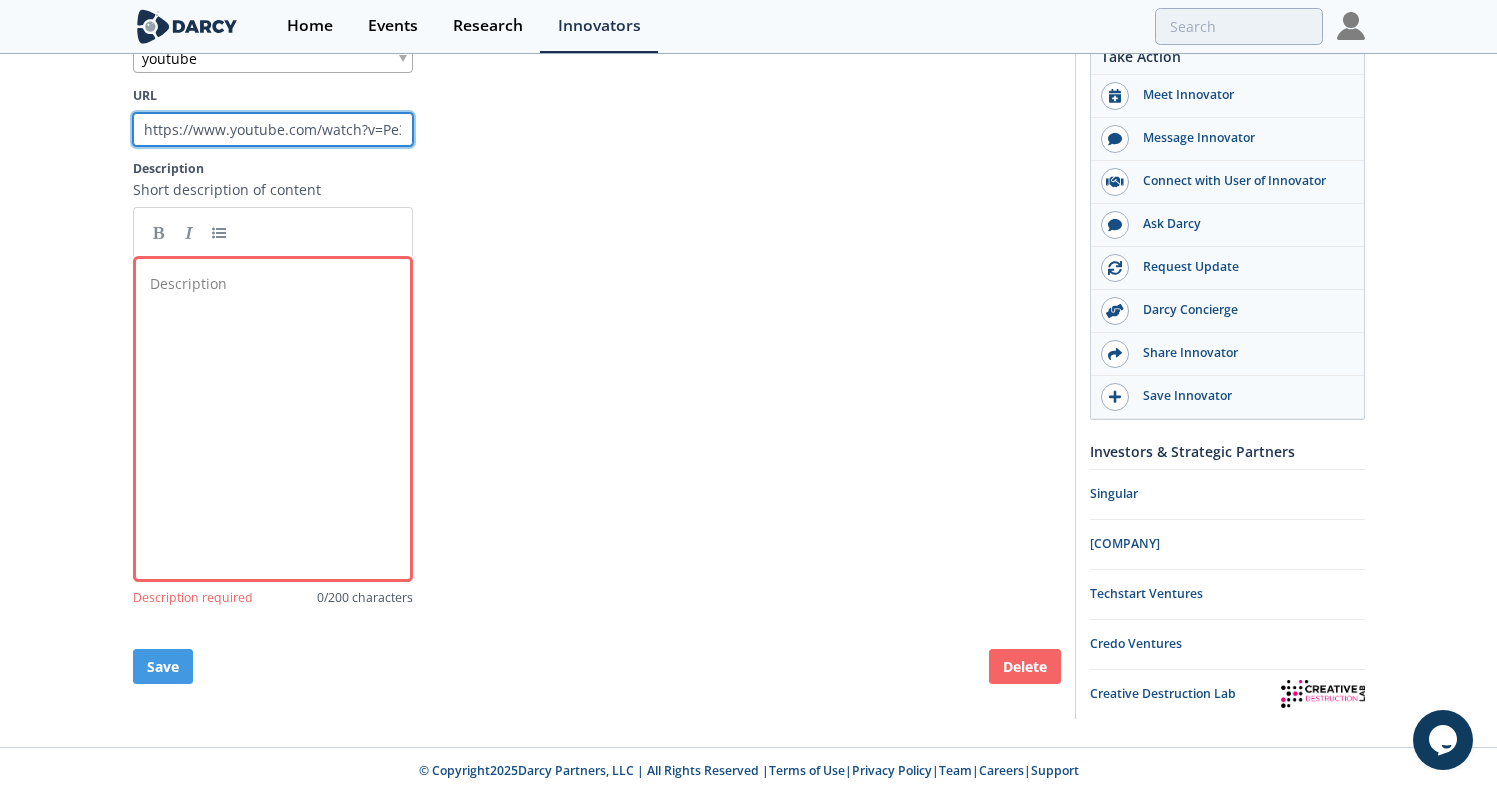 click on "https://www.youtube.com/watch?v=Pe3JW737BGs" at bounding box center (273, 130) 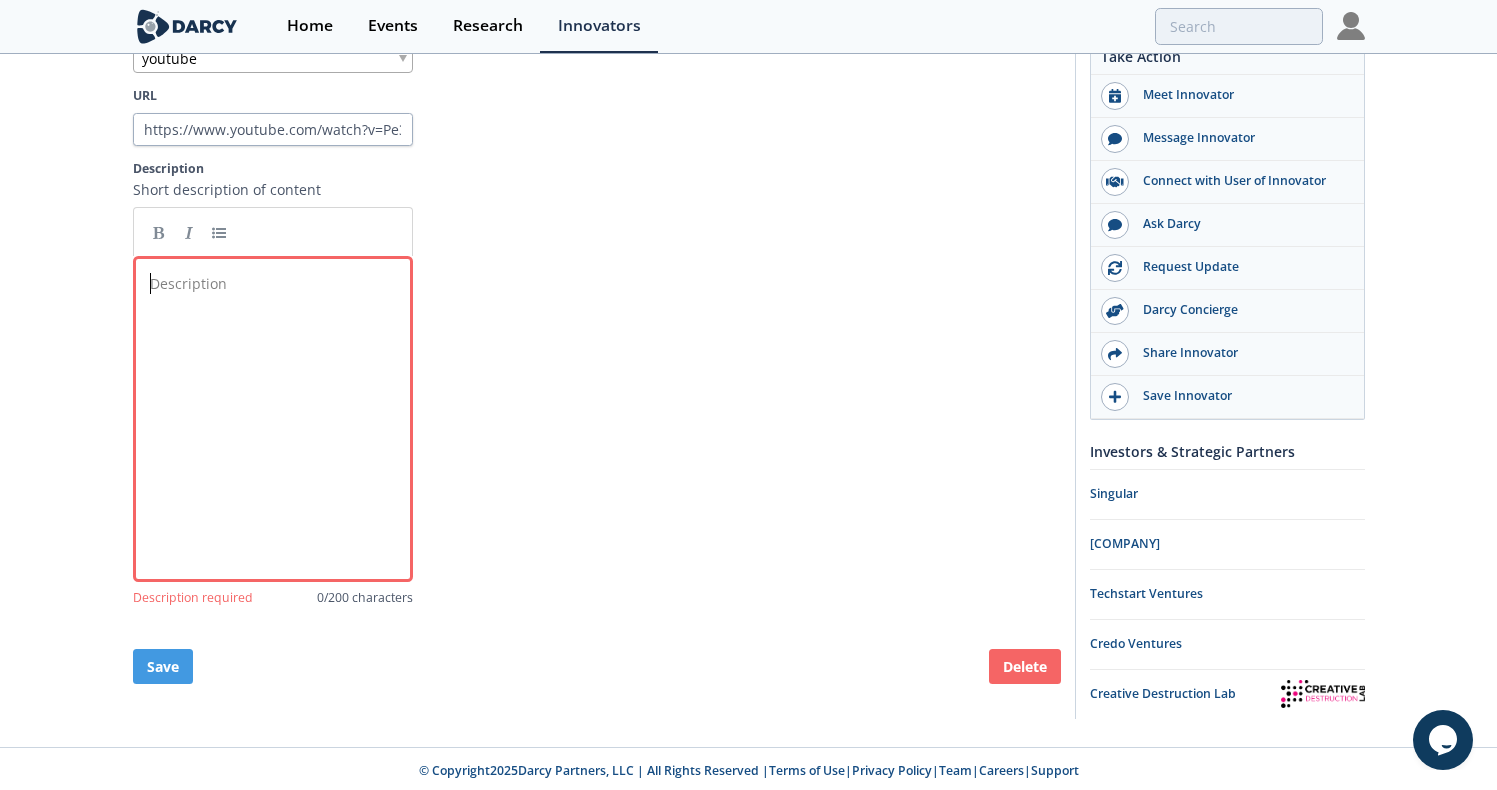 click on "Description xxxxxxxxxx   ​" at bounding box center (288, 434) 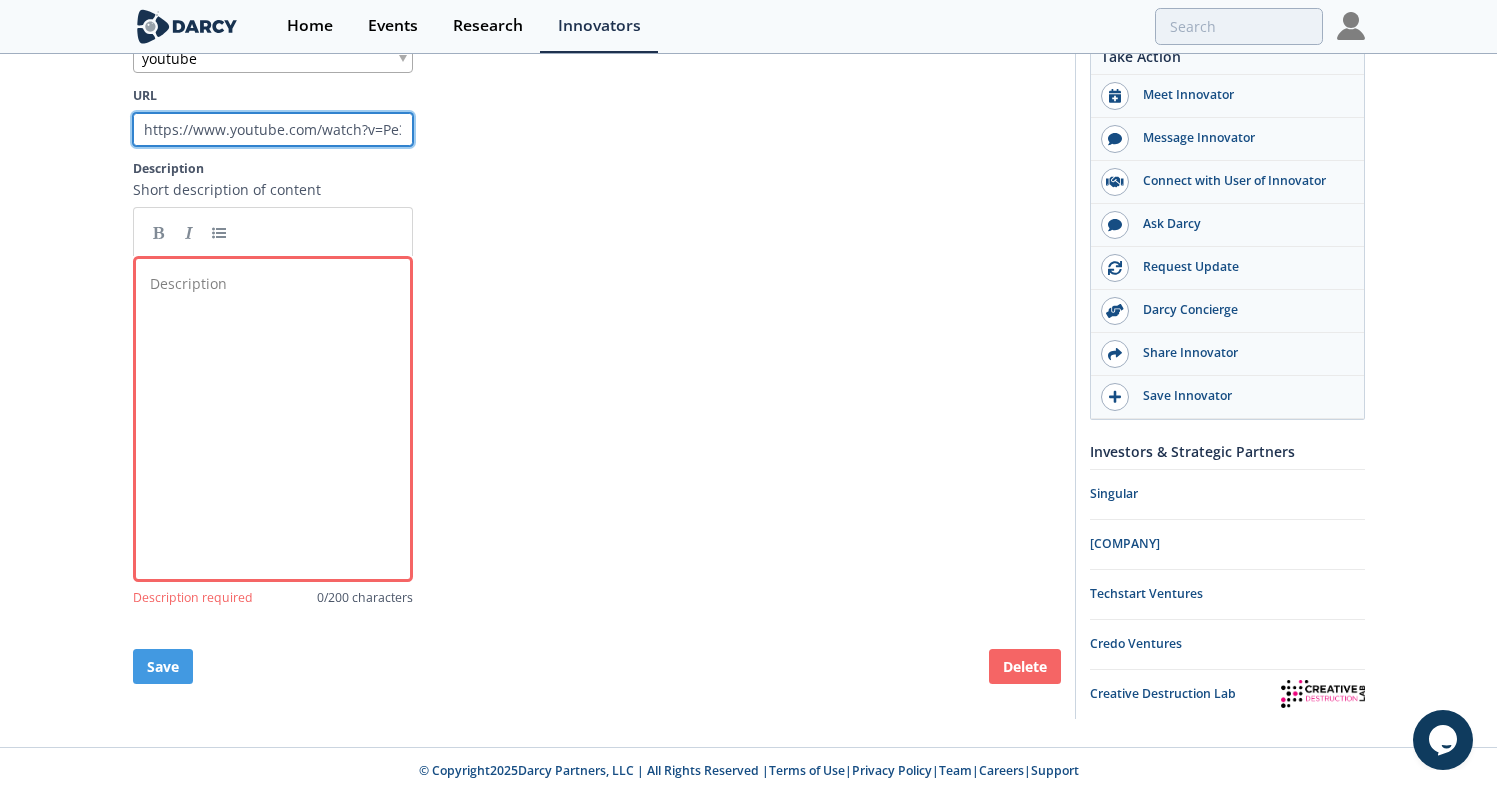 click on "https://www.youtube.com/watch?v=Pe3JW737BGs" at bounding box center [273, 130] 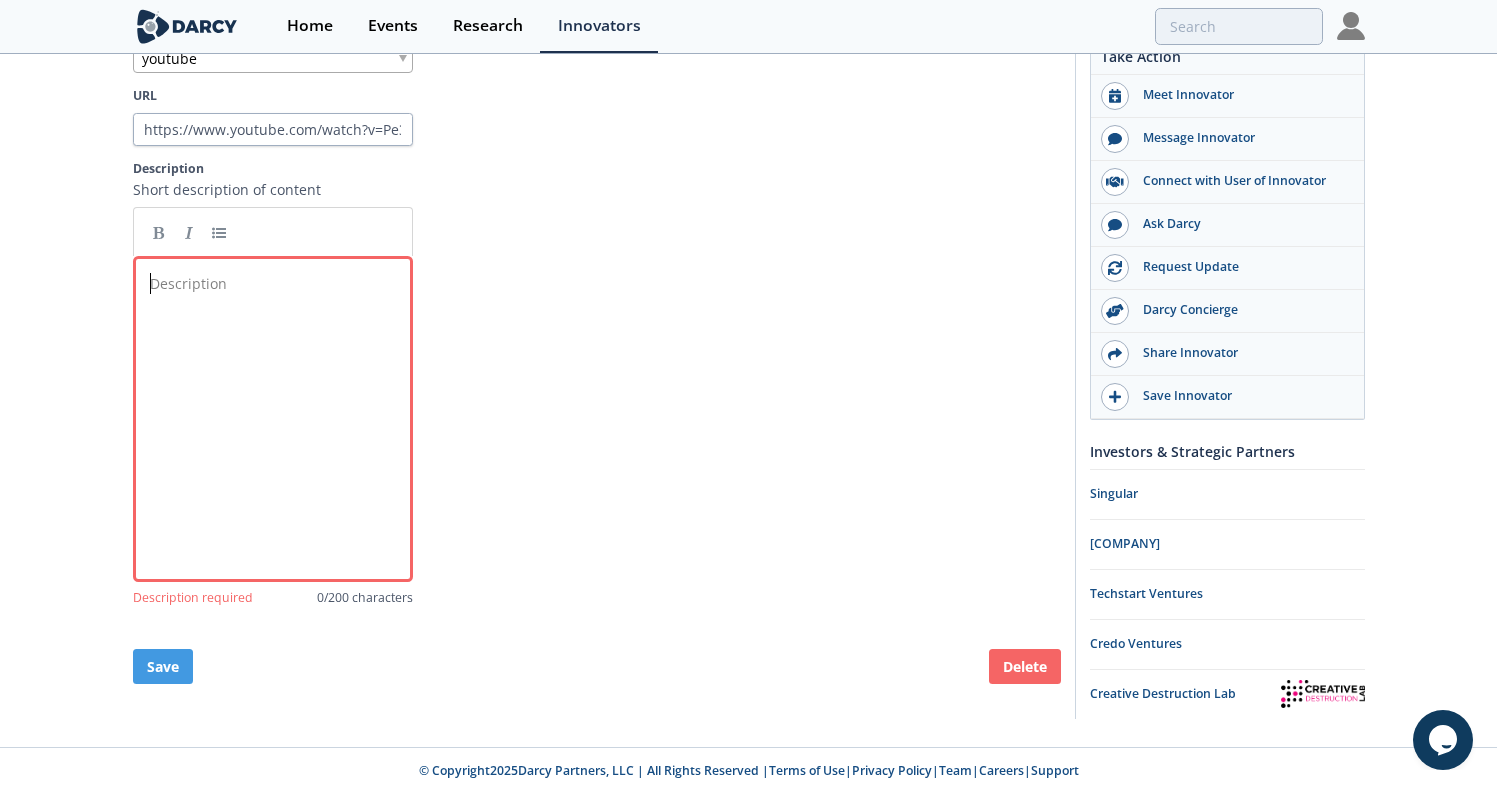 click on "Description xxxxxxxxxx   ​" at bounding box center [288, 434] 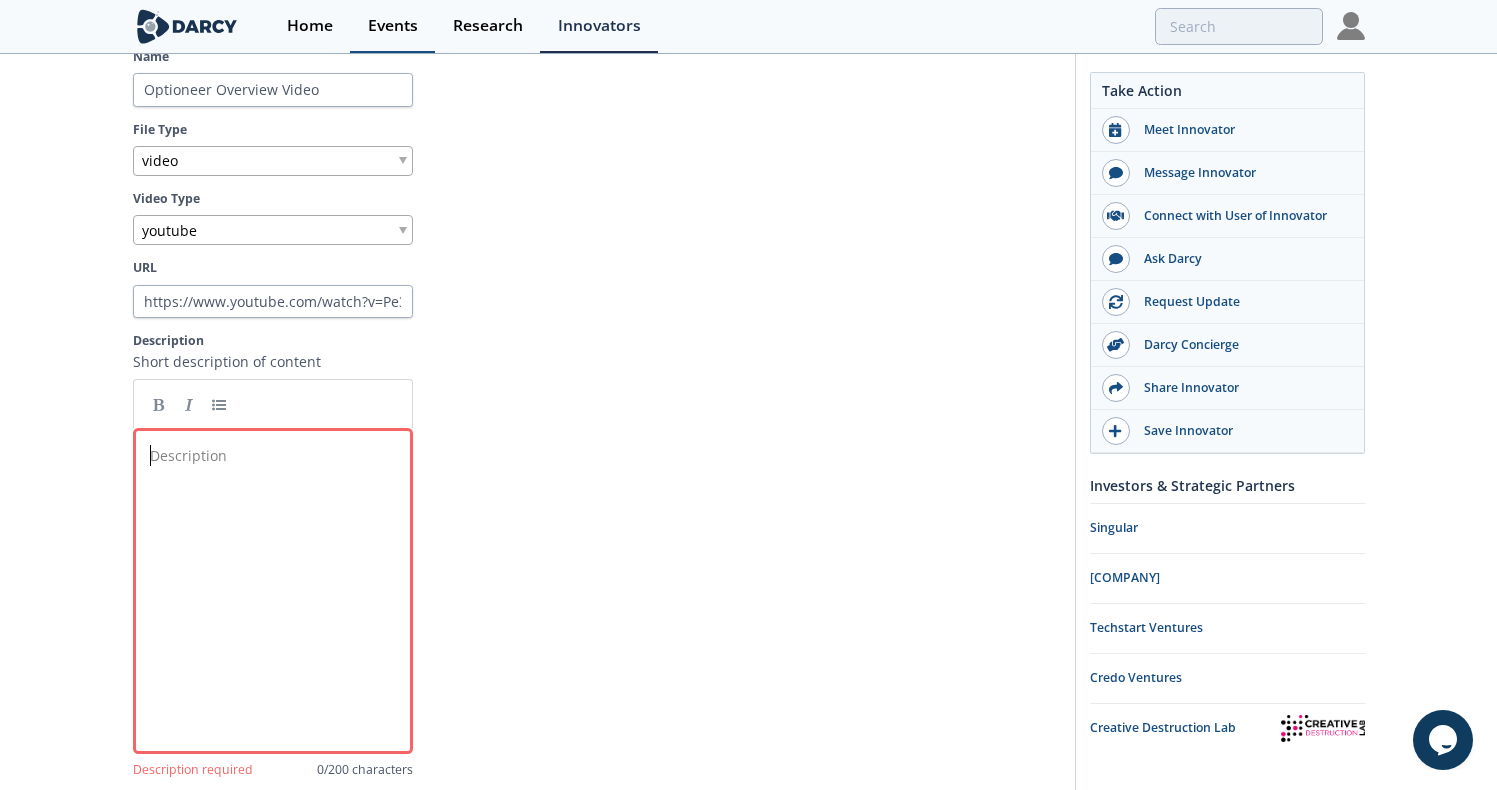 scroll, scrollTop: 438, scrollLeft: 0, axis: vertical 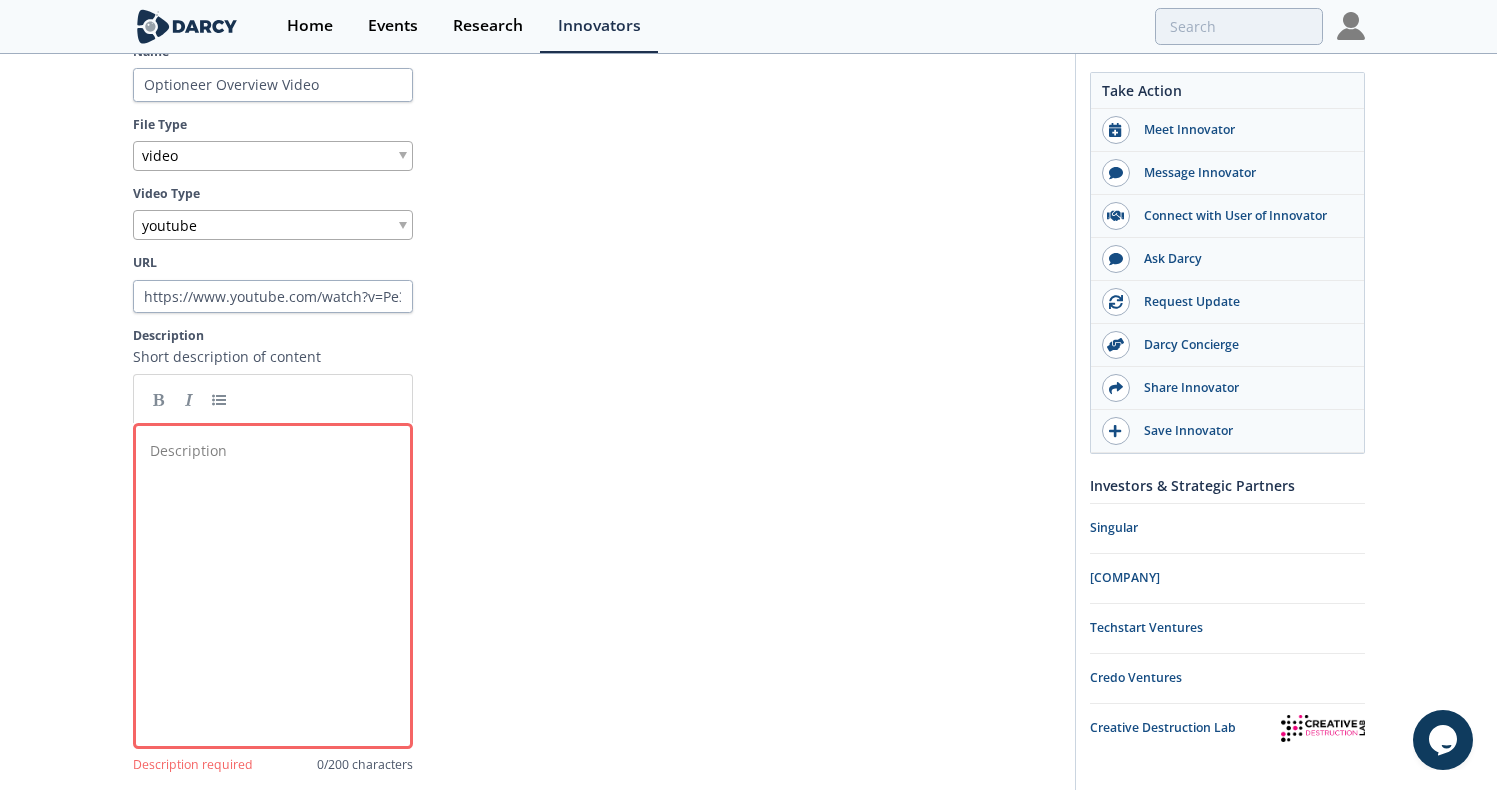 click on "Description xxxxxxxxxx   ​" at bounding box center (288, 601) 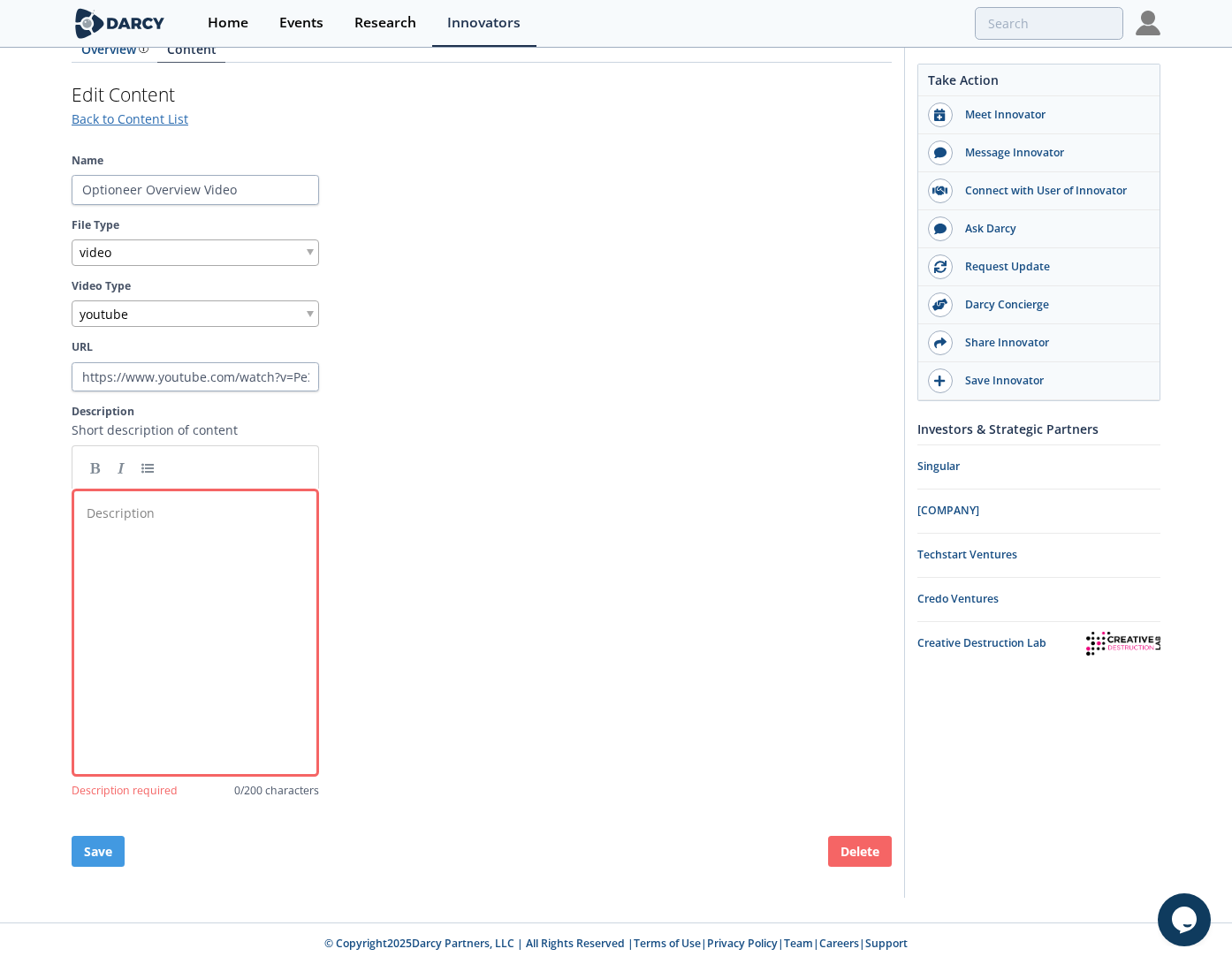 scroll, scrollTop: 269, scrollLeft: 0, axis: vertical 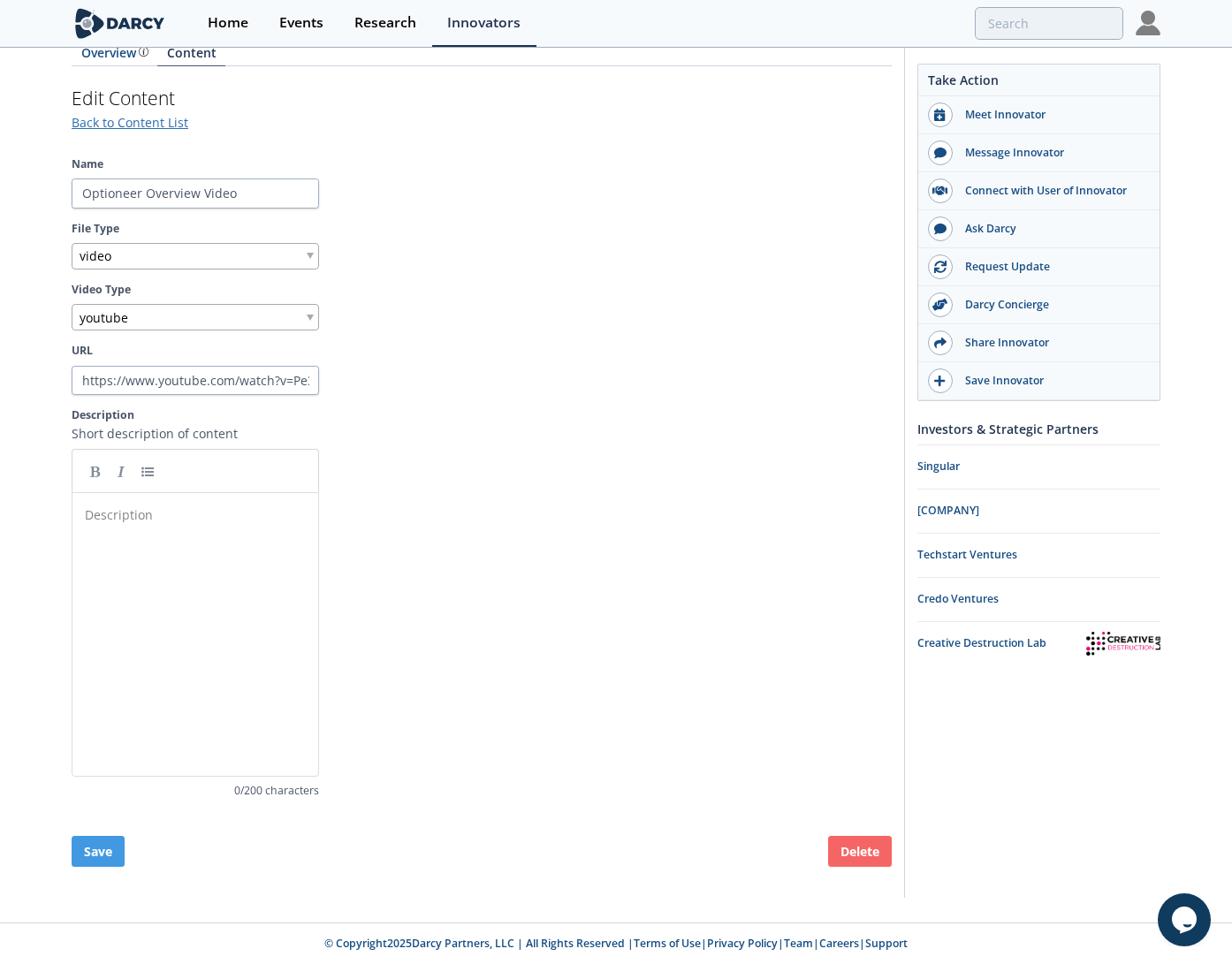 click on "Name
Optioneer Overview Video
File Type
video
Video Type
youtube
URL
https://www.youtube.com/watch?v=Pe3JW737BGs
Description
Short description of content
Description xxxxxxxxxx   ​
0 /200 characters" at bounding box center (482, 477) 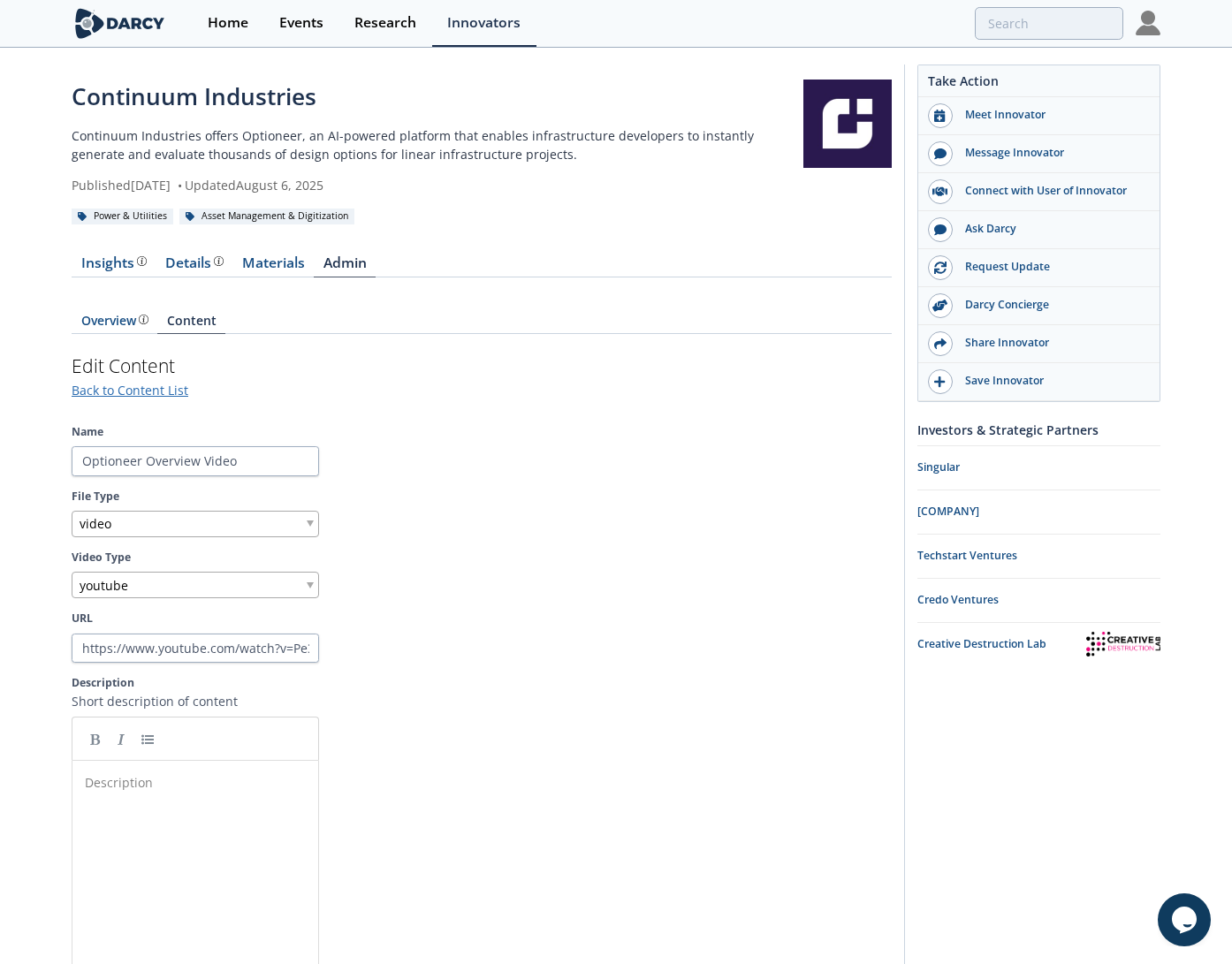 scroll, scrollTop: 3, scrollLeft: 0, axis: vertical 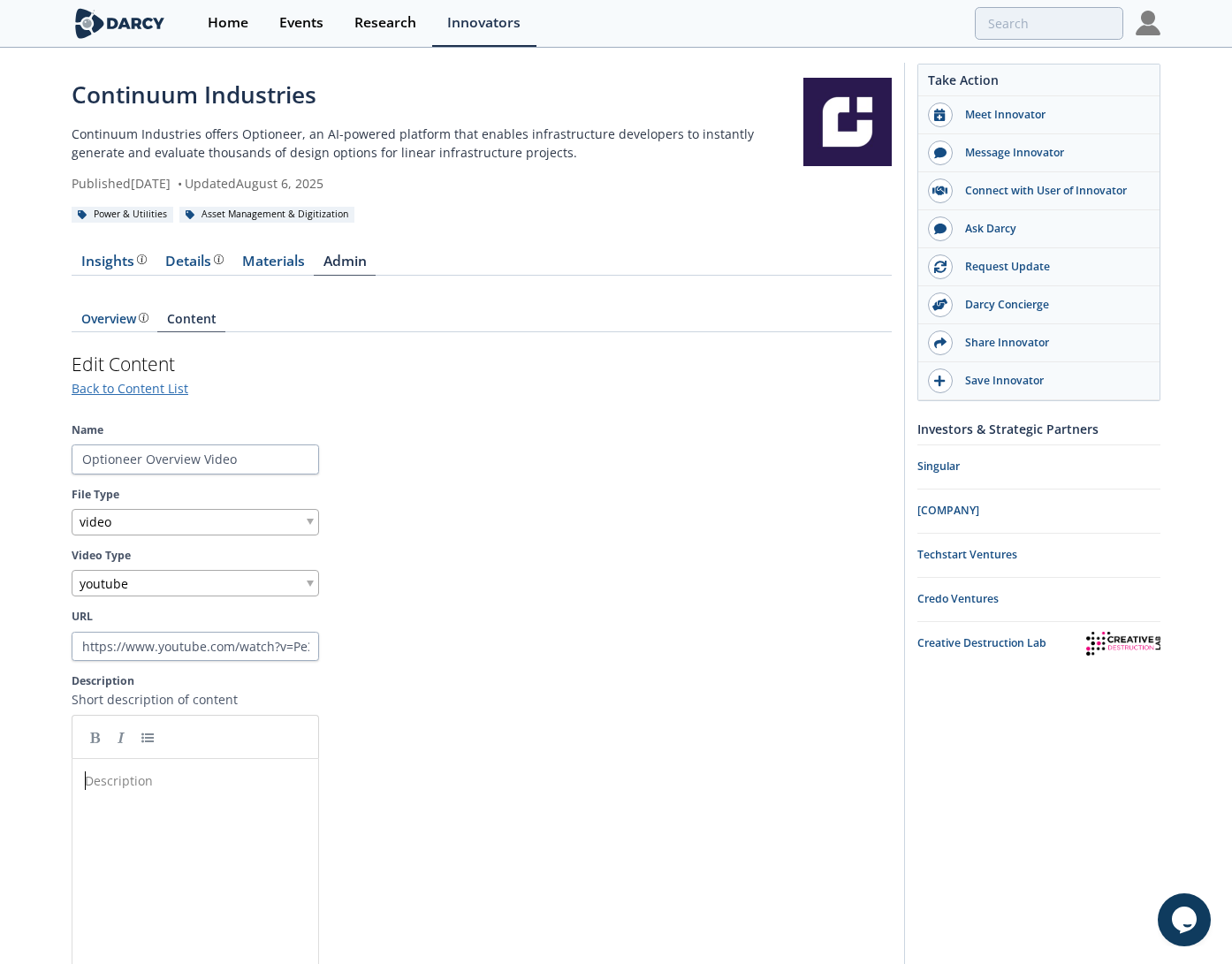 click on "Description xxxxxxxxxx   ​" at bounding box center [209, 914] 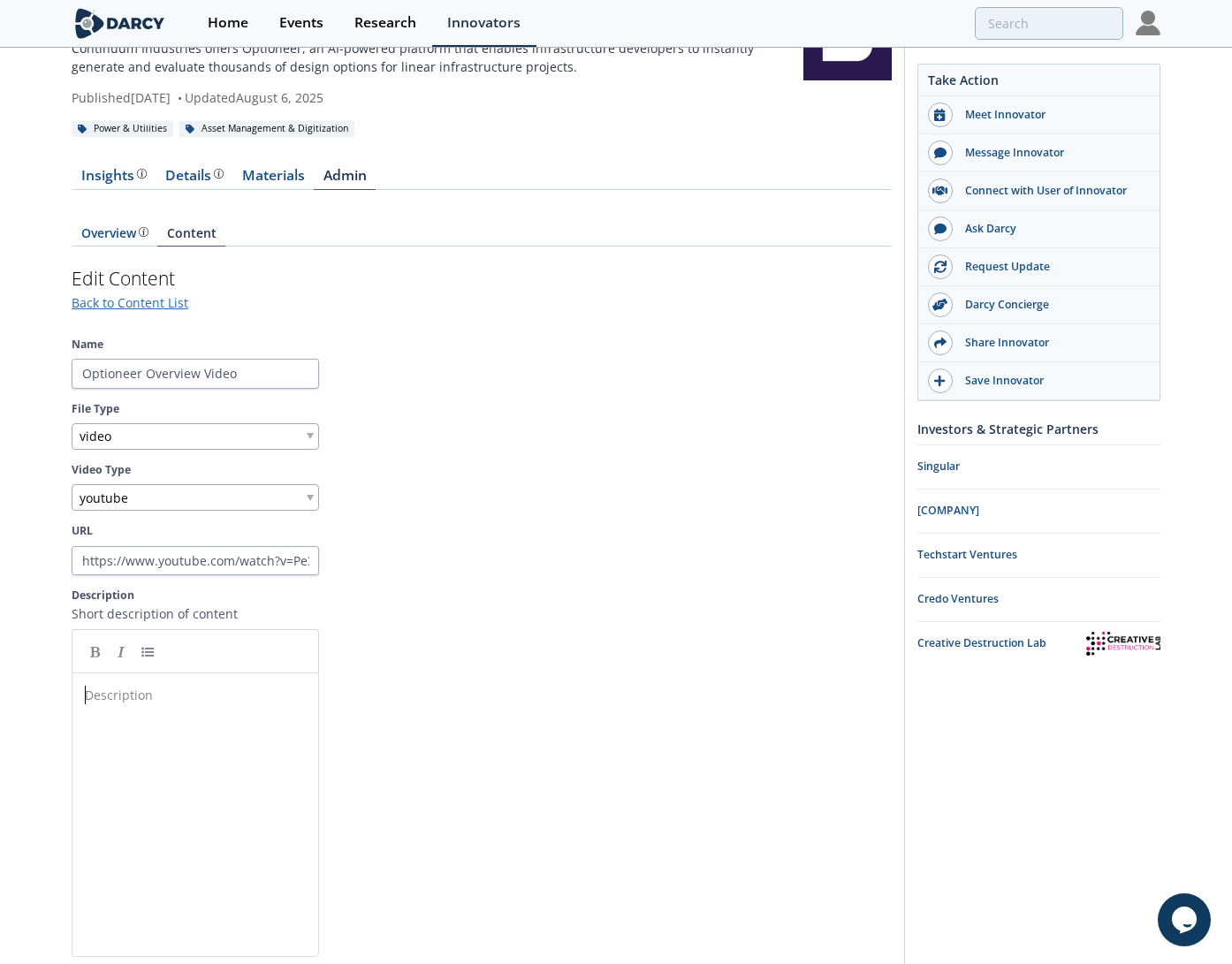 scroll, scrollTop: 87, scrollLeft: 0, axis: vertical 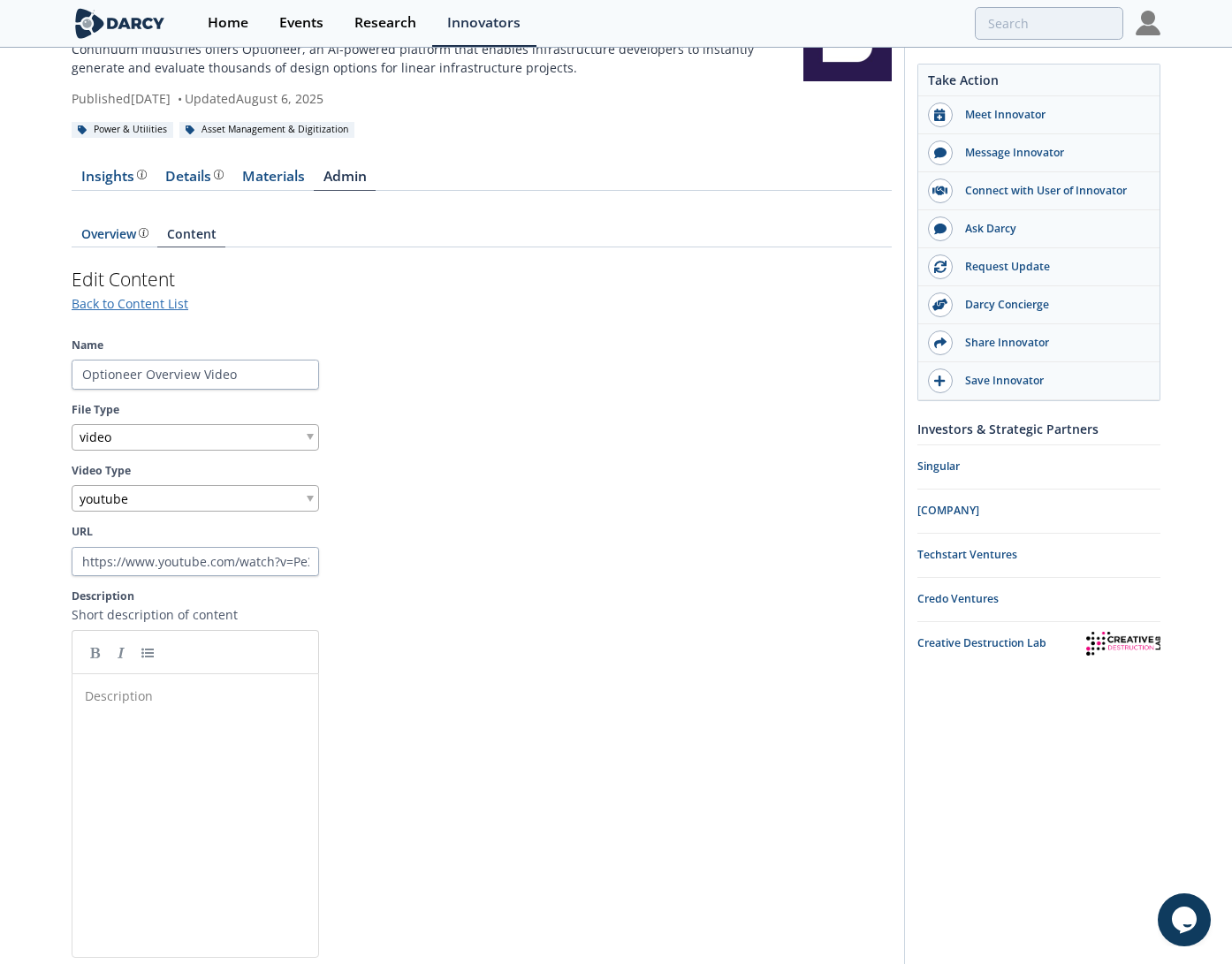 click on "Name
Optioneer Overview Video
File Type
video
Video Type
youtube
URL
https://www.youtube.com/watch?v=Pe3JW737BGs
Description
Short description of content
Description xxxxxxxxxx   ​
0 /200 characters" at bounding box center (482, 658) 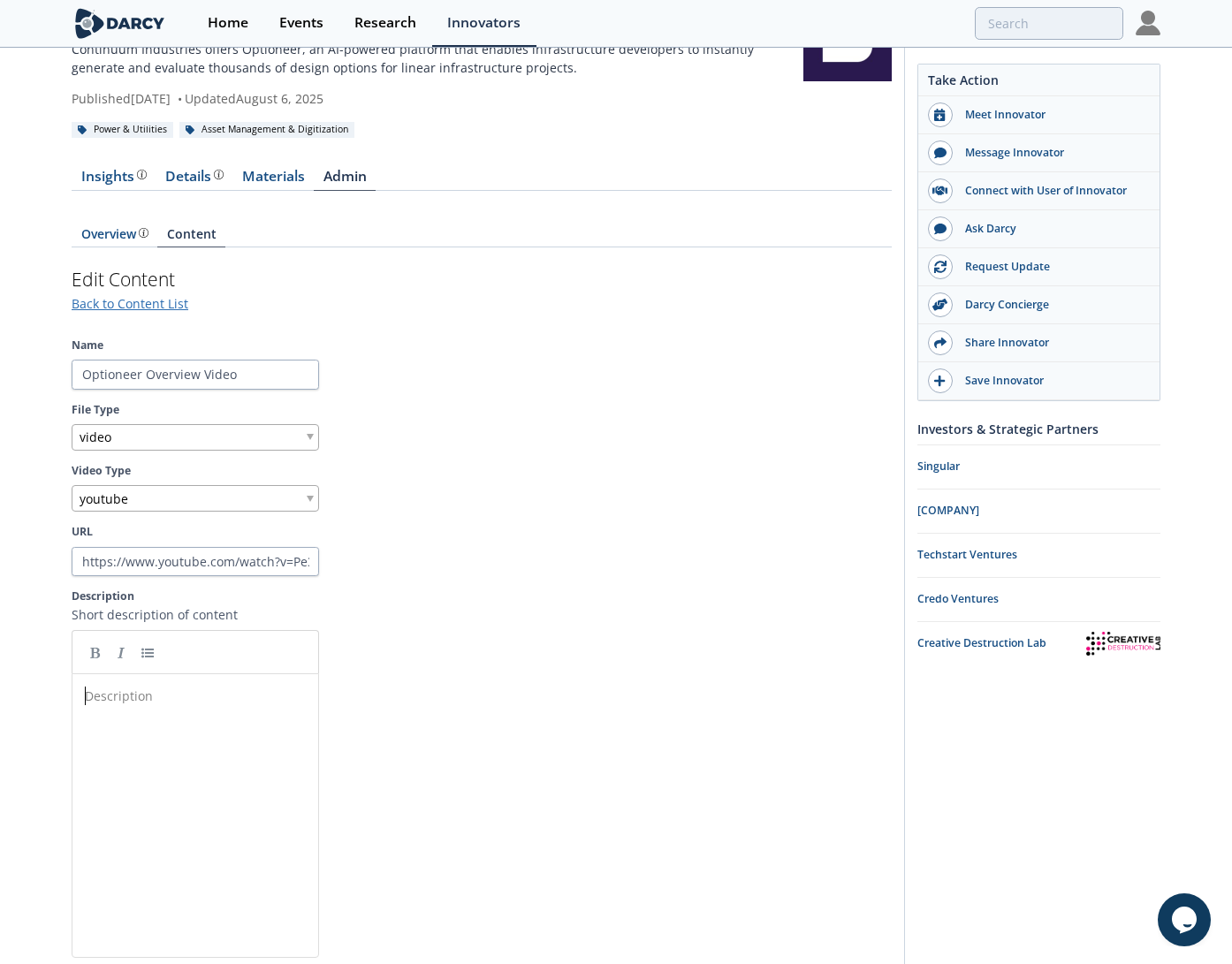 click on "Description xxxxxxxxxx   ​" at bounding box center (209, 829) 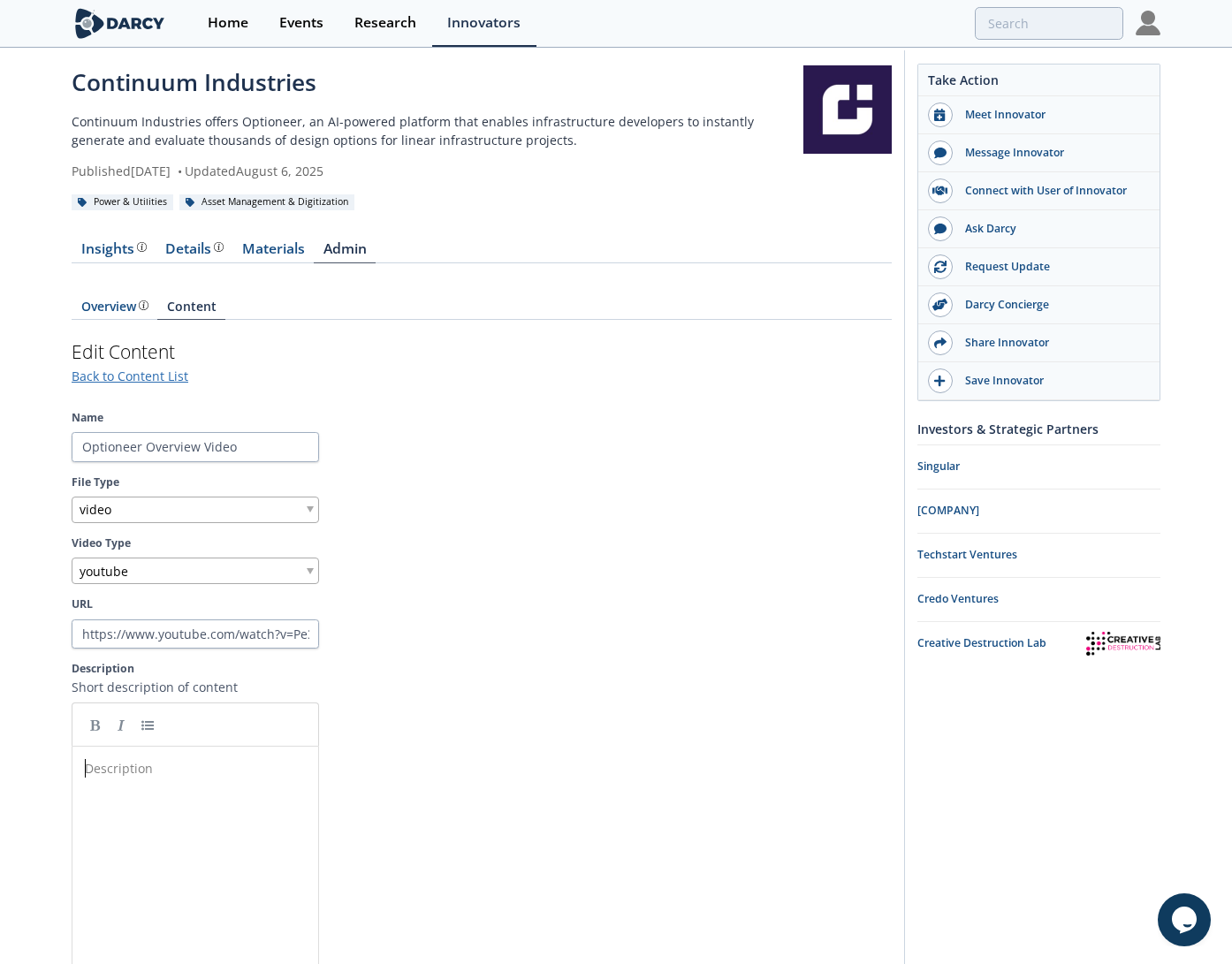 scroll, scrollTop: 12, scrollLeft: 0, axis: vertical 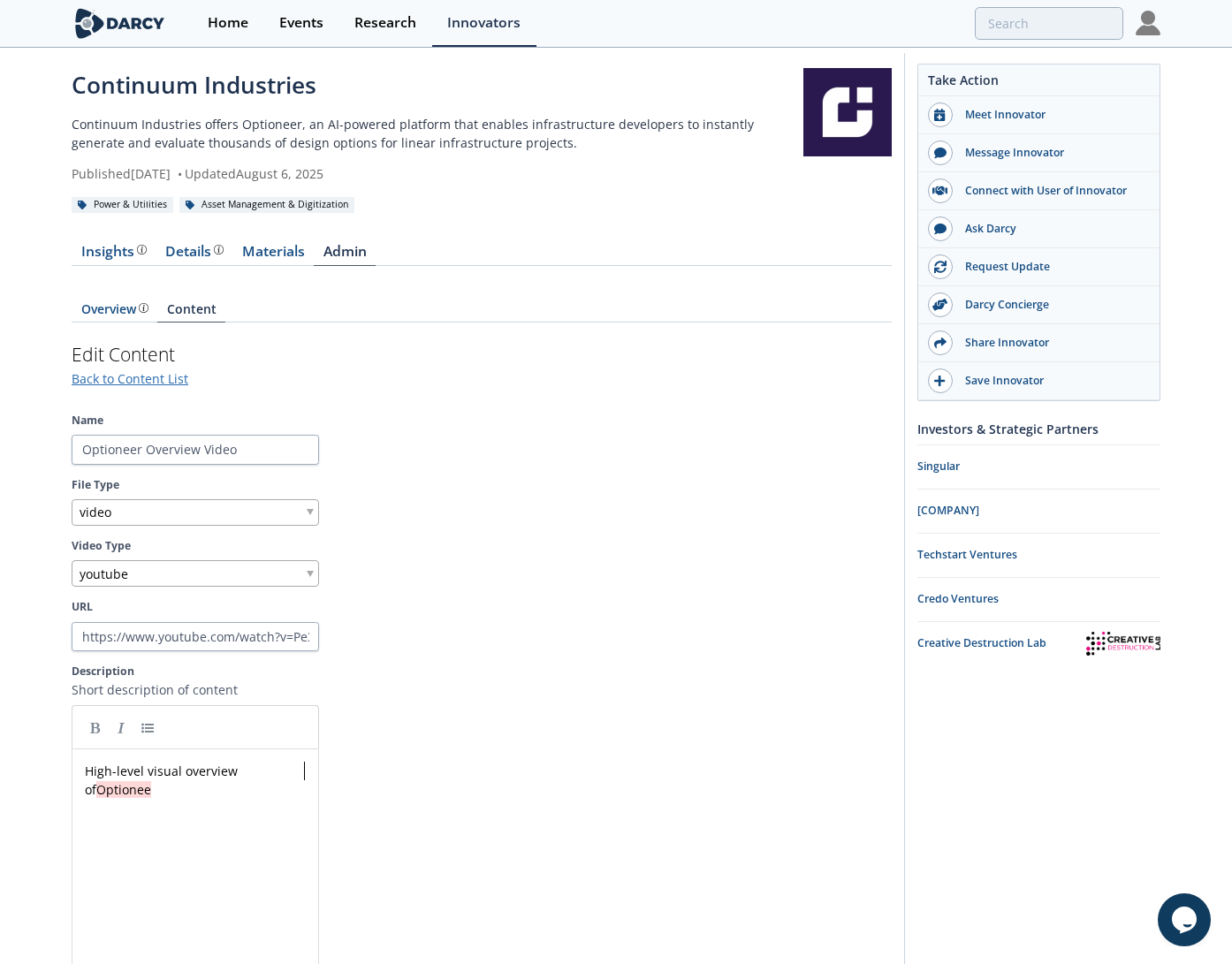 type 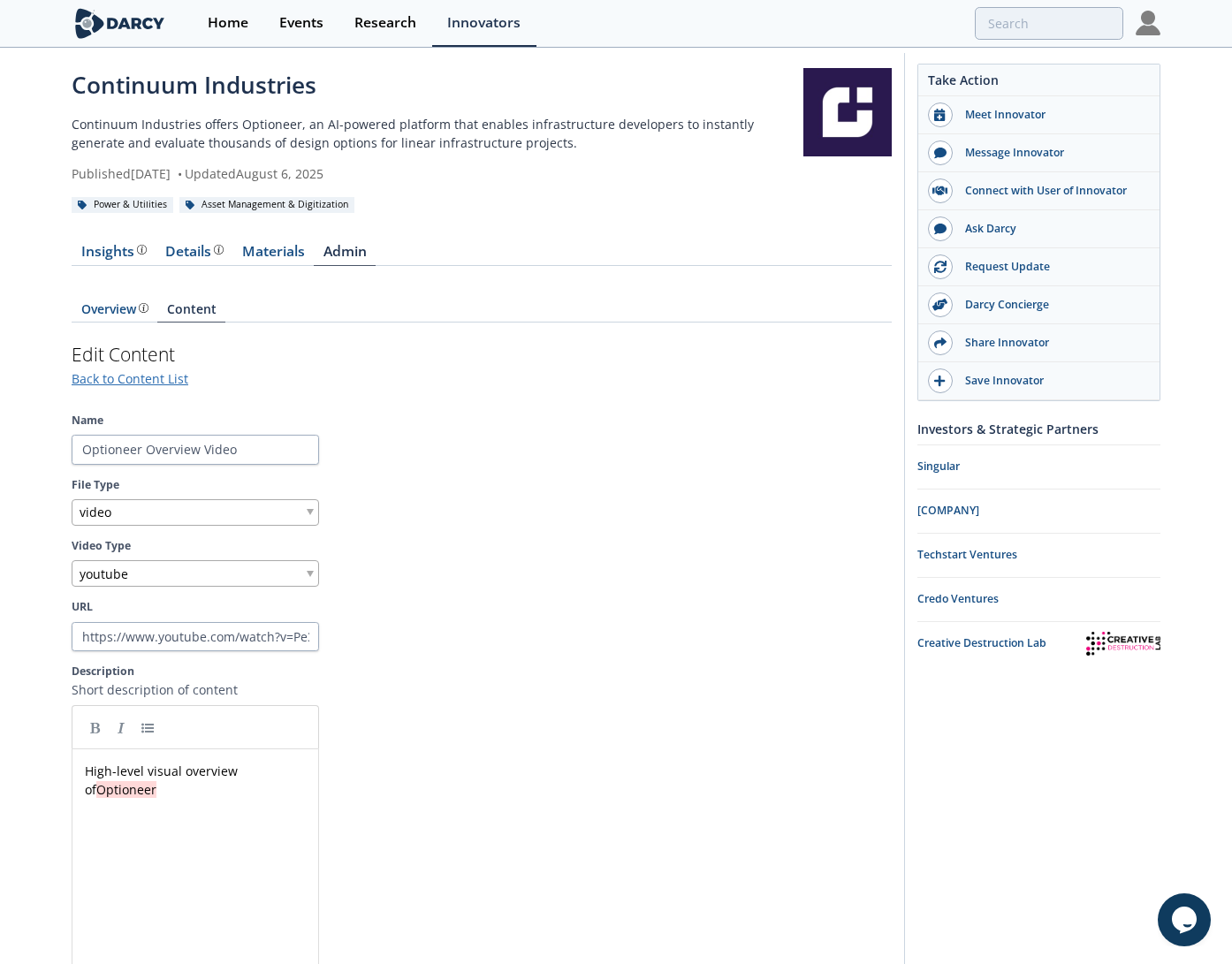 click on "Name
Optioneer Overview Video
File Type
video
Video Type
youtube
URL
https://www.youtube.com/watch?v=Pe3JW737BGs
Description
Short description of content
xxxxxxxxxx   High-level visual overview of  Optioneer
39 /200 characters" at bounding box center [482, 733] 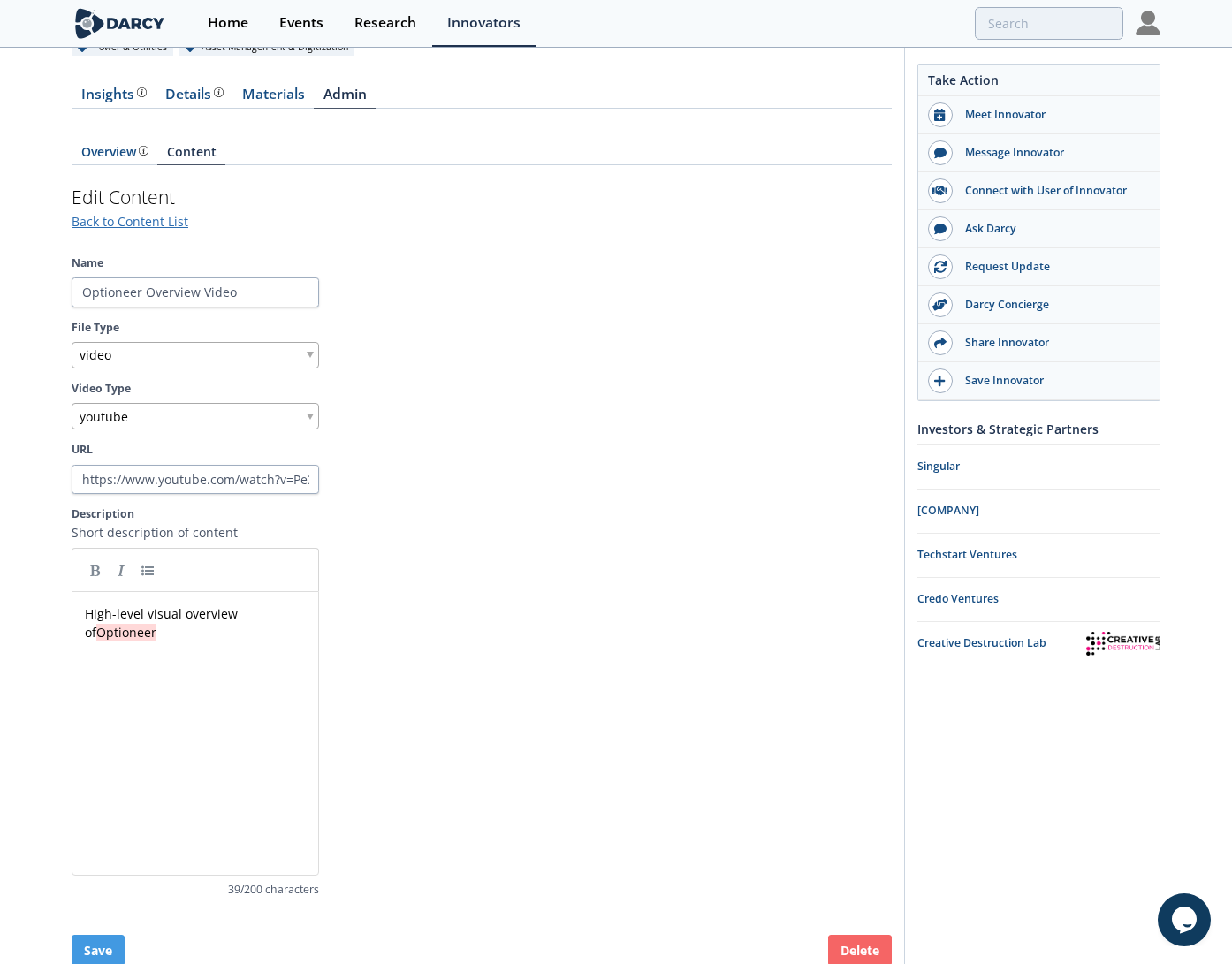 scroll, scrollTop: 172, scrollLeft: 0, axis: vertical 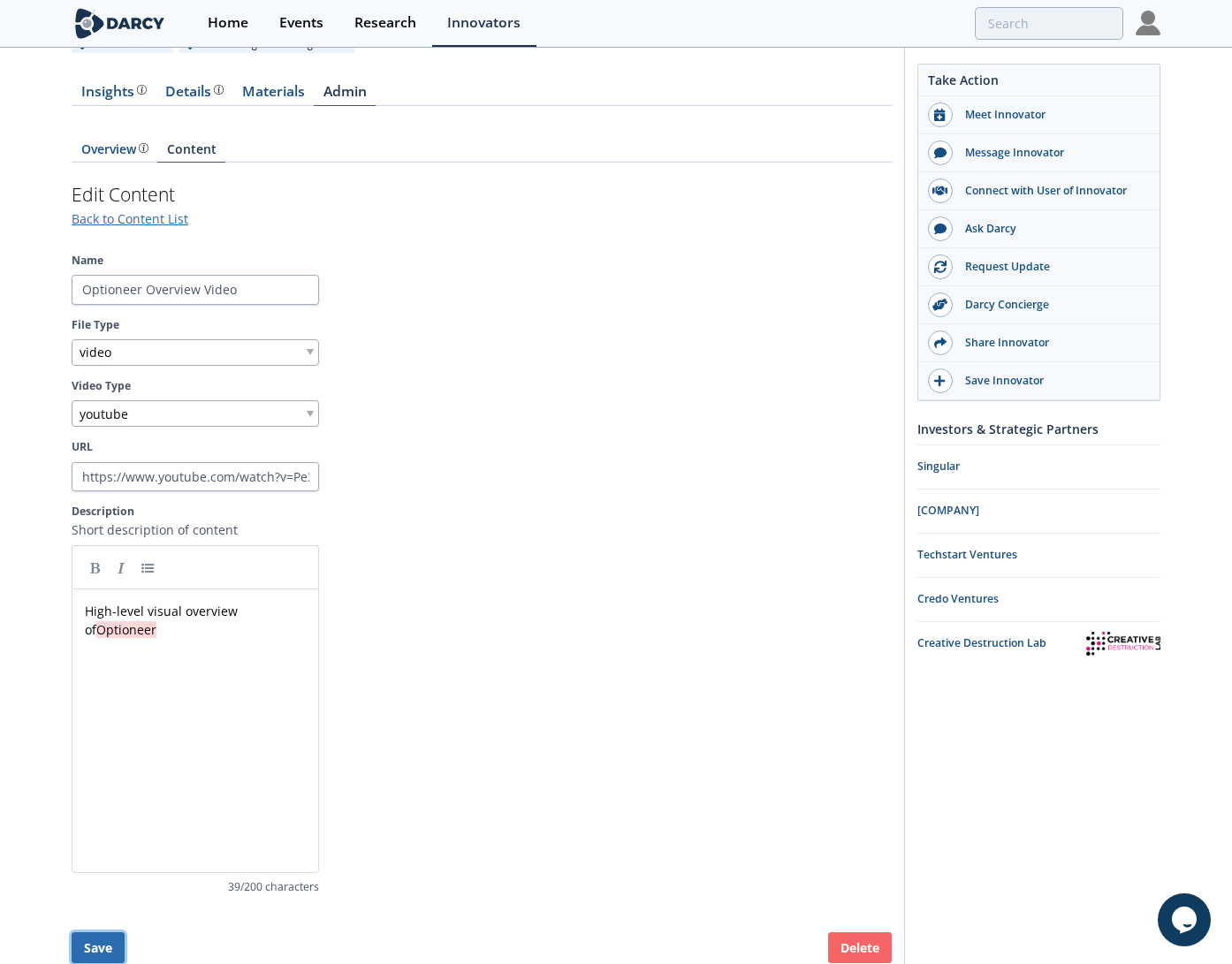 click on "Save" at bounding box center (98, 947) 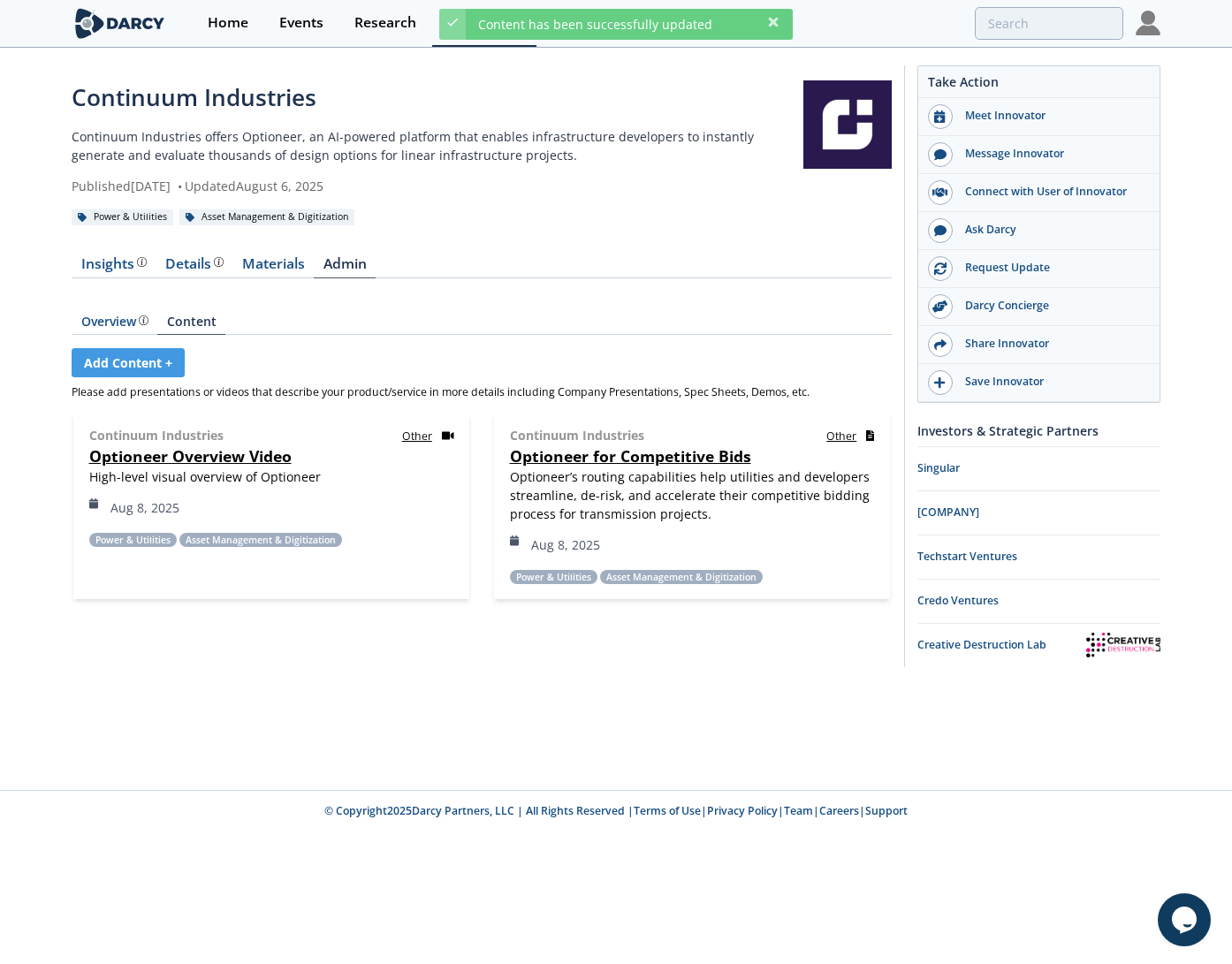 scroll, scrollTop: 0, scrollLeft: 0, axis: both 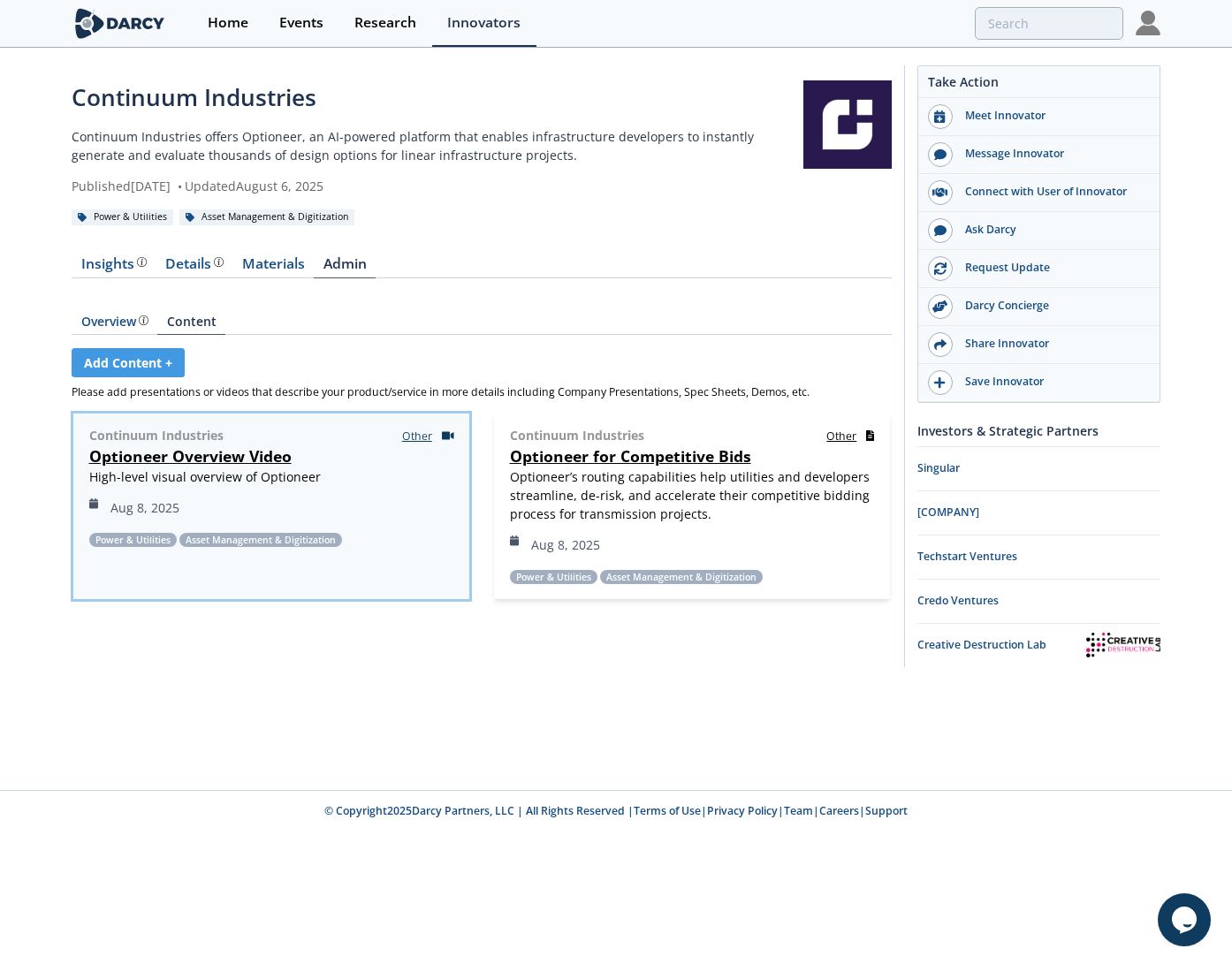 click 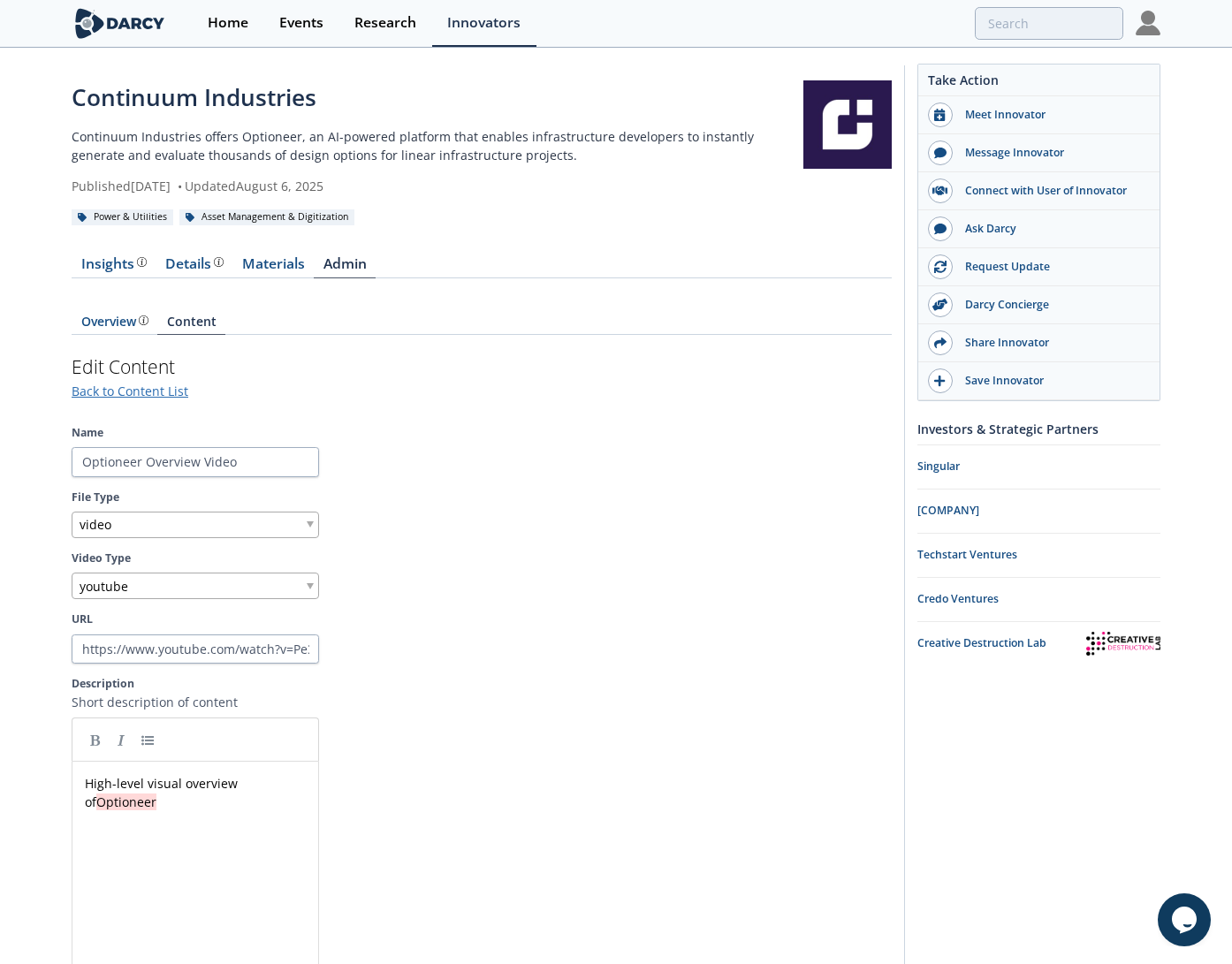 scroll, scrollTop: 65, scrollLeft: 0, axis: vertical 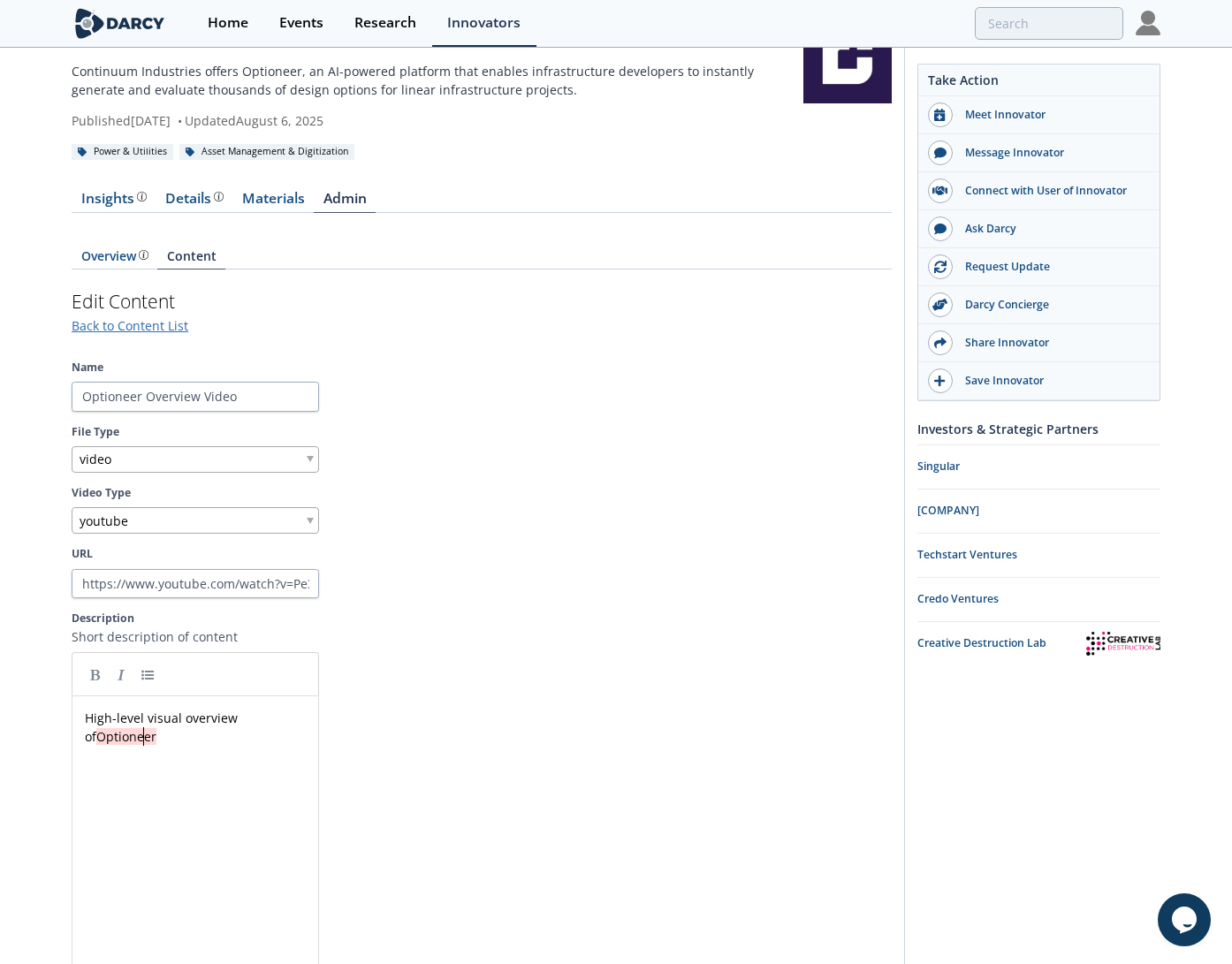click on "High-level visual overview of  Optioneer" at bounding box center [195, 727] 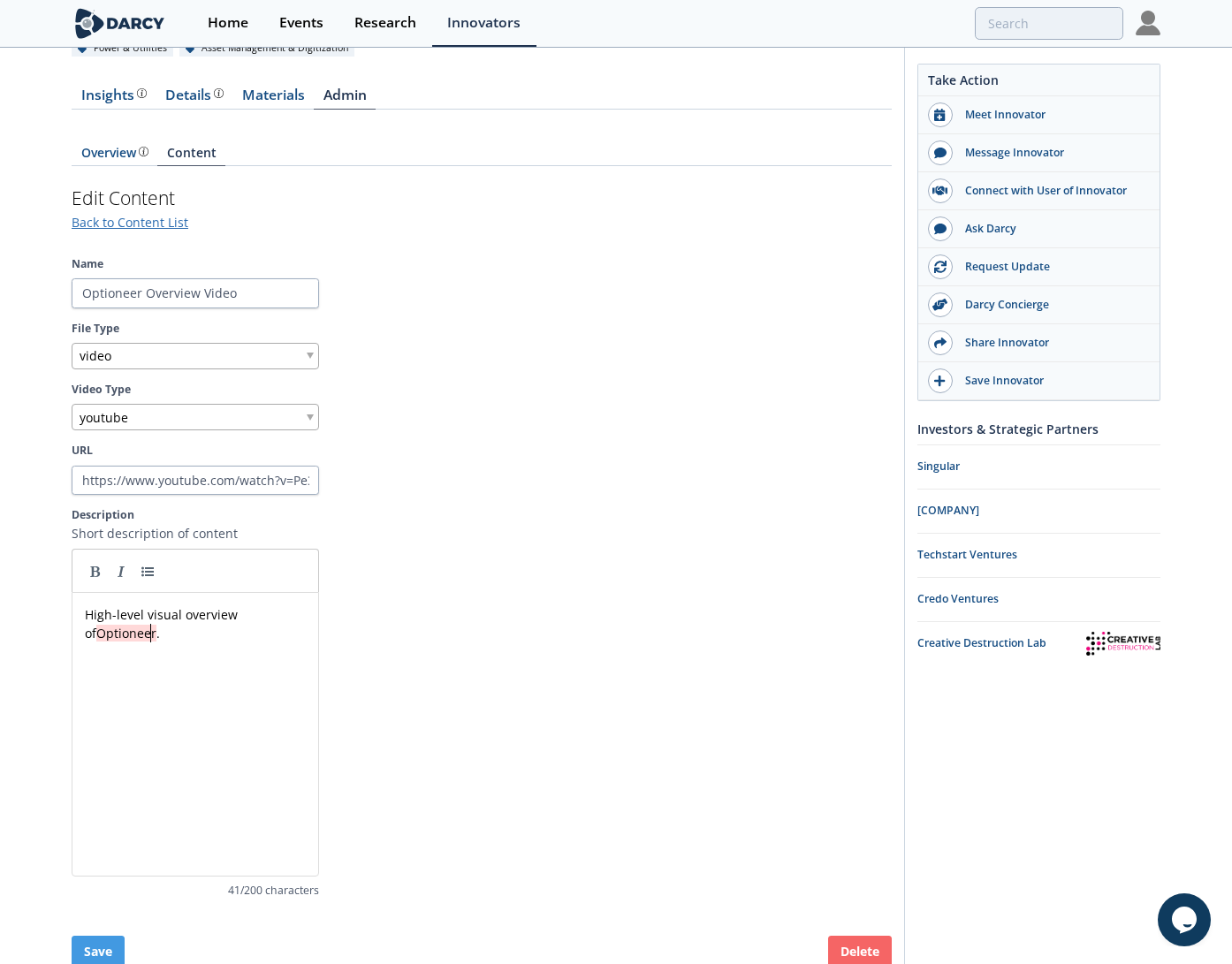 scroll, scrollTop: 167, scrollLeft: 0, axis: vertical 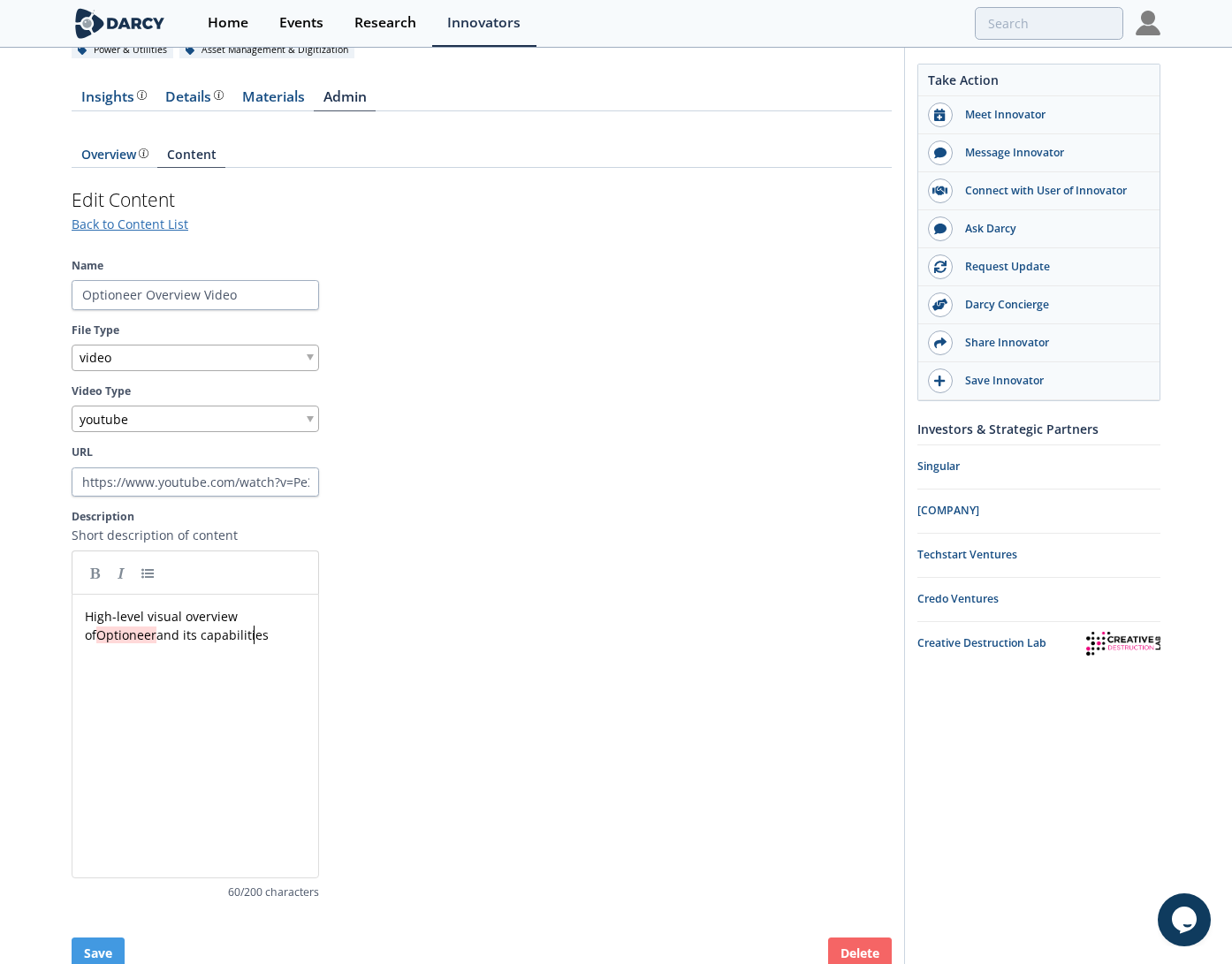 type 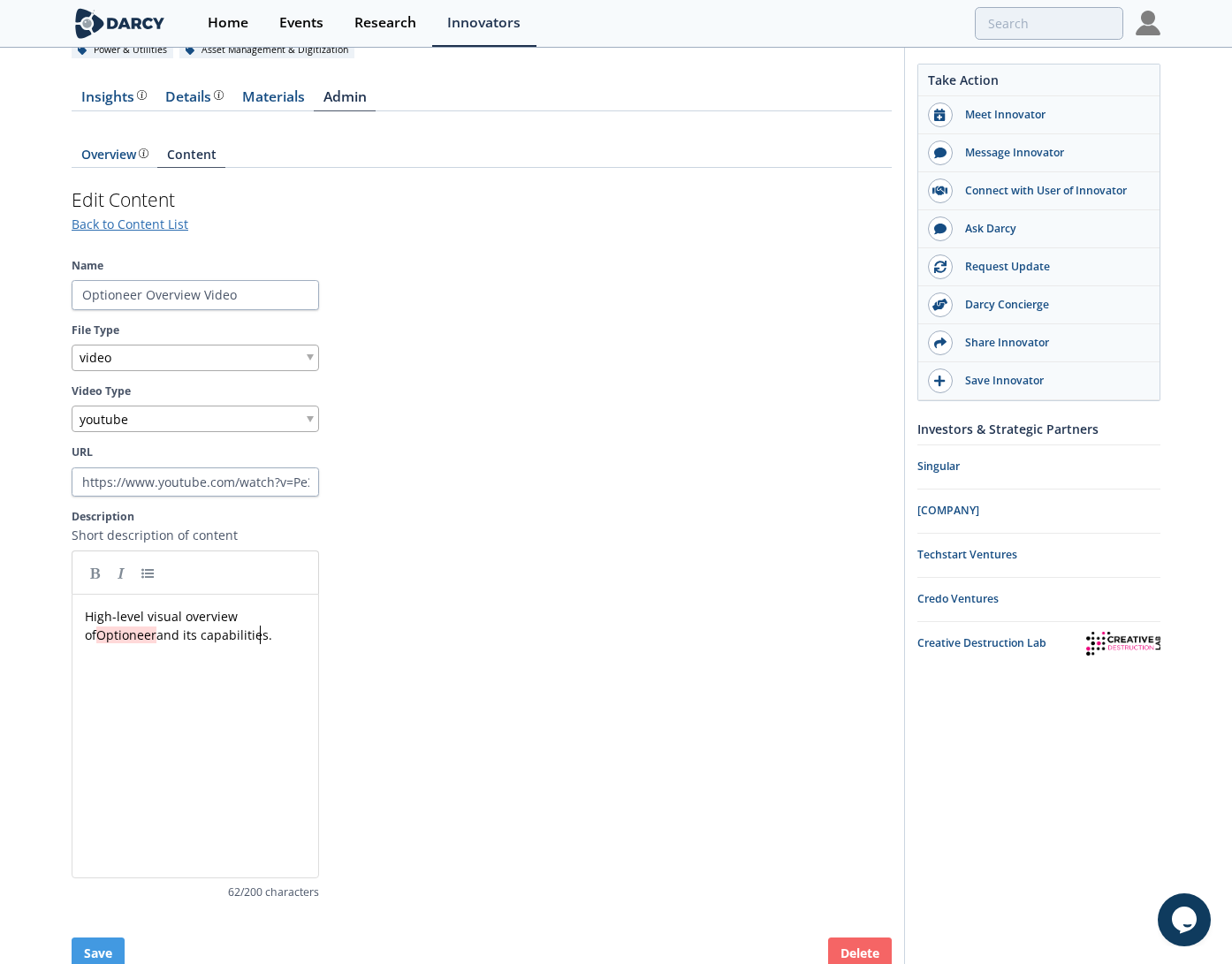 click on "Name
Optioneer Overview Video
File Type
video
Video Type
youtube
URL
https://www.youtube.com/watch?v=Pe3JW737BGs
Description
Short description of content
xxxxxxxxxx   High-level visual overview of  Optioneer  and its capabilities.
62 /200 characters" at bounding box center [482, 579] 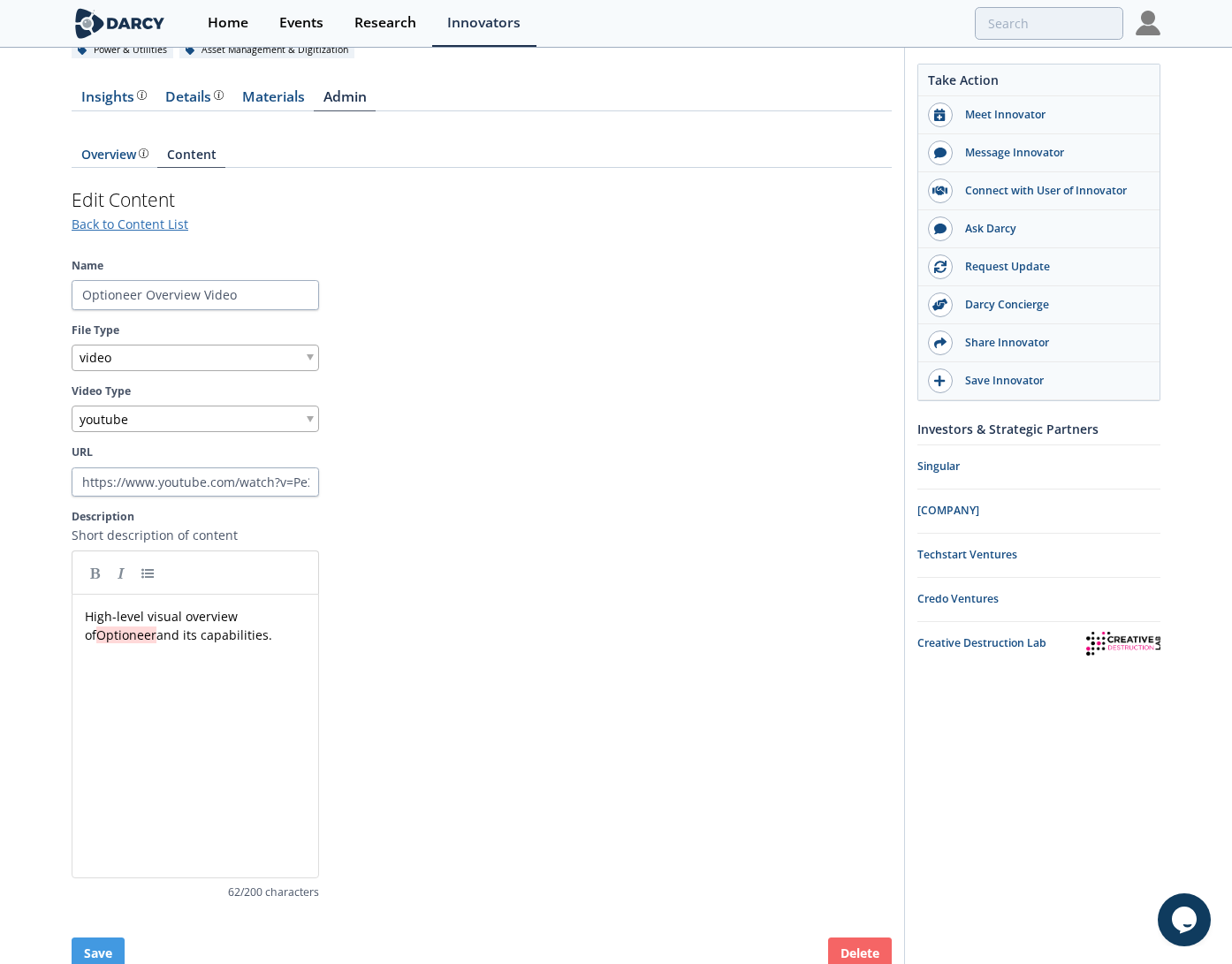 scroll, scrollTop: 269, scrollLeft: 0, axis: vertical 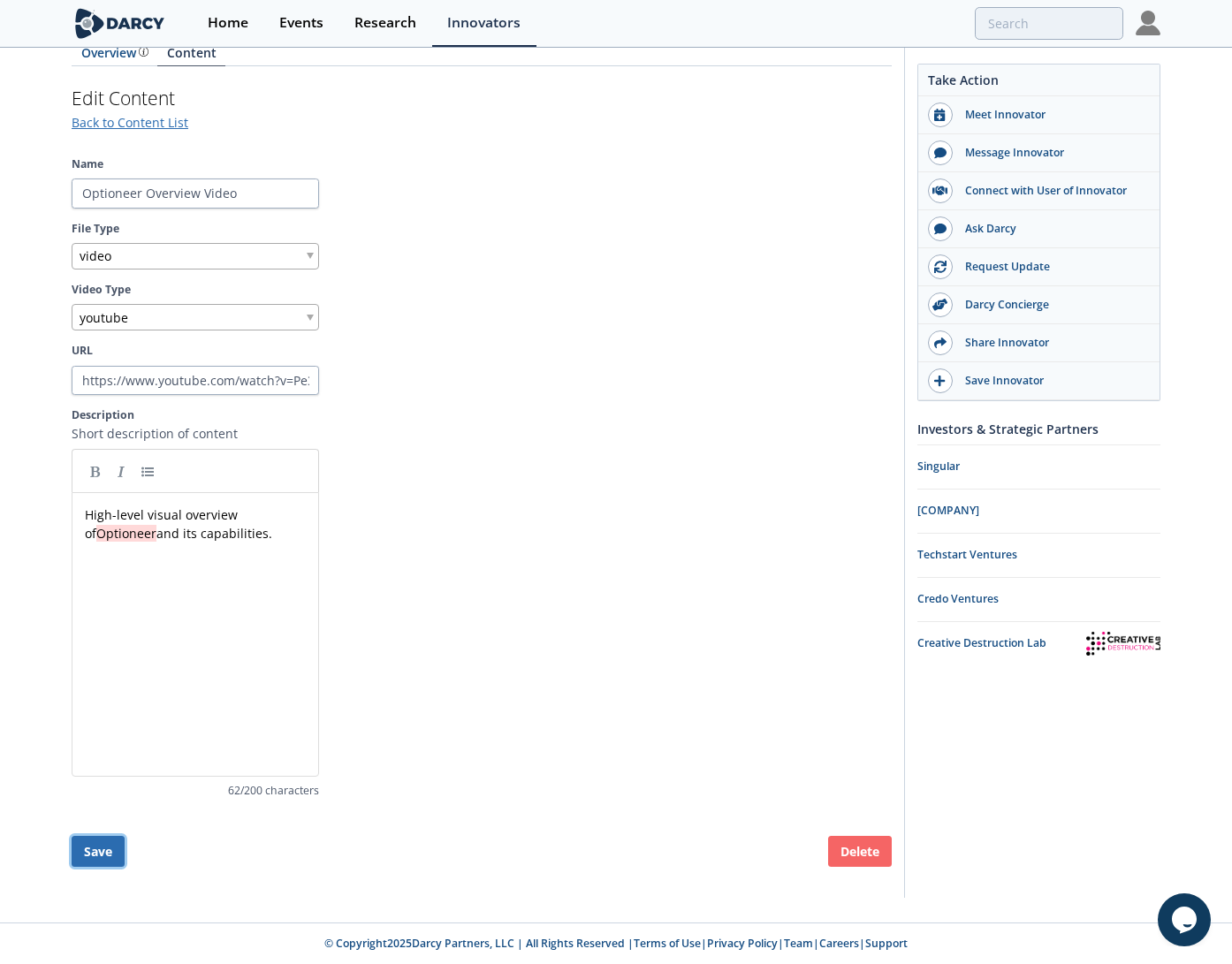 click on "Save" at bounding box center (98, 851) 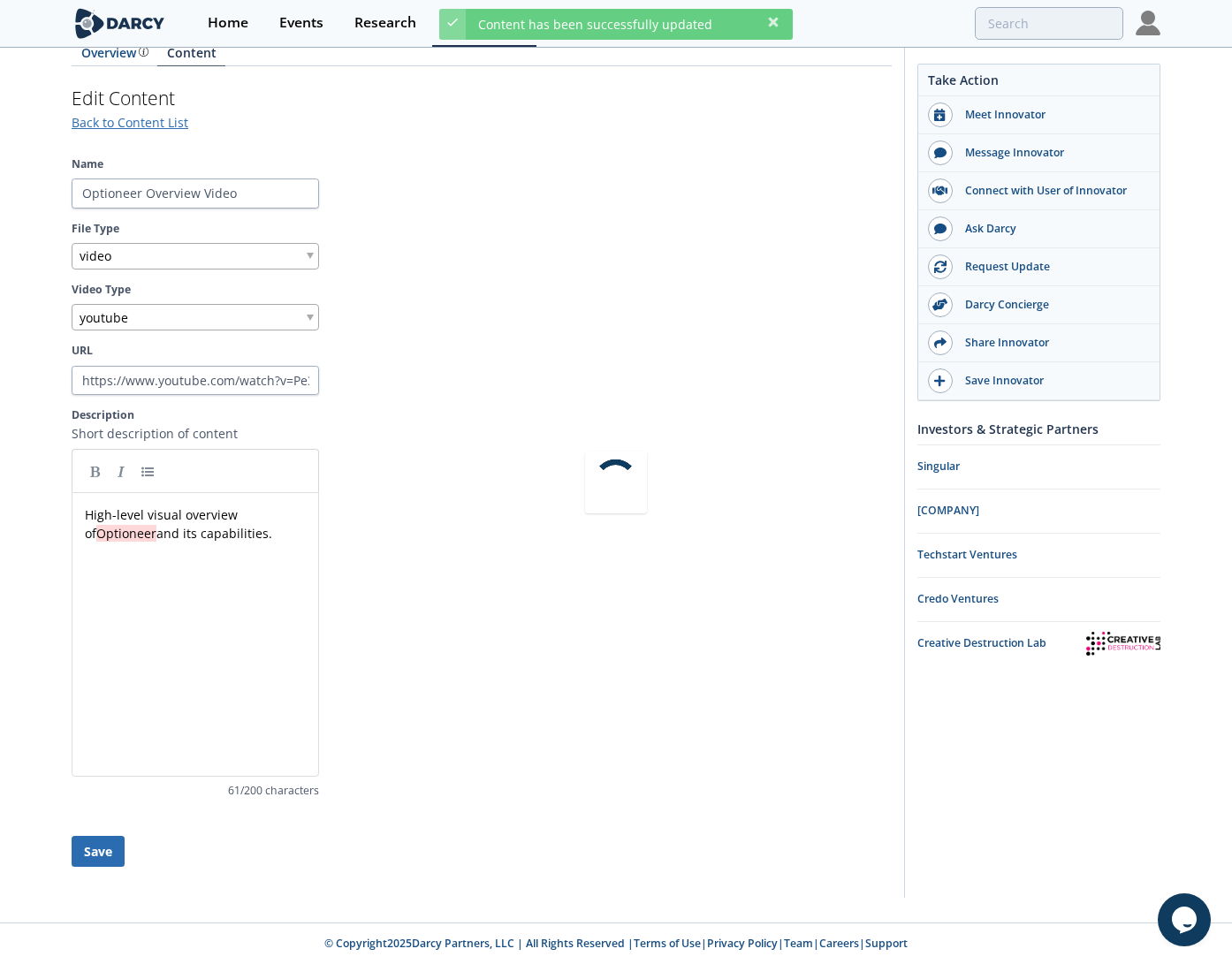 scroll, scrollTop: 0, scrollLeft: 0, axis: both 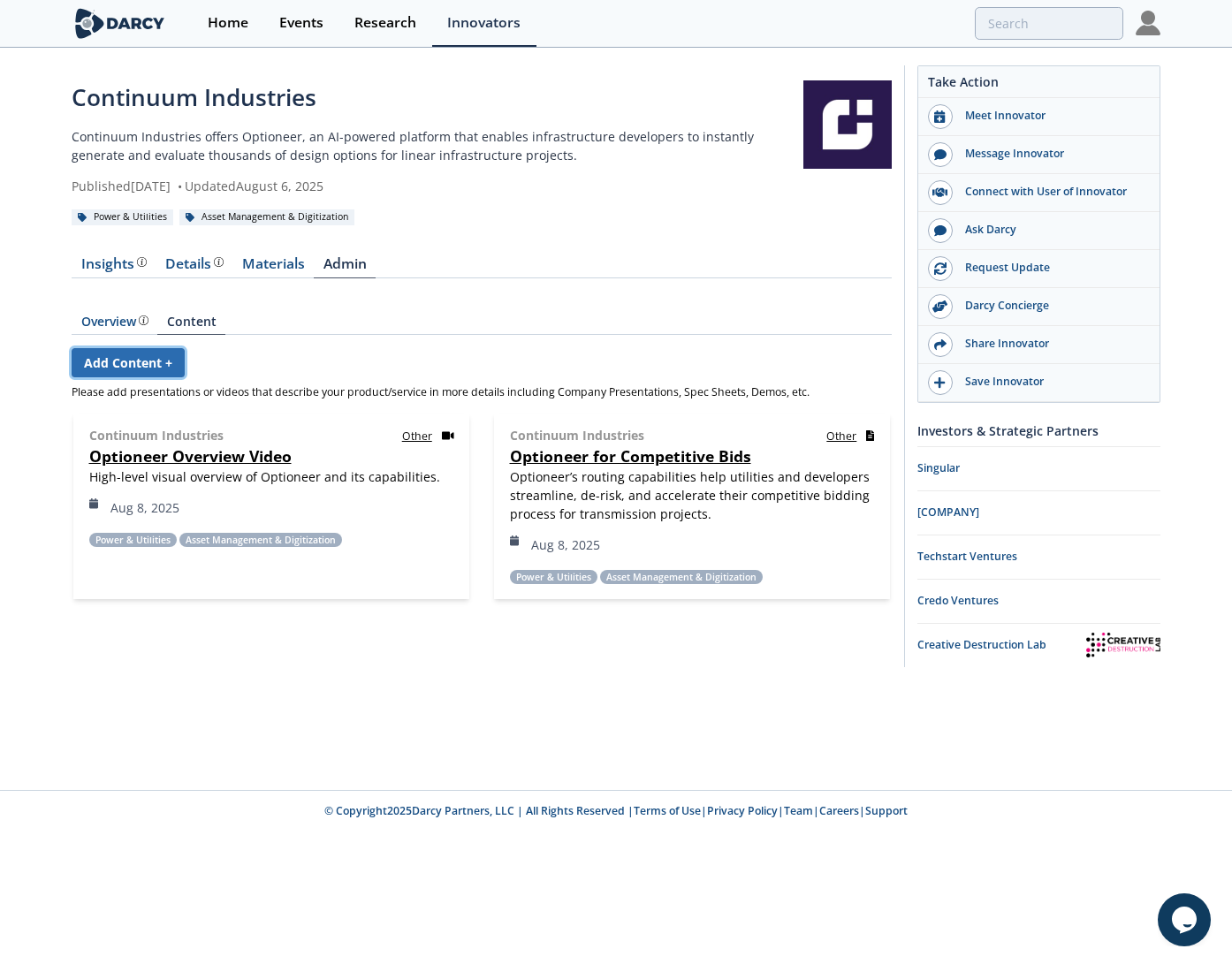 click on "Add Content +" at bounding box center (128, 362) 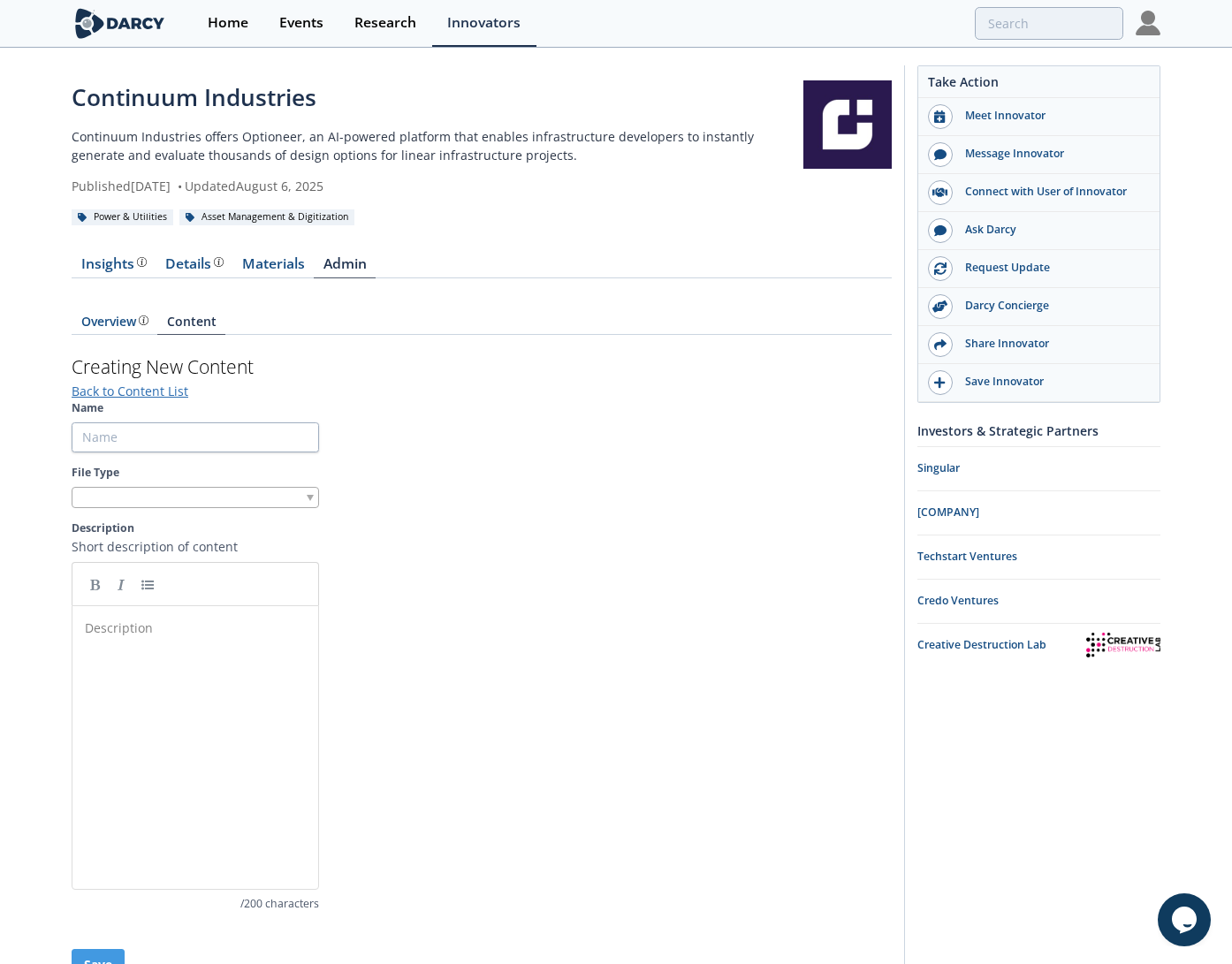 click at bounding box center [195, 497] 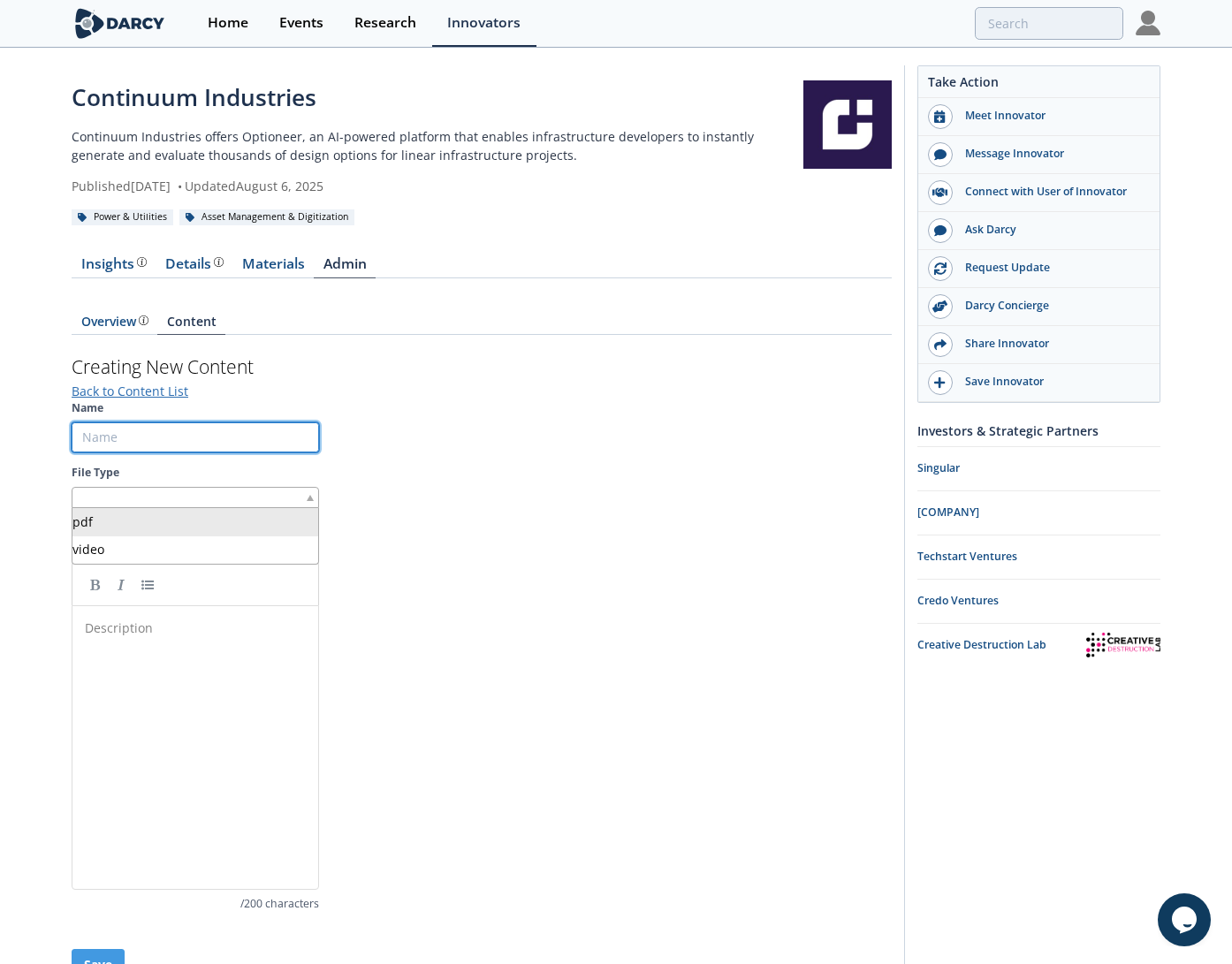 click on "Name" at bounding box center (195, 437) 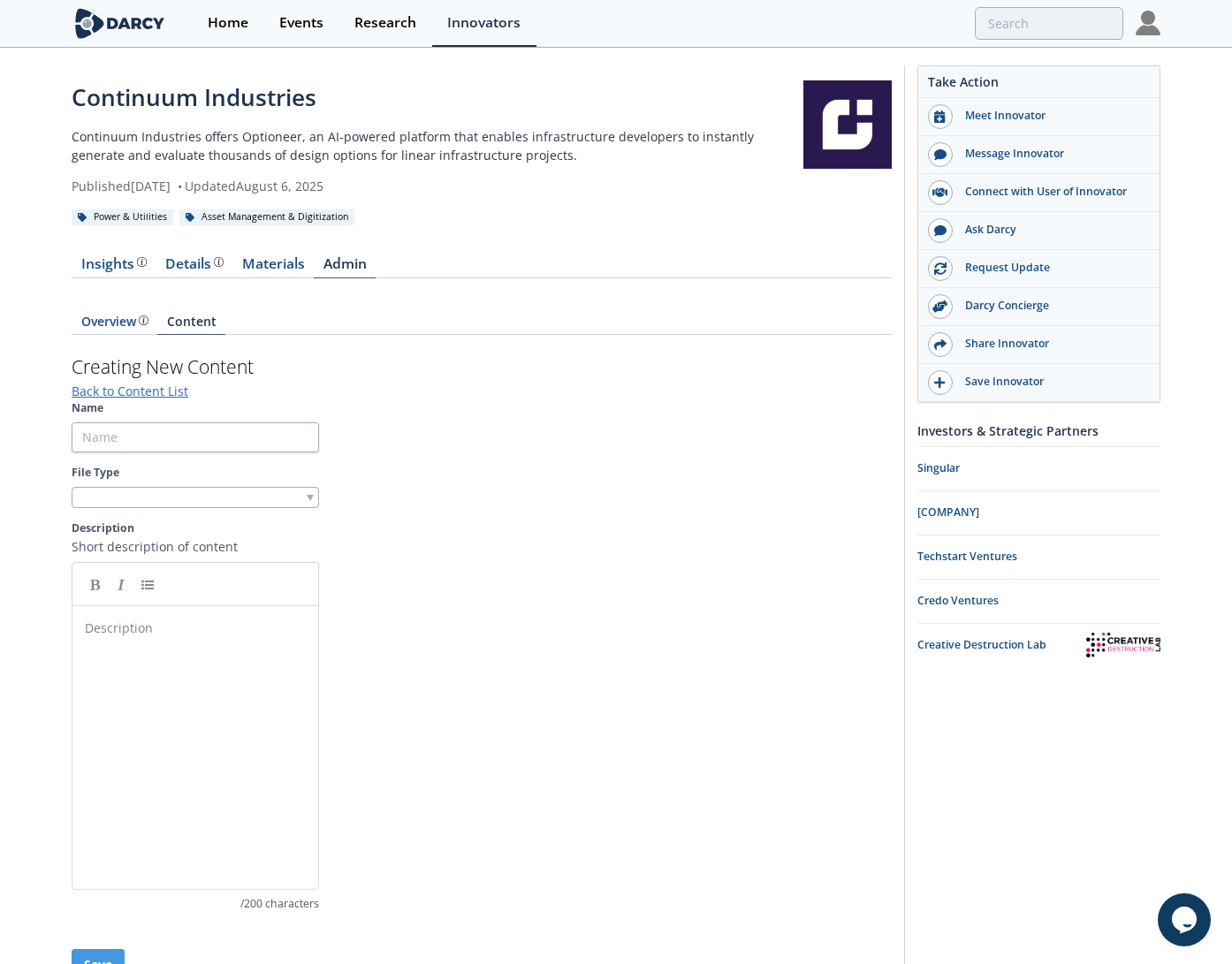 click at bounding box center (195, 497) 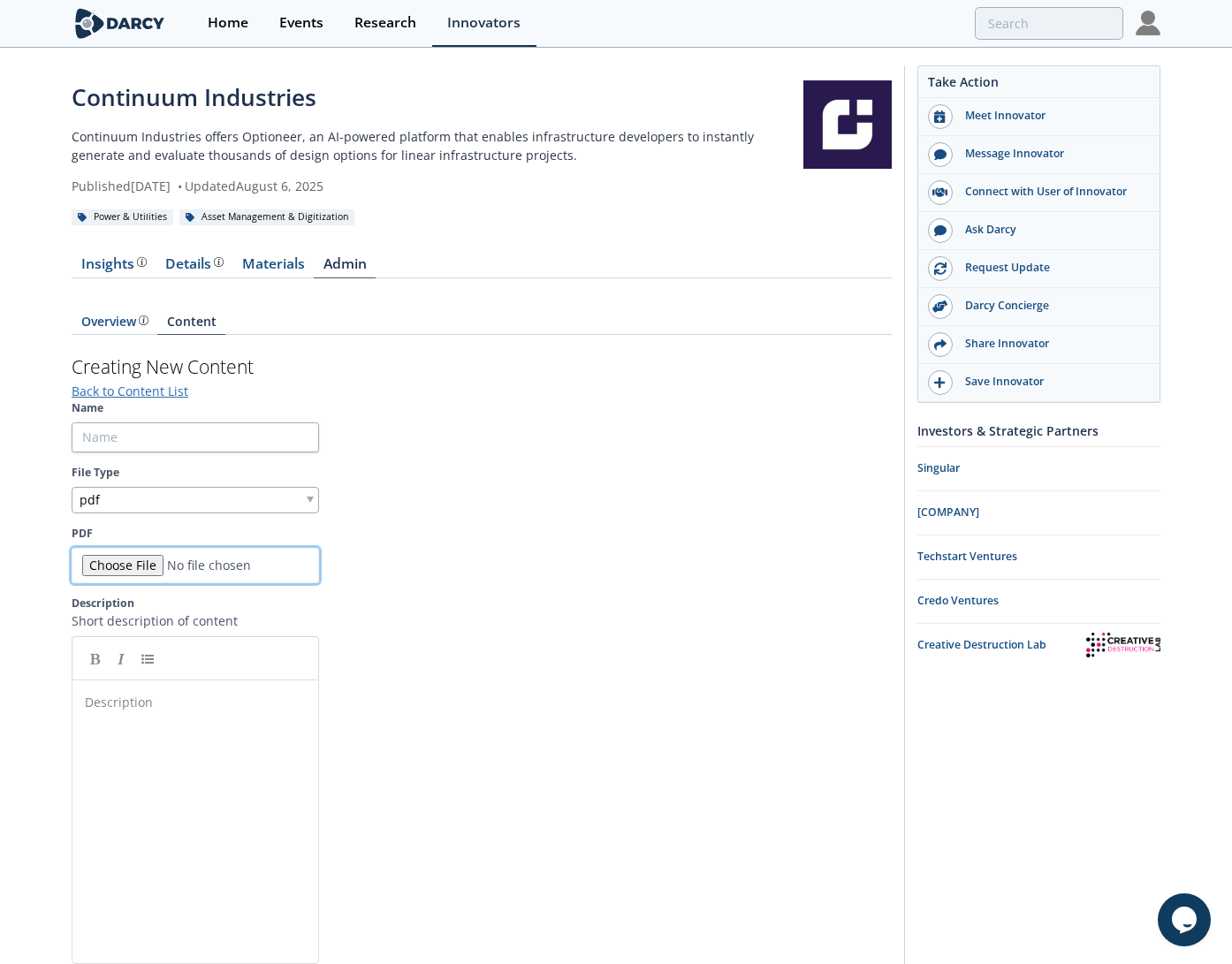 click on "PDF" at bounding box center (195, 565) 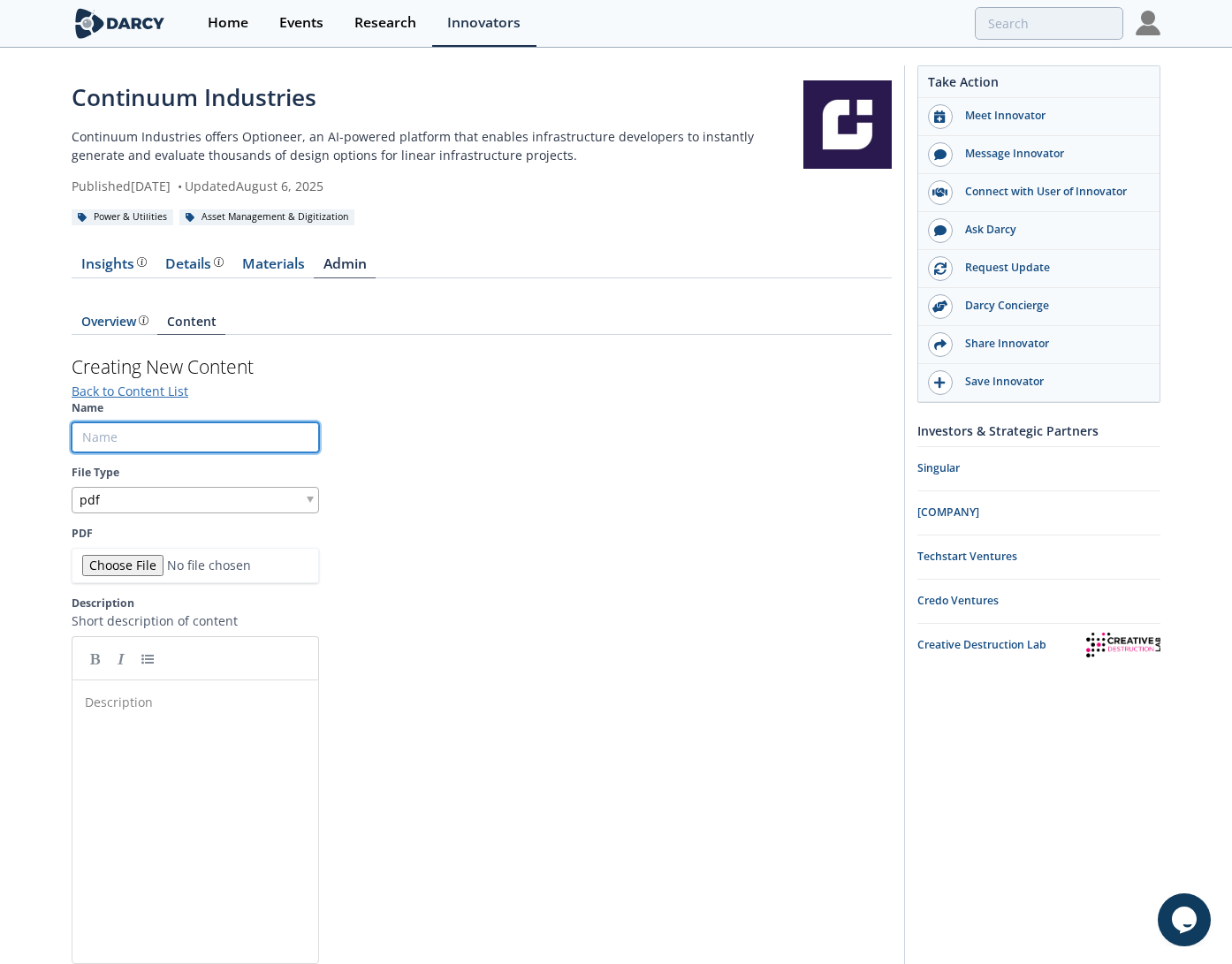 click on "Name" at bounding box center (195, 437) 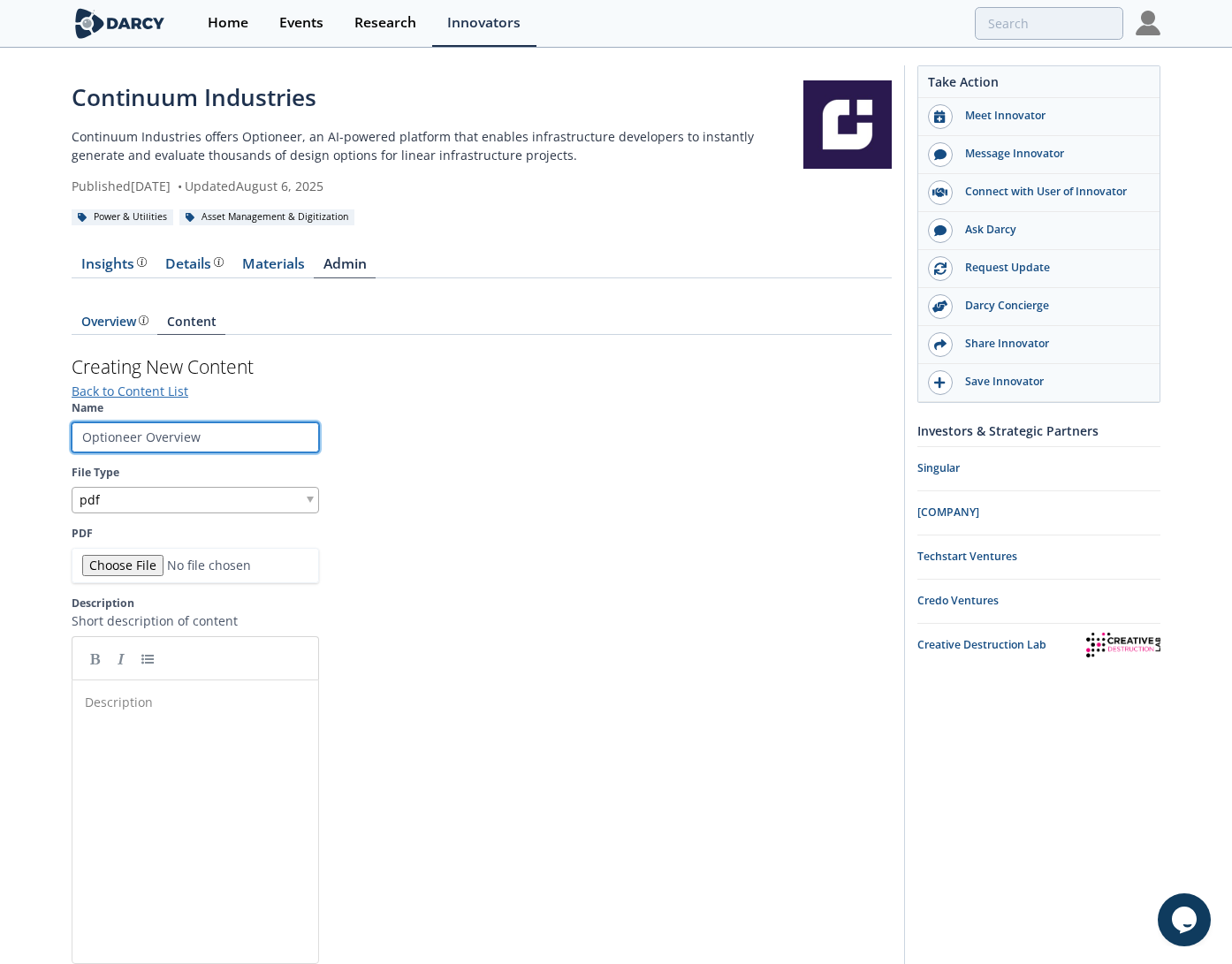 type on "Optioneer Overview" 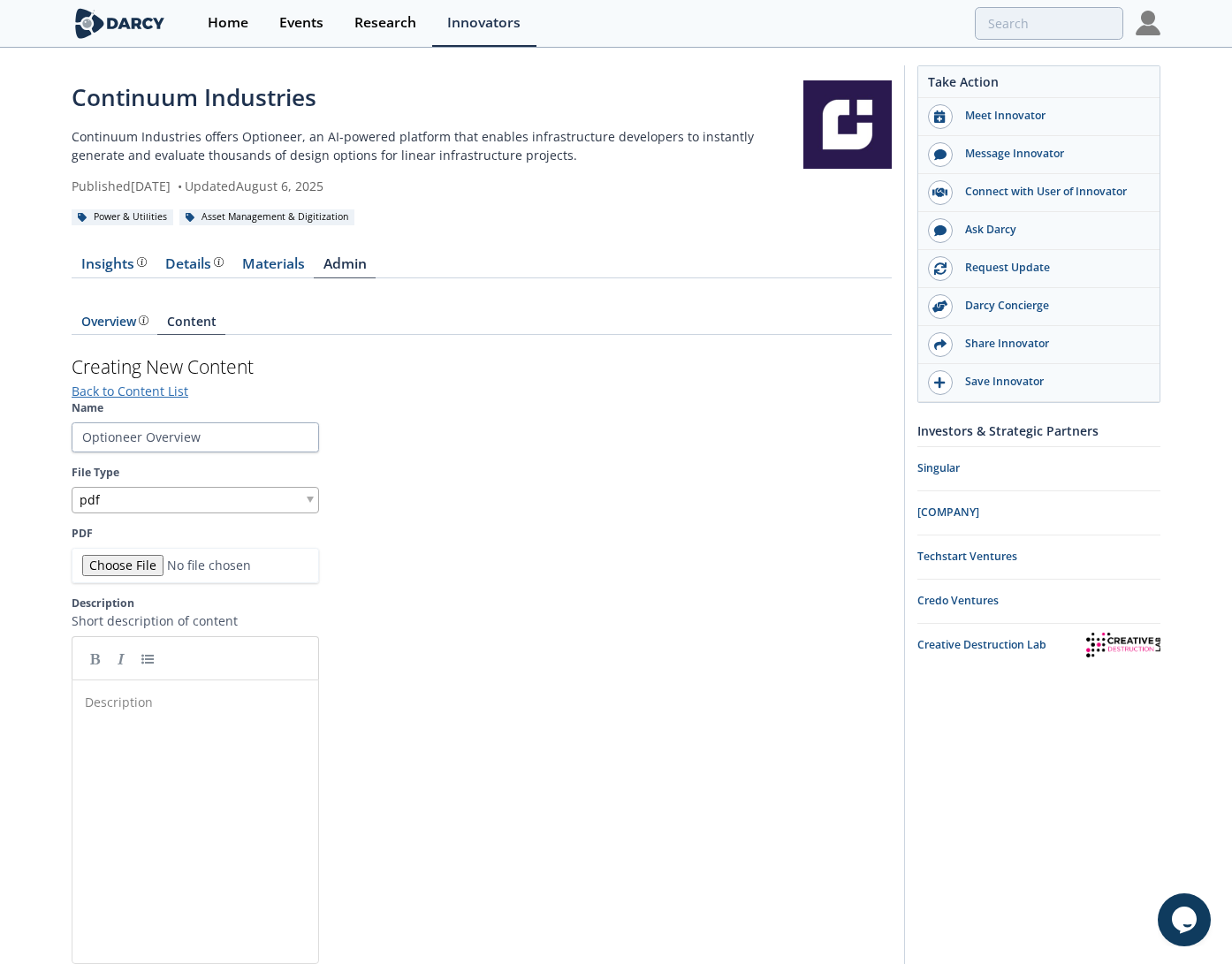 scroll, scrollTop: 1, scrollLeft: 0, axis: vertical 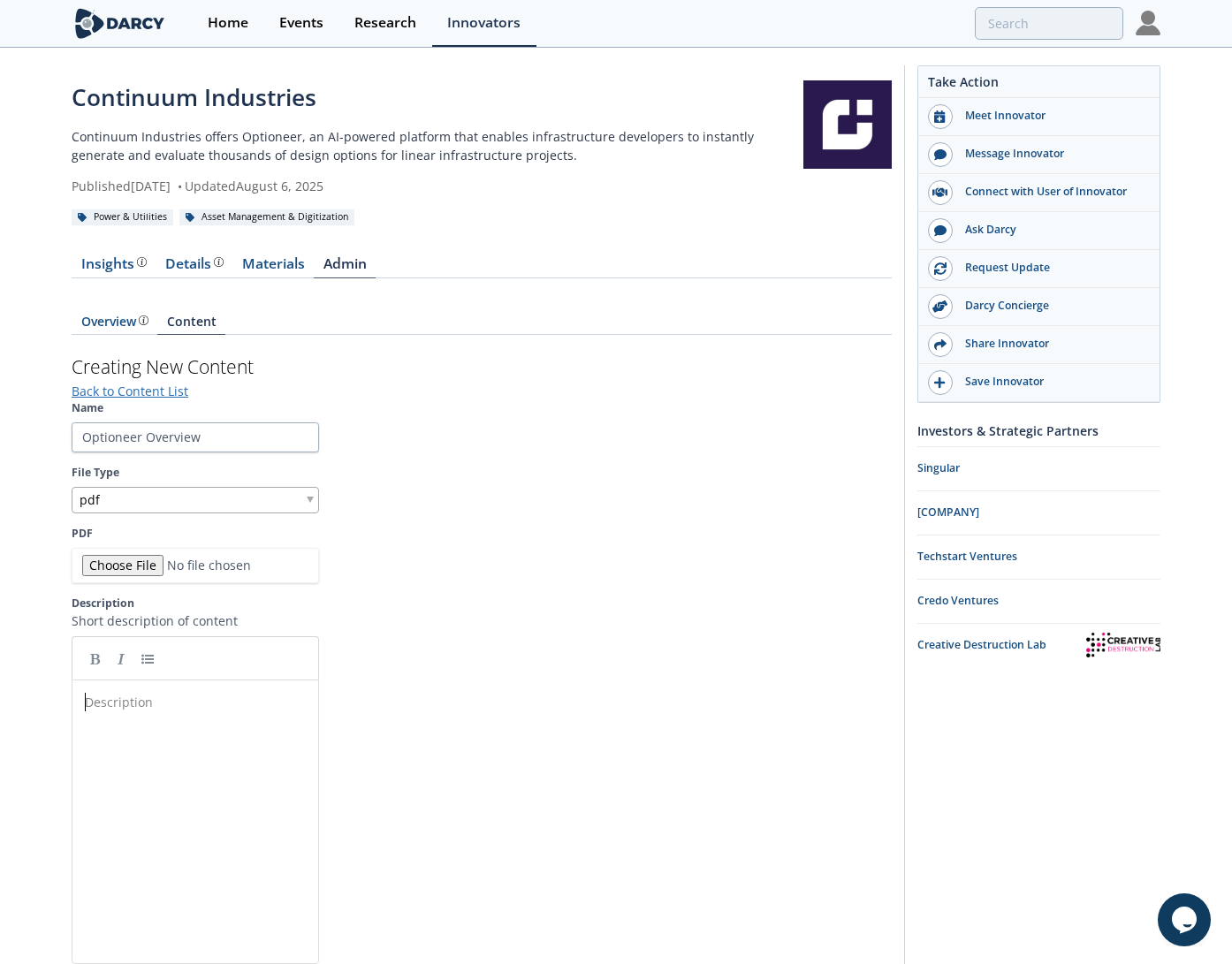 click on "Description   ​" at bounding box center [209, 835] 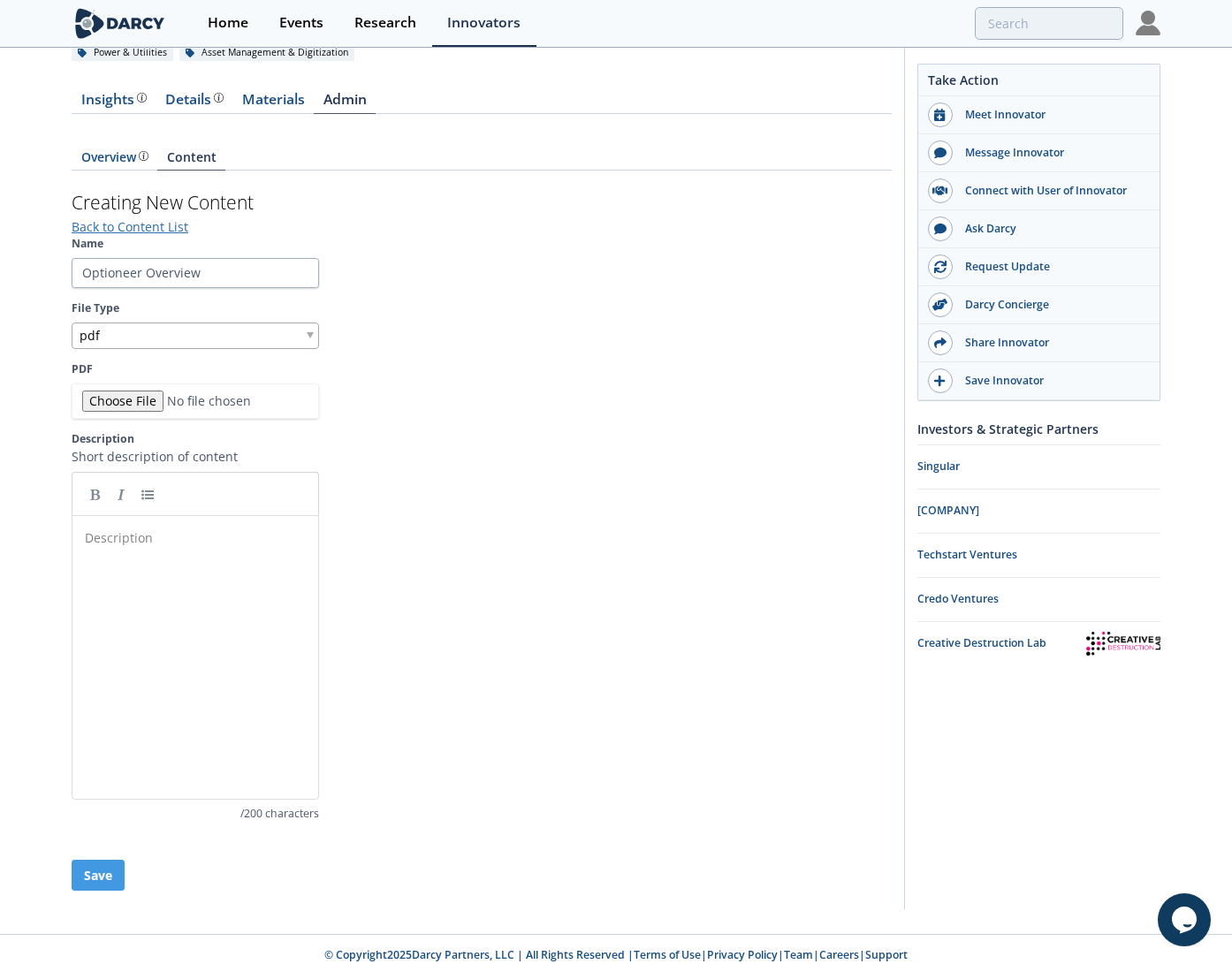 scroll, scrollTop: 172, scrollLeft: 0, axis: vertical 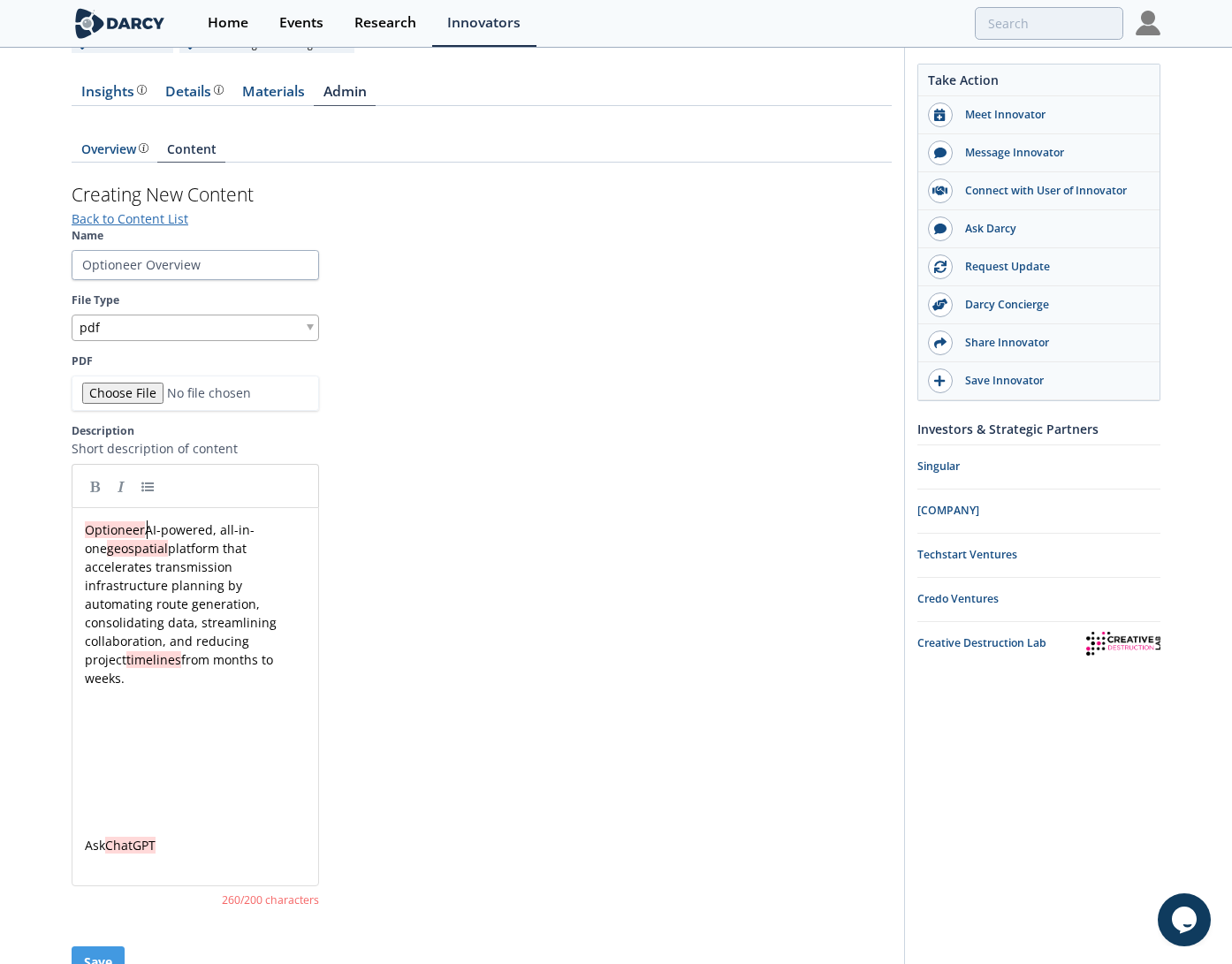 click on "xxxxxxxxxx   Optioneer  AI-powered, all-in-one  geospatial  platform that accelerates transmission infrastructure planning by automating route generation, consolidating data, streamlining collaboration, and reducing project  timelines  from months to weeks. ​ ​ ​ ​ ​ ​ ​ ​ Ask  ChatGPT ​" at bounding box center [195, 696] 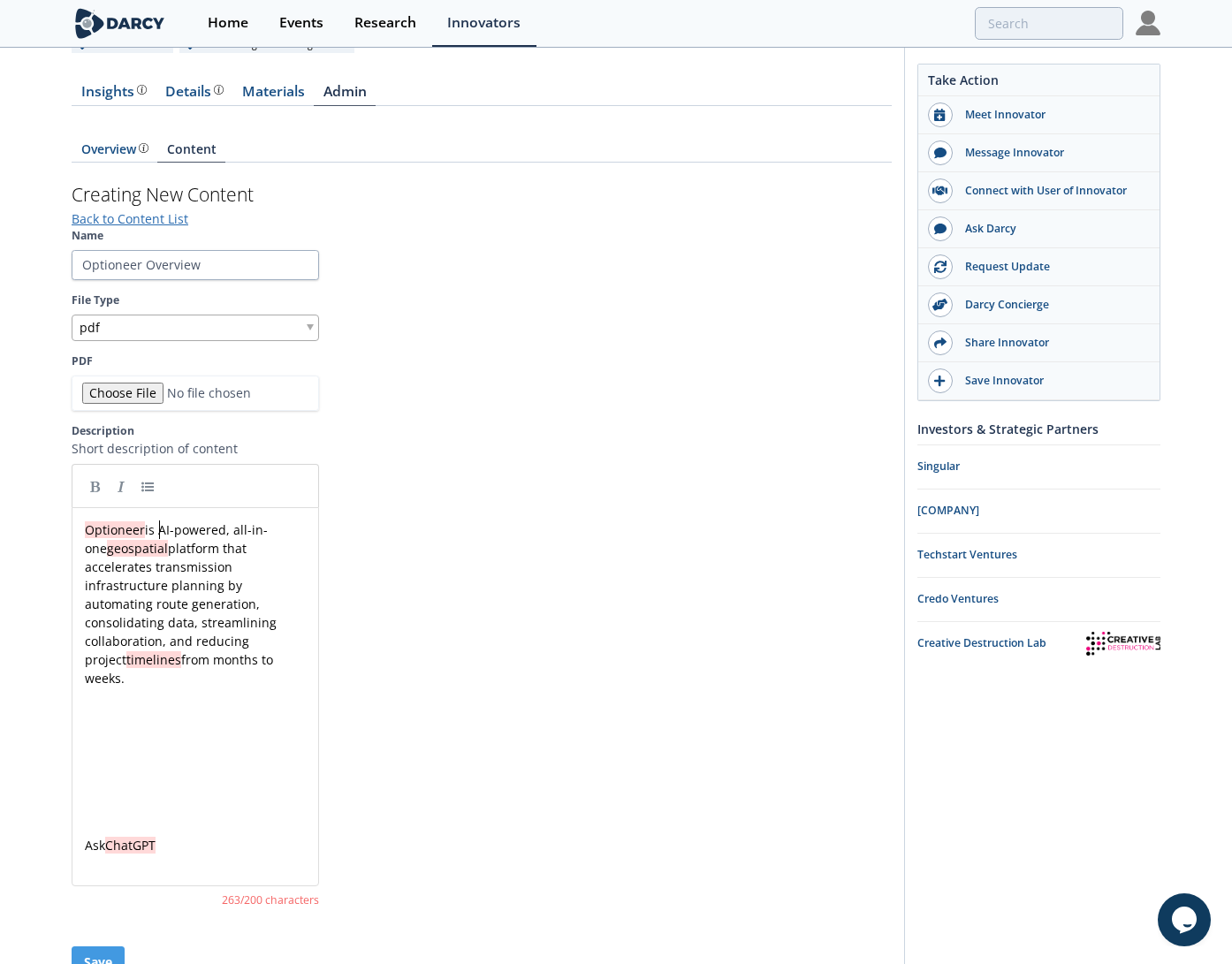 click on "Optioneer  is AI-powered, all-in-one  geospatial  platform that accelerates transmission infrastructure planning by automating route generation, consolidating data, streamlining collaboration, and reducing project  timelines  from months to weeks." at bounding box center (195, 603) 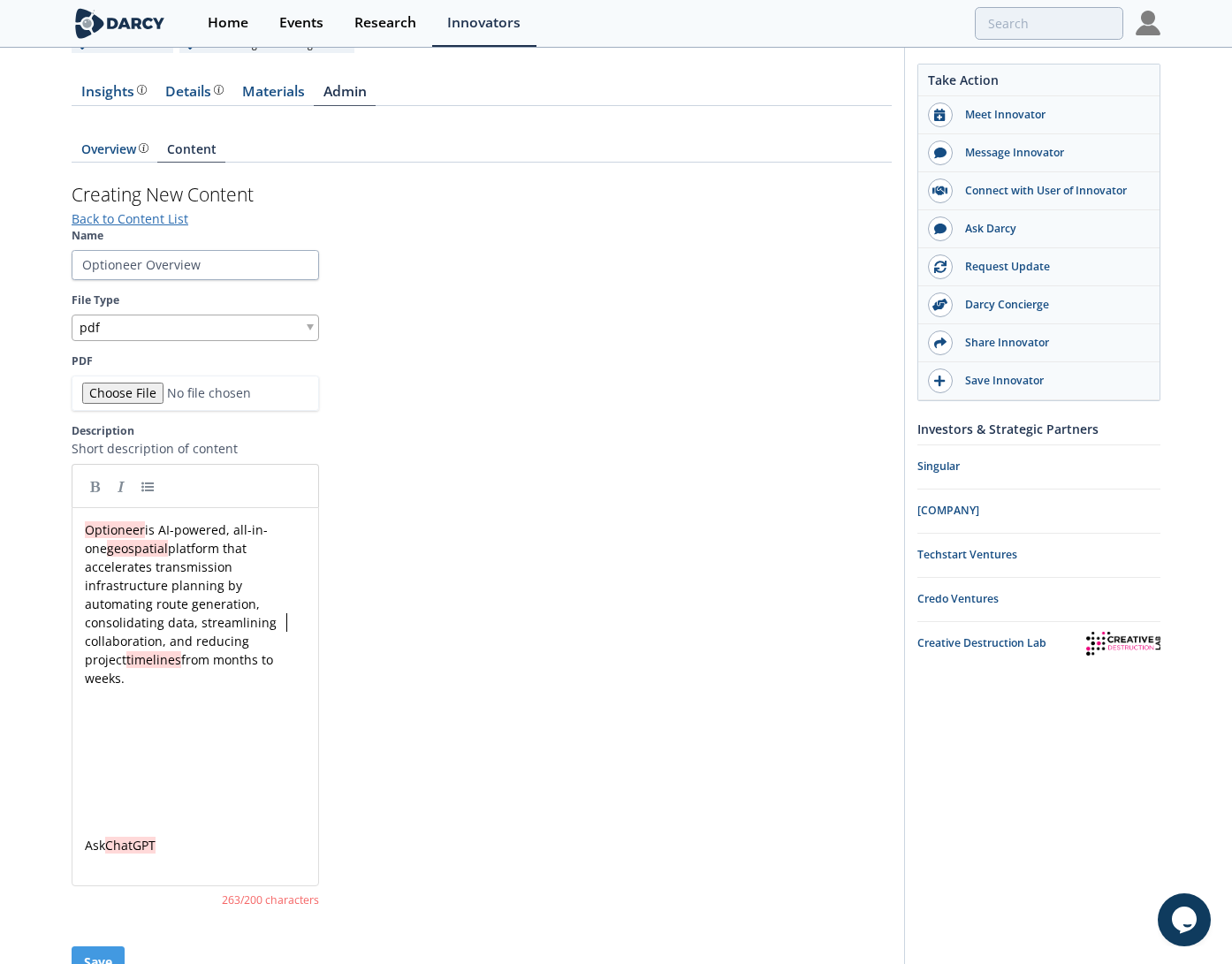 click on "​" at bounding box center (195, 696) 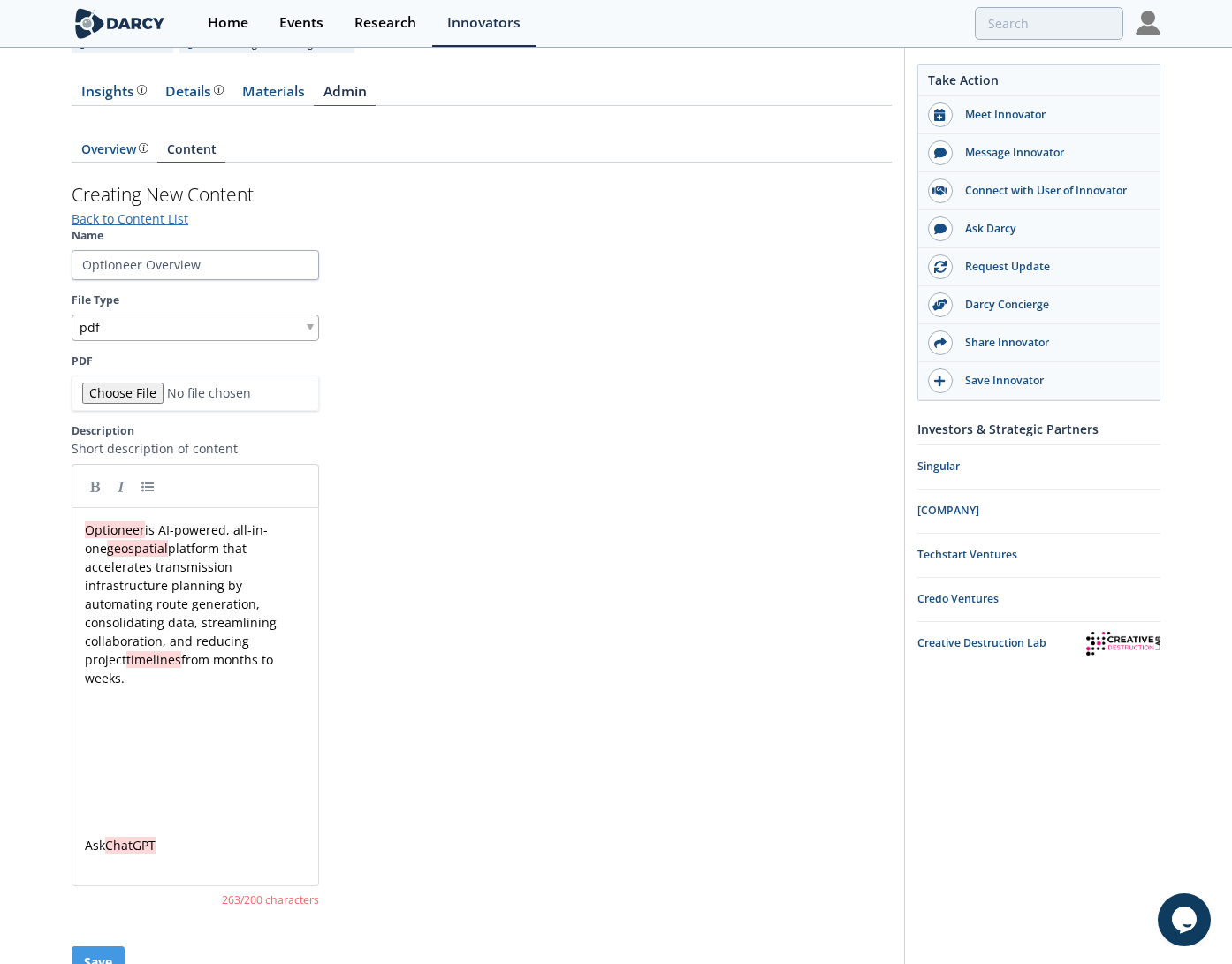 click on "Optioneer  is AI-powered, all-in-one  geospatial  platform that accelerates transmission infrastructure planning by automating route generation, consolidating data, streamlining collaboration, and reducing project  timelines  from months to weeks." at bounding box center (182, 603) 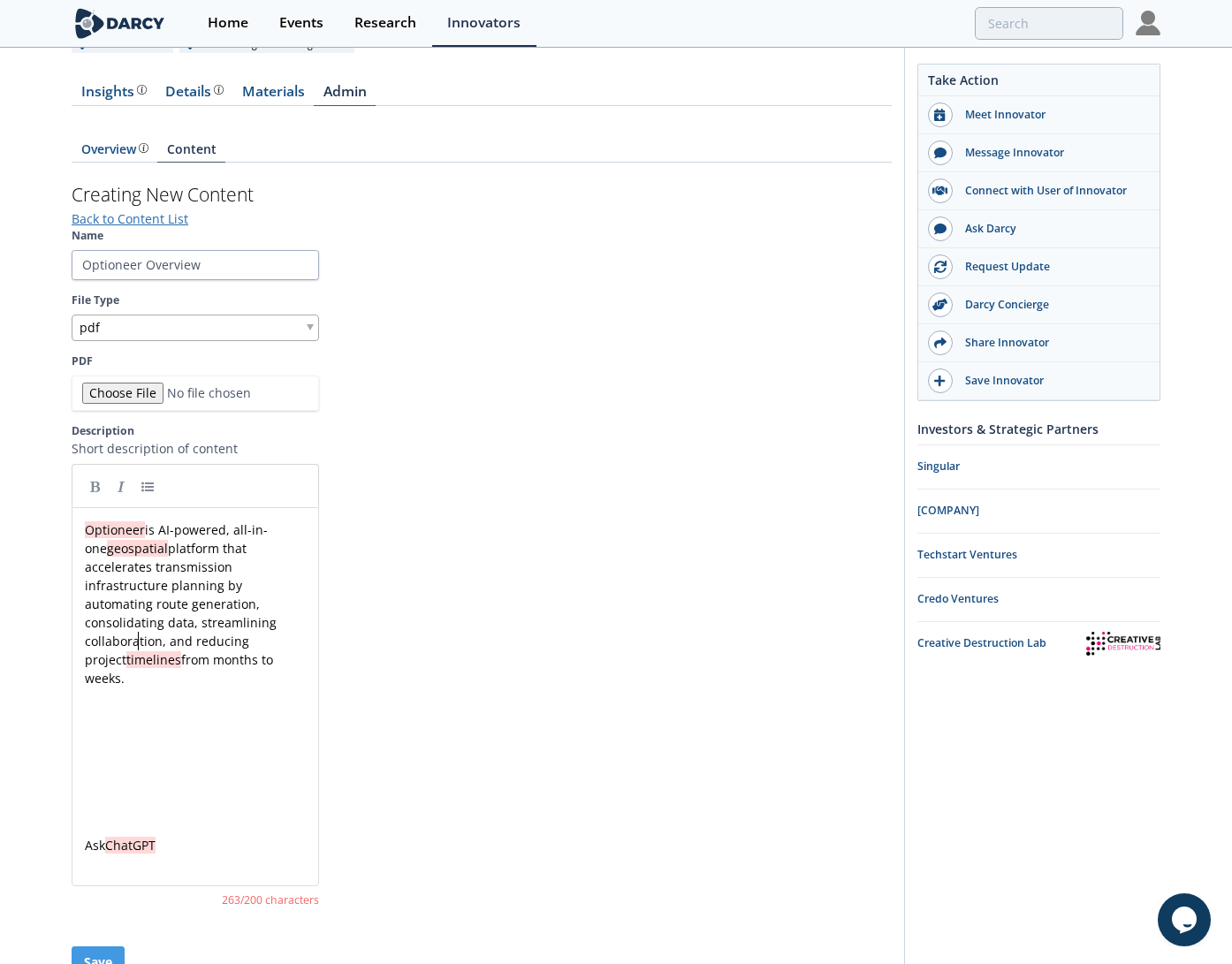 click on "xxxxxxxxxx   Optioneer  is AI-powered, all-in-one  geospatial  platform that accelerates transmission infrastructure planning by automating route generation, consolidating data, streamlining collaboration, and reducing project  timelines  from months to weeks. ​ ​ ​ ​ ​ ​ ​ ​ Ask  ChatGPT ​" at bounding box center (195, 696) 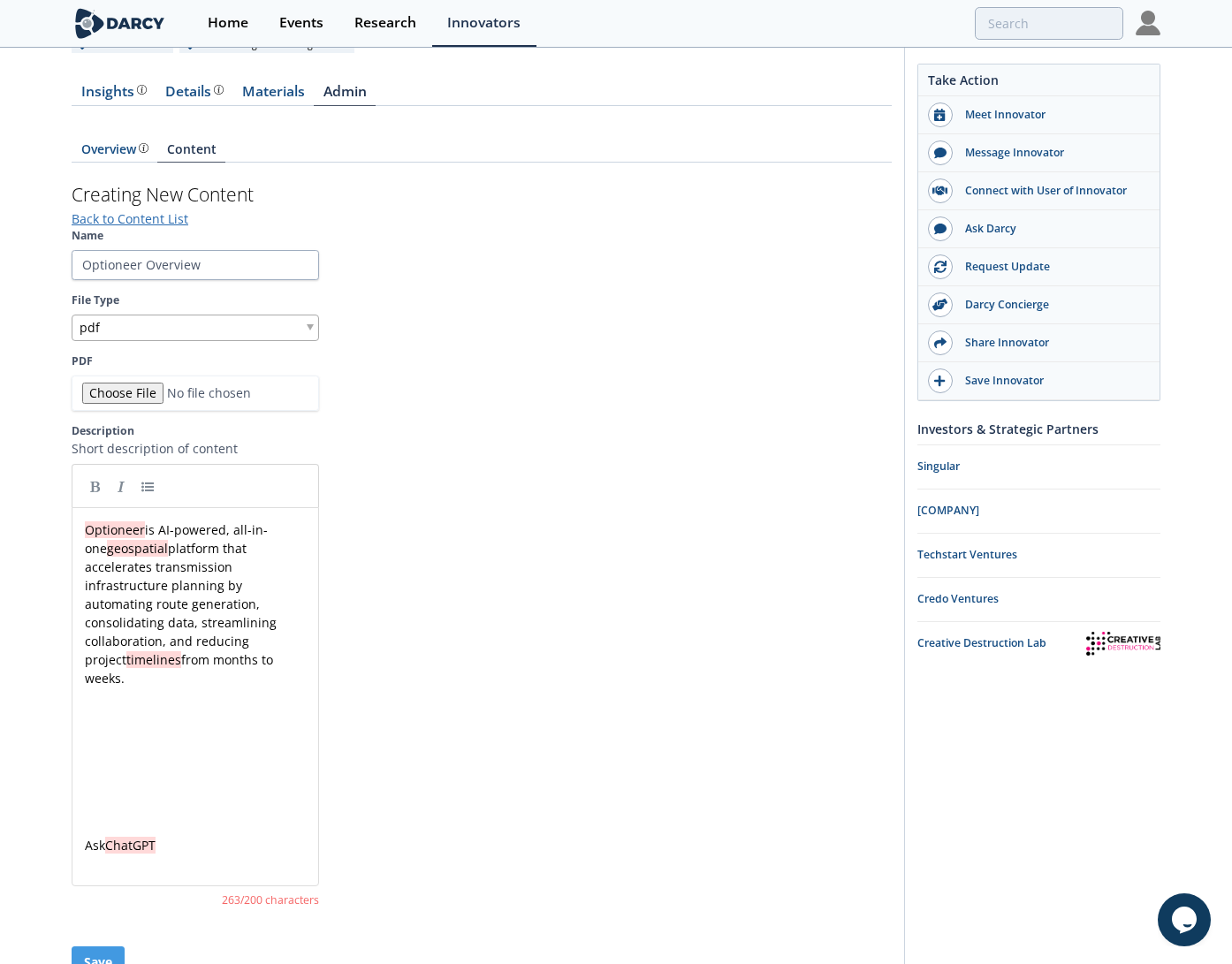 click on "​" at bounding box center [195, 715] 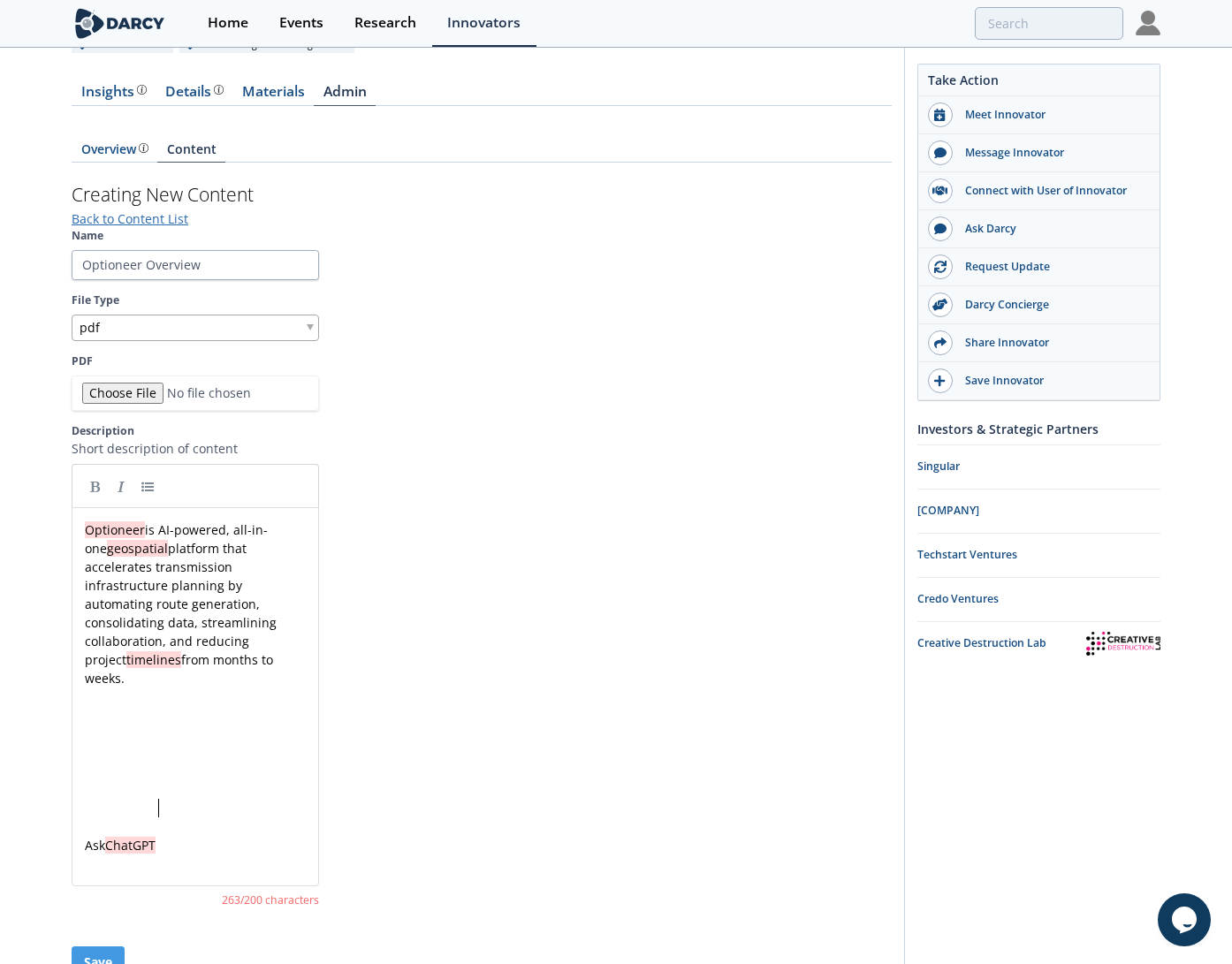 type on "Ask ChatGPT" 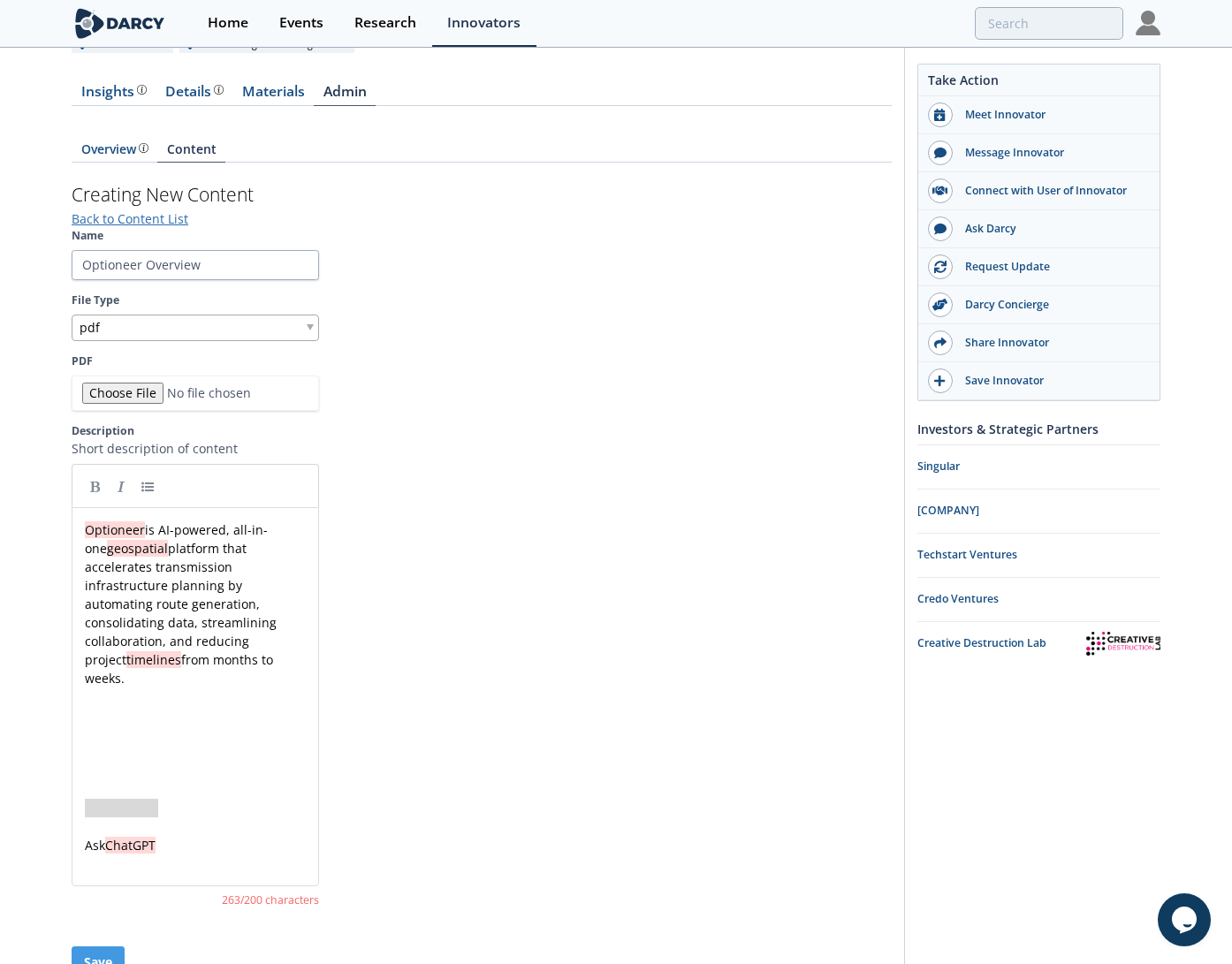 drag, startPoint x: 185, startPoint y: 813, endPoint x: 43, endPoint y: 801, distance: 142.50614 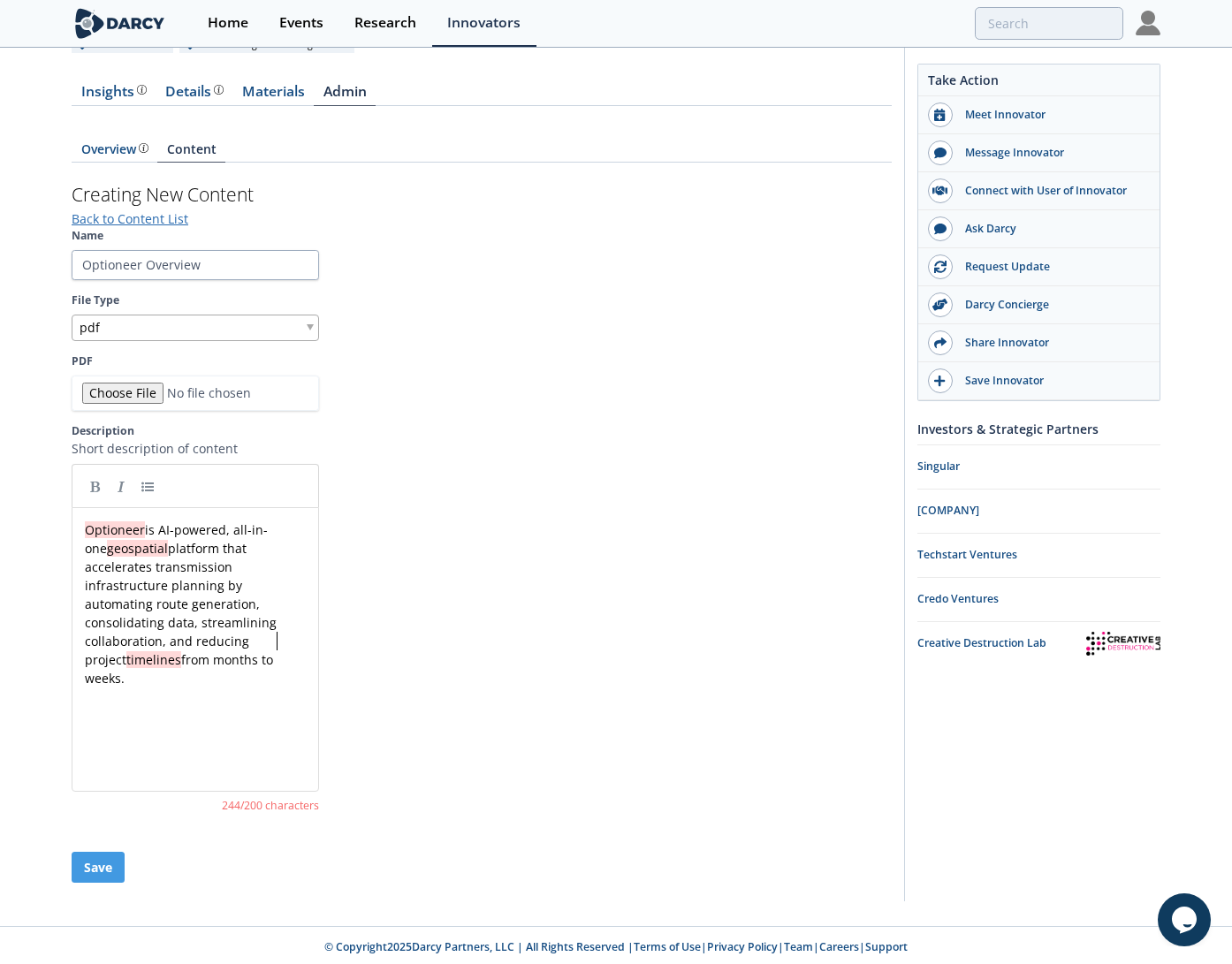 type on "p" 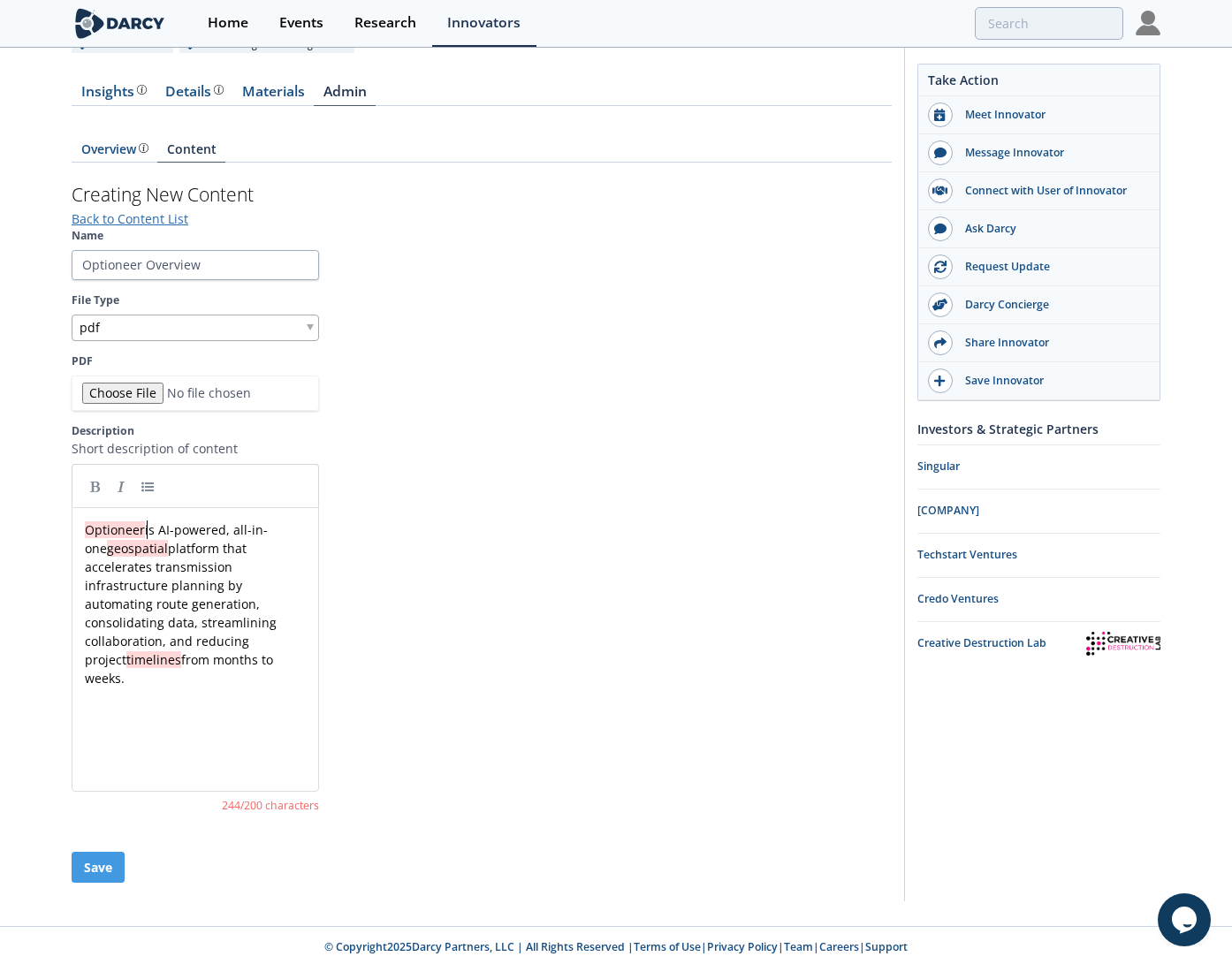 click on "x   Optioneer  is AI-powered, all-in-one  geospatial  platform that accelerates transmission infrastructure planning by automating route generation, consolidating data, streamlining collaboration, and reducing project  timelines  from months to weeks.  ​" at bounding box center (195, 613) 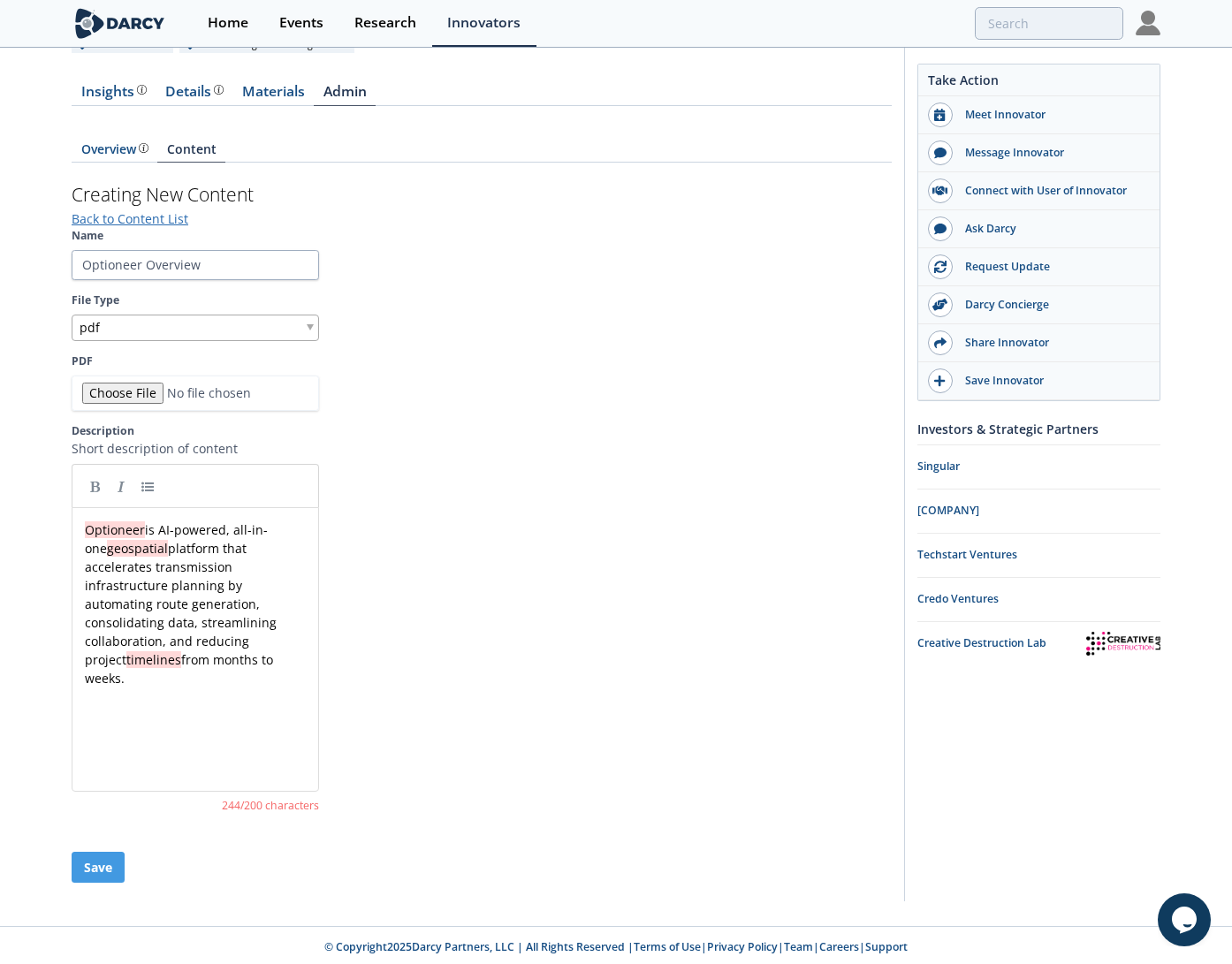 click on "Name
Optioneer Overview
File Type
pdf
PDF
Description
Short description of content
x   Optioneer  is AI-powered, all-in-one  geospatial  platform that accelerates transmission infrastructure planning by automating route generation, consolidating data, streamlining collaboration, and reducing project  timelines  from months to weeks.  ​
244 /200 characters" at bounding box center (482, 521) 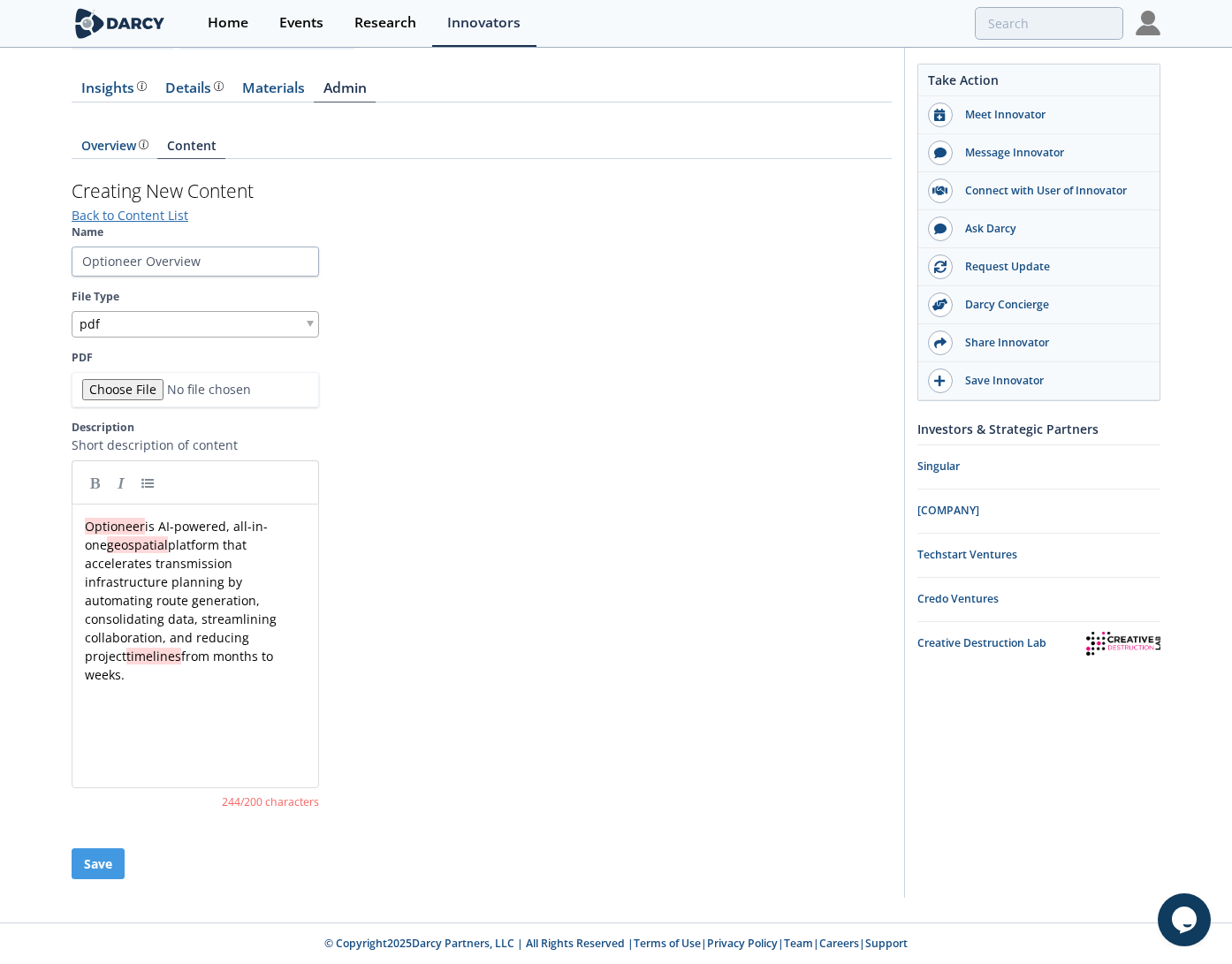 scroll, scrollTop: 174, scrollLeft: 0, axis: vertical 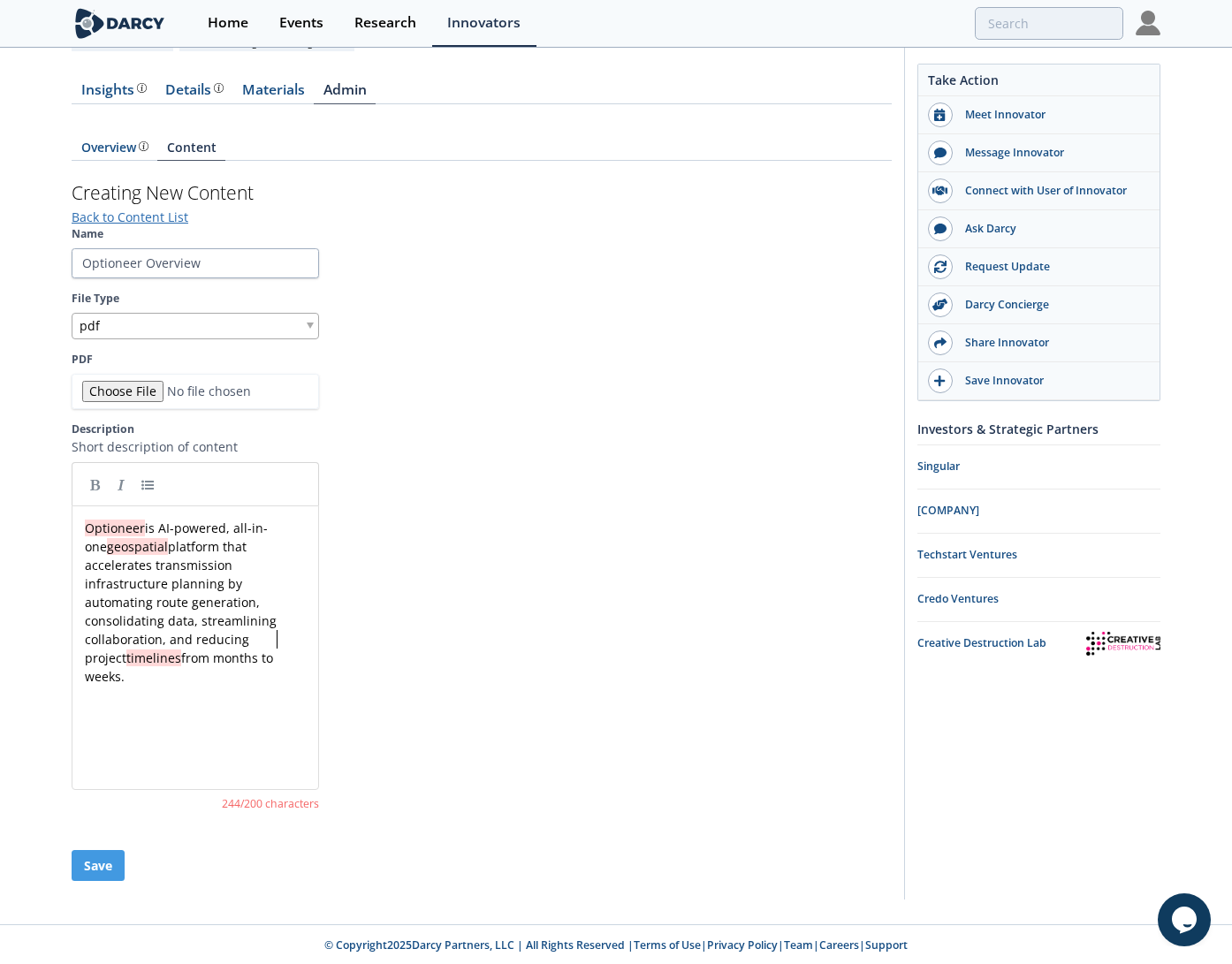 click on "x   Optioneer  is AI-powered, all-in-one  geospatial  platform that accelerates transmission infrastructure planning by automating route generation, consolidating data, streamlining collaboration, and reducing project  timelines  from months to weeks.  ​" at bounding box center [209, 611] 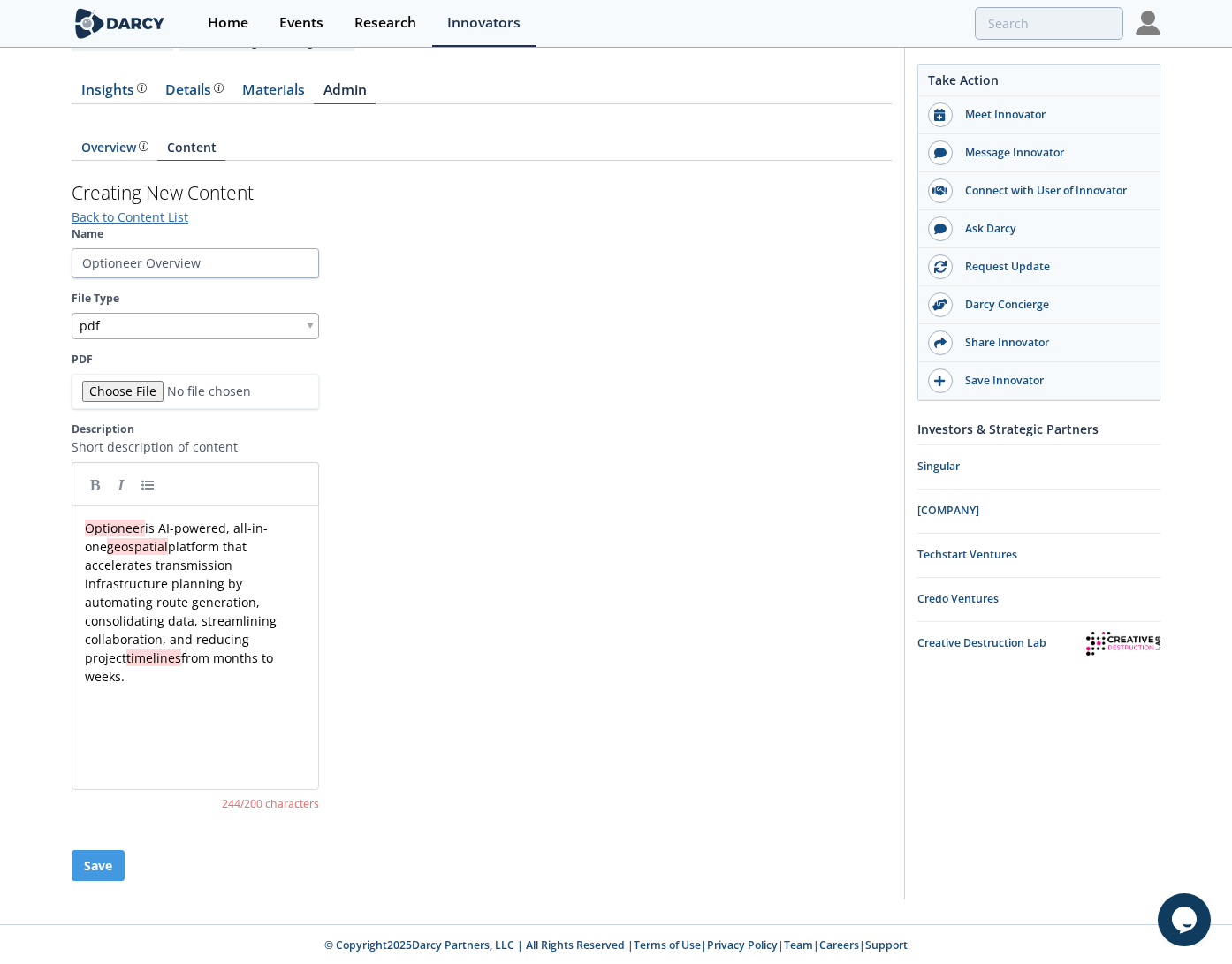 click on "Name
Optioneer Overview
File Type
pdf
PDF
Description
Short description of content
x   Optioneer  is AI-powered, all-in-one  geospatial  platform that accelerates transmission infrastructure planning by automating route generation, consolidating data, streamlining collaboration, and reducing project  timelines  from months to weeks.  ​
244 /200 characters" at bounding box center (482, 520) 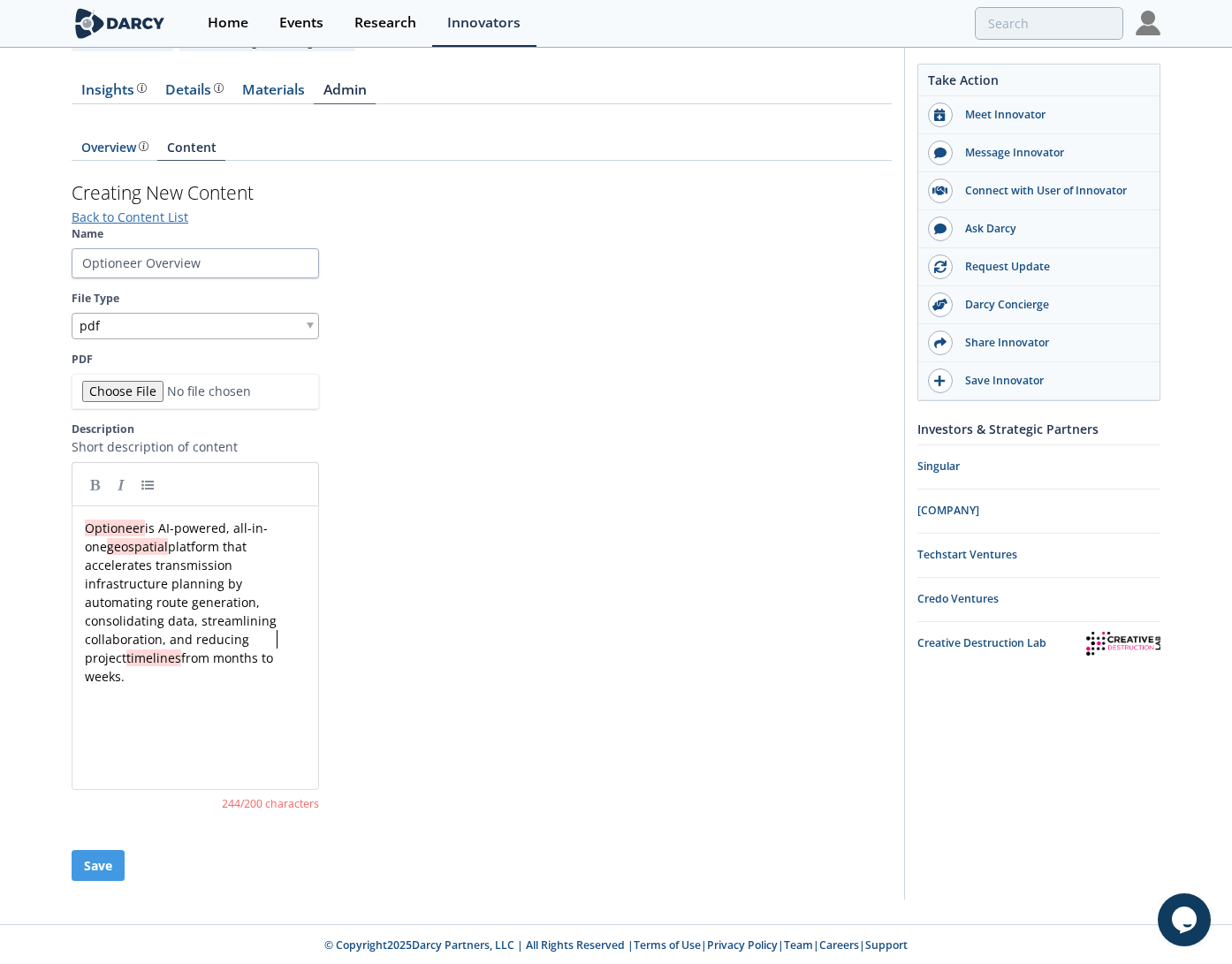 click on "Optioneer  is AI-powered, all-in-one  geospatial  platform that accelerates transmission infrastructure planning by automating route generation, consolidating data, streamlining collaboration, and reducing project  timelines  from months to weeks." at bounding box center (195, 602) 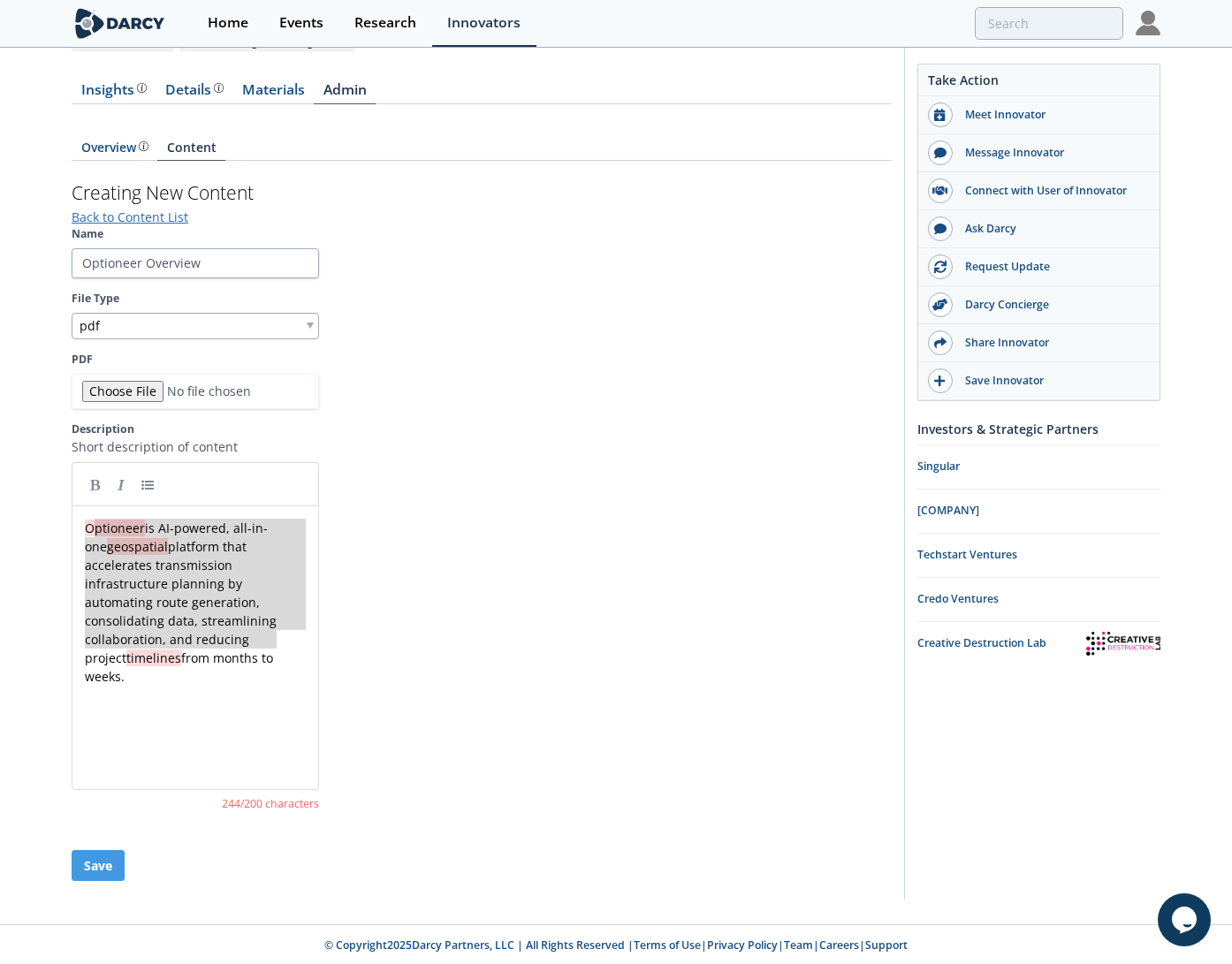 type on "Optioneer is AI-powered, all-in-one geospatial platform that accelerates transmission infrastructure planning by automating route generation, consolidating data, streamlining collaboration, and reducing project timelines from months to weeks." 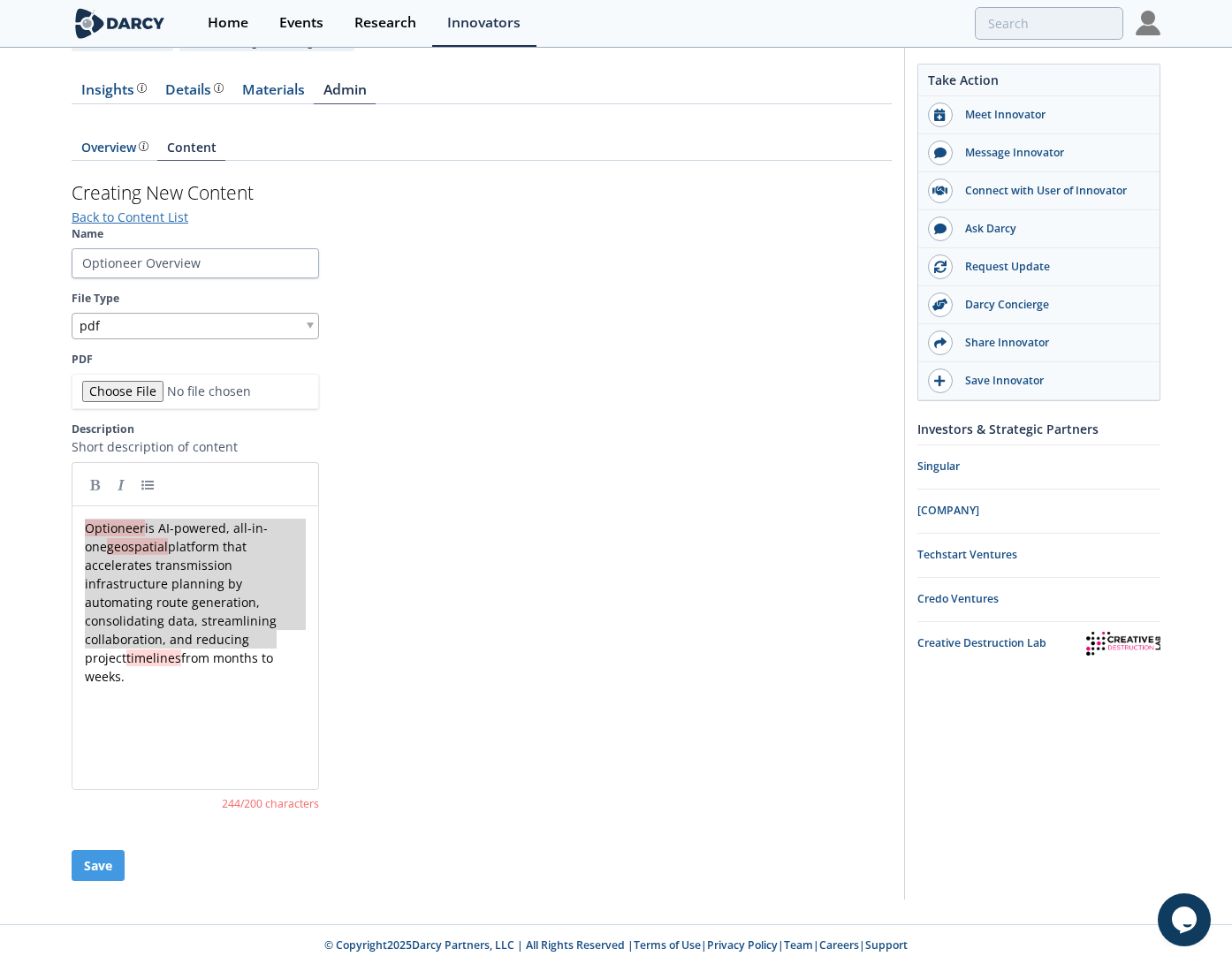drag, startPoint x: 287, startPoint y: 637, endPoint x: 84, endPoint y: 527, distance: 230.8874 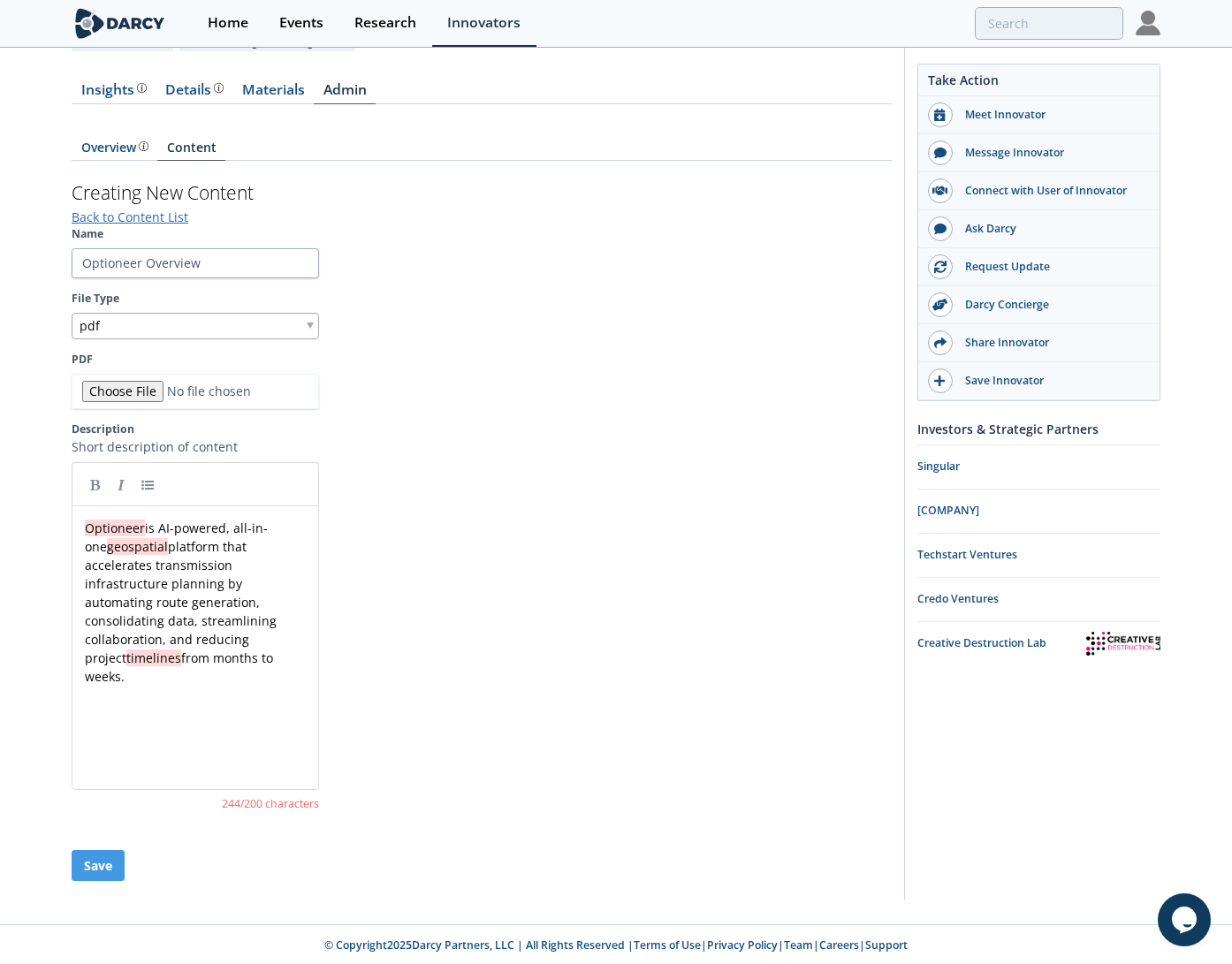 click on "x   Optioneer  is AI-powered, all-in-one  geospatial  platform that accelerates transmission infrastructure planning by automating route generation, consolidating data, streamlining collaboration, and reducing project  timelines  from months to weeks.  ​" at bounding box center [195, 611] 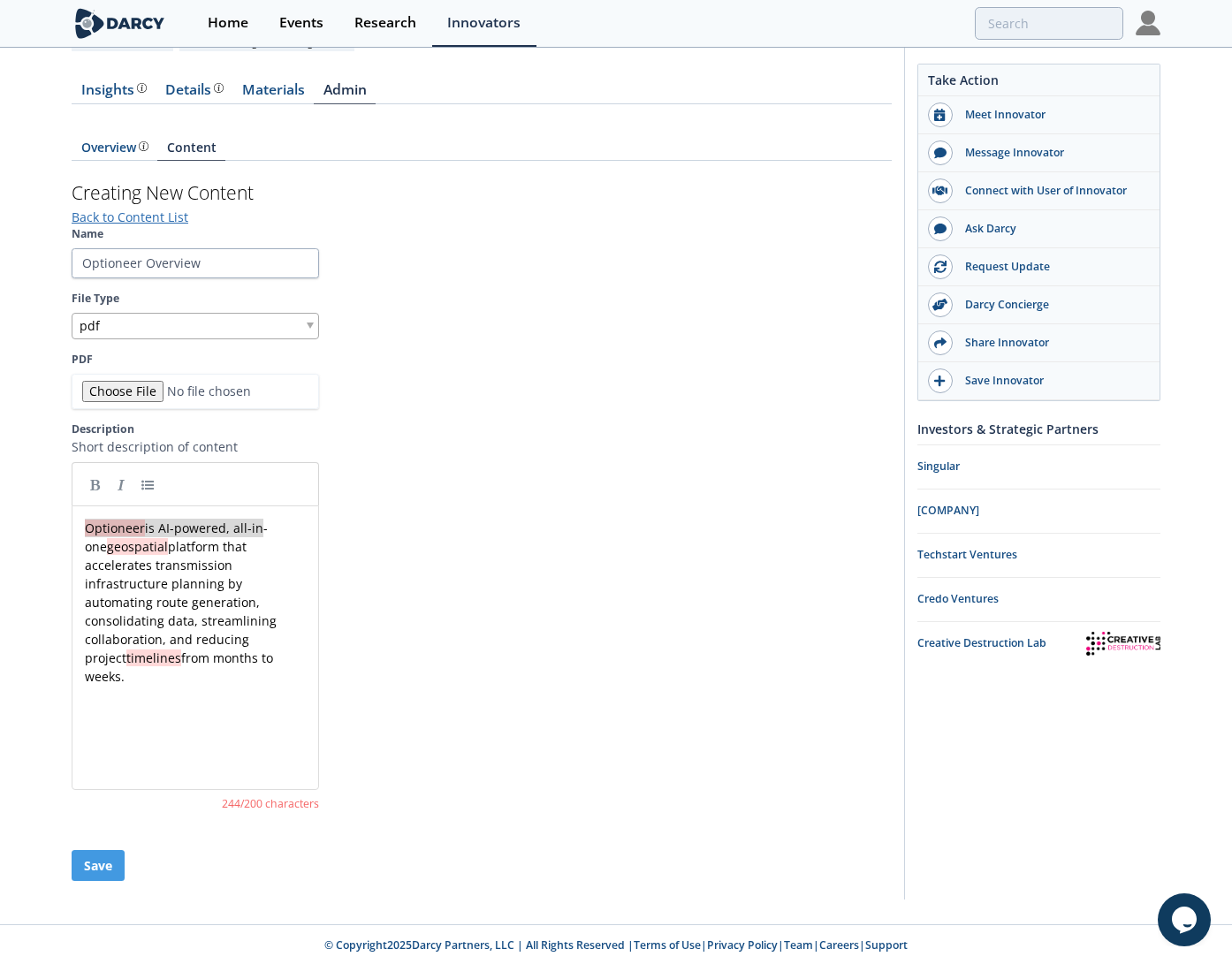 type on "Optioneer is AI-powered, all-in-one" 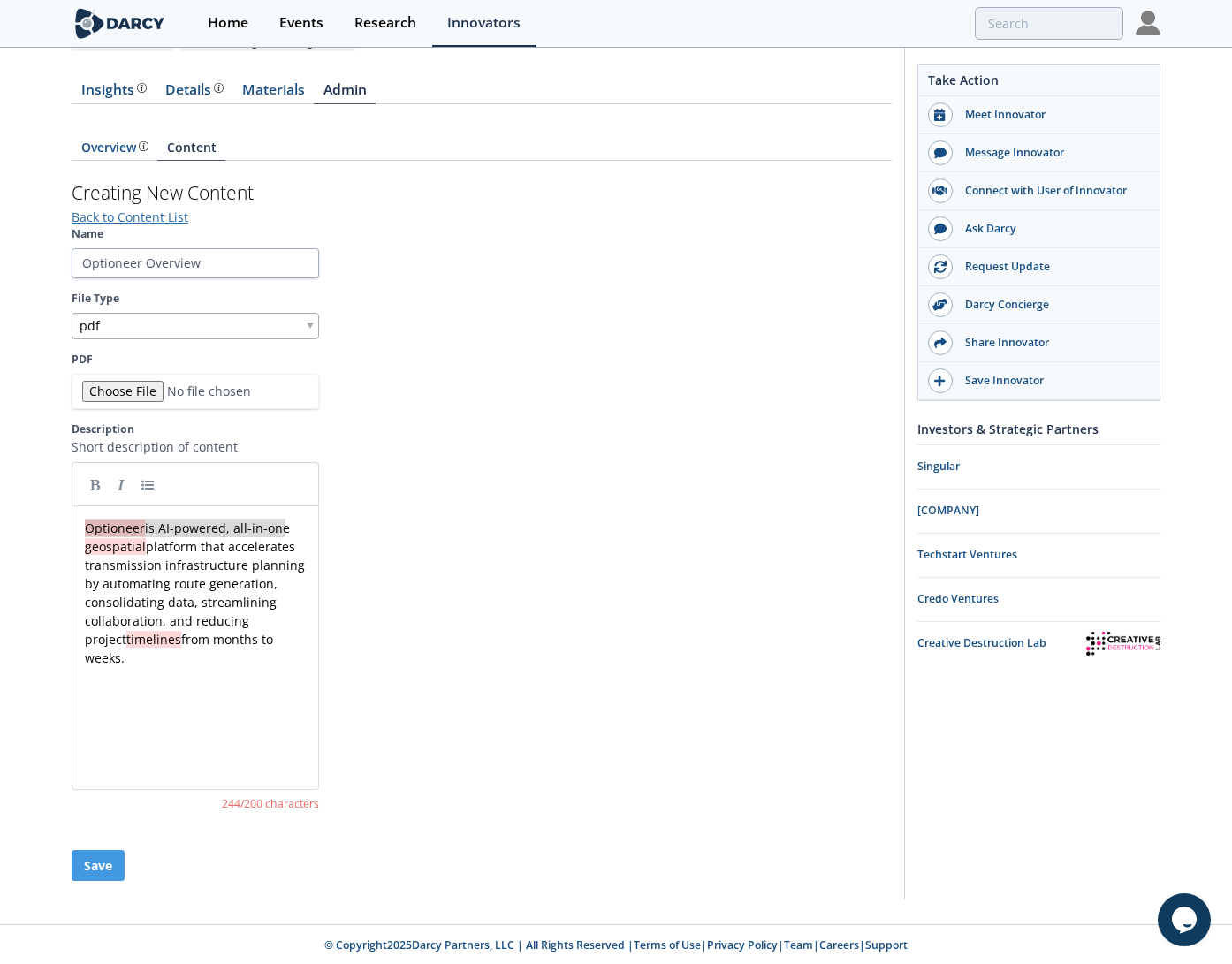 drag, startPoint x: 84, startPoint y: 527, endPoint x: 304, endPoint y: 528, distance: 220.00227 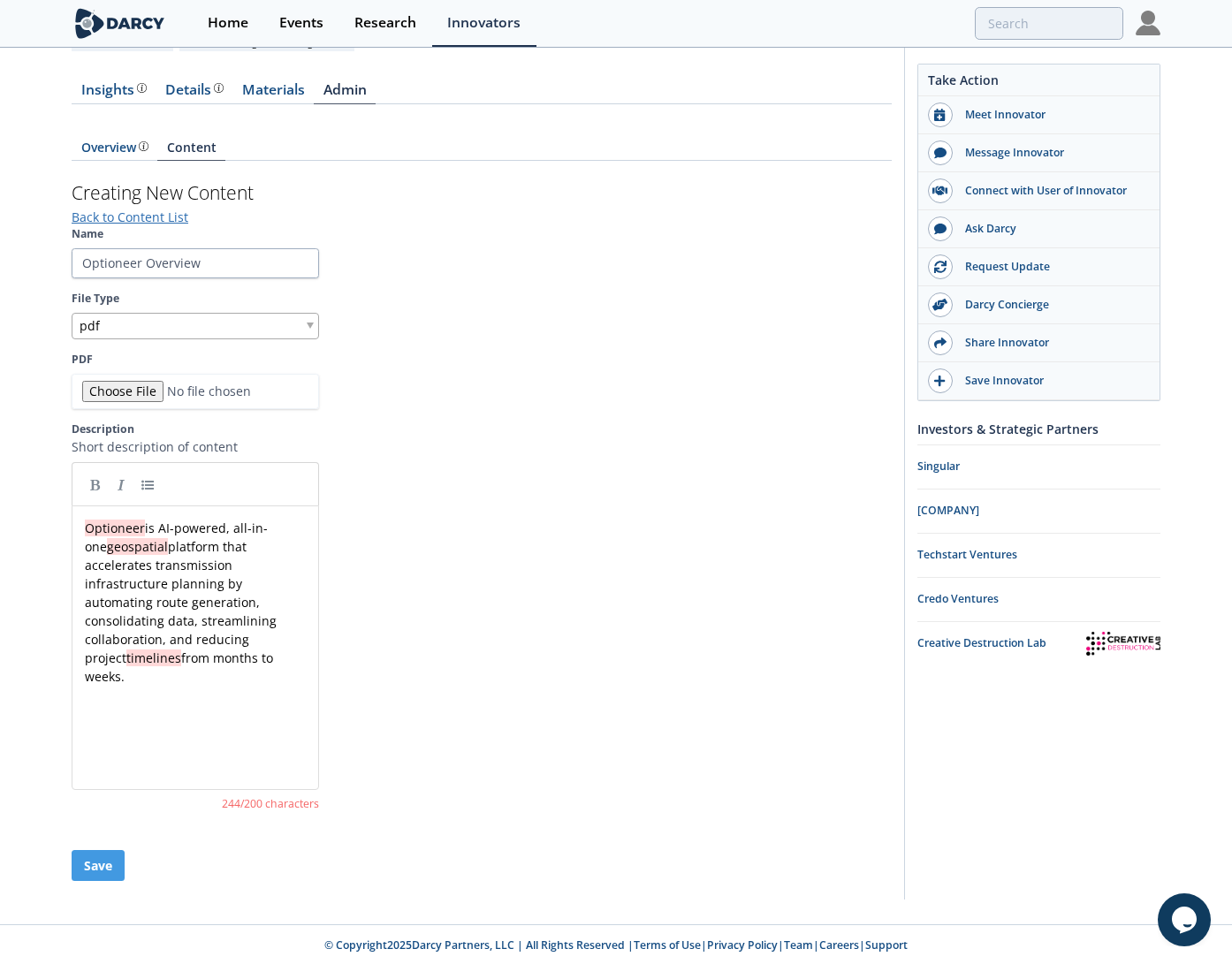 click on "x   Optioneer  is AI-powered, all-in-one  geospatial  platform that accelerates transmission infrastructure planning by automating route generation, consolidating data, streamlining collaboration, and reducing project  timelines  from months to weeks.  ​" at bounding box center [195, 648] 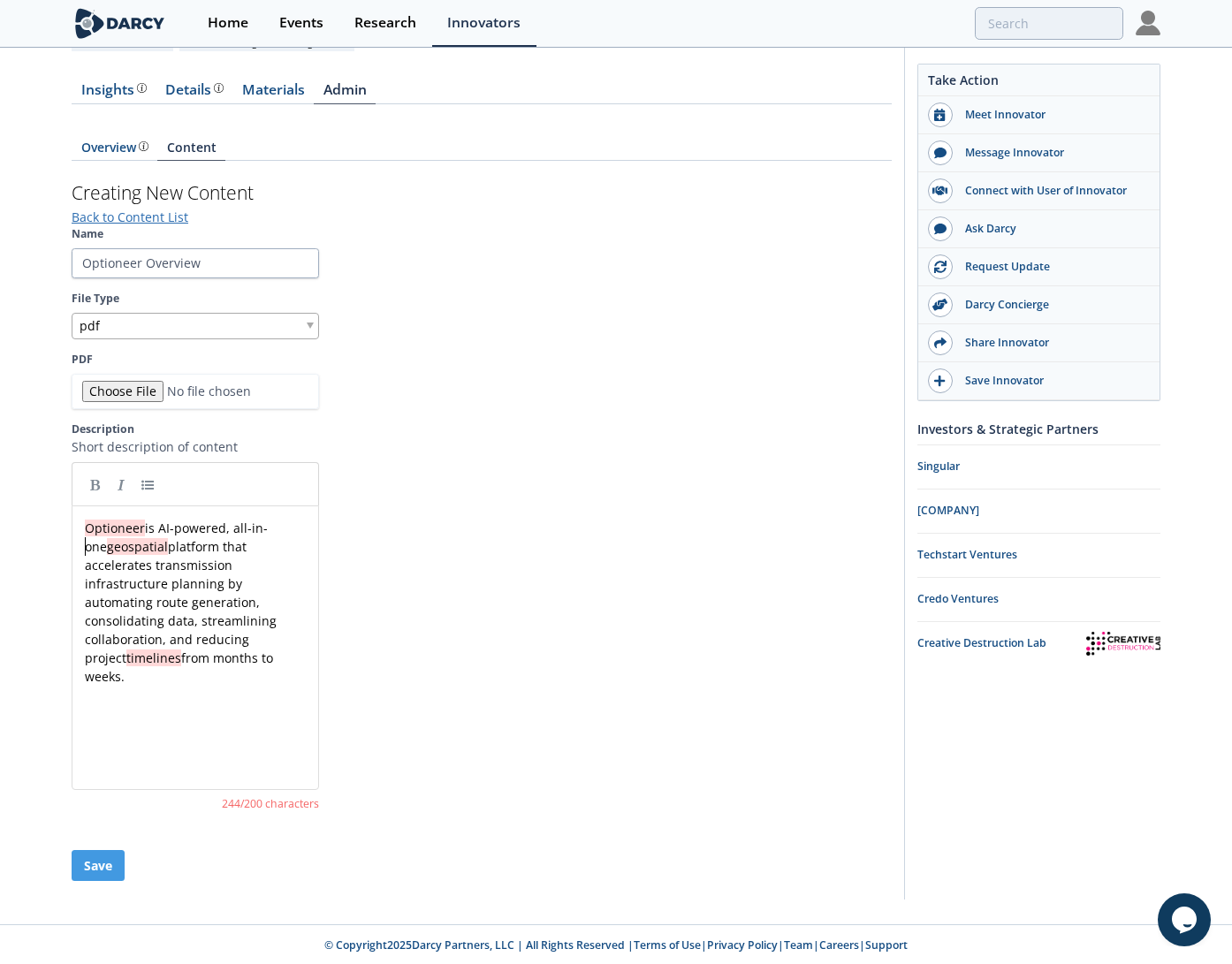 click on "Optioneer  is AI-powered, all-in-one  geospatial  platform that accelerates transmission infrastructure planning by automating route generation, consolidating data, streamlining collaboration, and reducing project  timelines  from months to weeks." at bounding box center (195, 602) 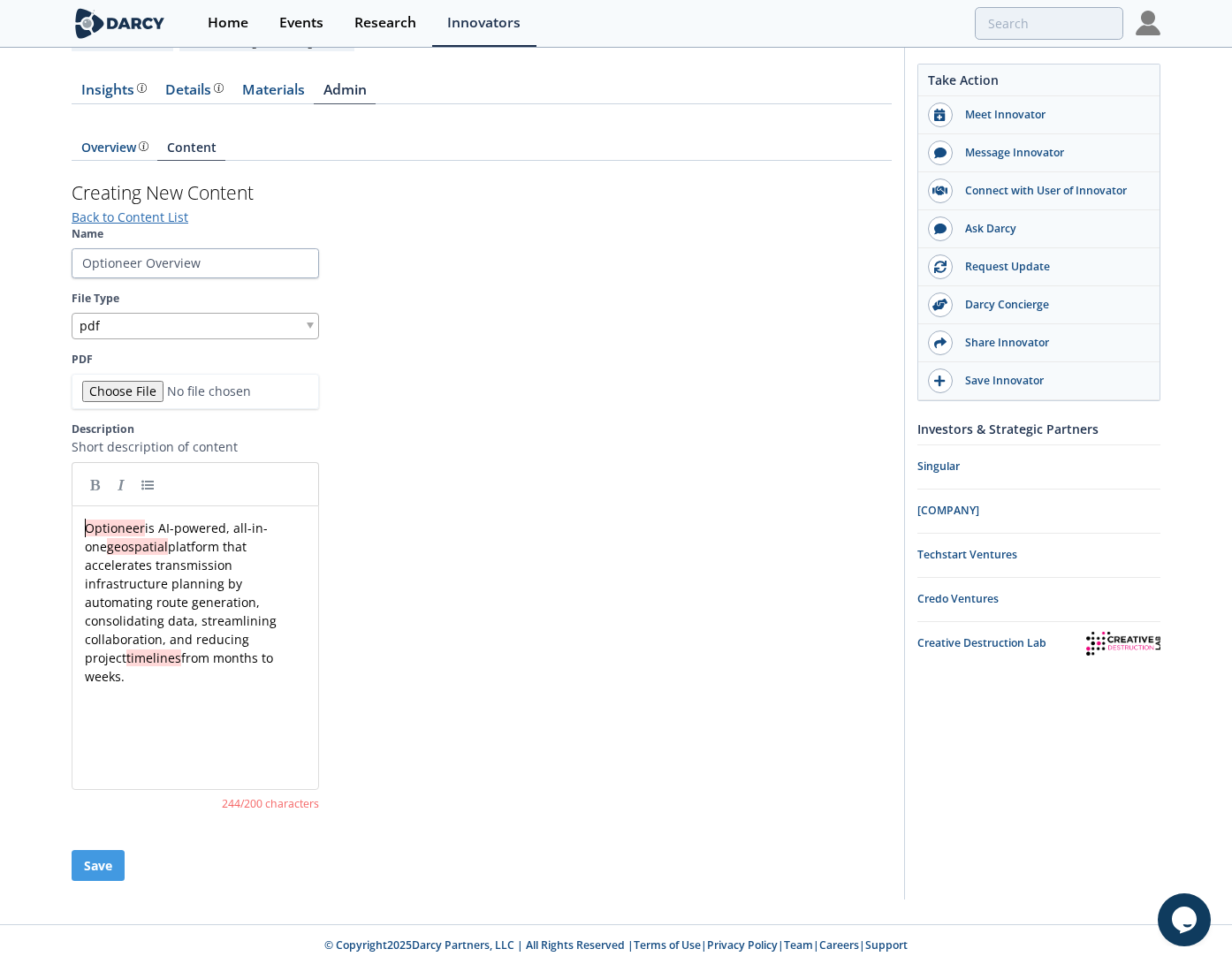 click on "x   Optioneer  is AI-powered, all-in-one  geospatial  platform that accelerates transmission infrastructure planning by automating route generation, consolidating data, streamlining collaboration, and reducing project  timelines  from months to weeks.  ​" at bounding box center [195, 611] 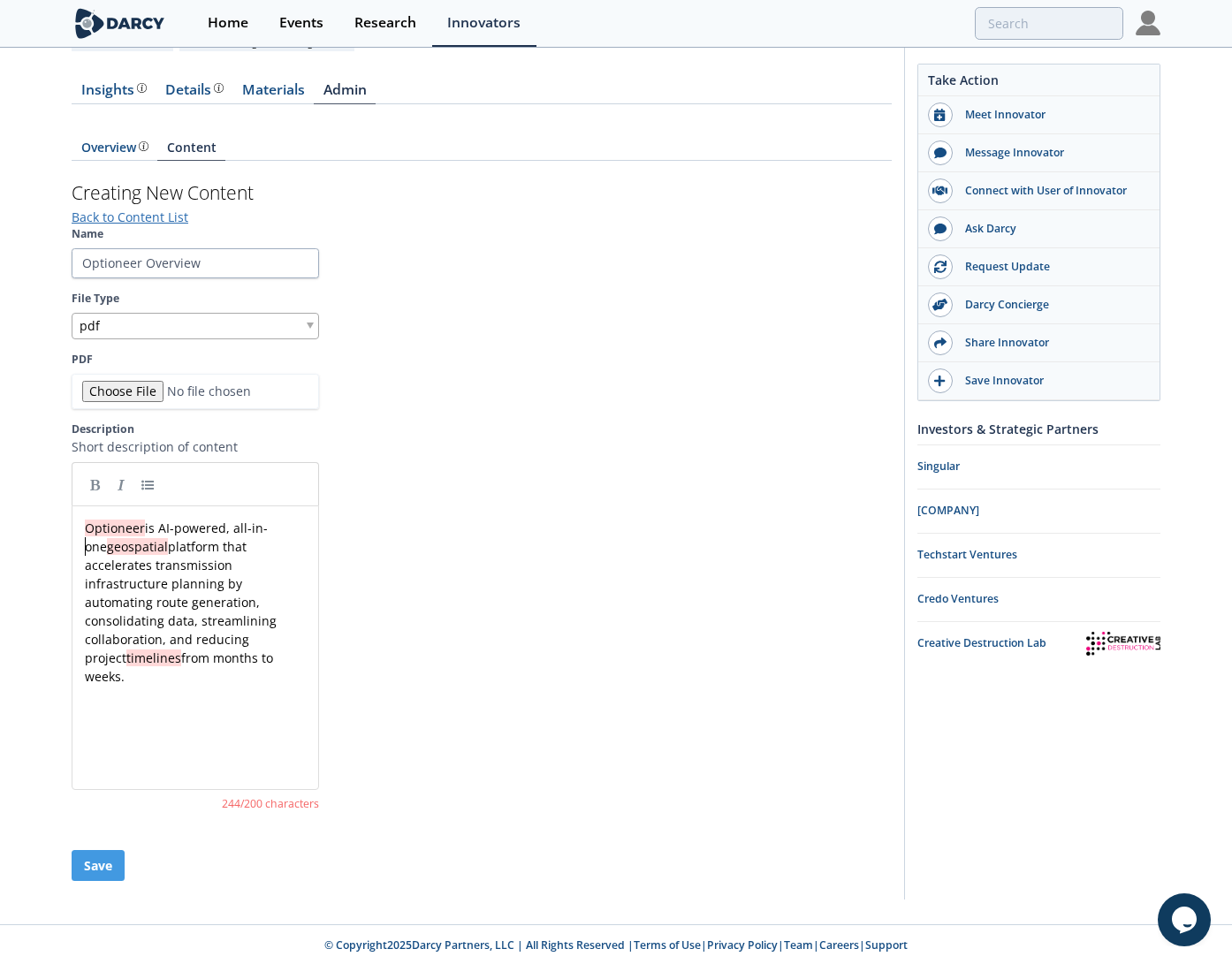 click on "x   Optioneer  is AI-powered, all-in-one  geospatial  platform that accelerates transmission infrastructure planning by automating route generation, consolidating data, streamlining collaboration, and reducing project  timelines  from months to weeks.  ​" at bounding box center [195, 611] 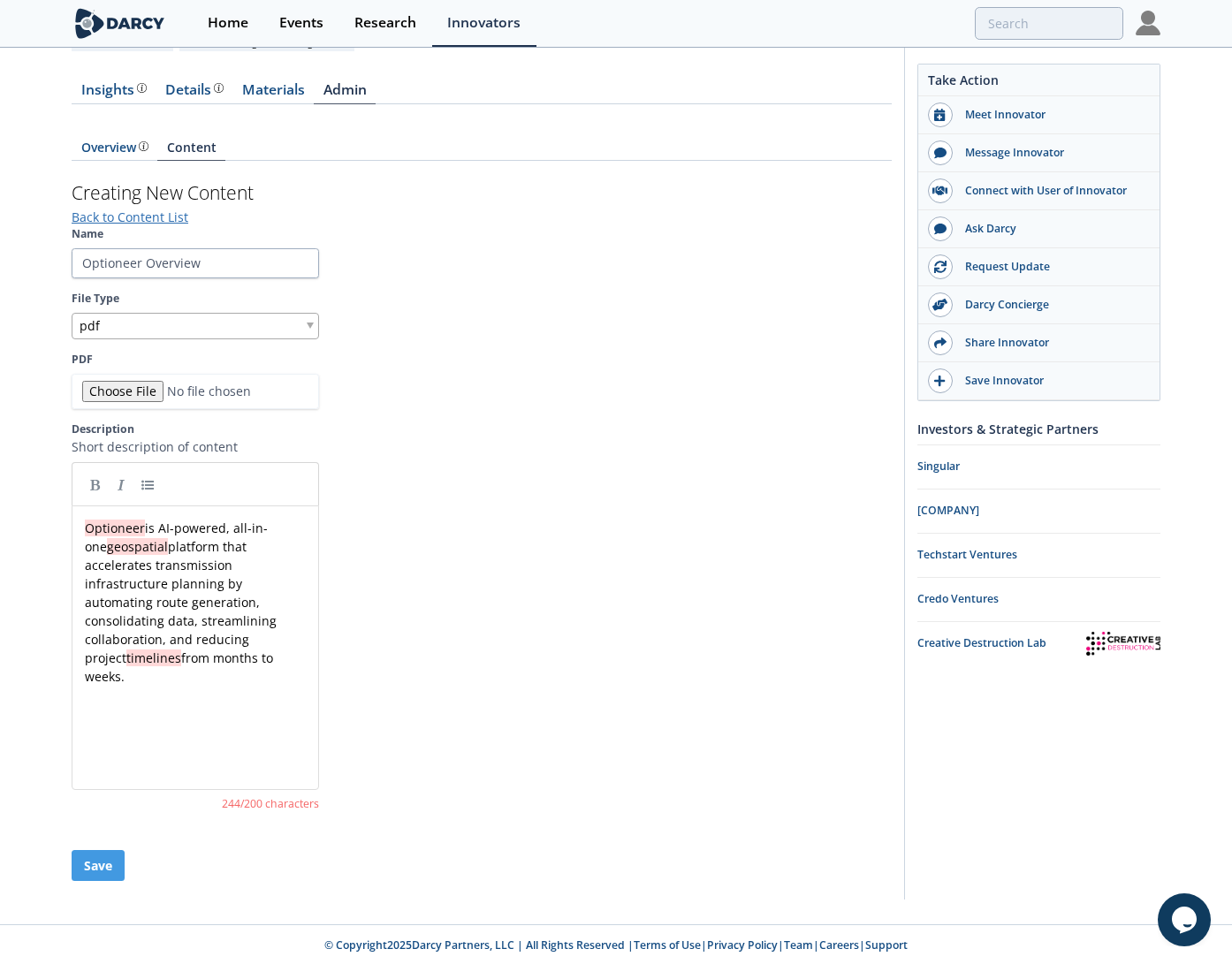 click on "Optioneer  is AI-powered, all-in-one  geospatial  platform that accelerates transmission infrastructure planning by automating route generation, consolidating data, streamlining collaboration, and reducing project  timelines  from months to weeks." at bounding box center (195, 602) 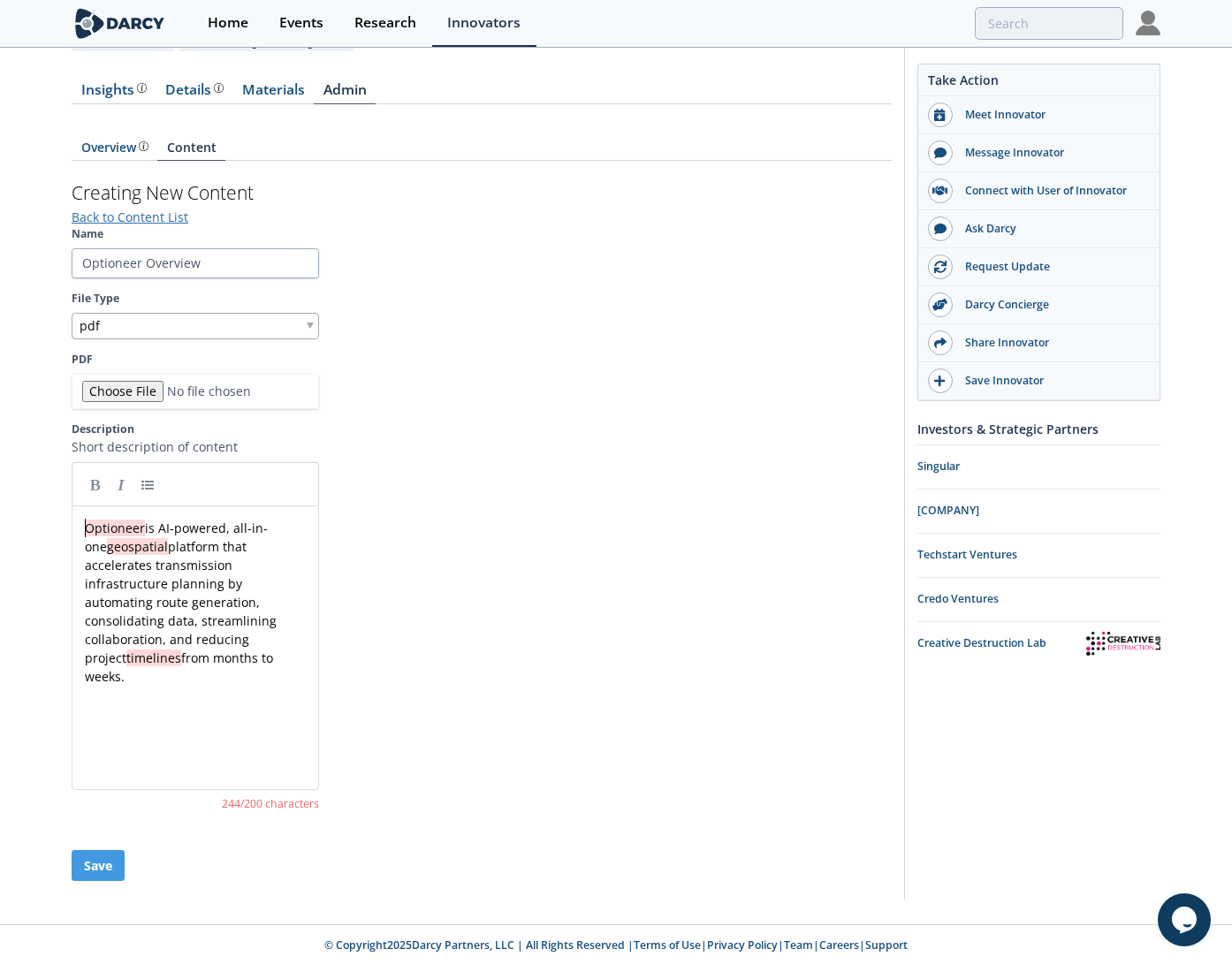 click on "x   Optioneer  is AI-powered, all-in-one  geospatial  platform that accelerates transmission infrastructure planning by automating route generation, consolidating data, streamlining collaboration, and reducing project  timelines  from months to weeks.  ​" at bounding box center [195, 611] 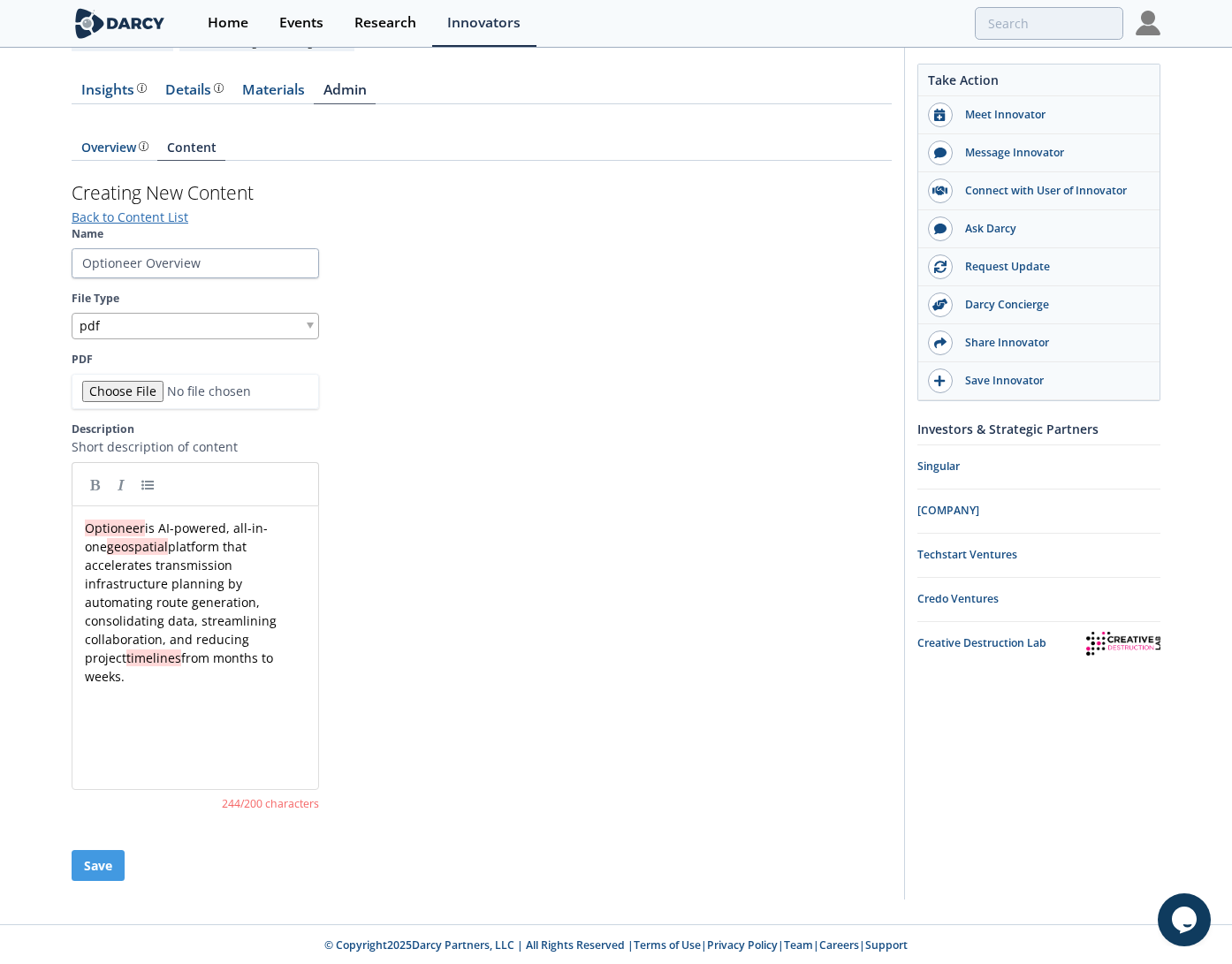 click on "Optioneer  is AI-powered, all-in-one  geospatial  platform that accelerates transmission infrastructure planning by automating route generation, consolidating data, streamlining collaboration, and reducing project  timelines  from months to weeks." at bounding box center [182, 602] 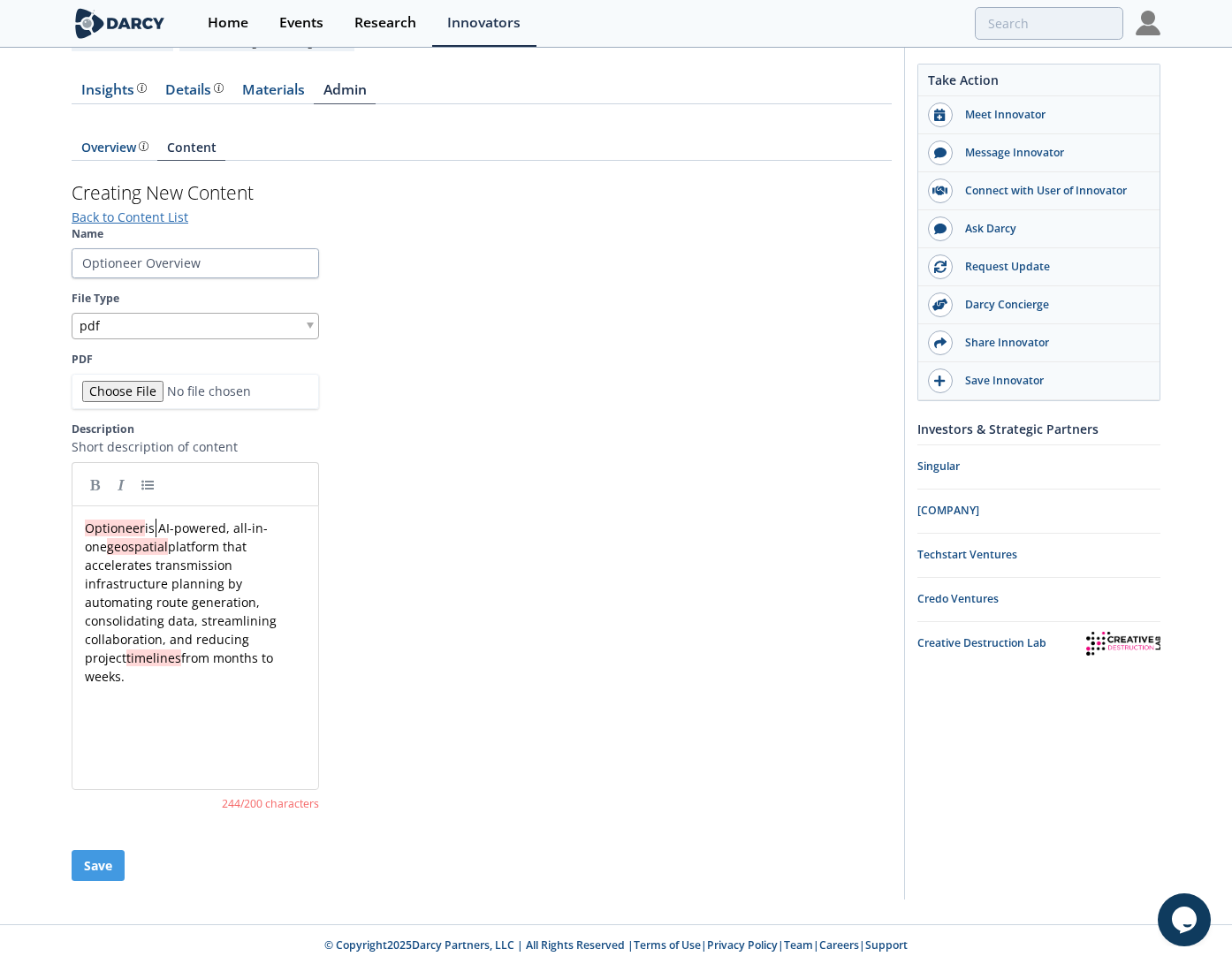 click on "x   Optioneer  is AI-powered, all-in-one  geospatial  platform that accelerates transmission infrastructure planning by automating route generation, consolidating data, streamlining collaboration, and reducing project  timelines  from months to weeks.  ​" at bounding box center (195, 611) 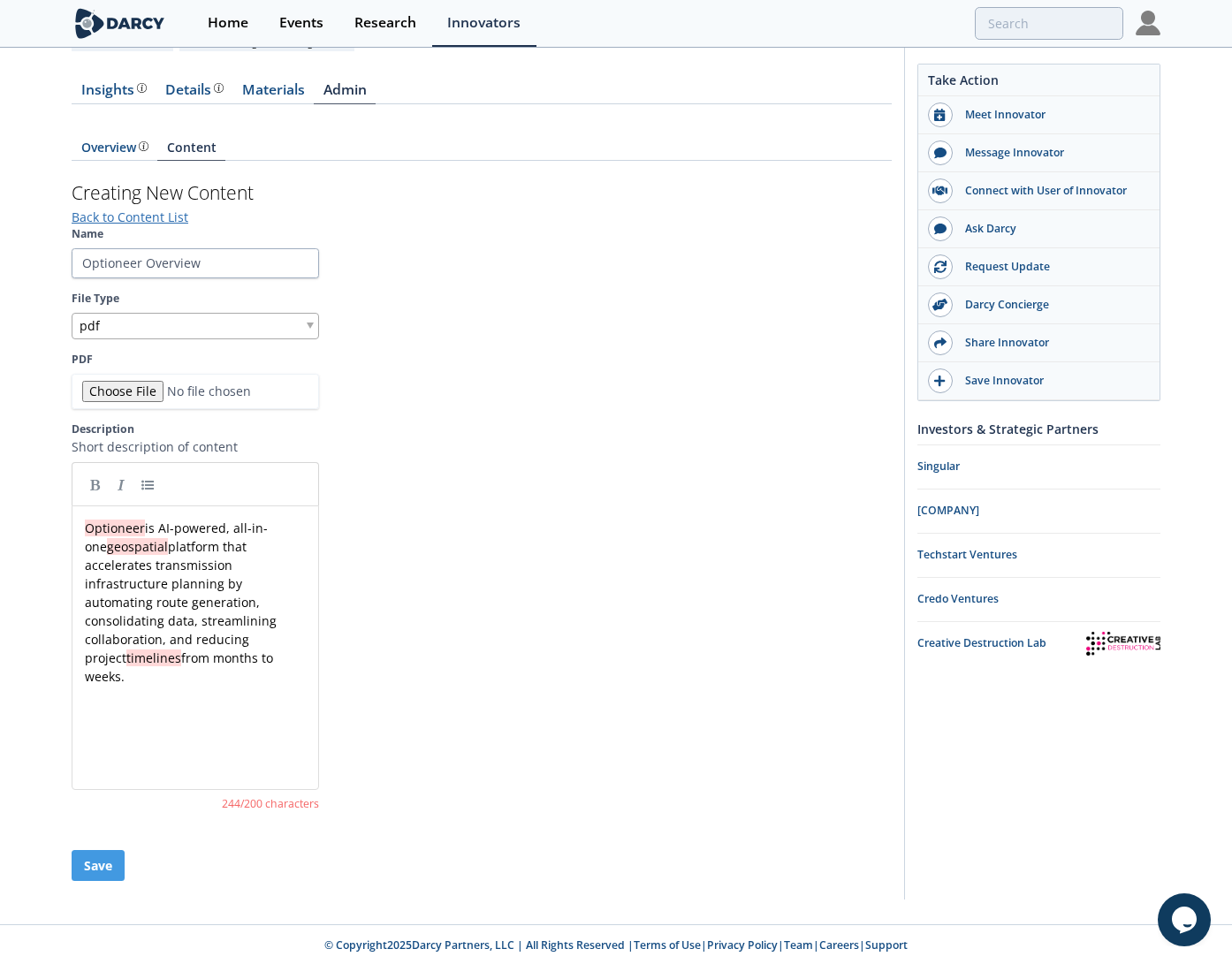 click on "​" at bounding box center [195, 695] 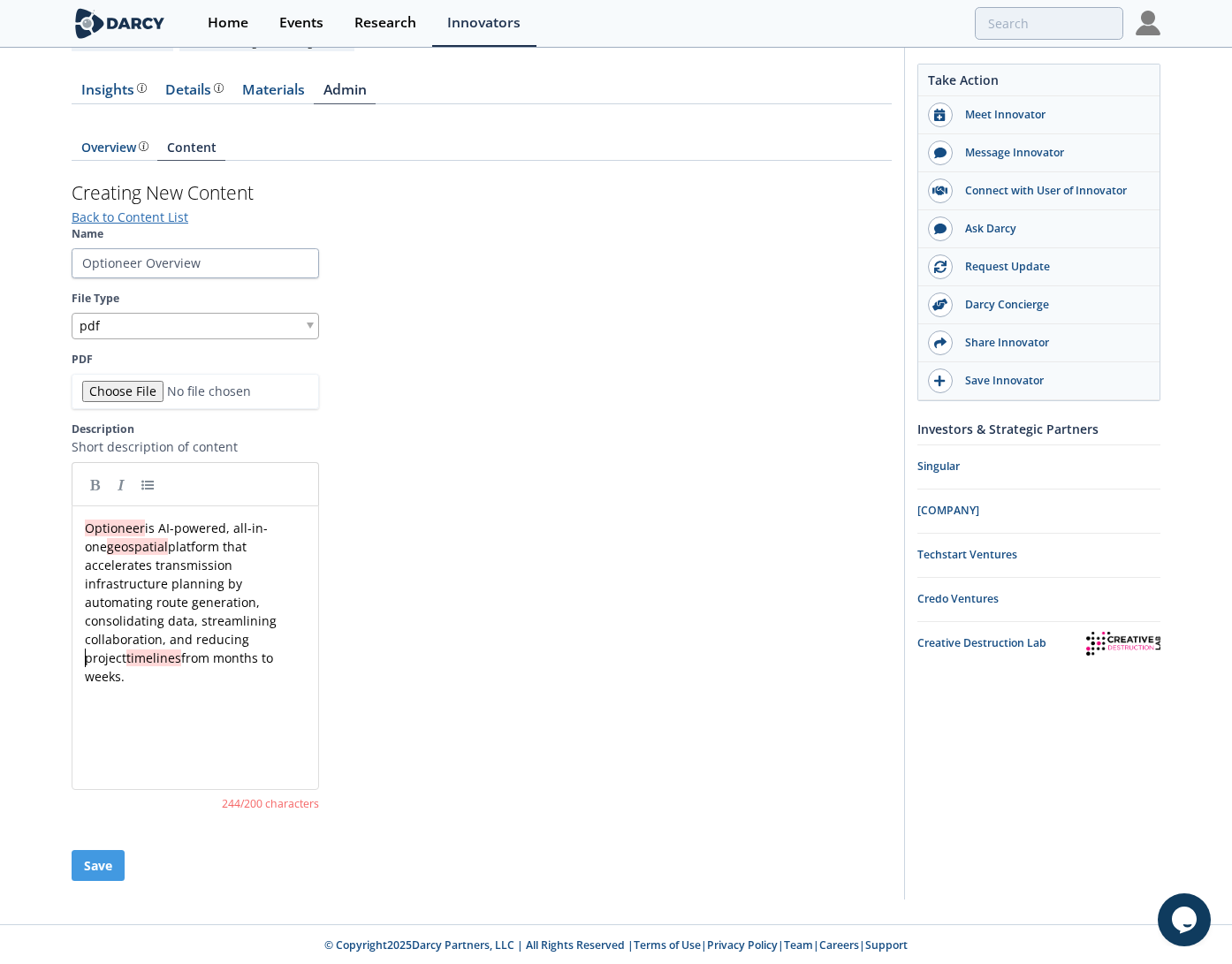 click on "x   Optioneer  is AI-powered, all-in-one  geospatial  platform that accelerates transmission infrastructure planning by automating route generation, consolidating data, streamlining collaboration, and reducing project  timelines  from months to weeks.  ​" at bounding box center [195, 611] 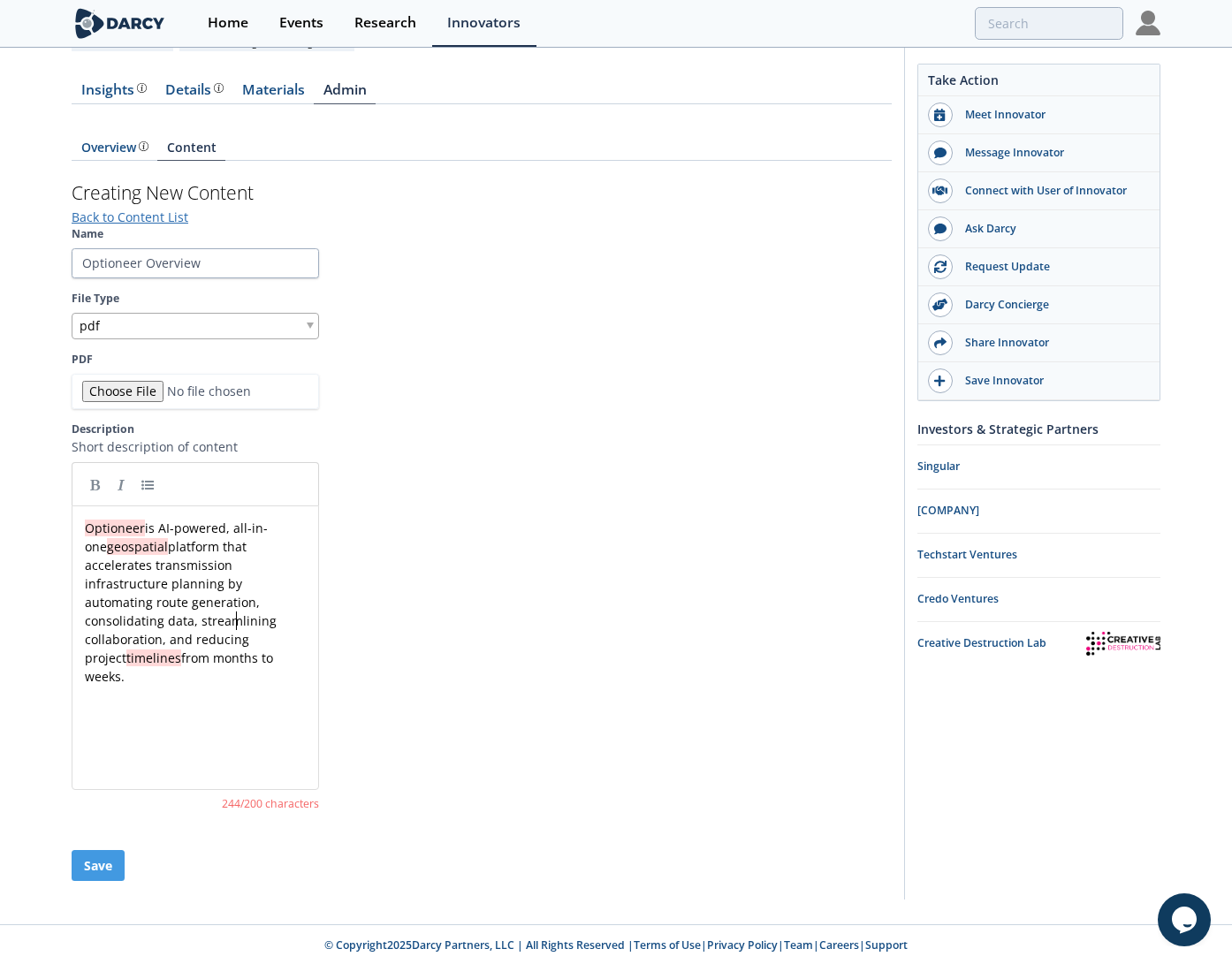 click on "Optioneer  is AI-powered, all-in-one  geospatial  platform that accelerates transmission infrastructure planning by automating route generation, consolidating data, streamlining collaboration, and reducing project  timelines  from months to weeks." at bounding box center [182, 602] 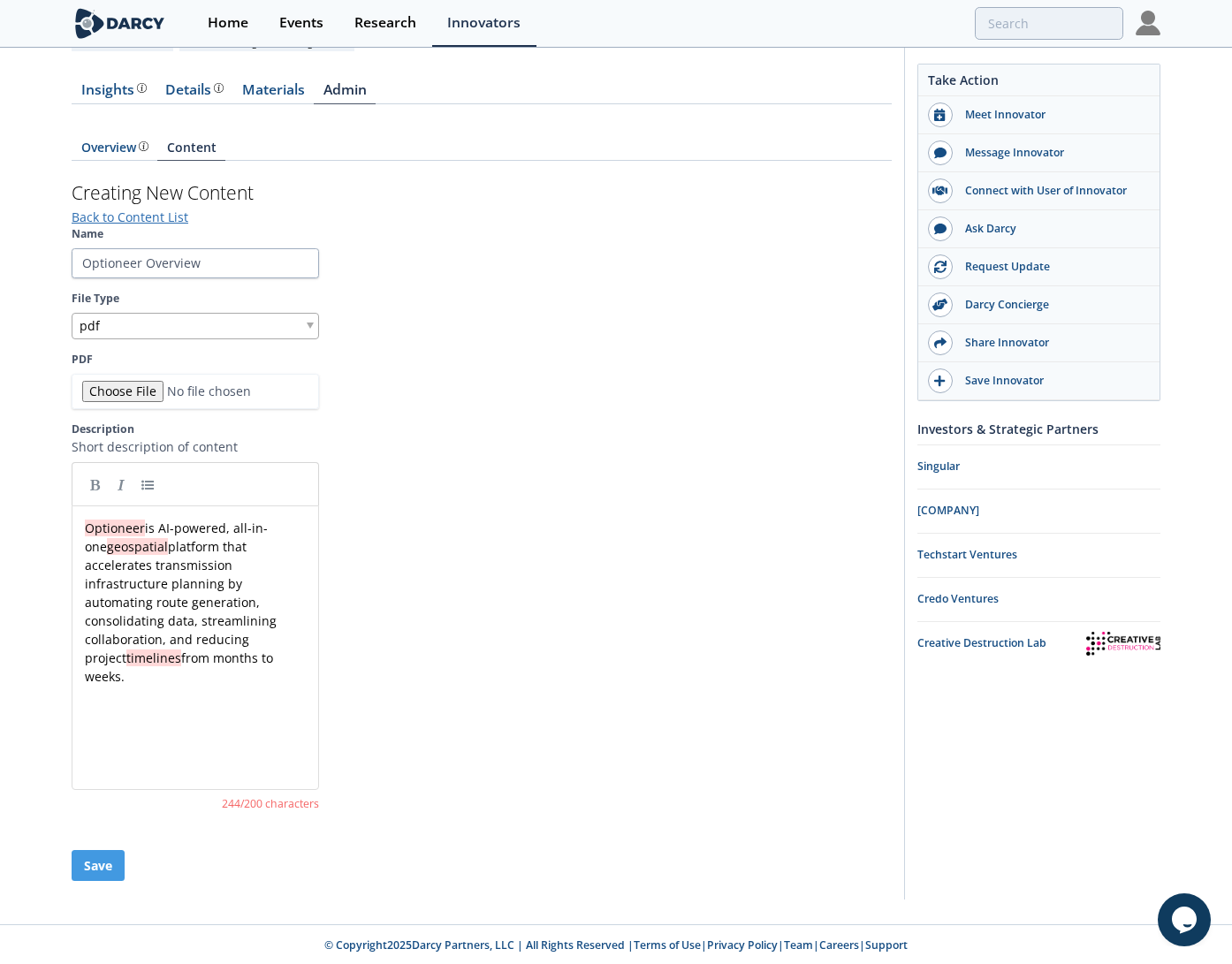 click on "x   Optioneer  is AI-powered, all-in-one  geospatial  platform that accelerates transmission infrastructure planning by automating route generation, consolidating data, streamlining collaboration, and reducing project  timelines  from months to weeks.  ​" at bounding box center (195, 611) 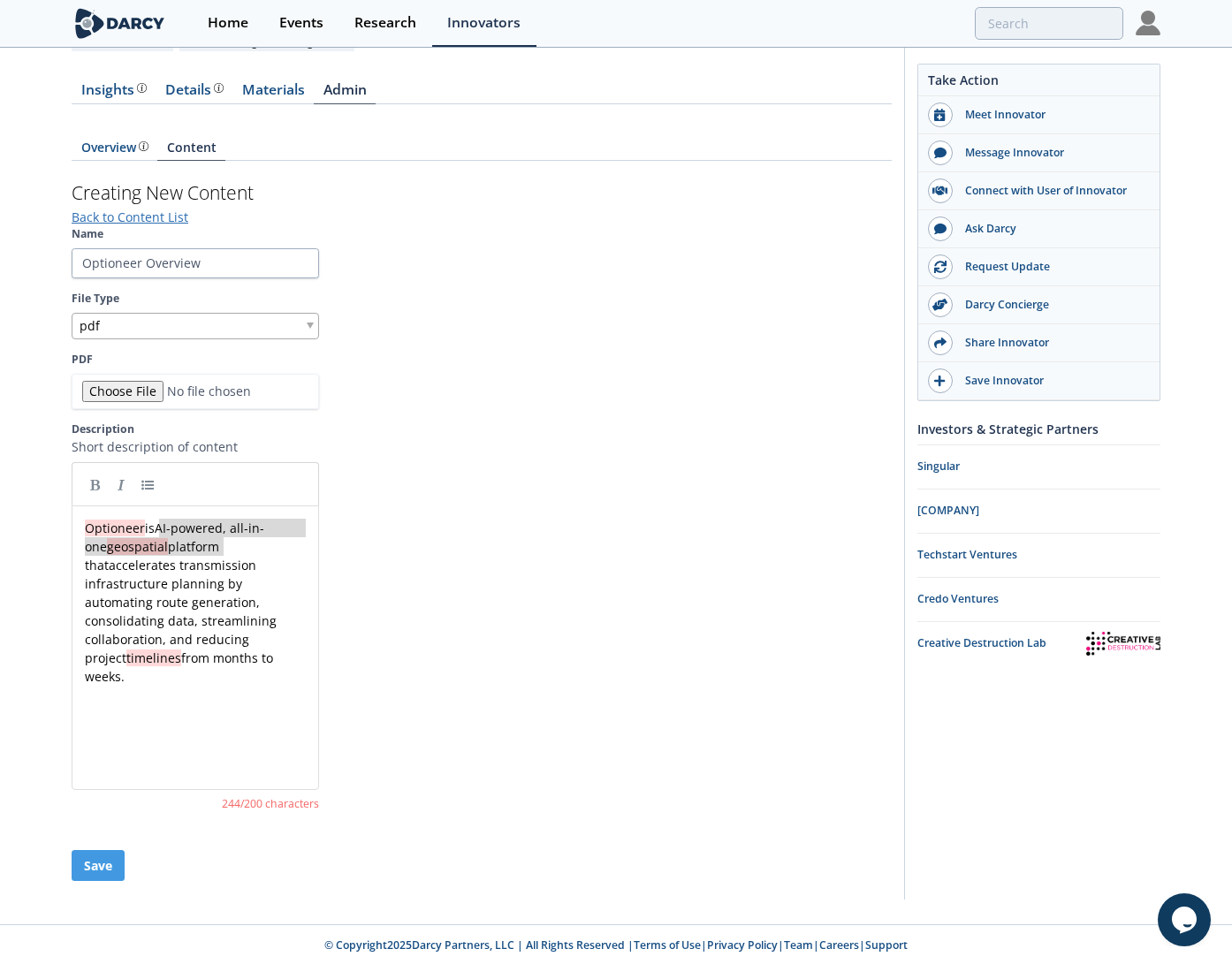 type on "AI-powered, all-in-one geospatial platform that accelerates transmission infrastructure planning by automating route generation, consolidating data, streamlining collaboration, and reducing project timelines from months to weeks." 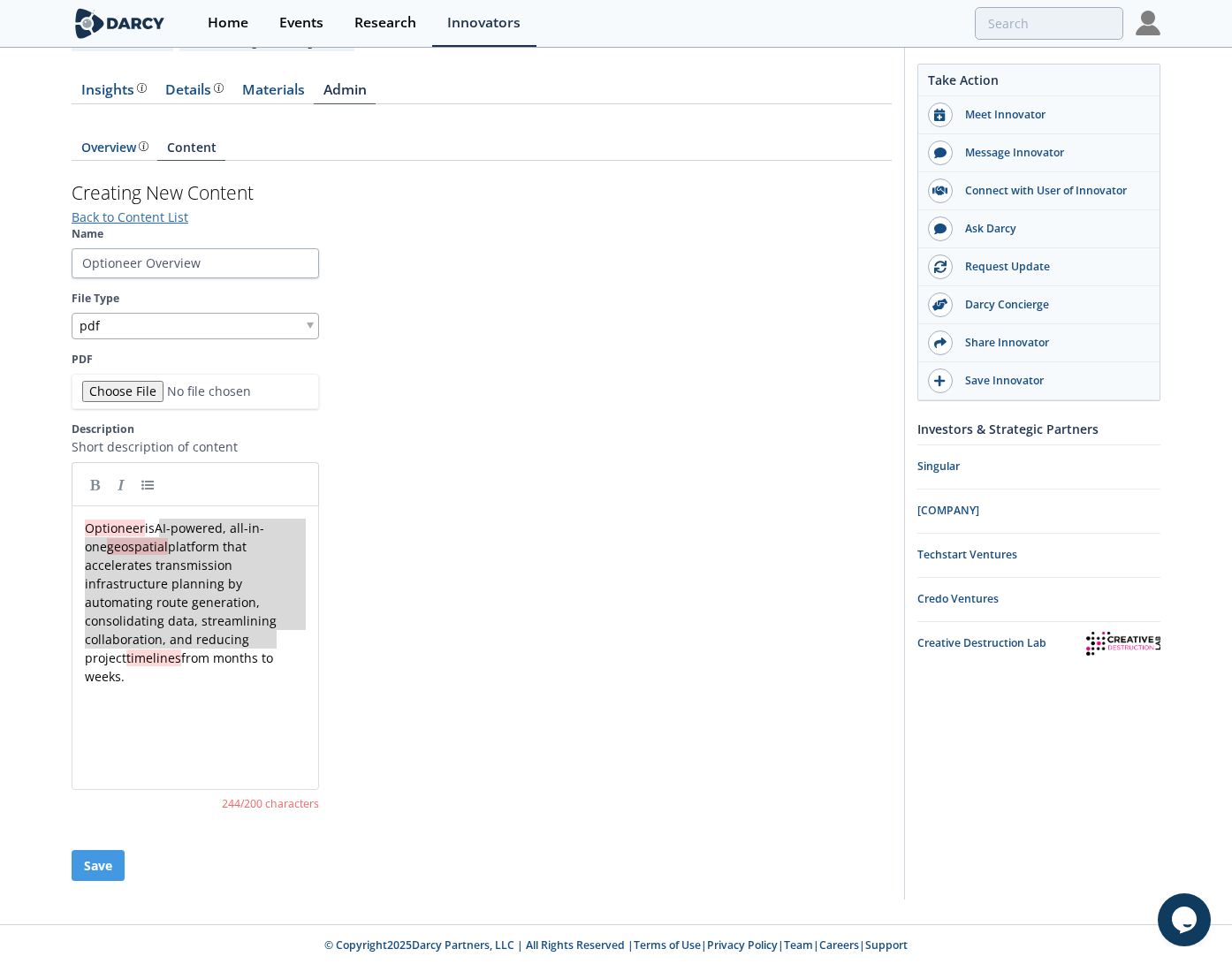 drag, startPoint x: 158, startPoint y: 526, endPoint x: 279, endPoint y: 639, distance: 165.55966 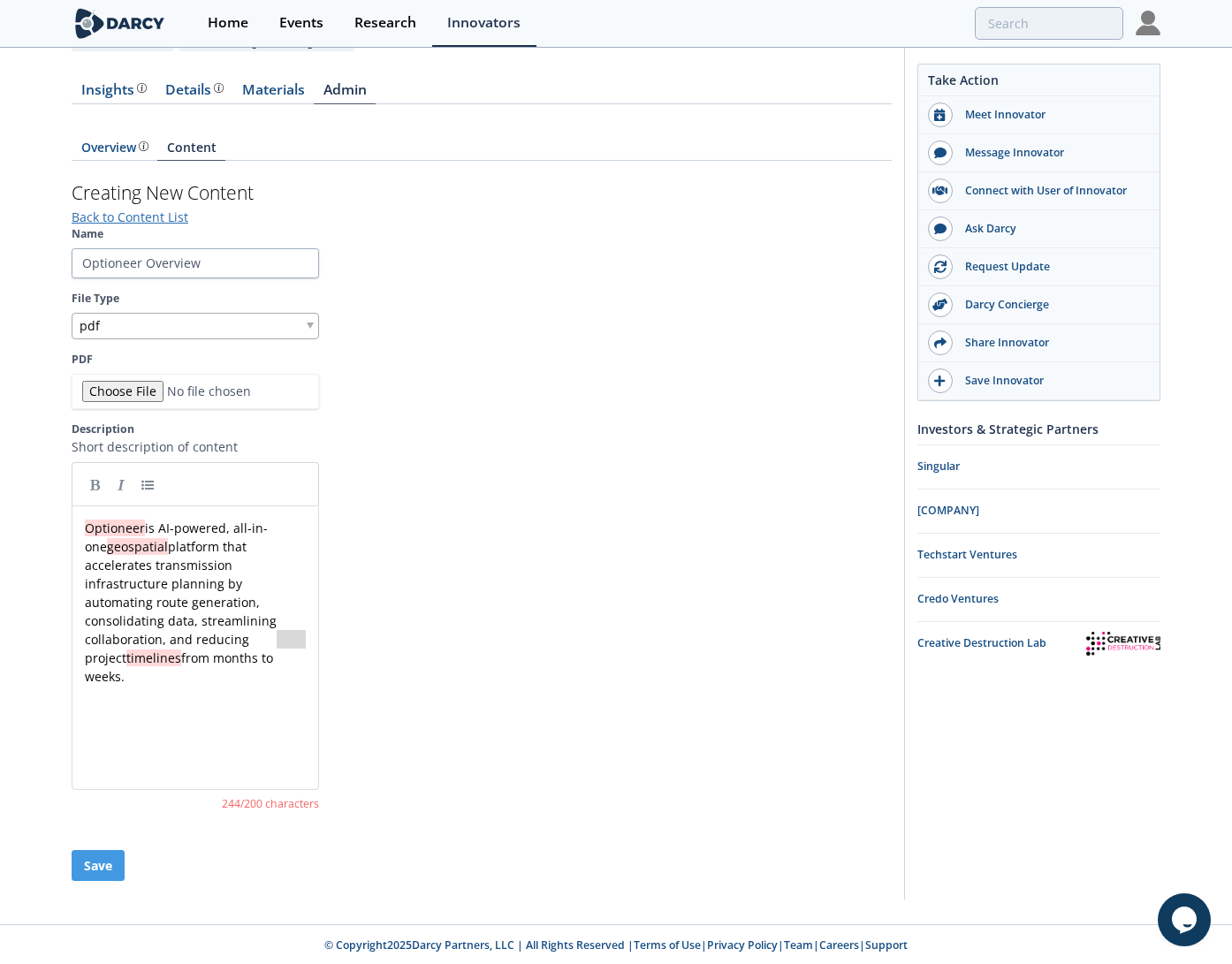 drag, startPoint x: 279, startPoint y: 639, endPoint x: 317, endPoint y: 651, distance: 39.849718 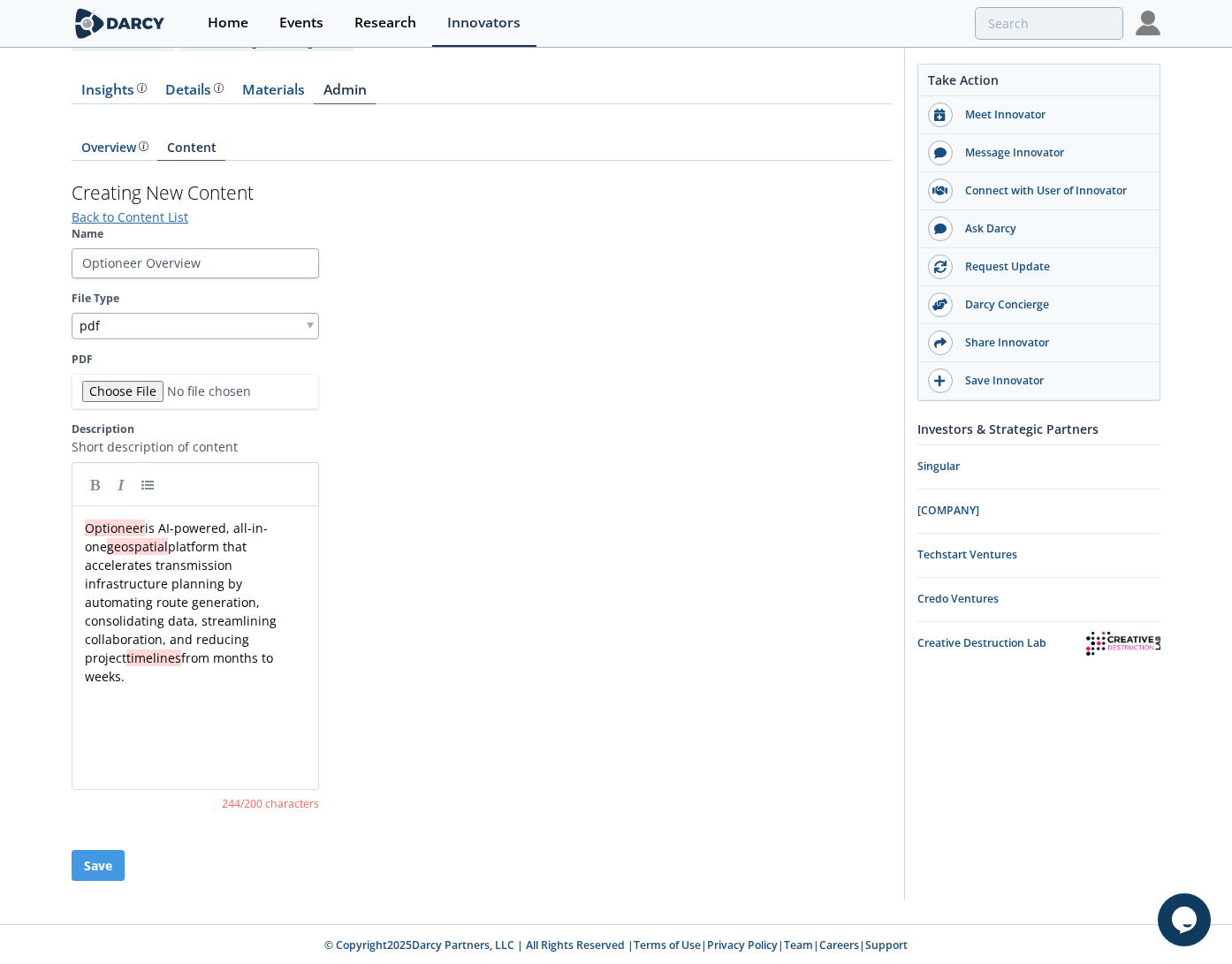 drag, startPoint x: 293, startPoint y: 638, endPoint x: 322, endPoint y: 648, distance: 30.675723 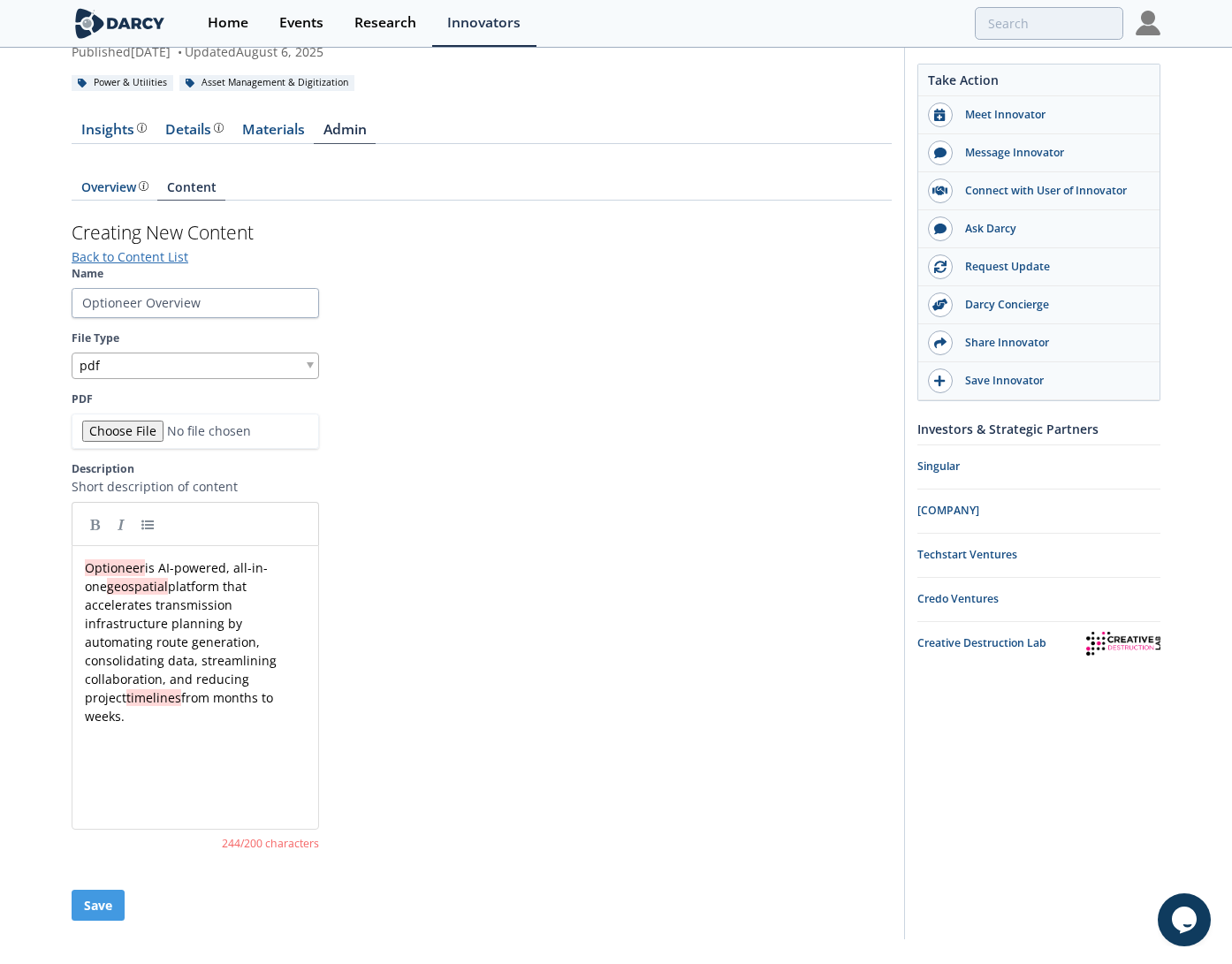 scroll, scrollTop: 133, scrollLeft: 0, axis: vertical 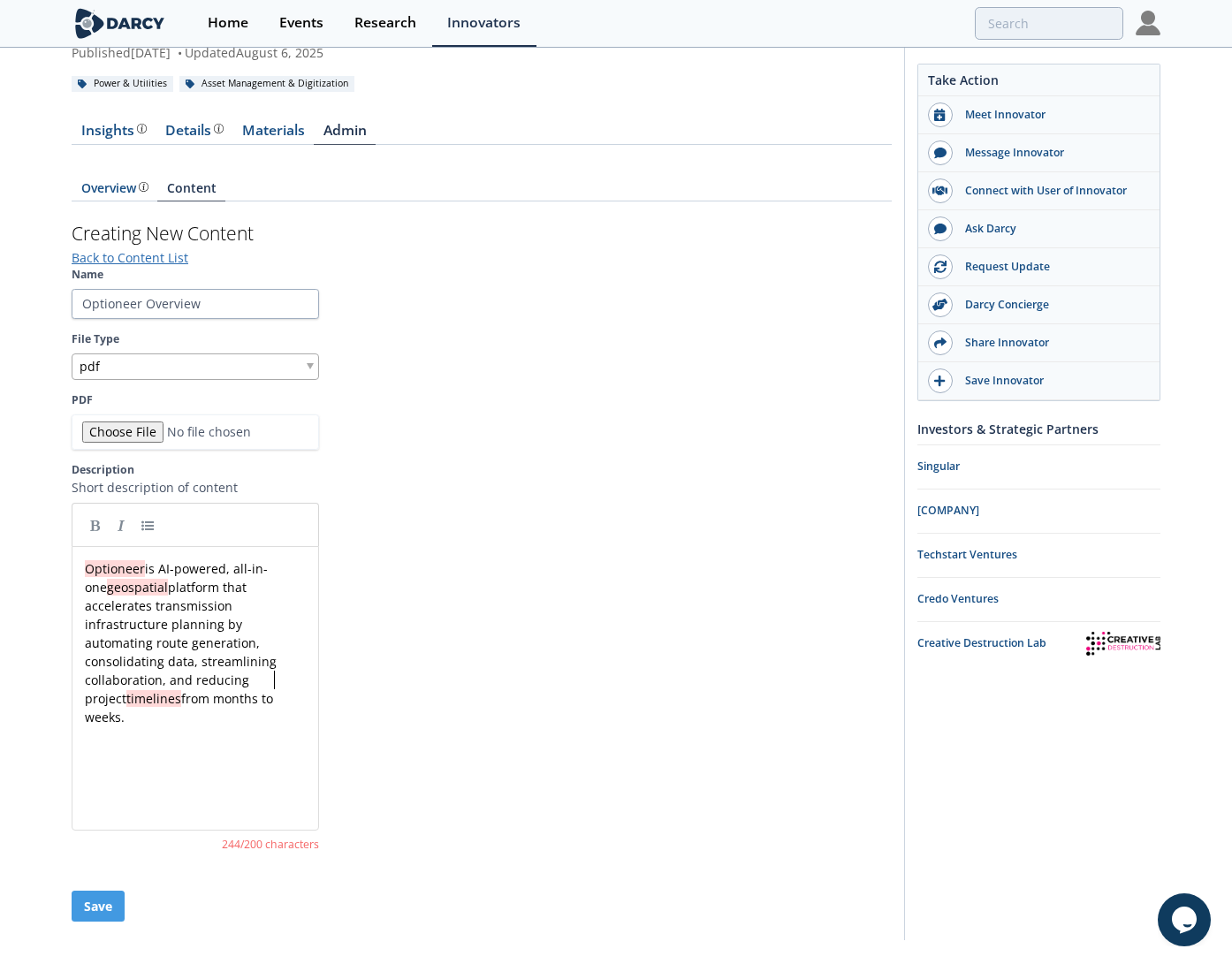 click on "x   Optioneer  is AI-powered, all-in-one  geospatial  platform that accelerates transmission infrastructure planning by automating route generation, consolidating data, streamlining collaboration, and reducing project  timelines  from months to weeks.  ​" at bounding box center [195, 652] 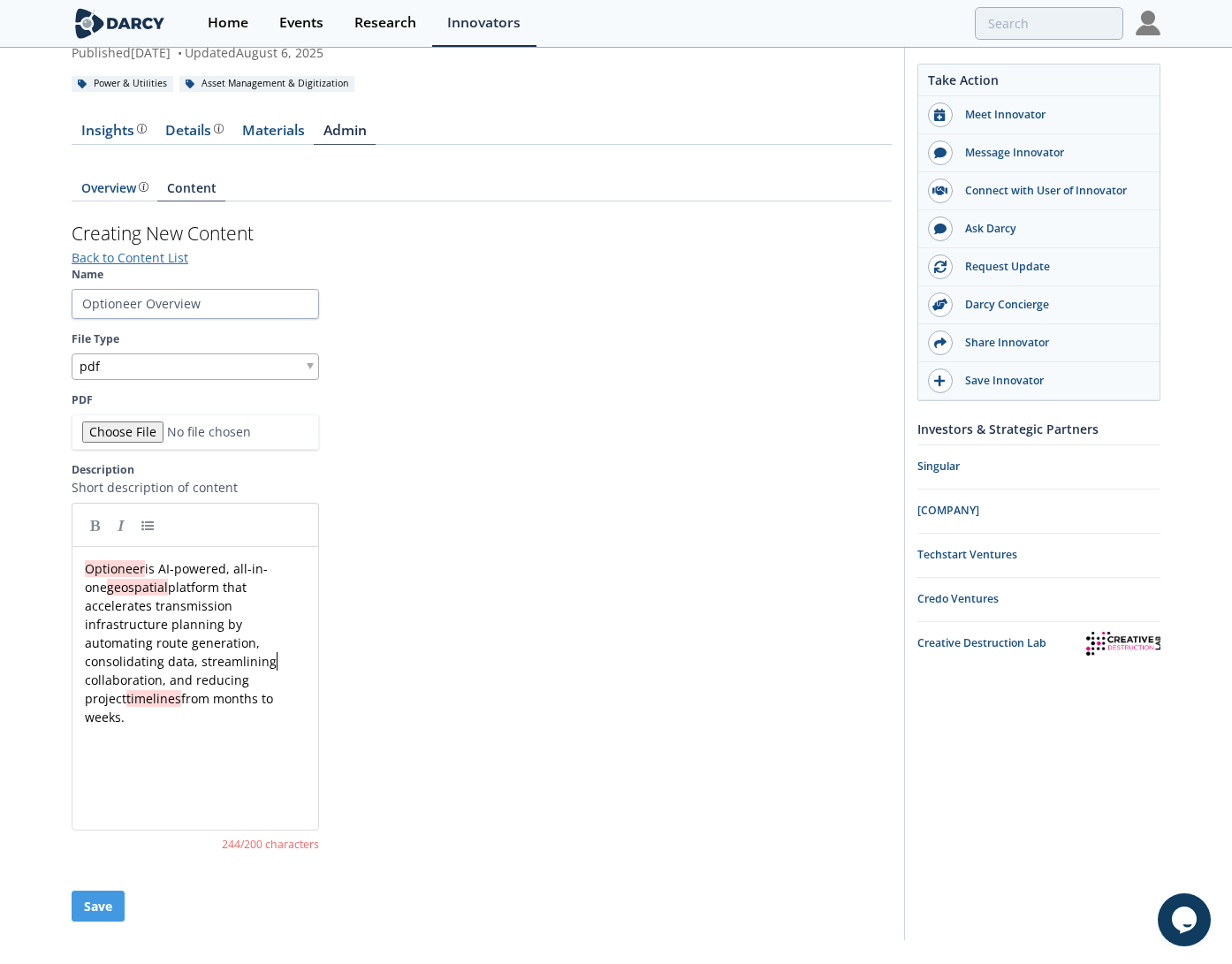 click on "x   Optioneer  is AI-powered, all-in-one  geospatial  platform that accelerates transmission infrastructure planning by automating route generation, consolidating data, streamlining collaboration, and reducing project  timelines  from months to weeks.  ​" at bounding box center [195, 652] 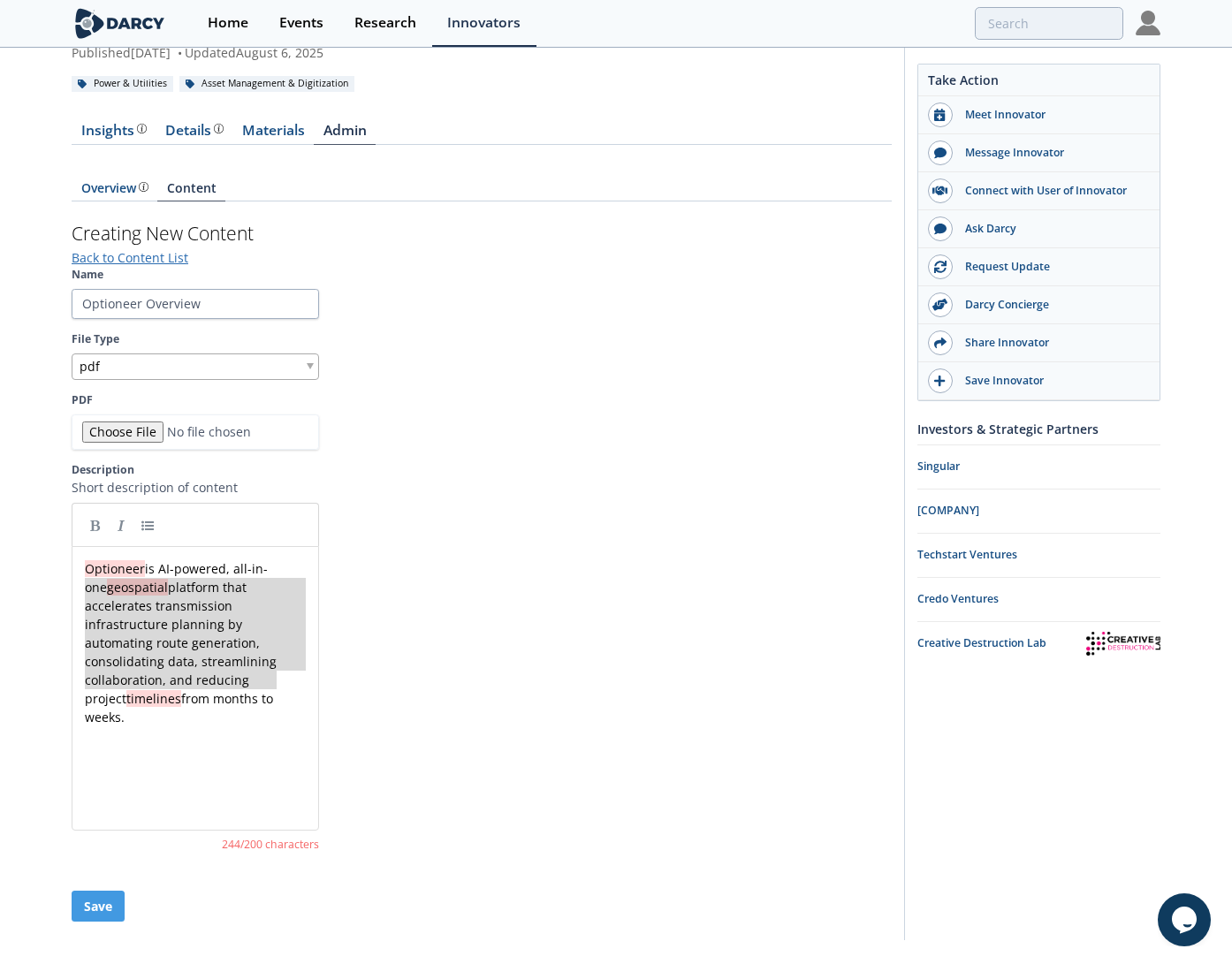 type on "Optioneer is AI-powered, all-in-one geospatial platform that accelerates transmission infrastructure planning by automating route generation, consolidating data, streamlining collaboration, and reducing project timelines from months to weeks." 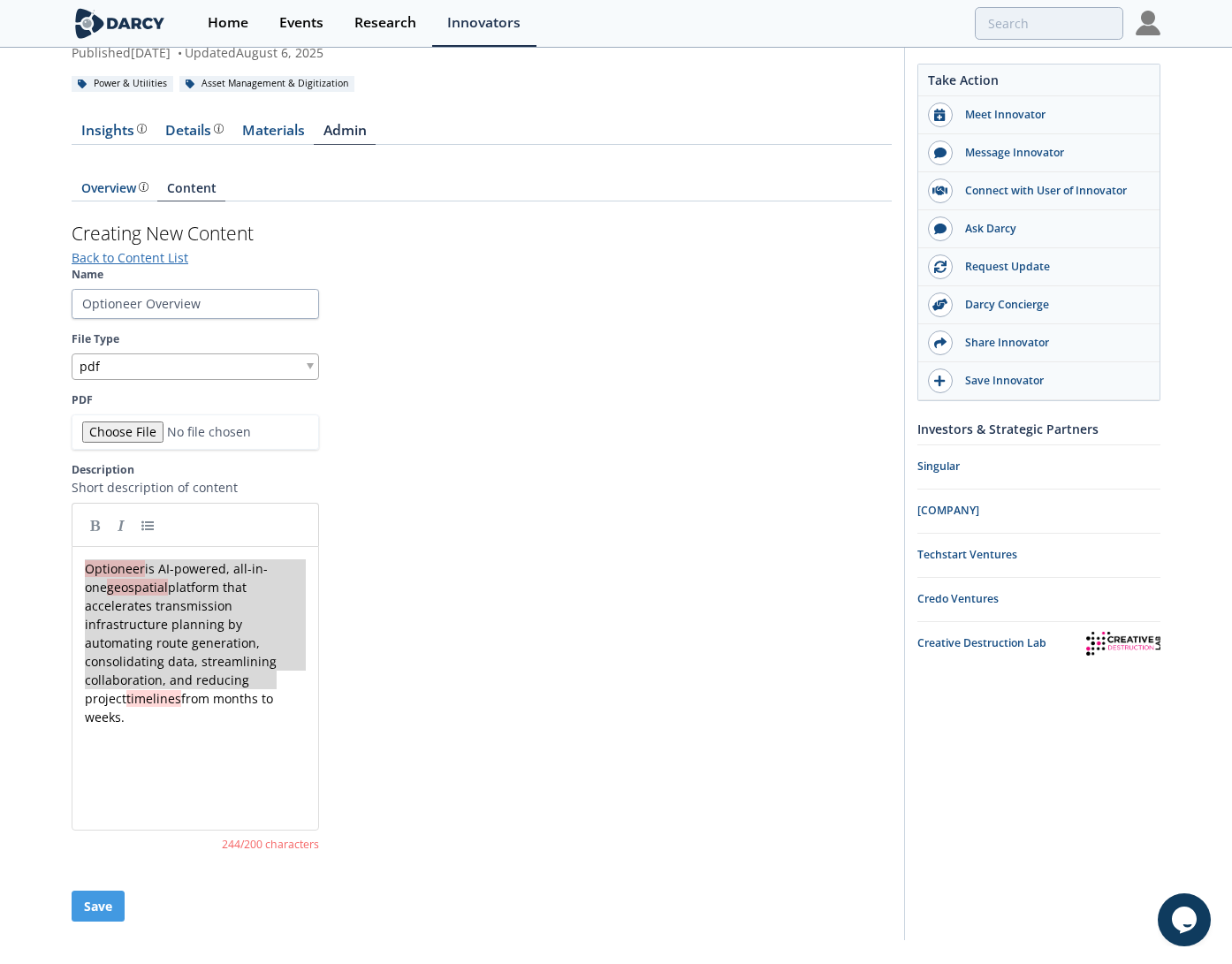 drag, startPoint x: 276, startPoint y: 679, endPoint x: 75, endPoint y: 567, distance: 230.09781 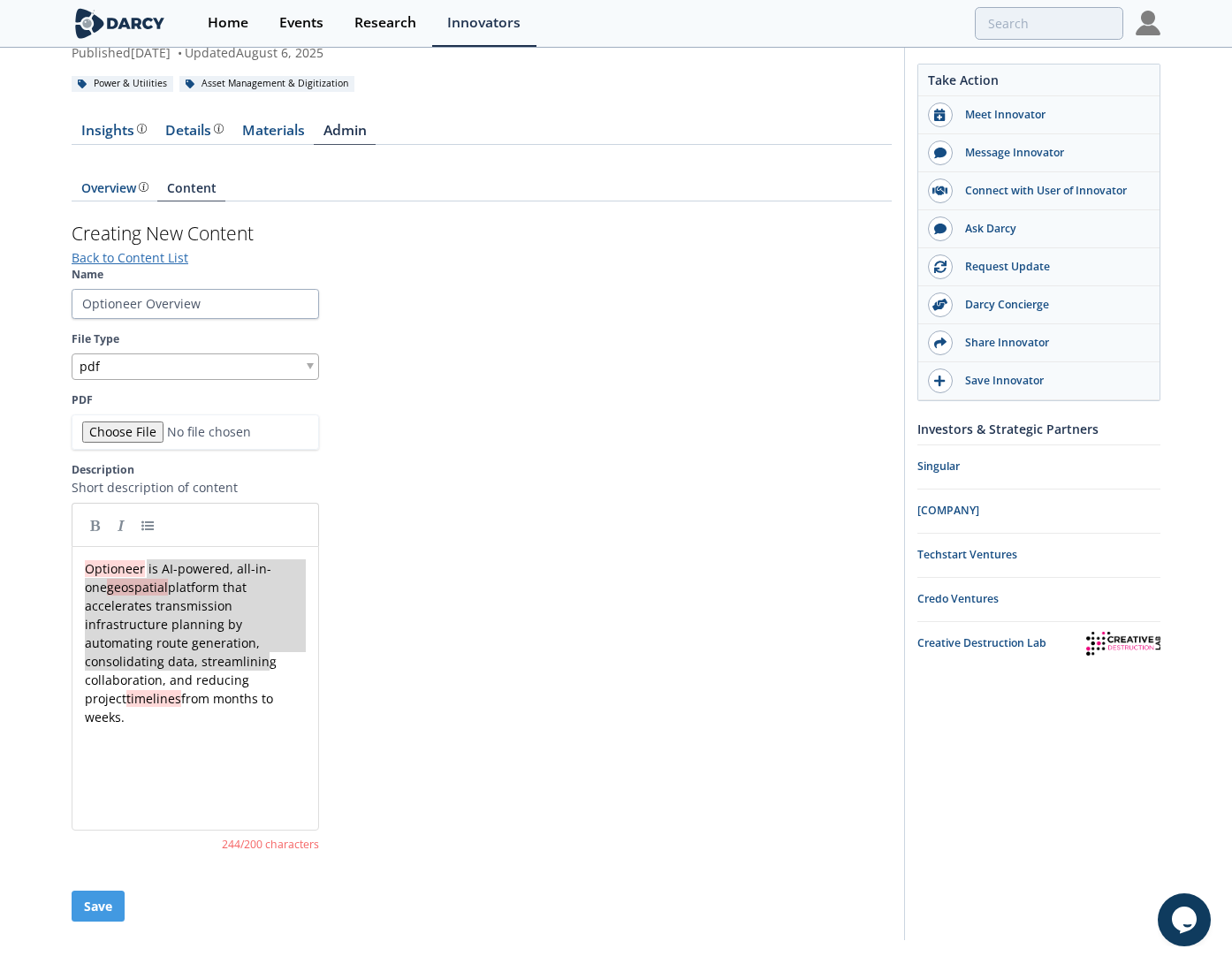 type on "is AI-powered, all-in-one geospatial platform that accelerates transmission infrastructure planning by automating route generation, consolidating data, streamlining collaboration, and reducing project timelines from months to weeks." 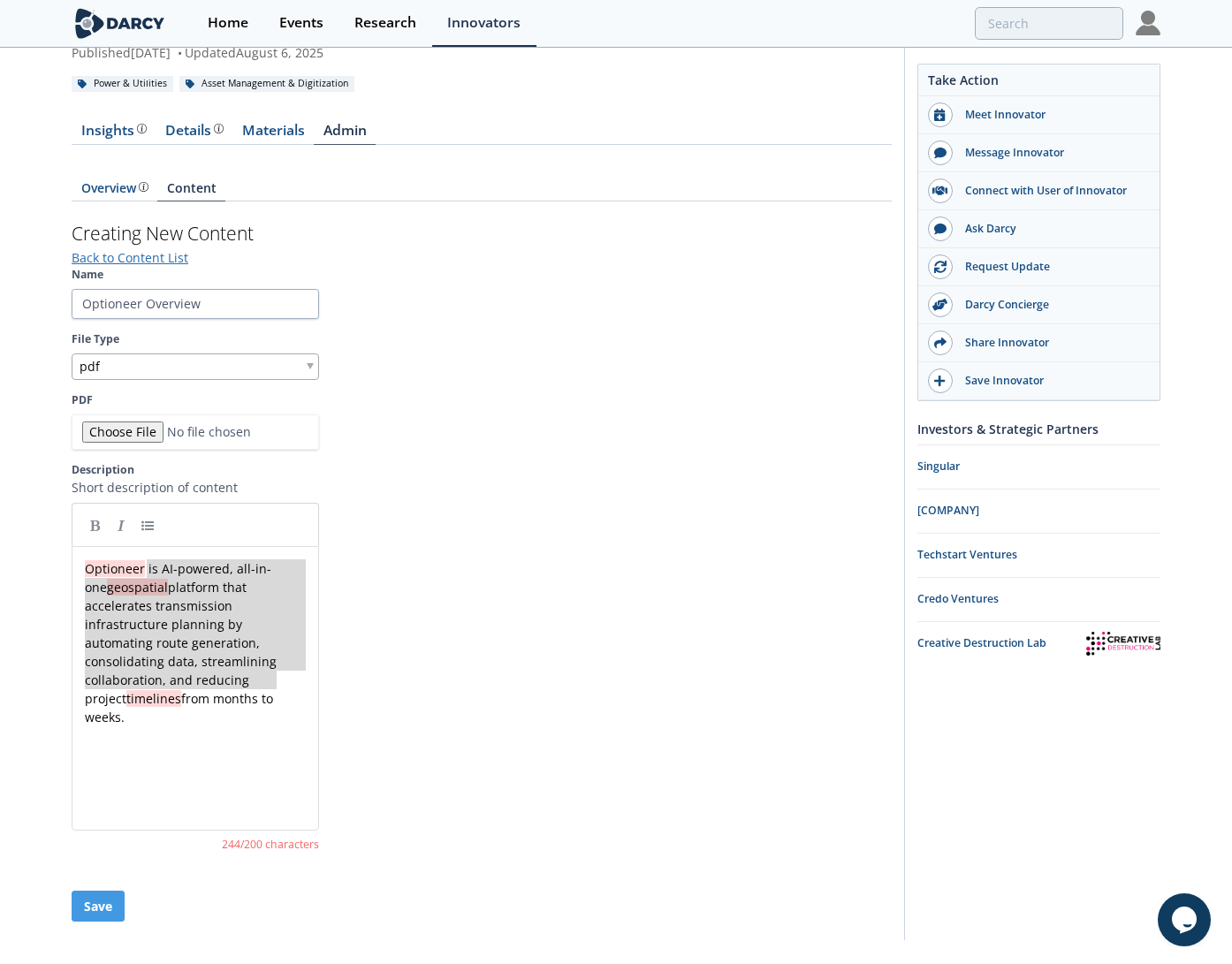 drag, startPoint x: 147, startPoint y: 565, endPoint x: 280, endPoint y: 679, distance: 175.1713 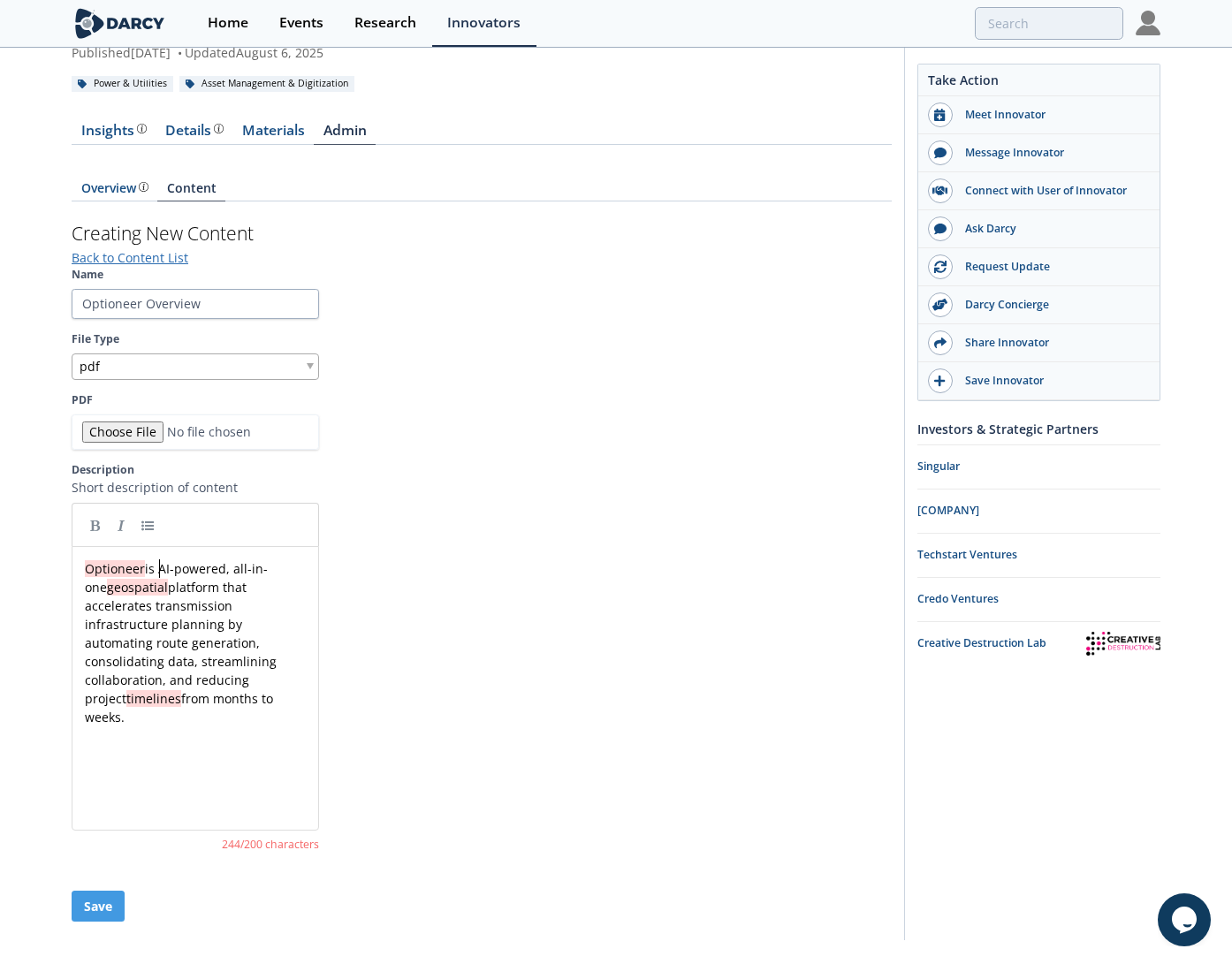 click on "x   Optioneer  is AI-powered, all-in-one  geospatial  platform that accelerates transmission infrastructure planning by automating route generation, consolidating data, streamlining collaboration, and reducing project  timelines  from months to weeks.  ​" at bounding box center [195, 652] 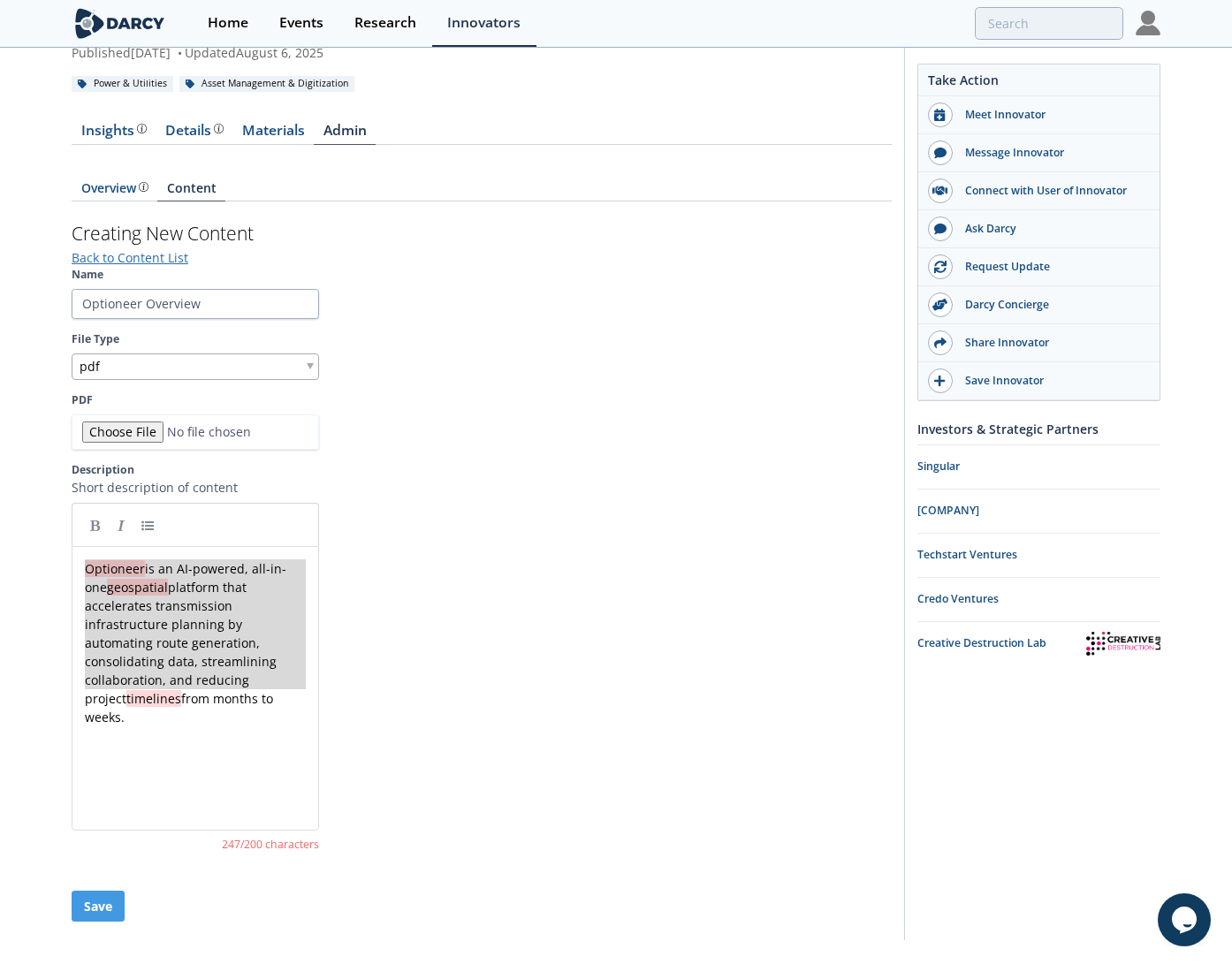 drag, startPoint x: 85, startPoint y: 566, endPoint x: 340, endPoint y: 737, distance: 307.02769 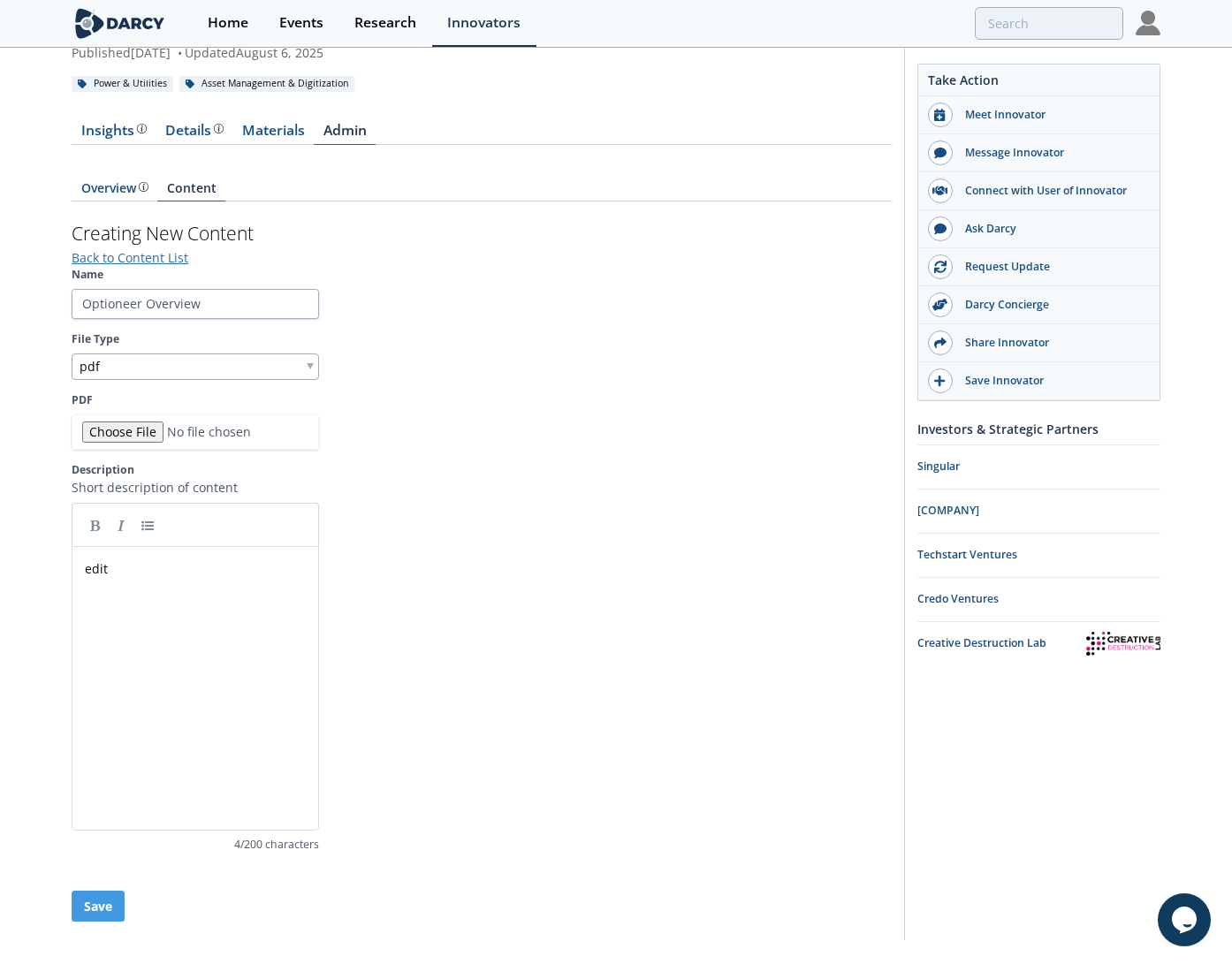 type on "edit" 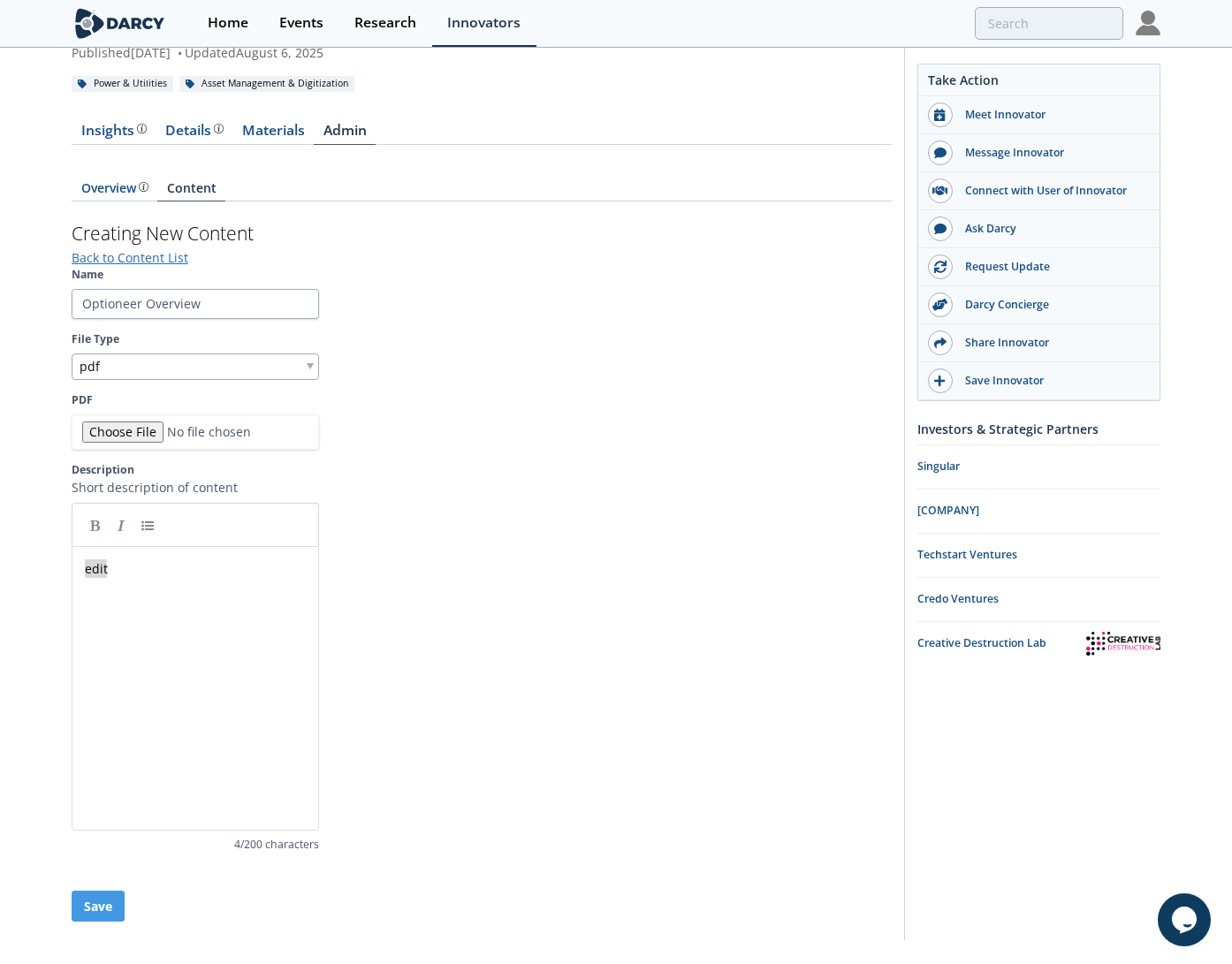 drag, startPoint x: 161, startPoint y: 581, endPoint x: 65, endPoint y: 559, distance: 98.48858 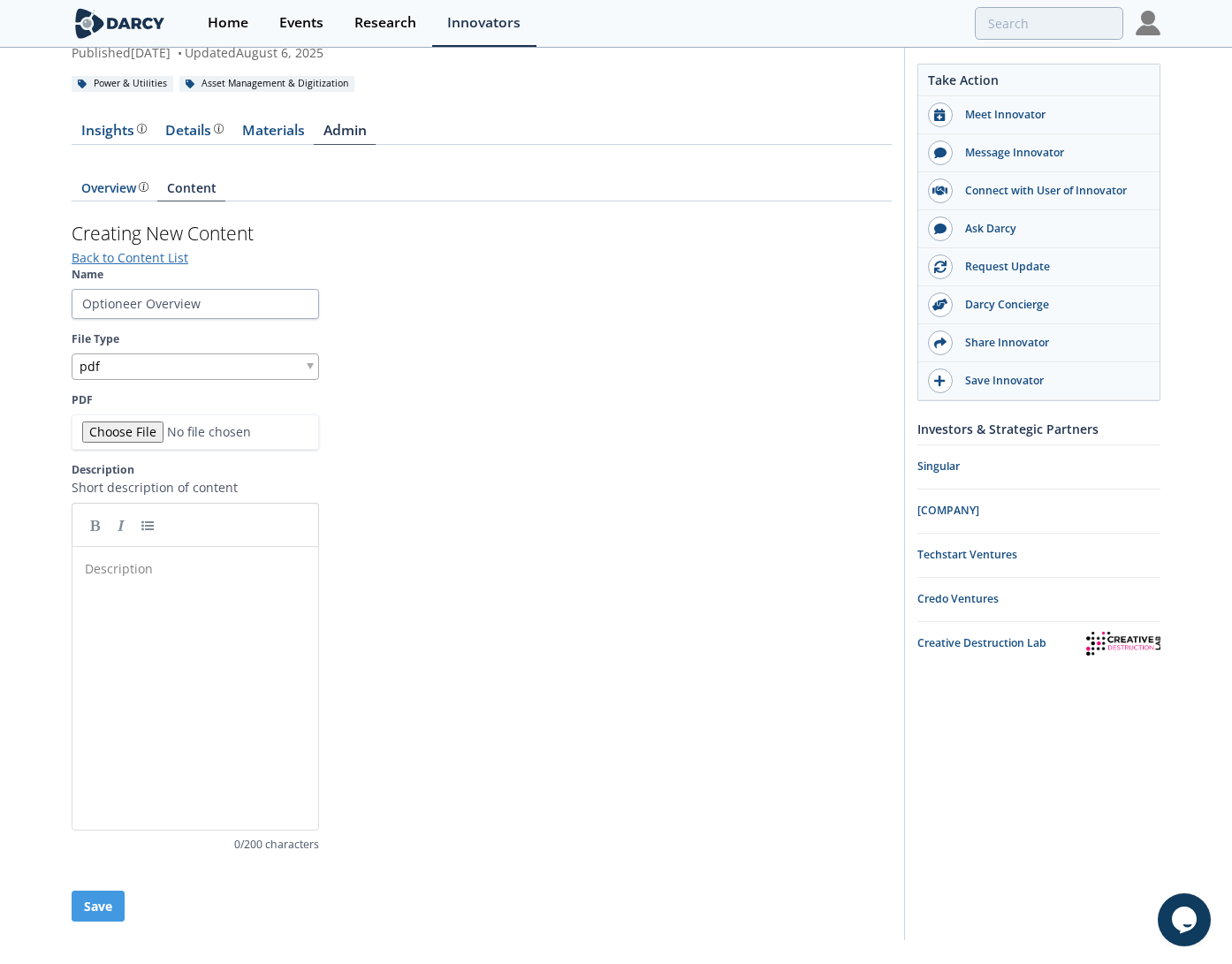 paste on "tGPT" 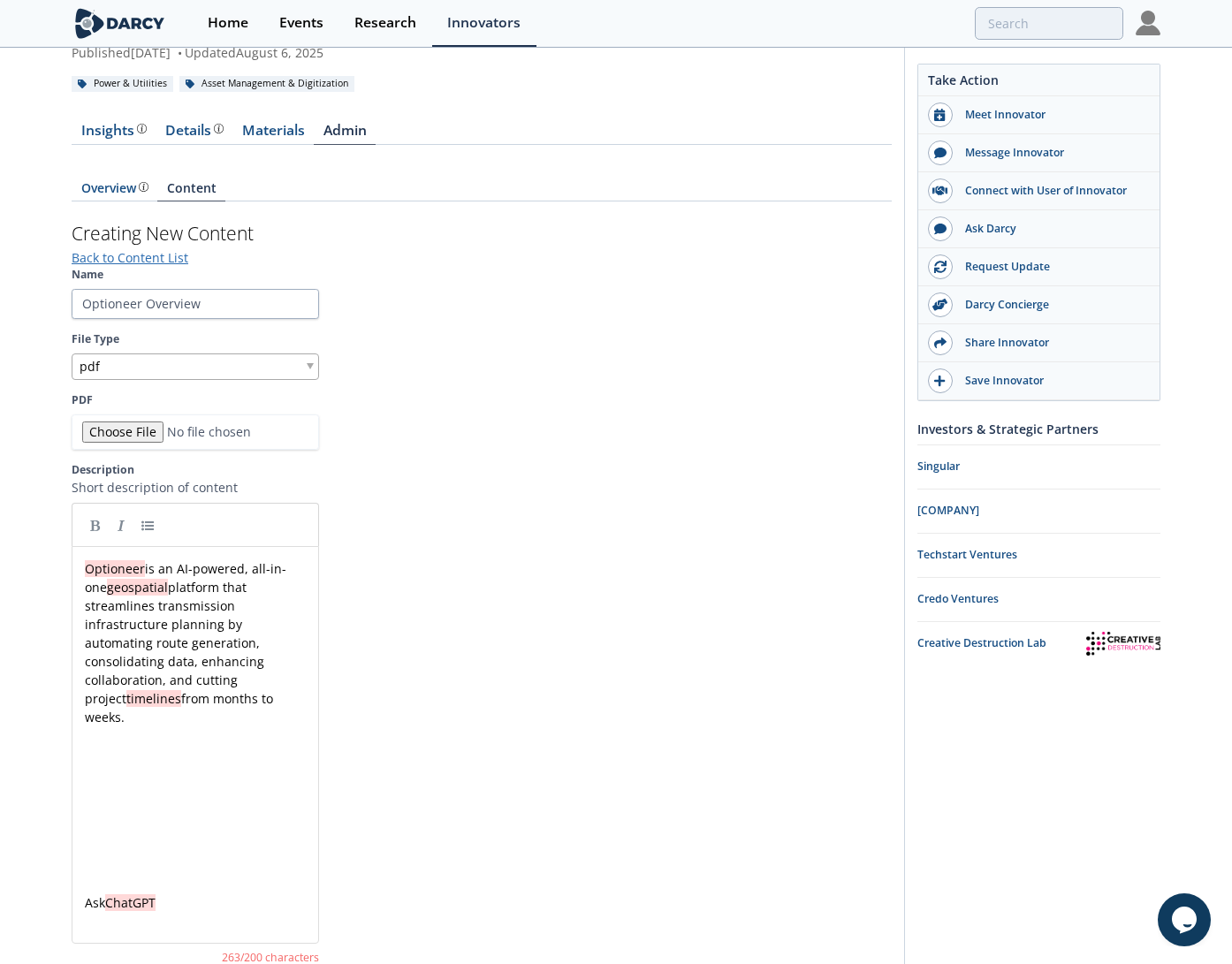 type on "Ask ChatGPT" 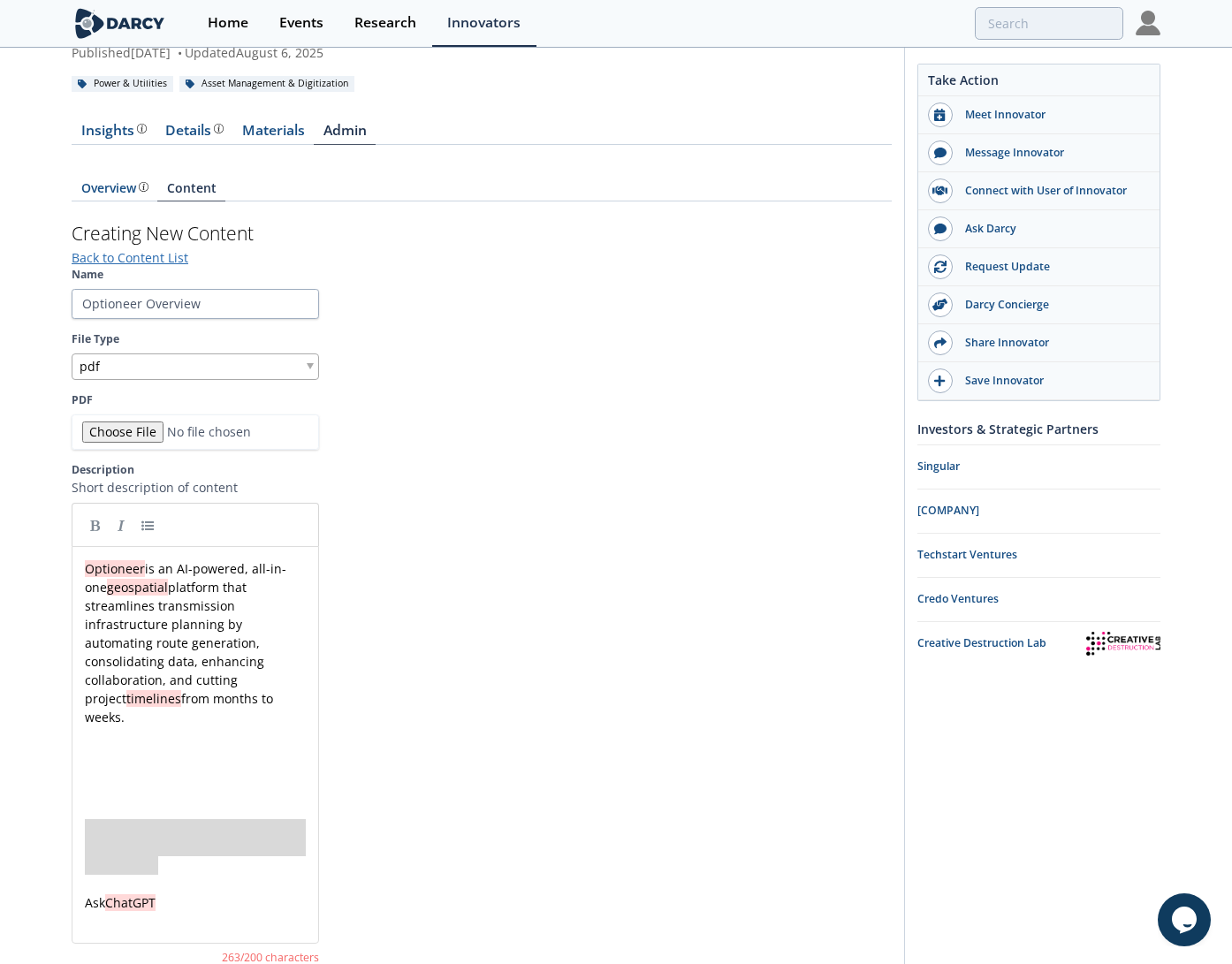 drag, startPoint x: 174, startPoint y: 874, endPoint x: 61, endPoint y: 831, distance: 120.90492 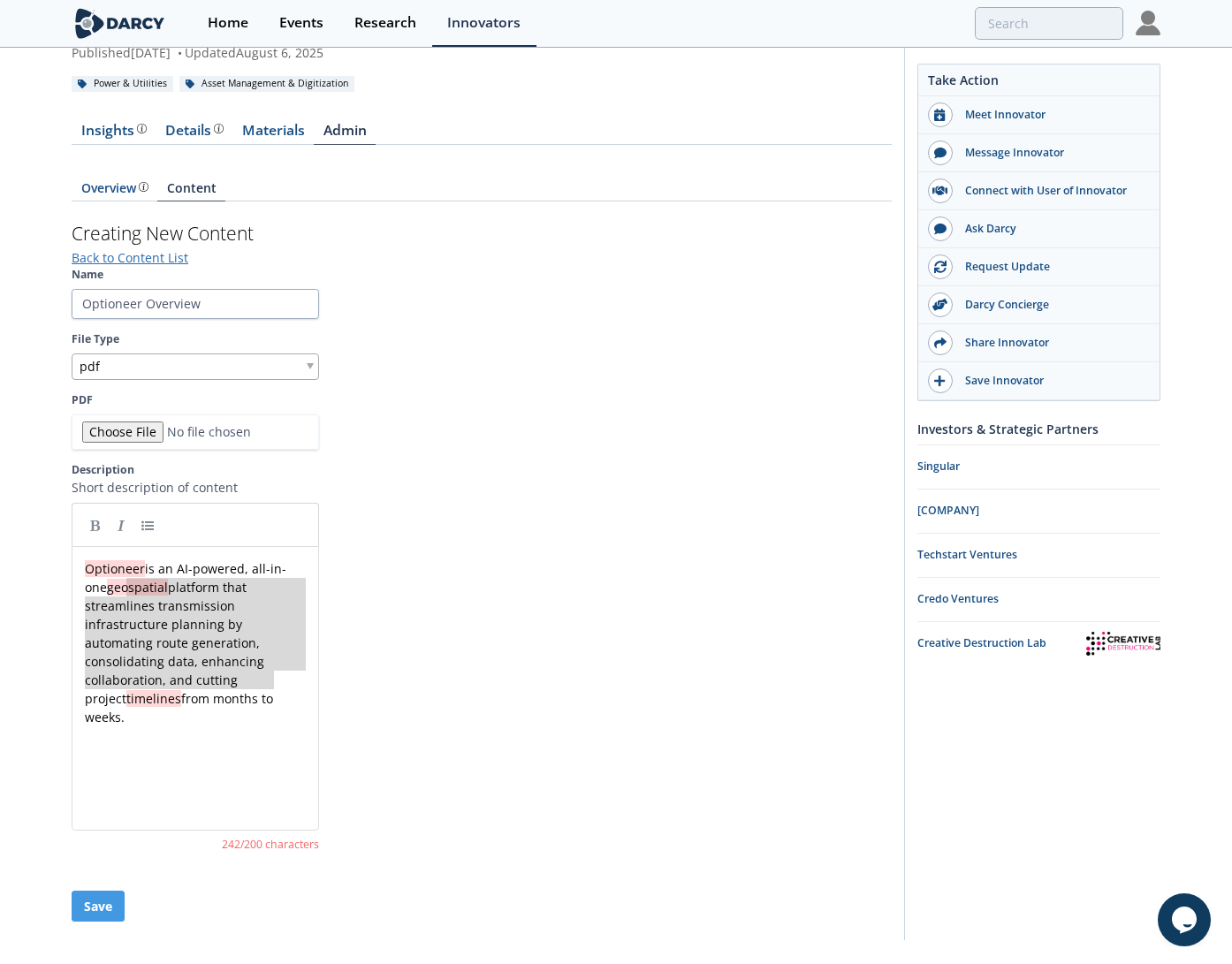 type on "Optioneer is an AI-powered, all-in-one geospatial platform that streamlines transmission infrastructure planning by automating route generation, consolidating data, enhancing collaboration, and cutting project timelines from months to weeks." 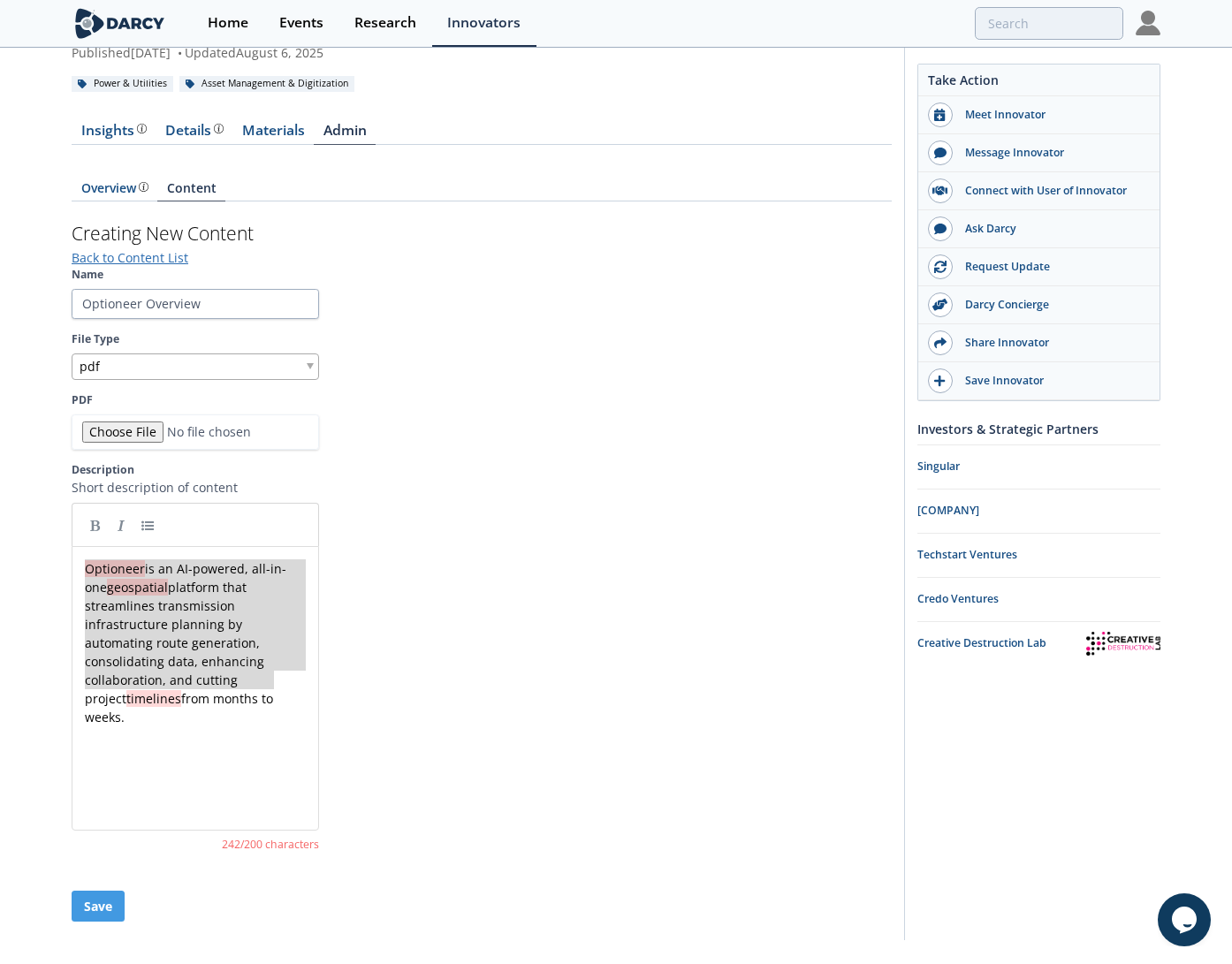 drag, startPoint x: 279, startPoint y: 677, endPoint x: 76, endPoint y: 554, distance: 237.35627 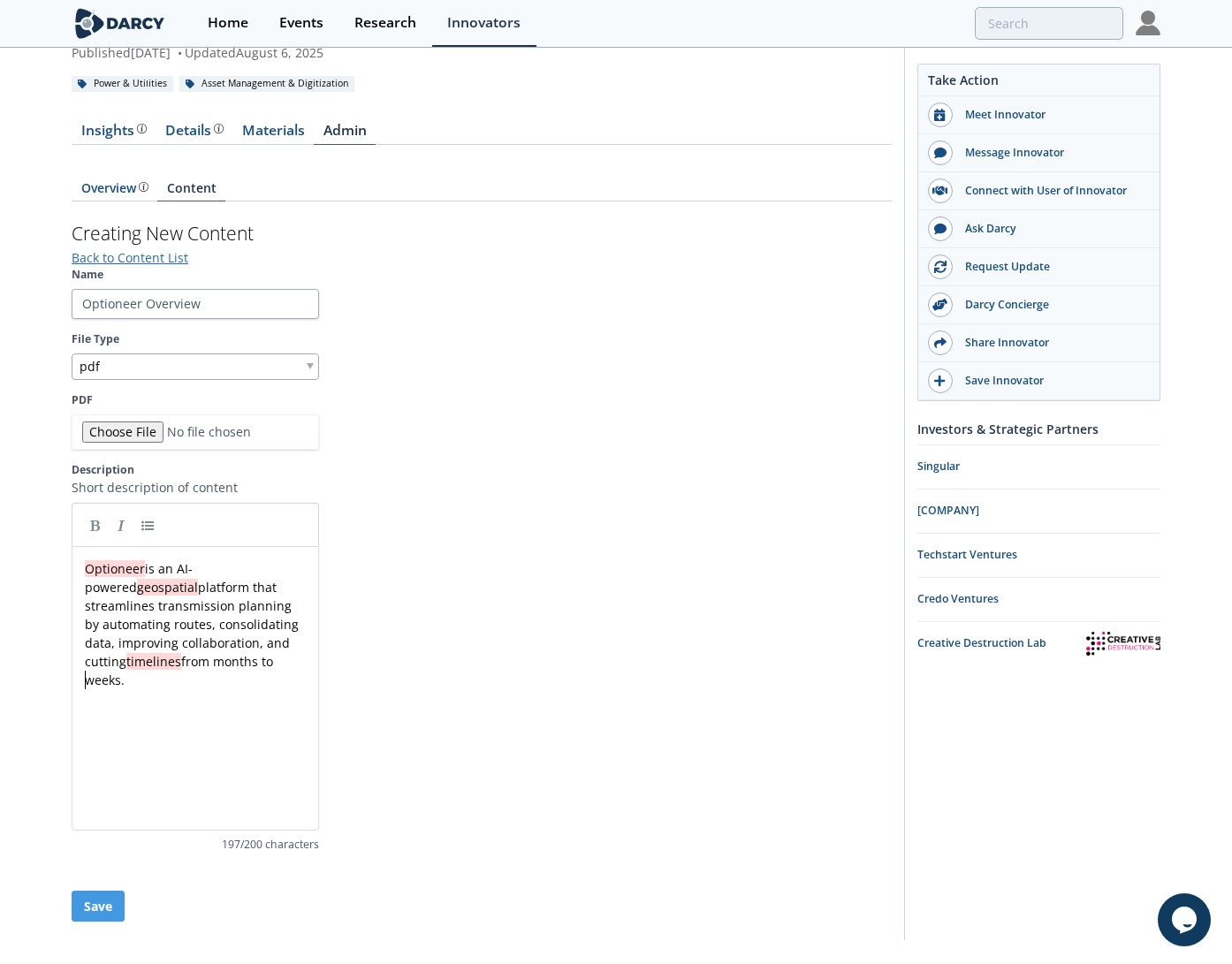 click on "x   Optioneer  is an AI-powered  geospatial  platform that streamlines transmission planning by automating routes, consolidating data, improving collaboration, and cutting  timelines  from months to weeks. ​" at bounding box center (209, 702) 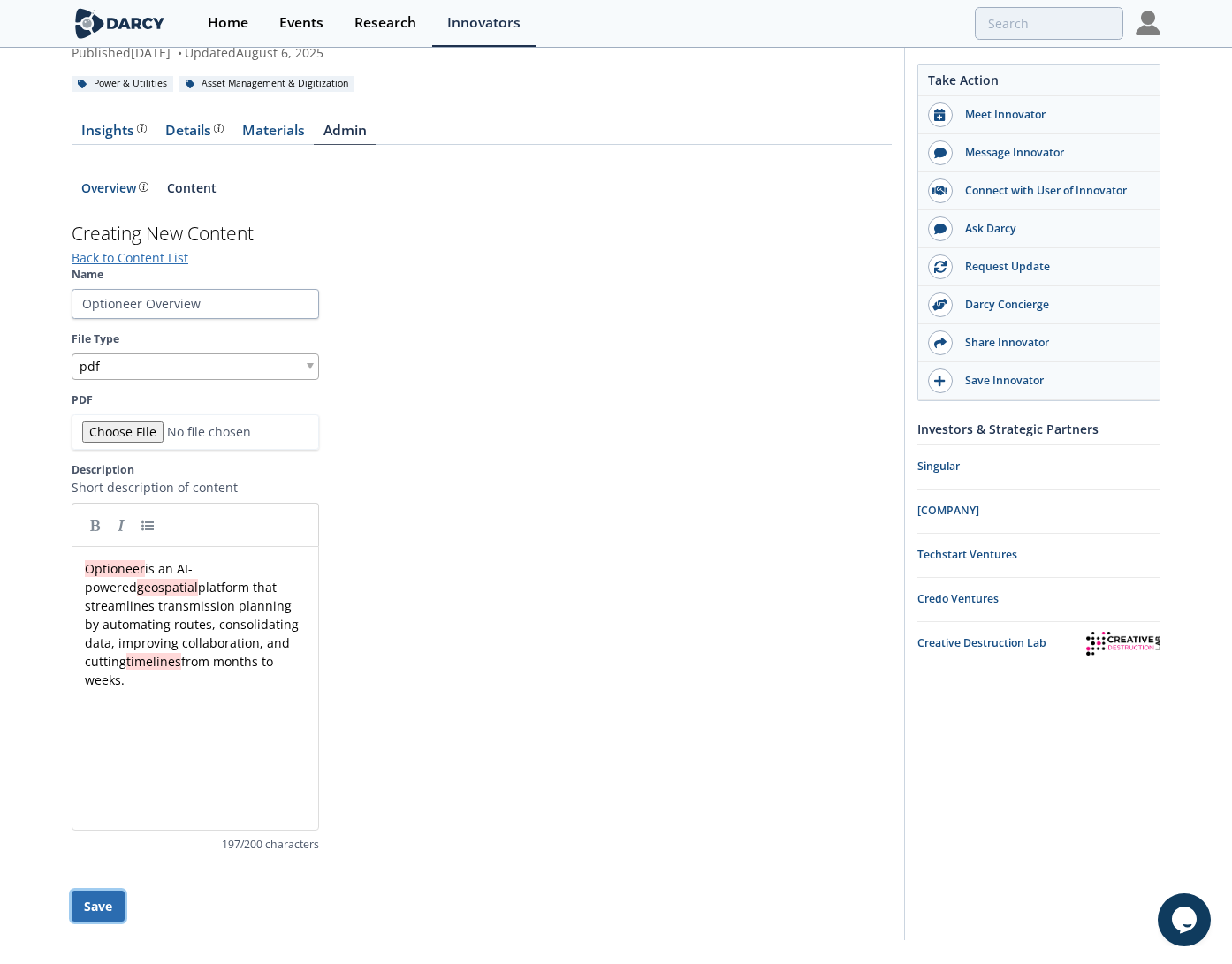 click on "Save" at bounding box center [98, 906] 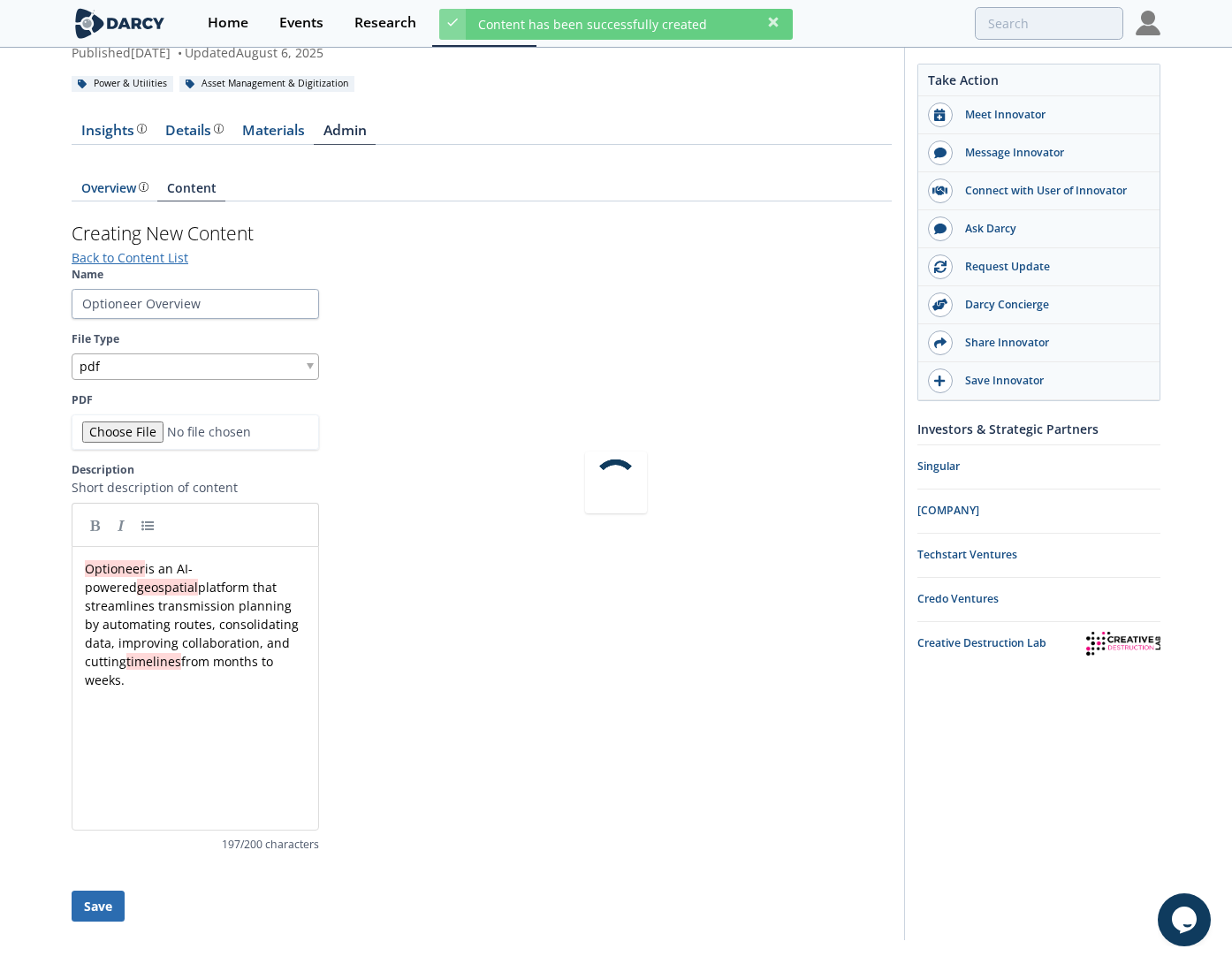 scroll, scrollTop: 0, scrollLeft: 0, axis: both 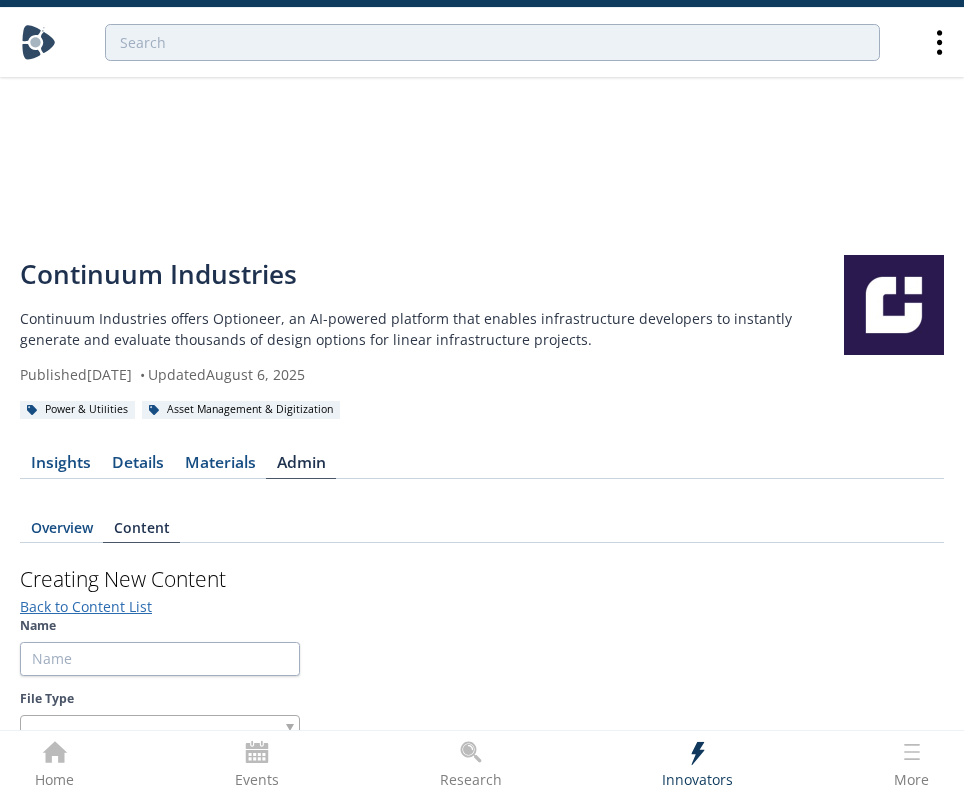 click at bounding box center (38, 42) 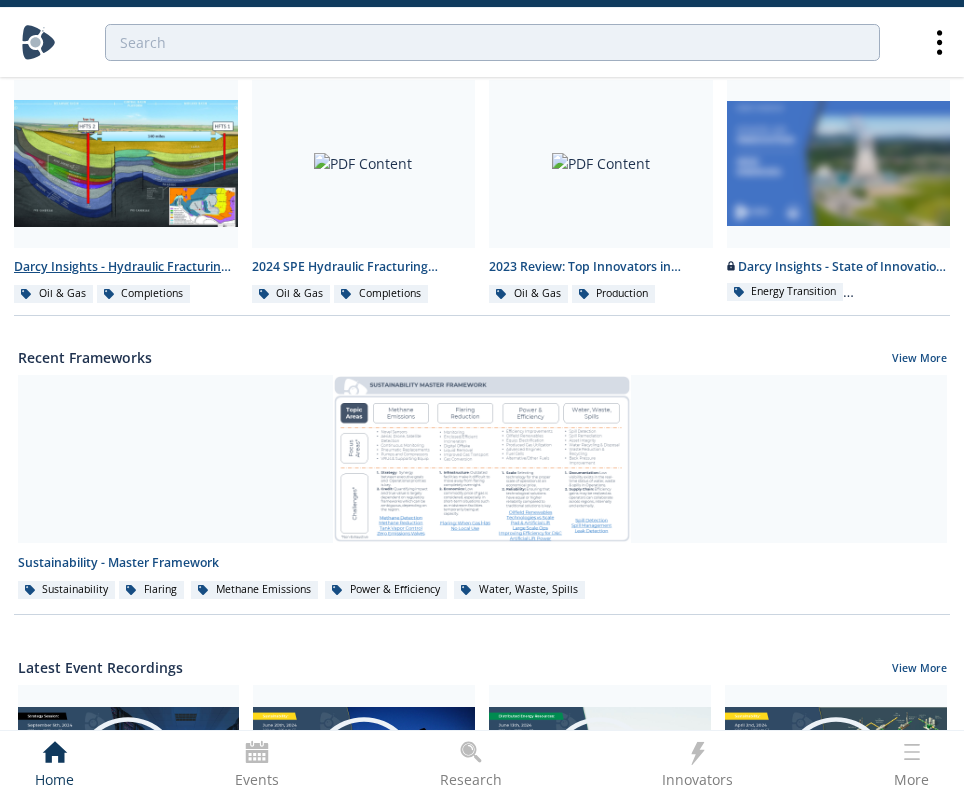scroll, scrollTop: 579, scrollLeft: 0, axis: vertical 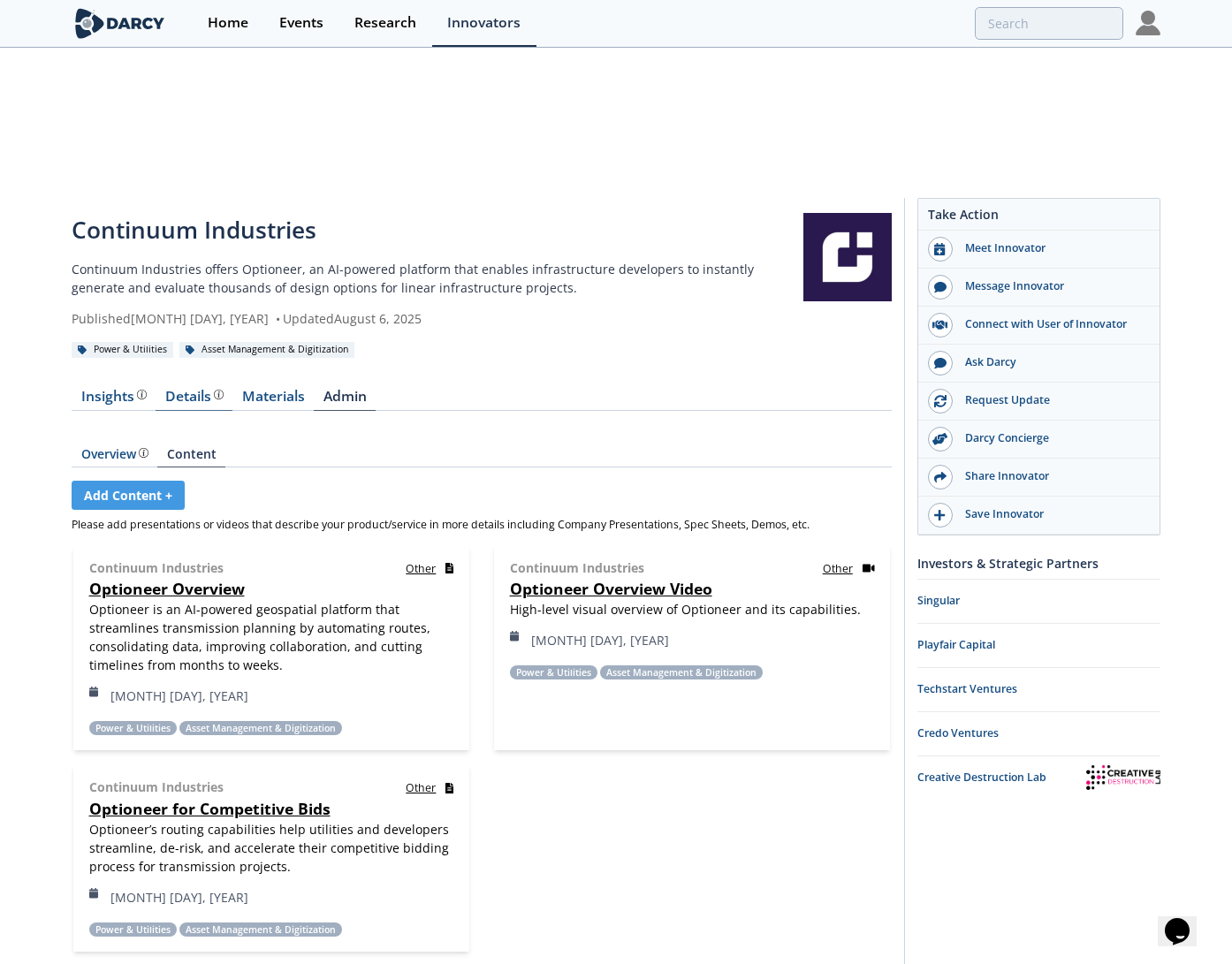 click on "Details" at bounding box center (194, 397) 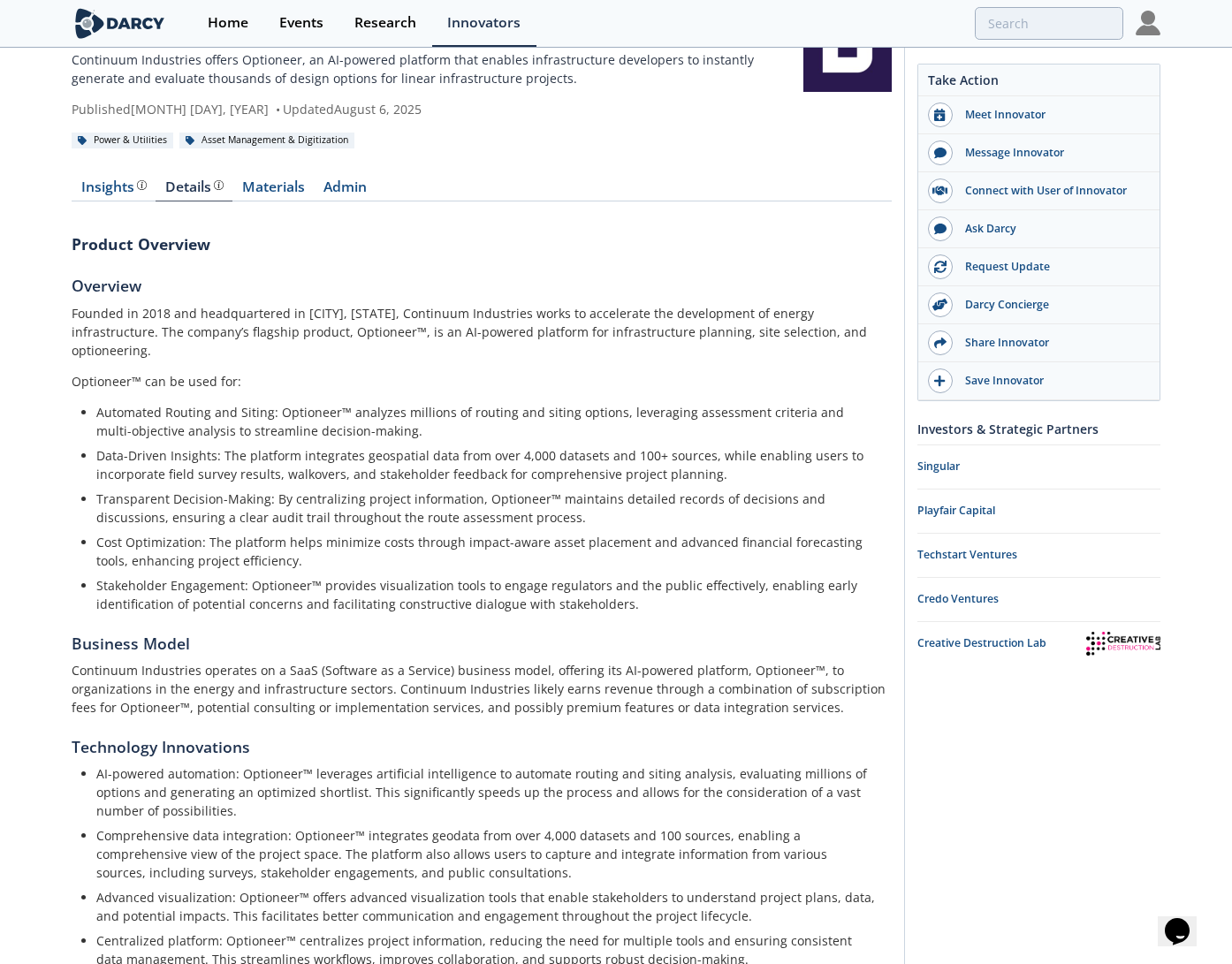 scroll, scrollTop: 209, scrollLeft: 0, axis: vertical 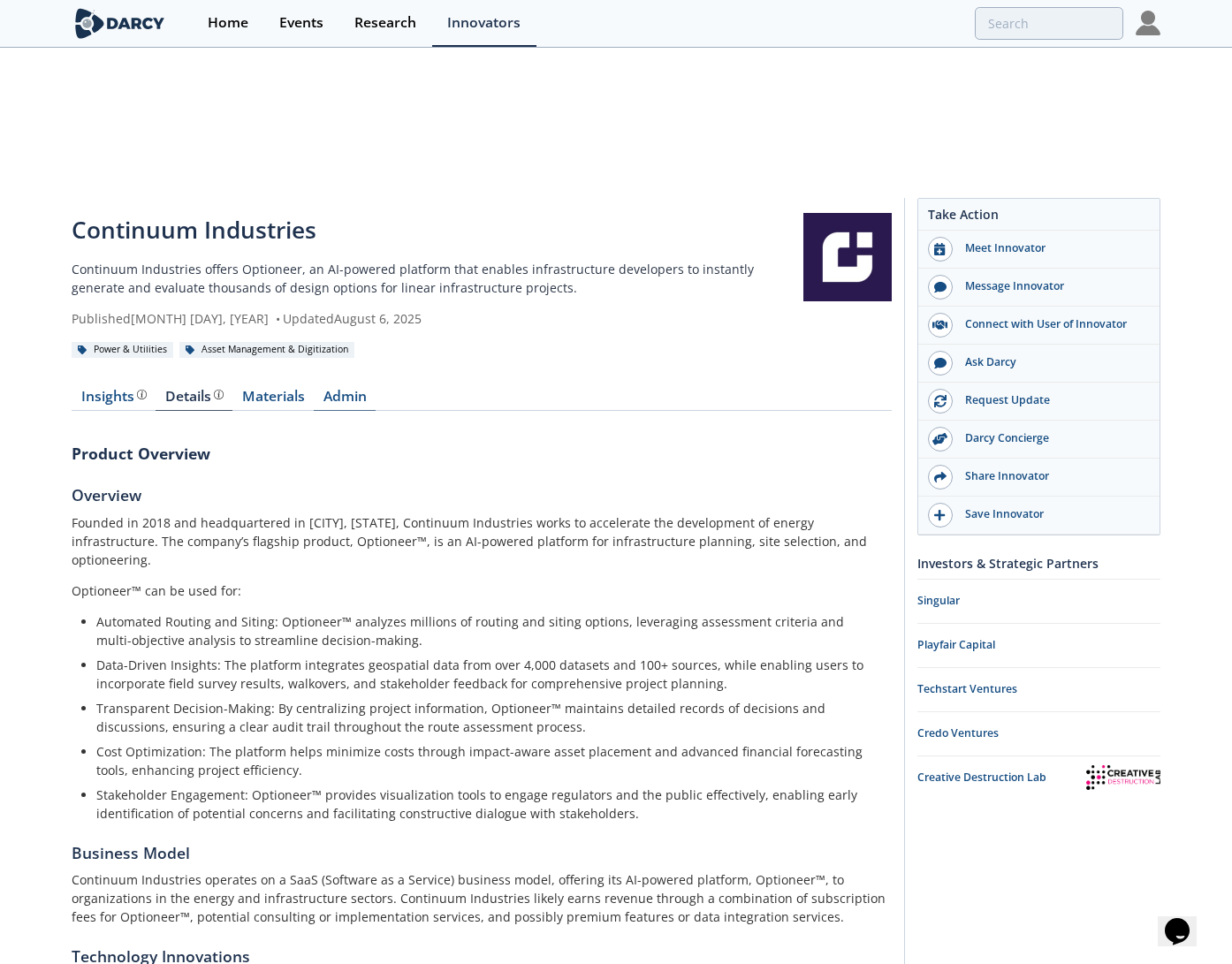 click on "Admin" at bounding box center (345, 400) 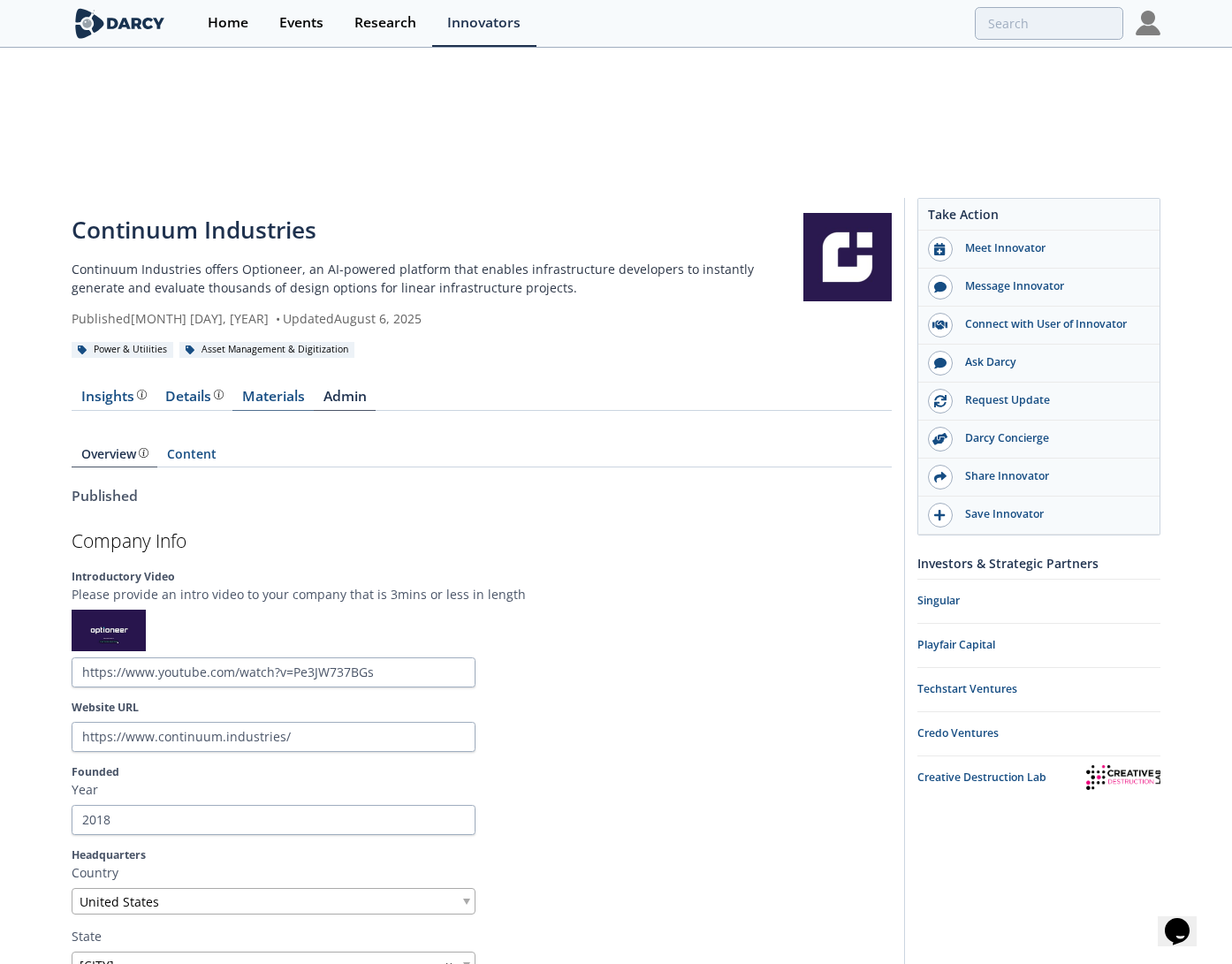 click on "Materials" at bounding box center (273, 400) 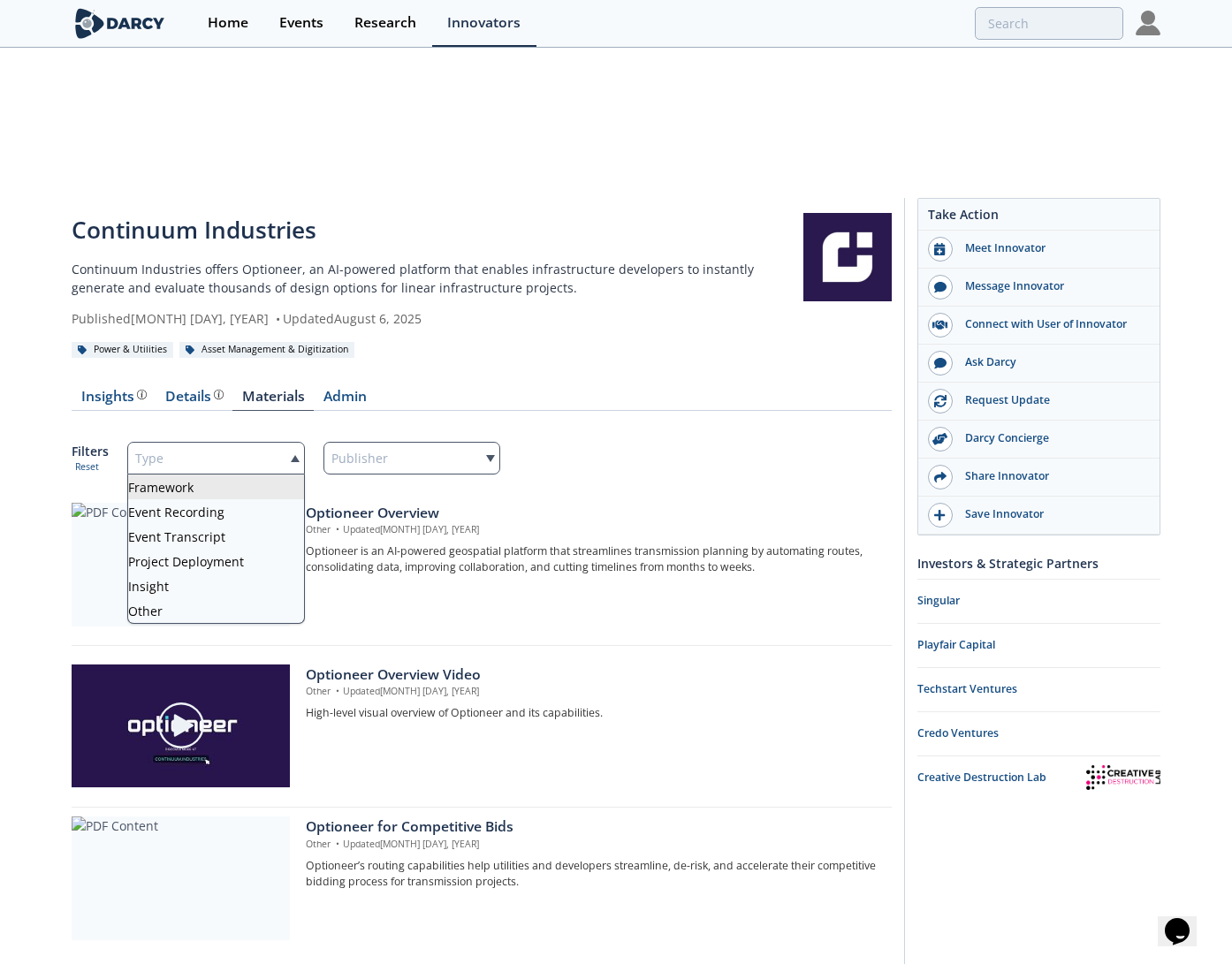 click on "Type" at bounding box center [216, 458] 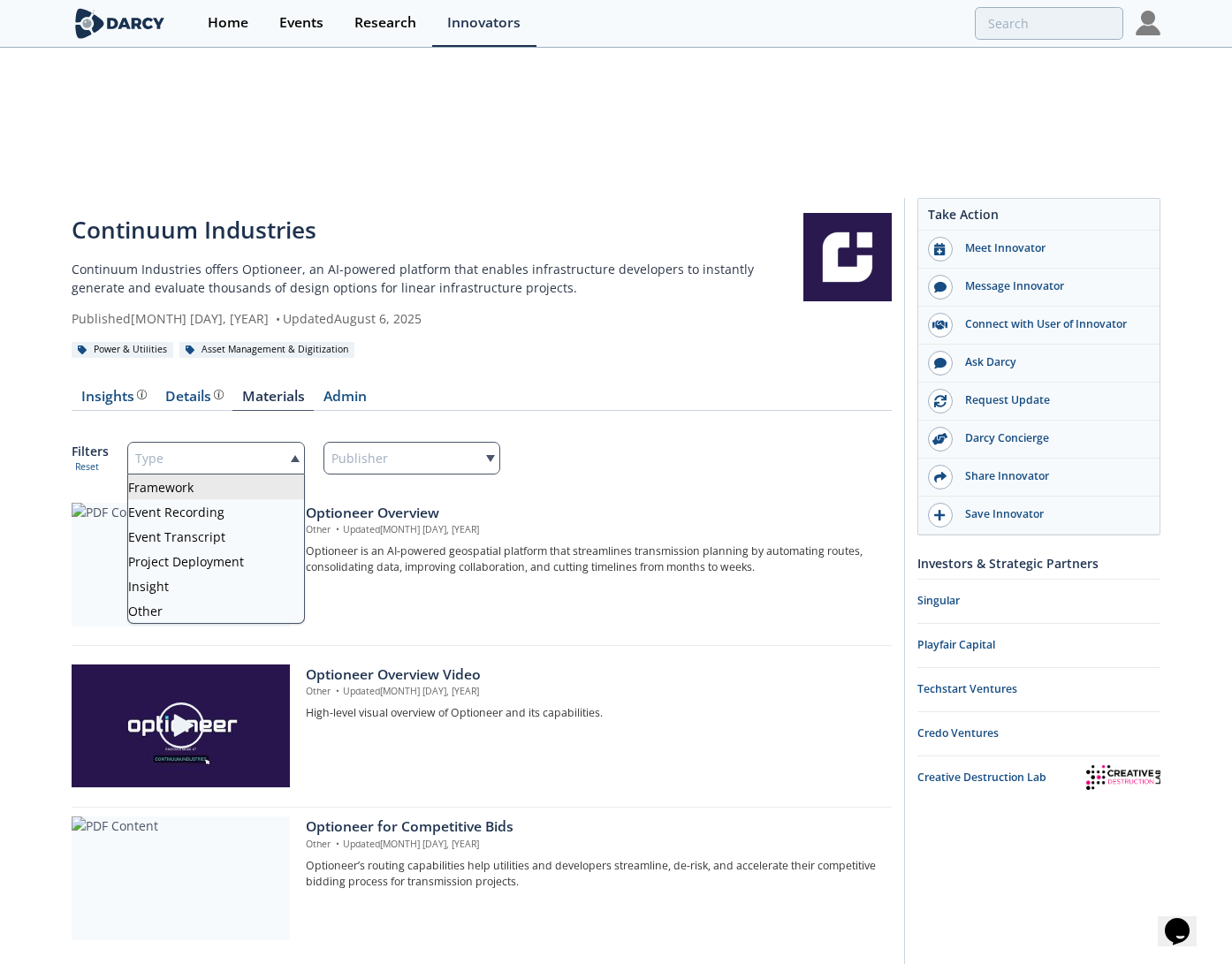 click on "Type" at bounding box center (216, 458) 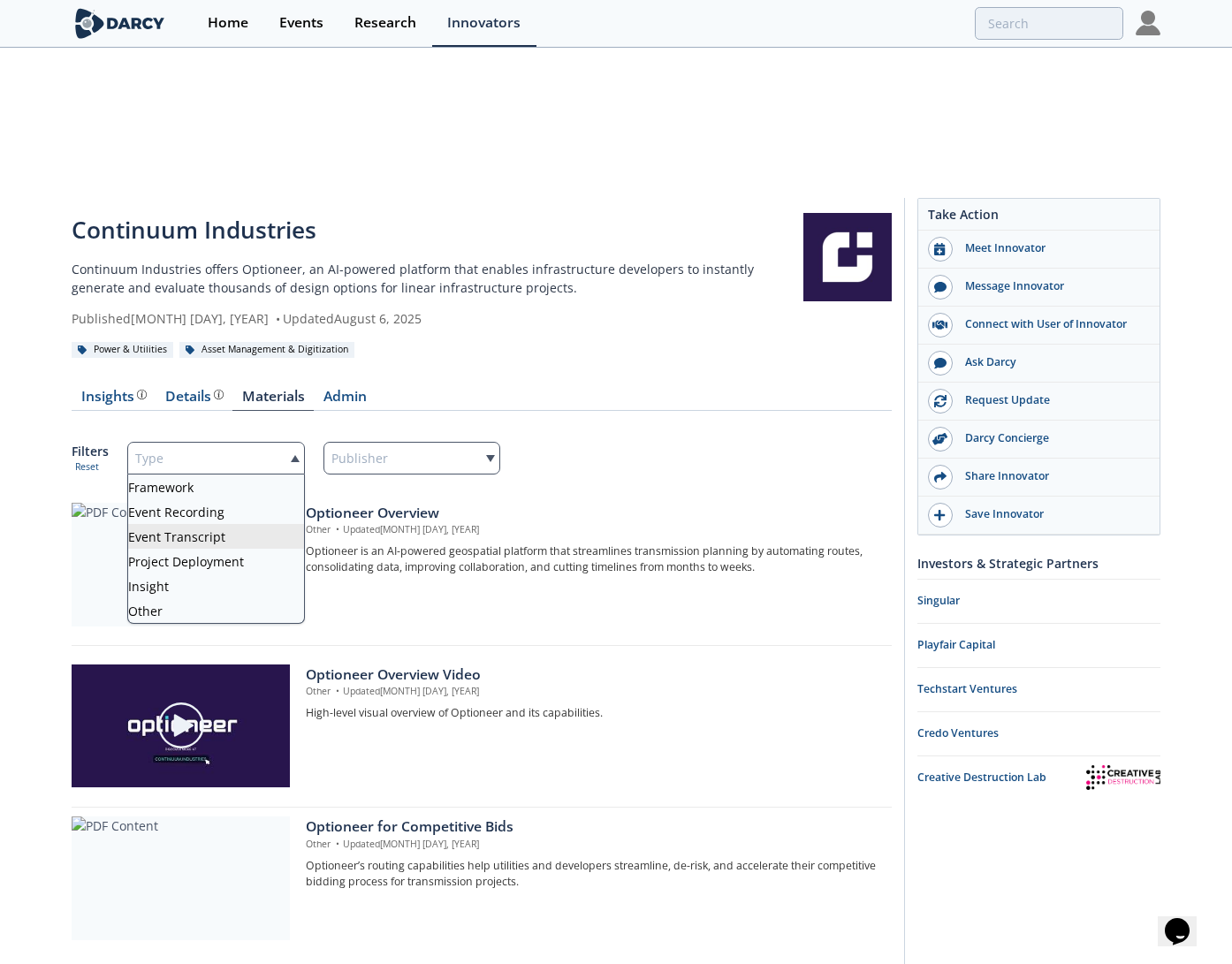 click on "Type
Framework
Event Recording
Event Transcript
Project Deployment
Insight
Other
Publisher" at bounding box center [509, 458] 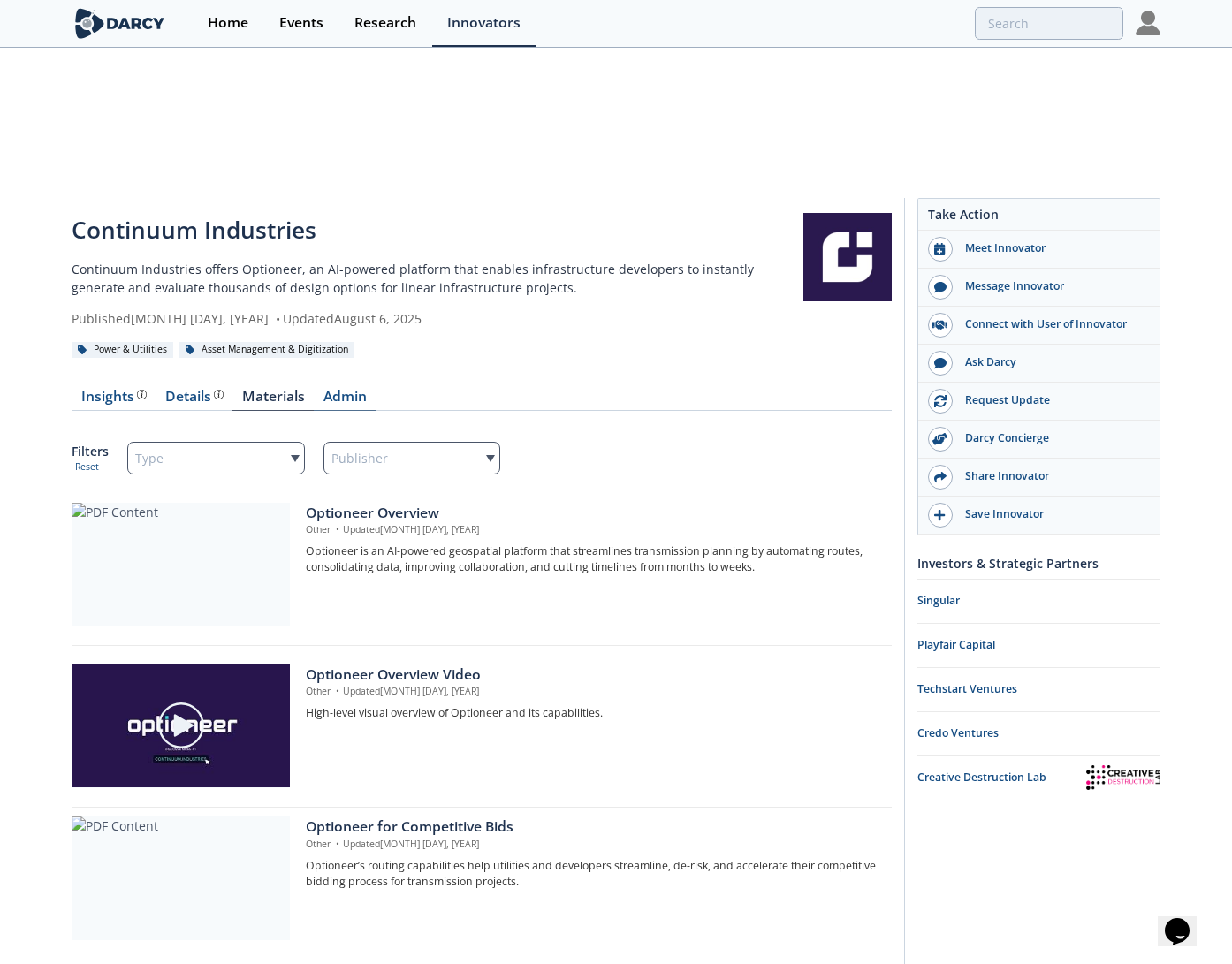 click on "Admin" at bounding box center [345, 400] 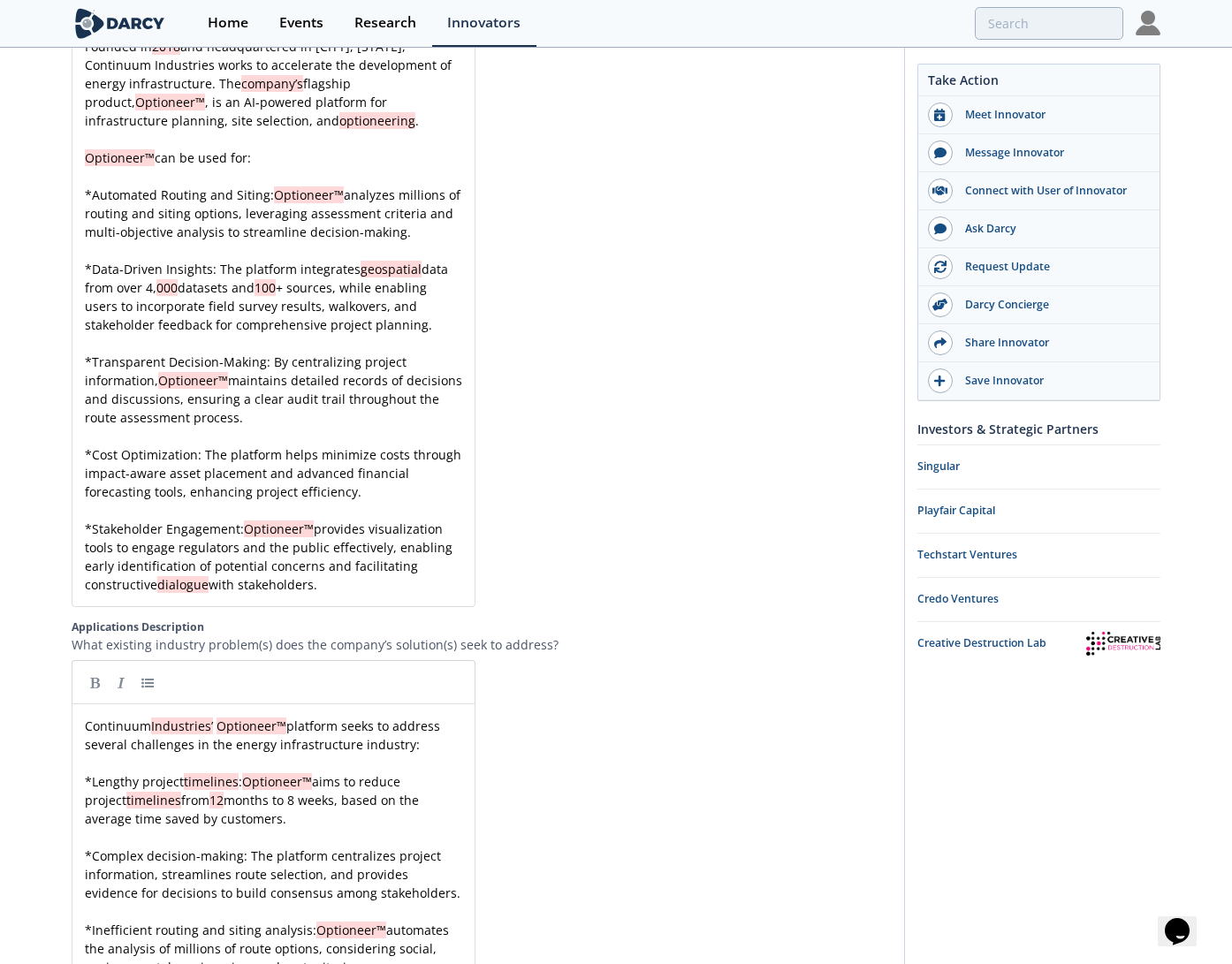 scroll, scrollTop: 2645, scrollLeft: 0, axis: vertical 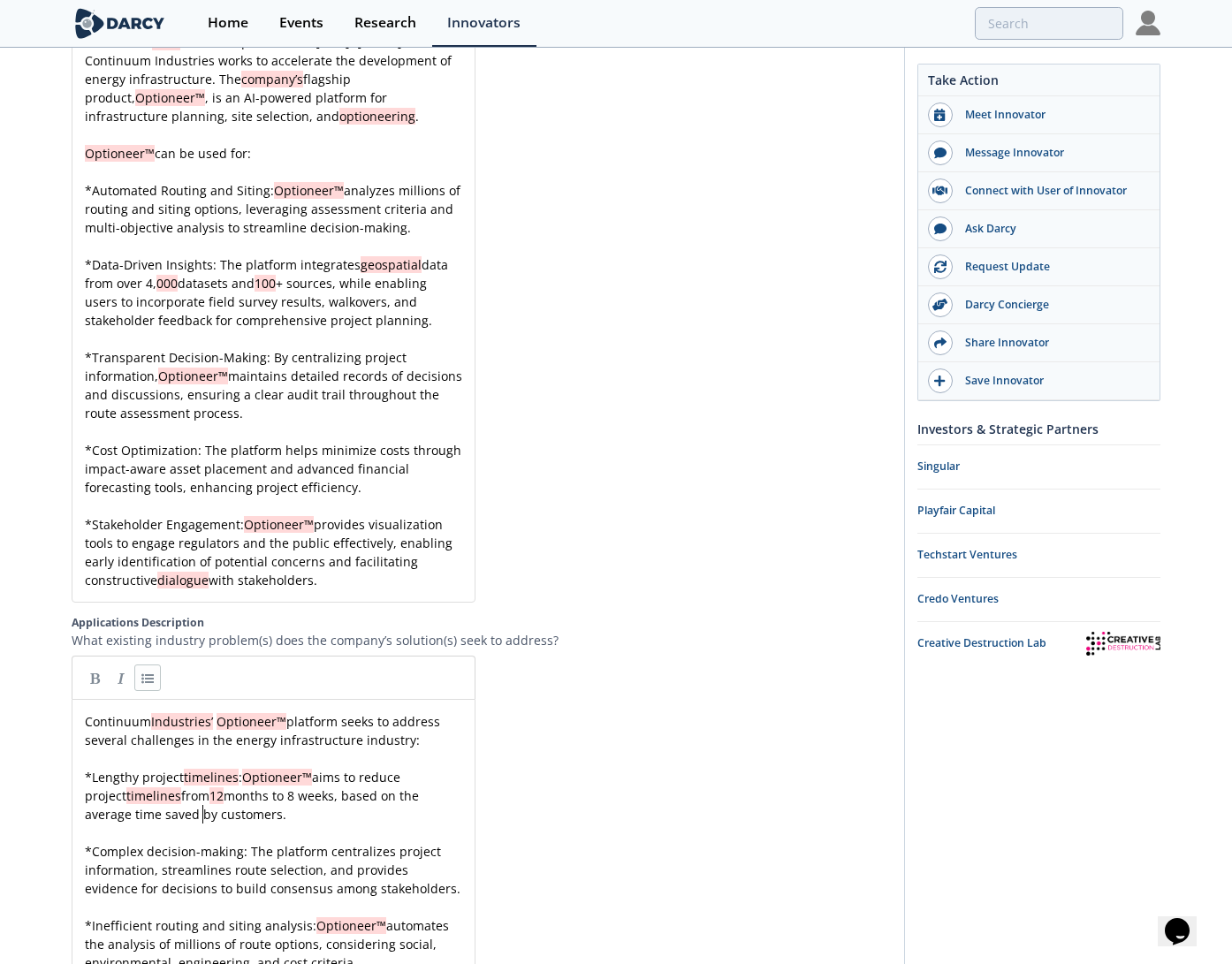 click on "*  Lengthy project  timelines :  Optioneer™  aims to reduce project  timelines  from  12  months to 8 weeks, based on the average time saved by customers." at bounding box center [273, 795] 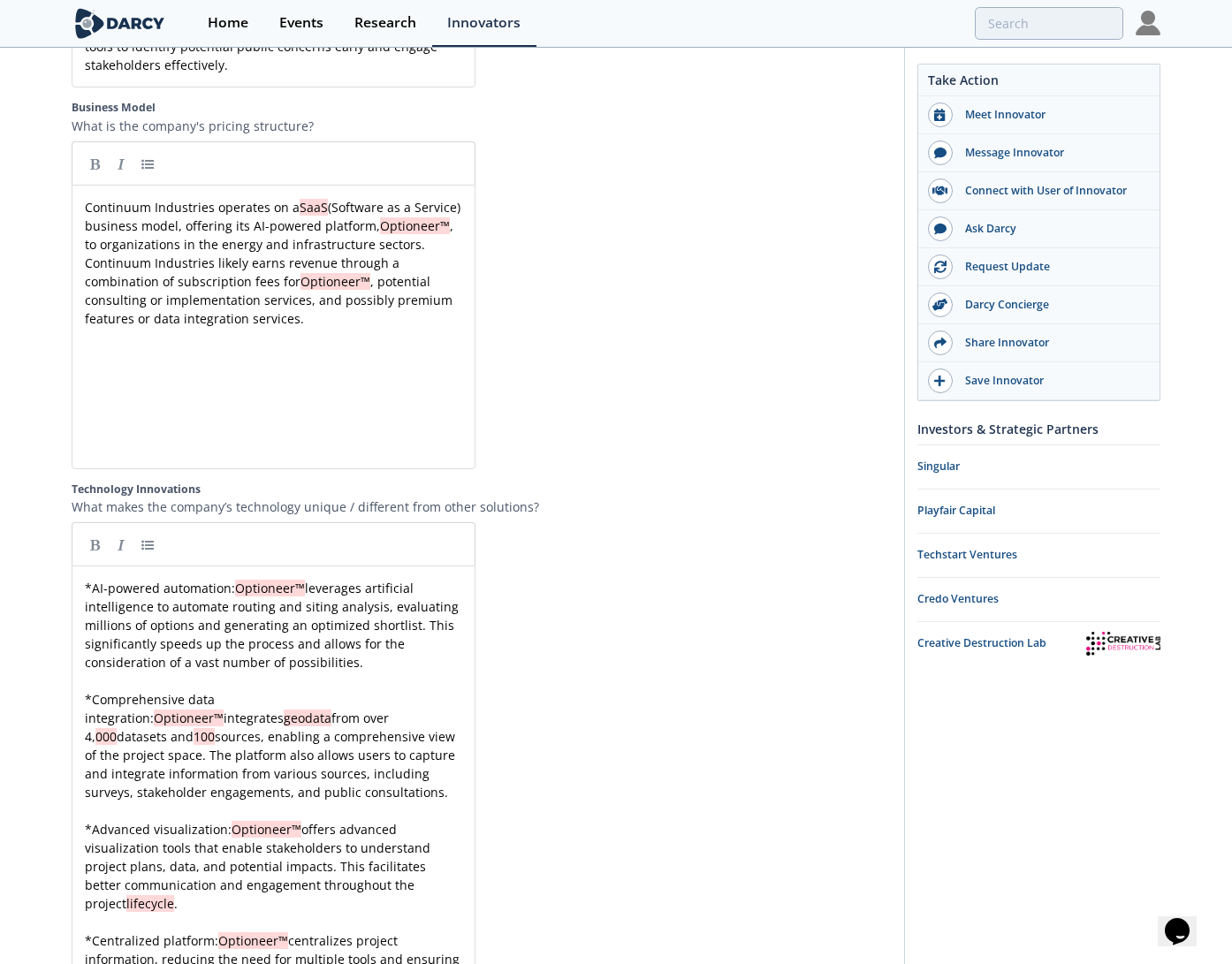 scroll, scrollTop: 3616, scrollLeft: 0, axis: vertical 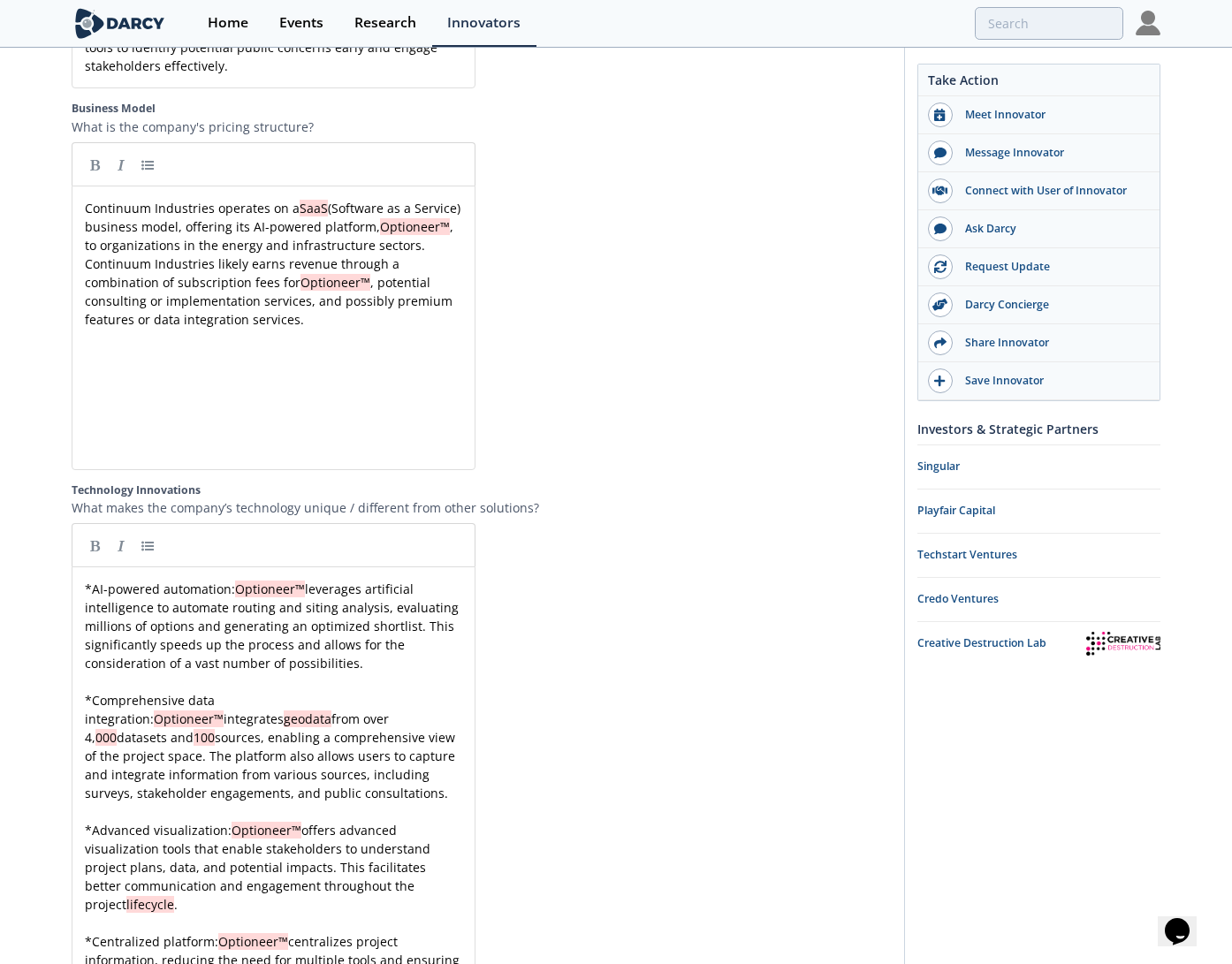 click on "from over 4," at bounding box center [239, 728] 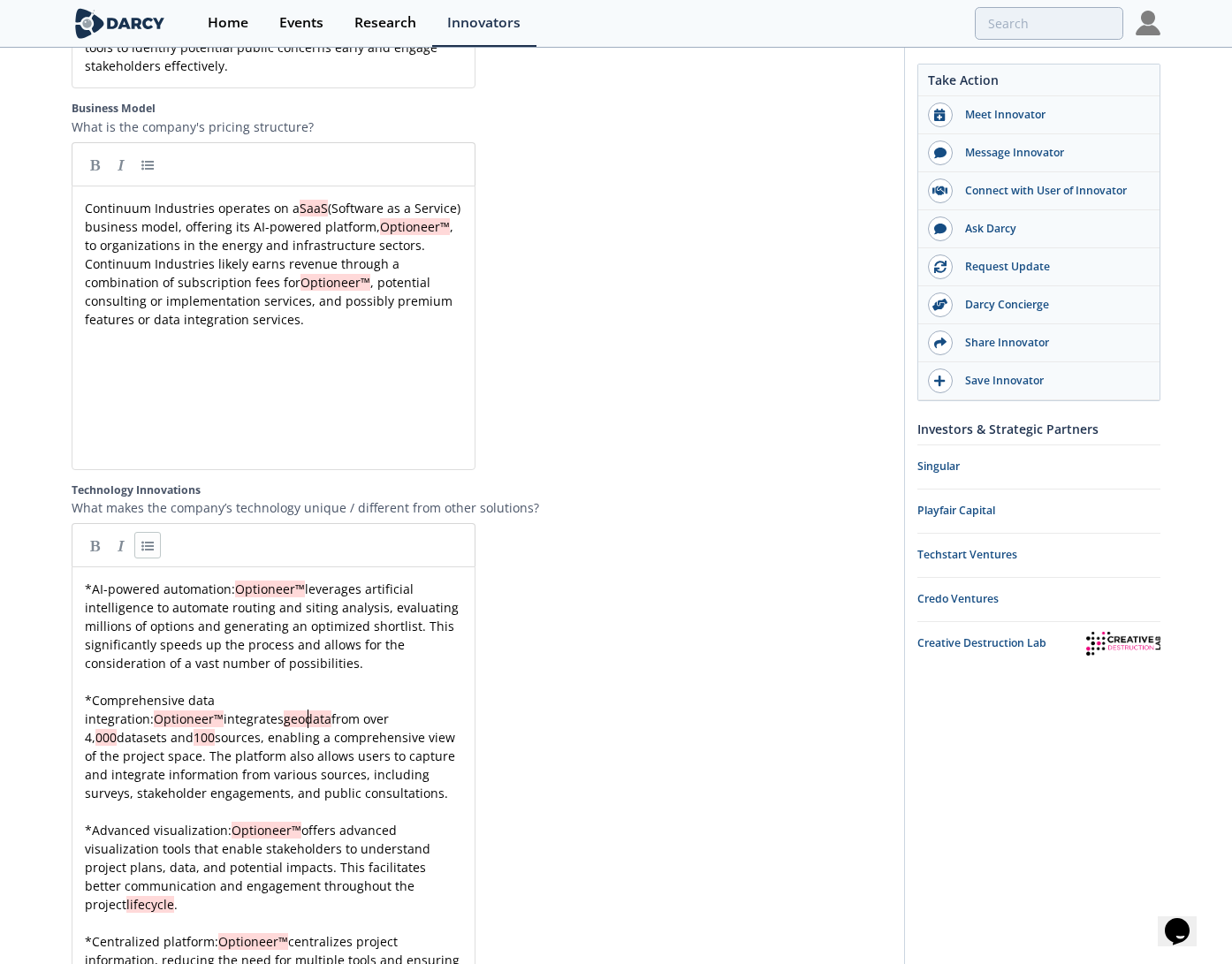click on "*  AI-powered automation:  Optioneer™  leverages artificial intelligence to automate routing and siting analysis, evaluating millions of options and generating an optimized shortlist. This significantly speeds up the process and allows for the consideration of a vast number of possibilities. ​ *  Comprehensive data integration:  Optioneer™  integrates  geodata  from over 4, 000  datasets and  100  sources, enabling a comprehensive view of the project space. The platform also allows users to capture and integrate information from various sources, including surveys, stakeholder engagements, and public consultations. ​ *  Advanced visualization:  Optioneer™  offers advanced visualization tools that enable stakeholders to understand project plans, data, and potential impacts. This facilitates better communication and engagement throughout the project  lifecycle . ​ *  Centralized platform:  Optioneer™ workflows , improves collaboration, and supports robust decision-making." at bounding box center [273, 793] 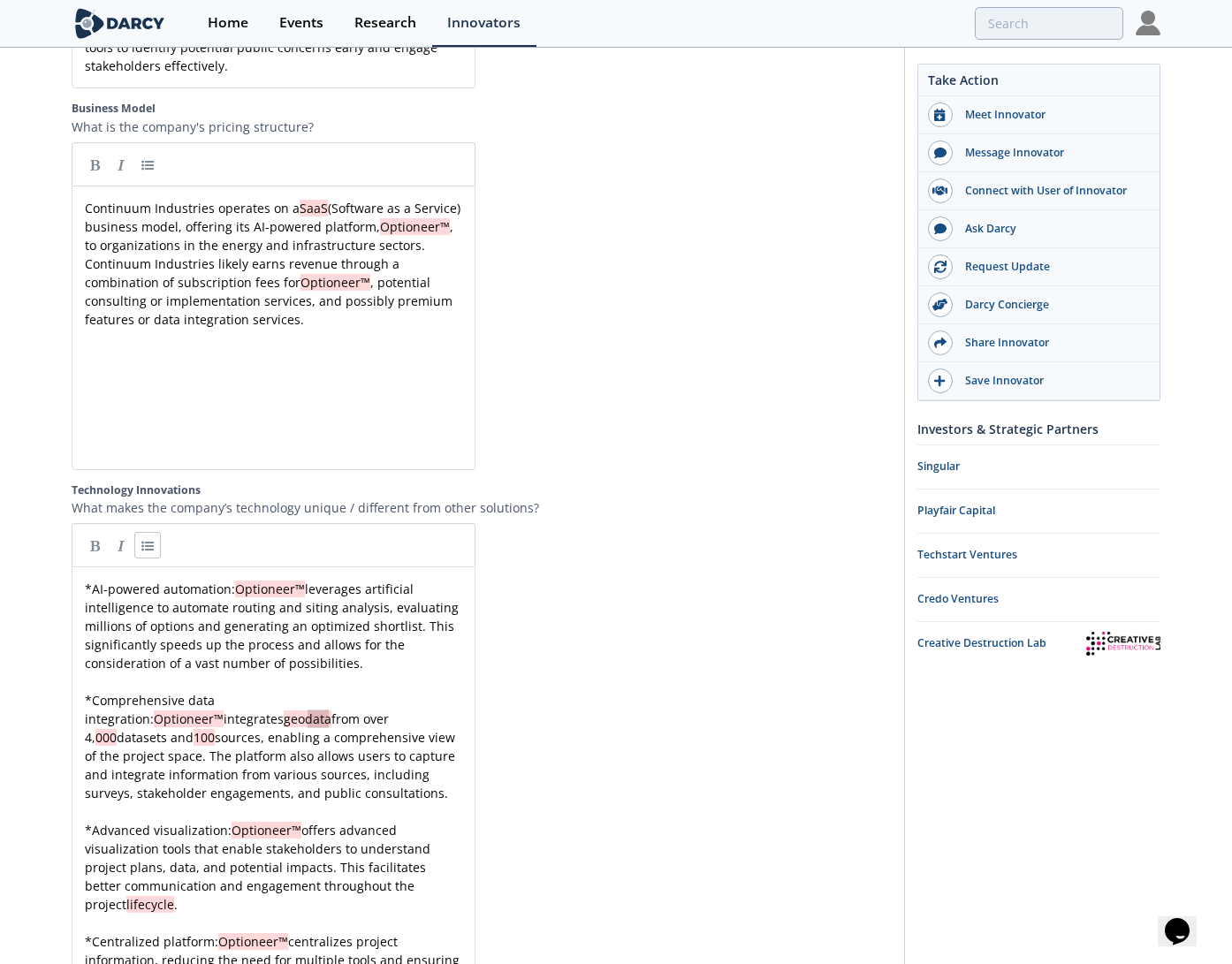 type 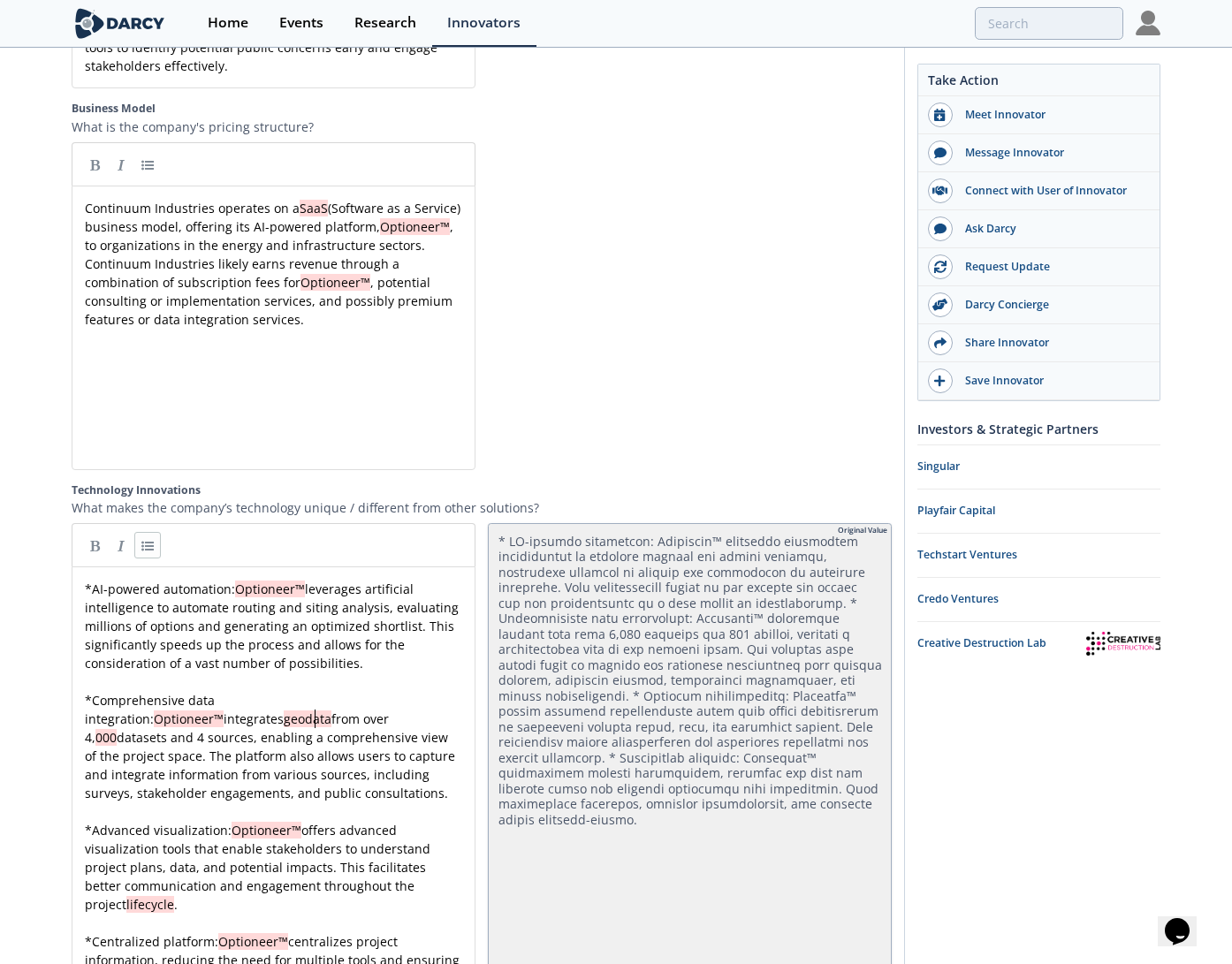 type 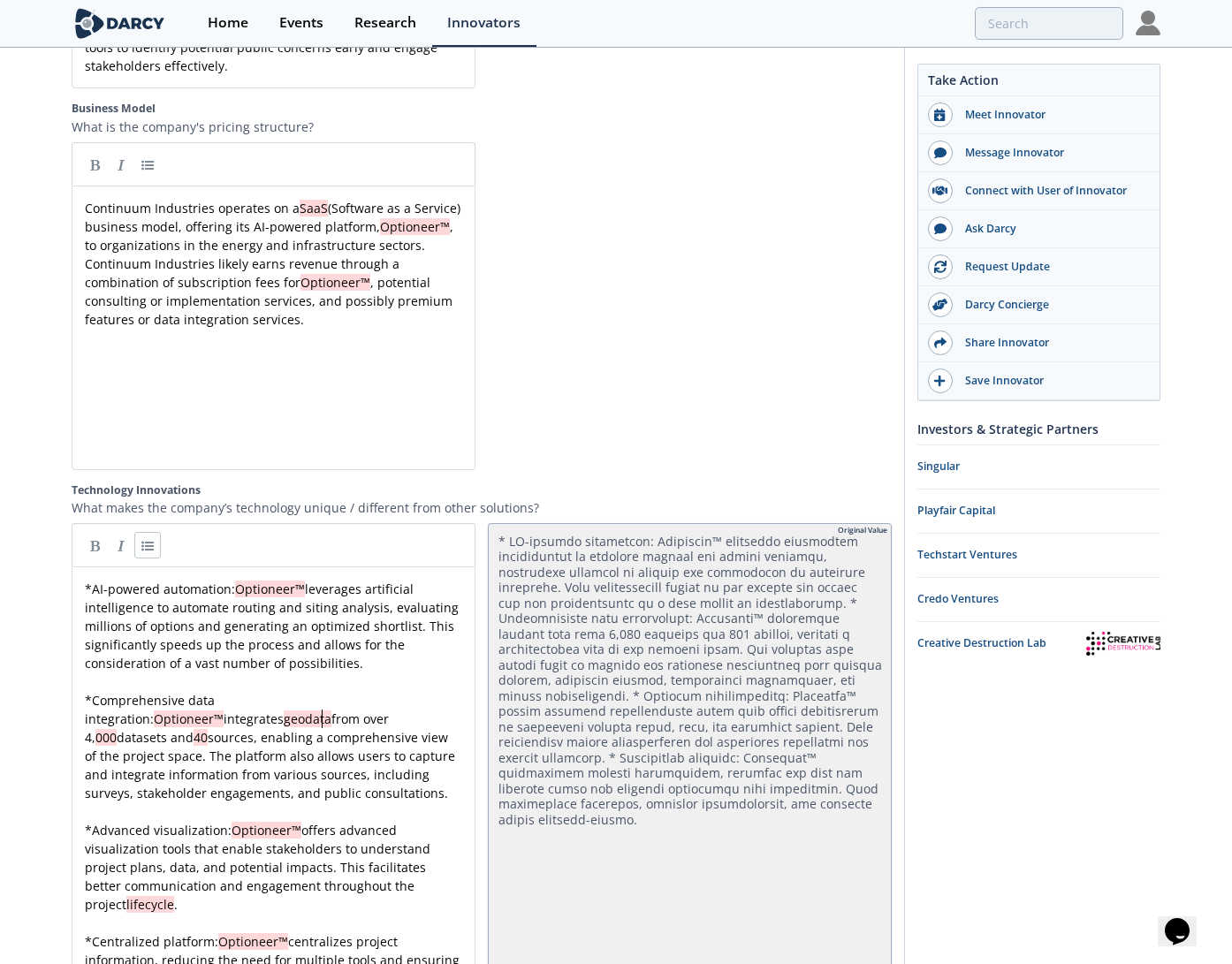 type 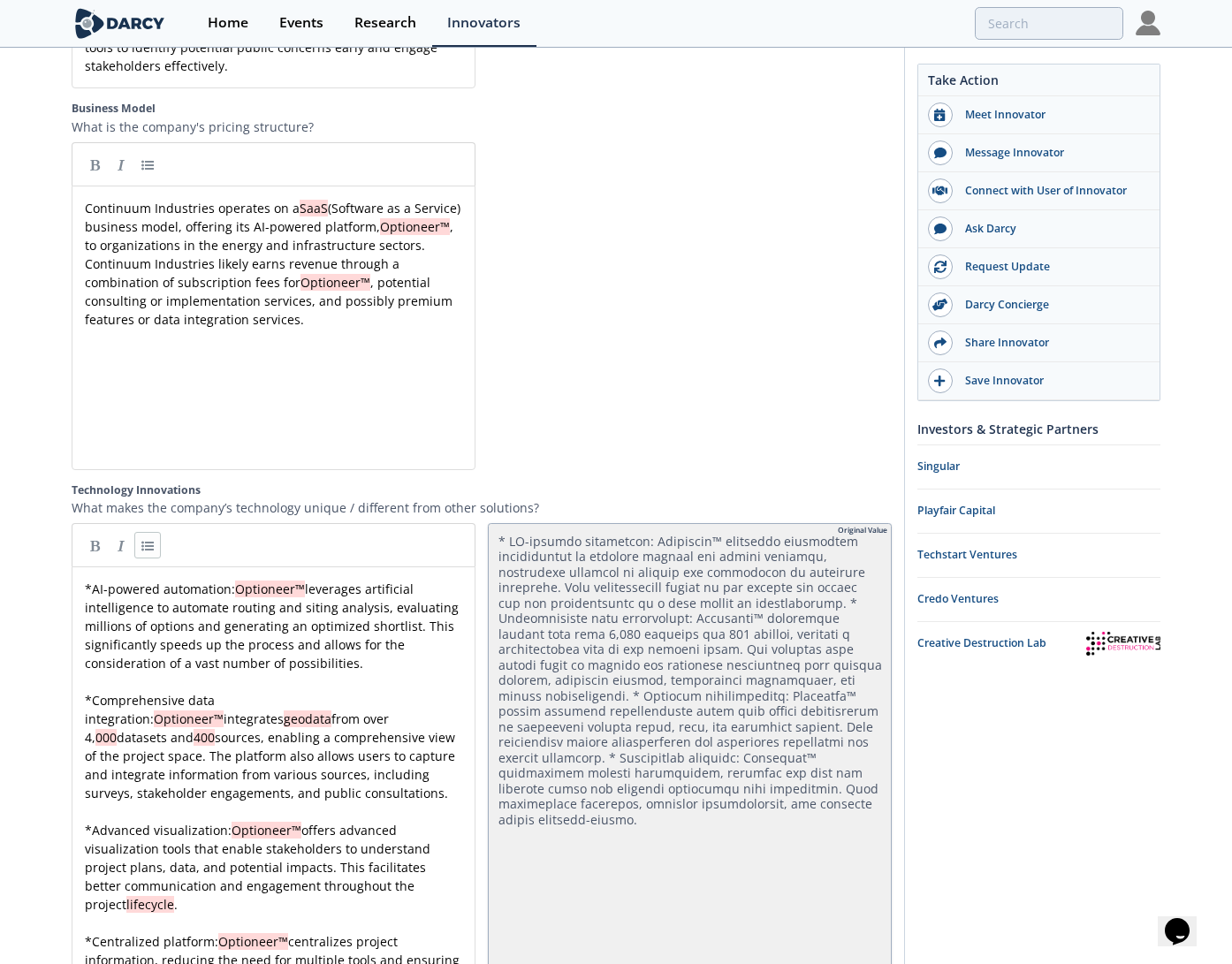 click on "from over 4," at bounding box center (239, 728) 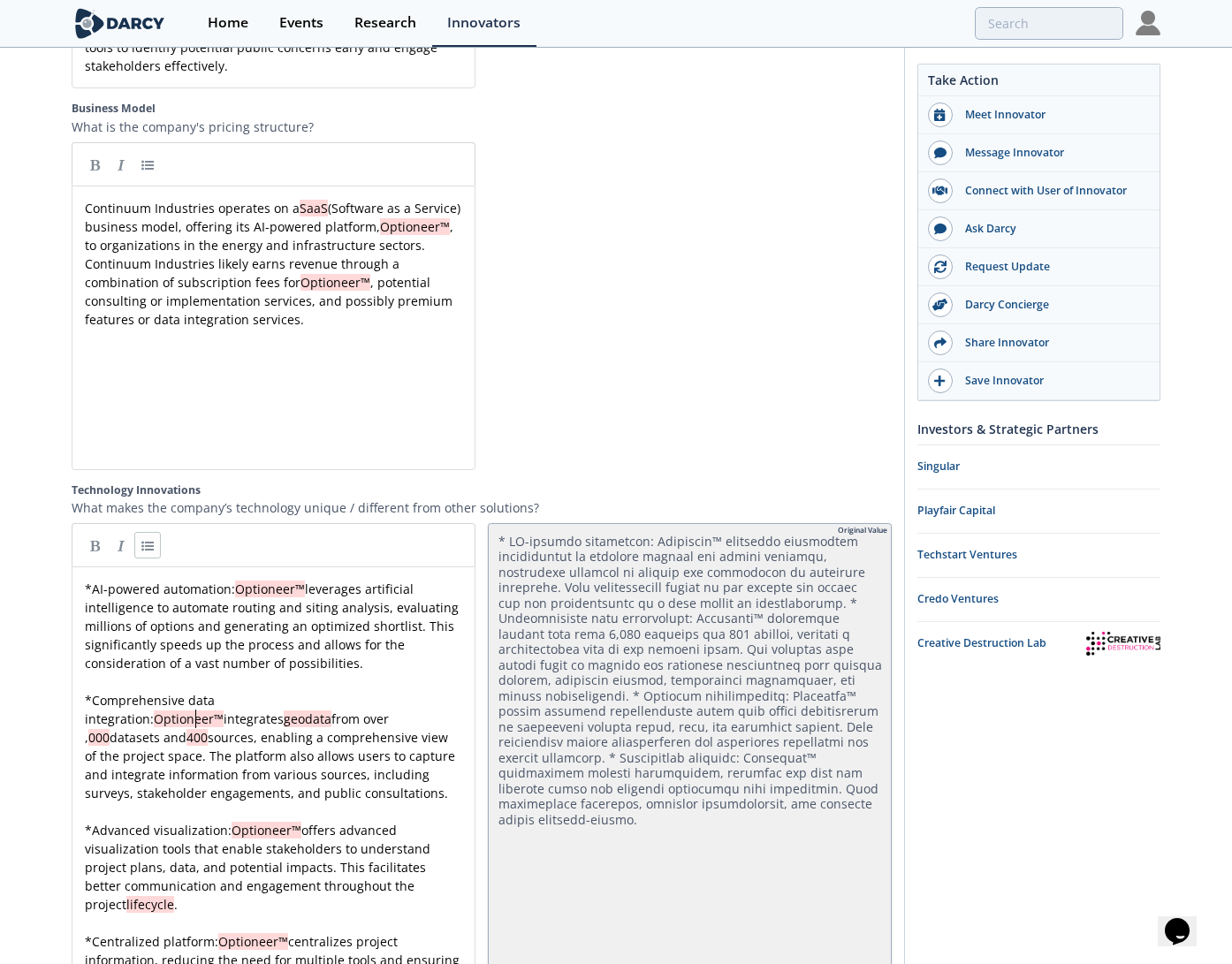 type 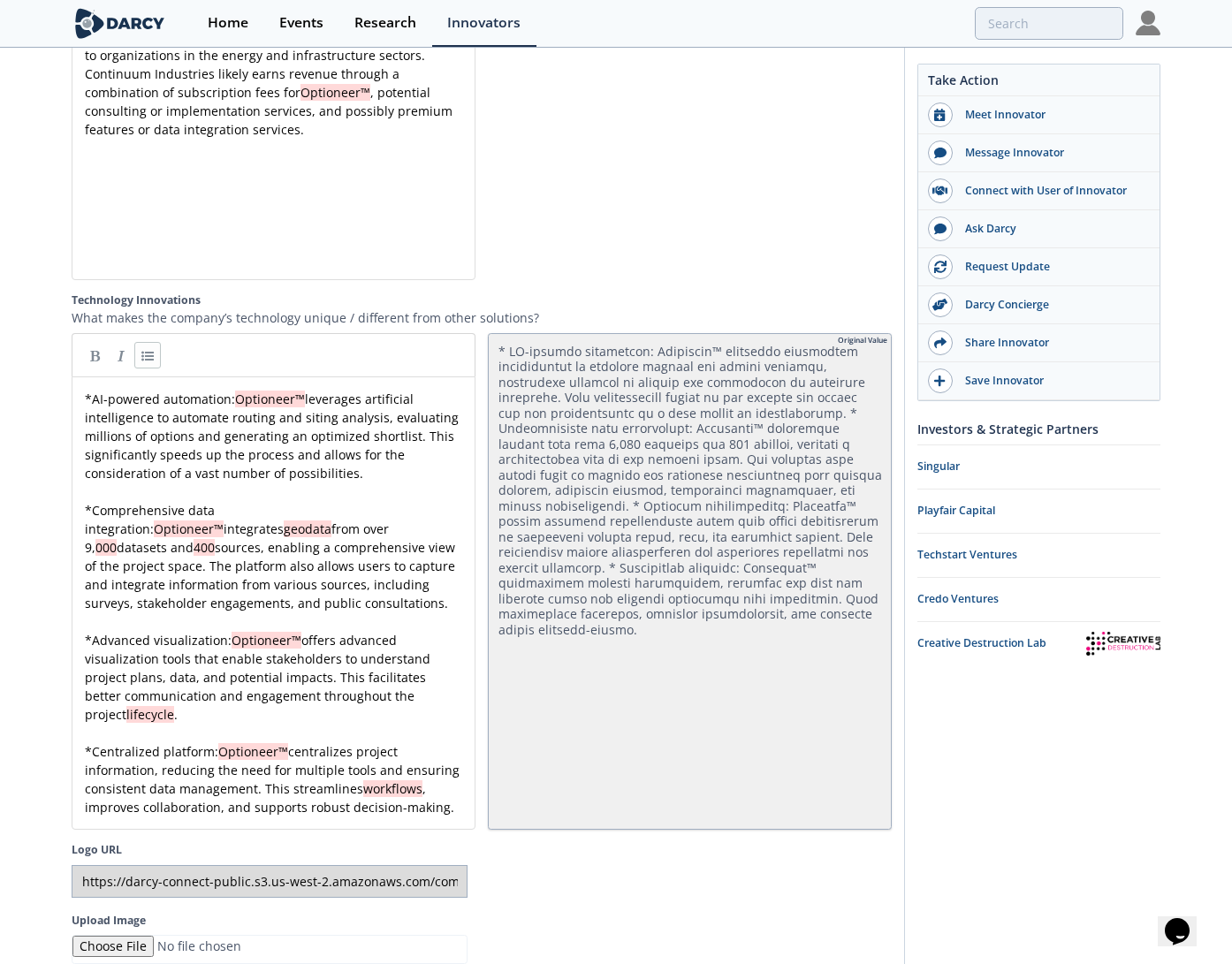 scroll, scrollTop: 3906, scrollLeft: 0, axis: vertical 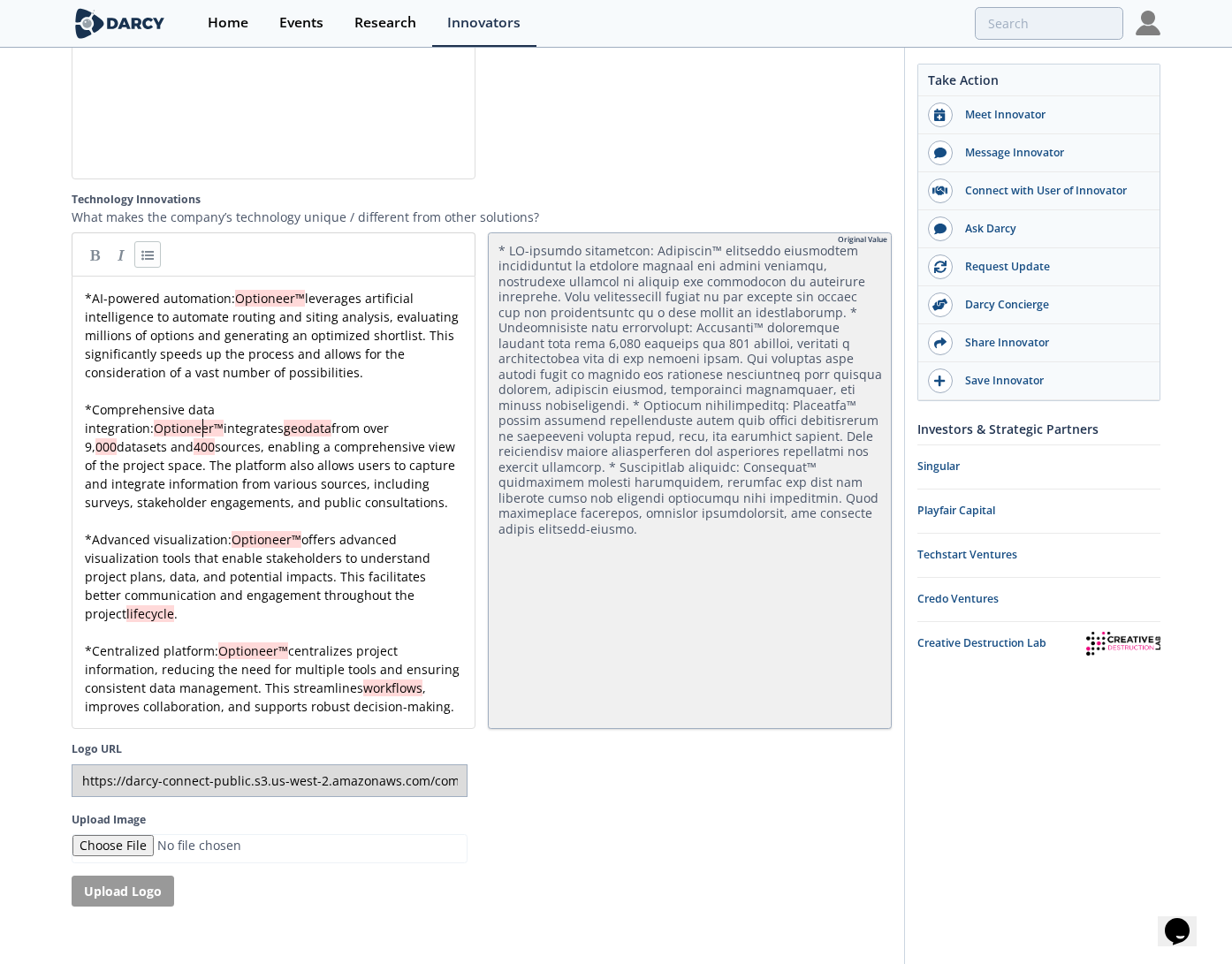 type 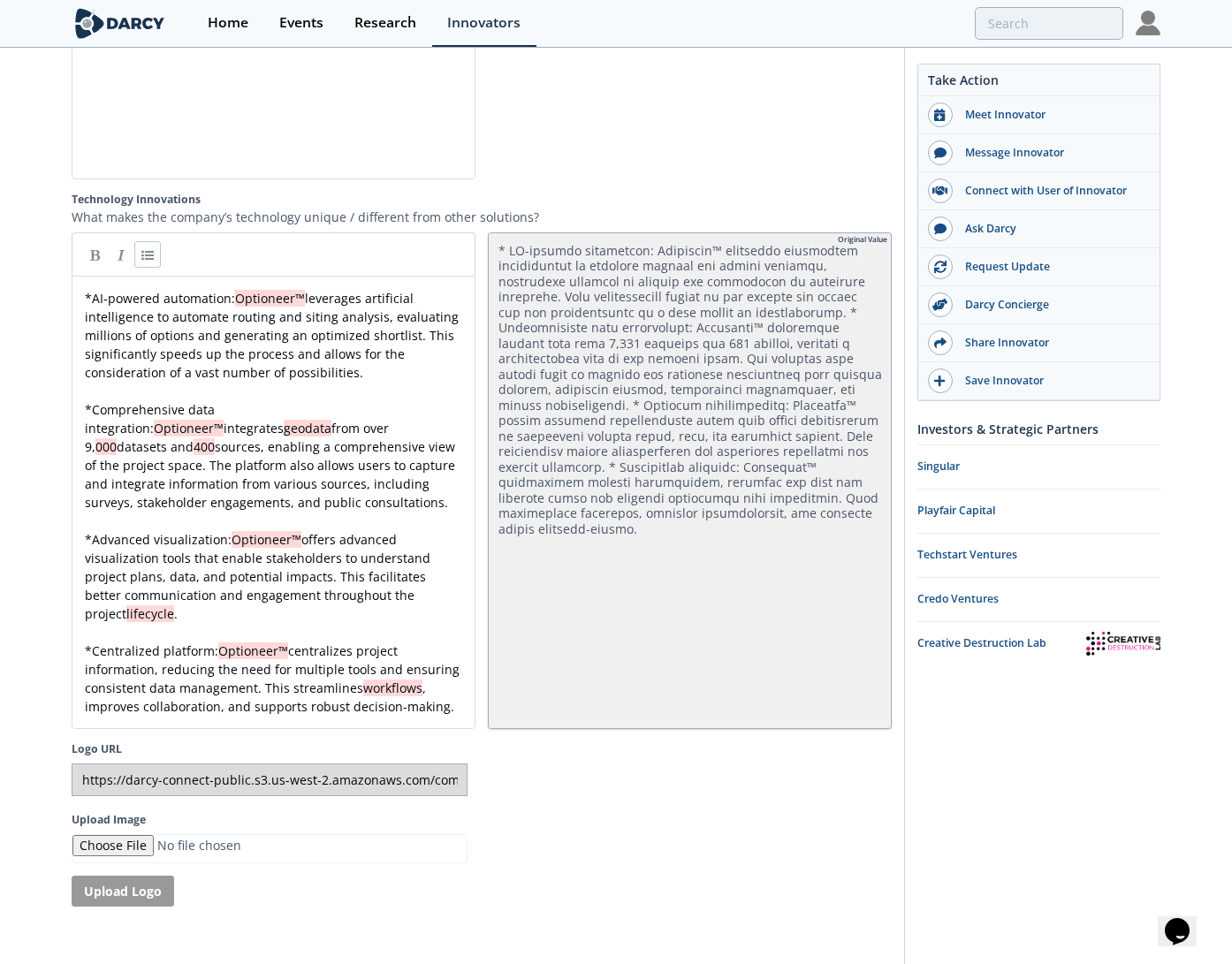 type 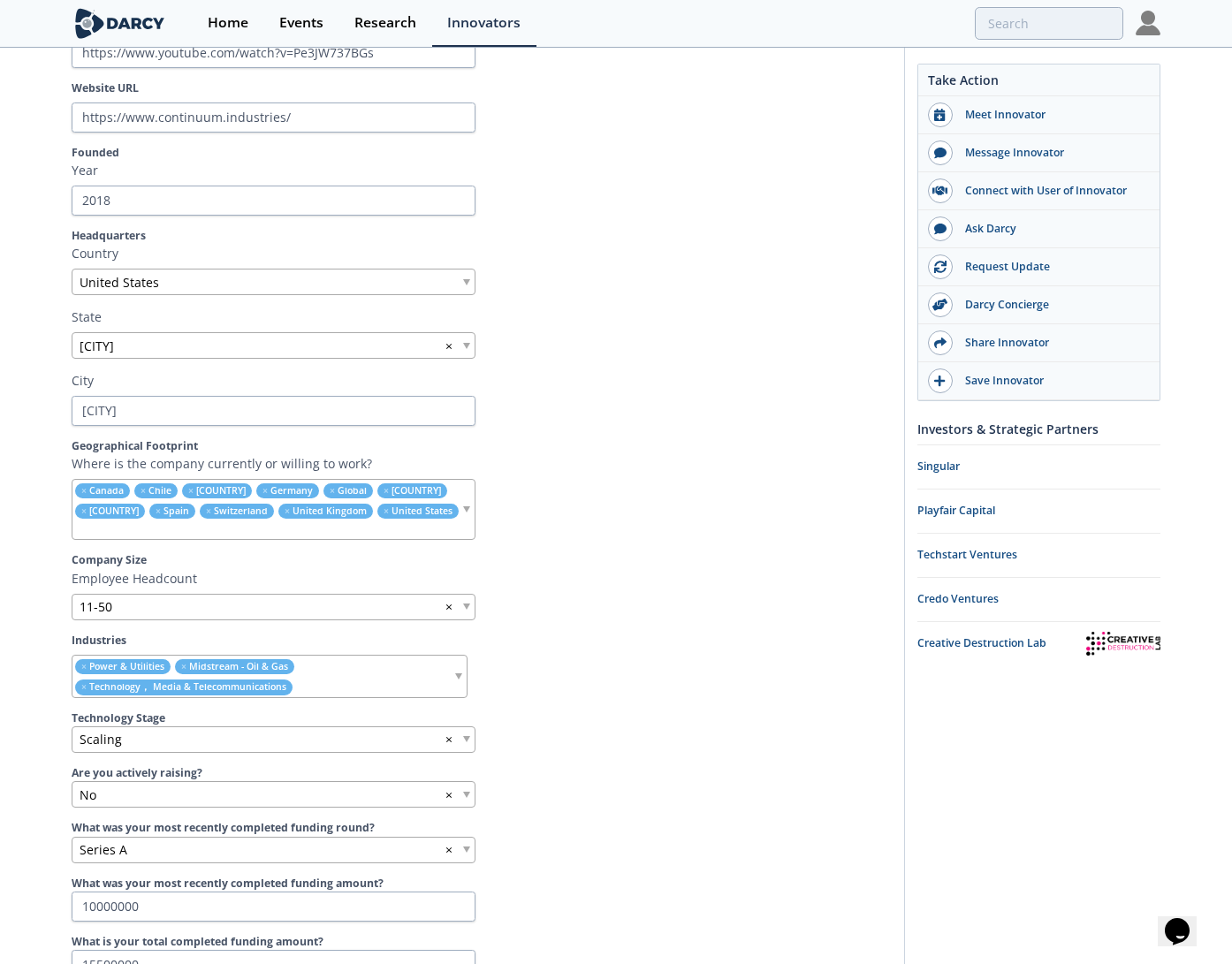 scroll, scrollTop: 0, scrollLeft: 0, axis: both 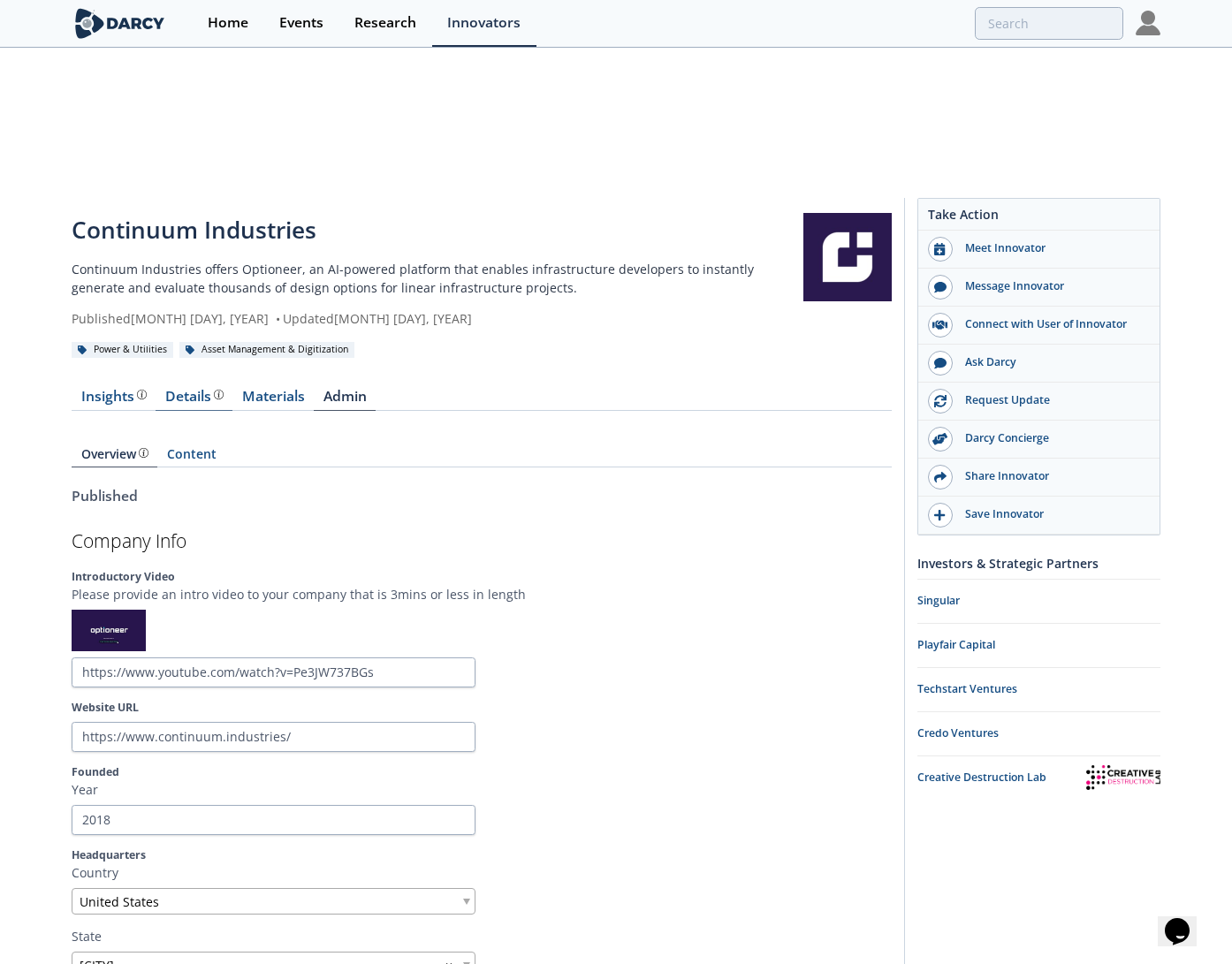 click on "Details" at bounding box center (194, 397) 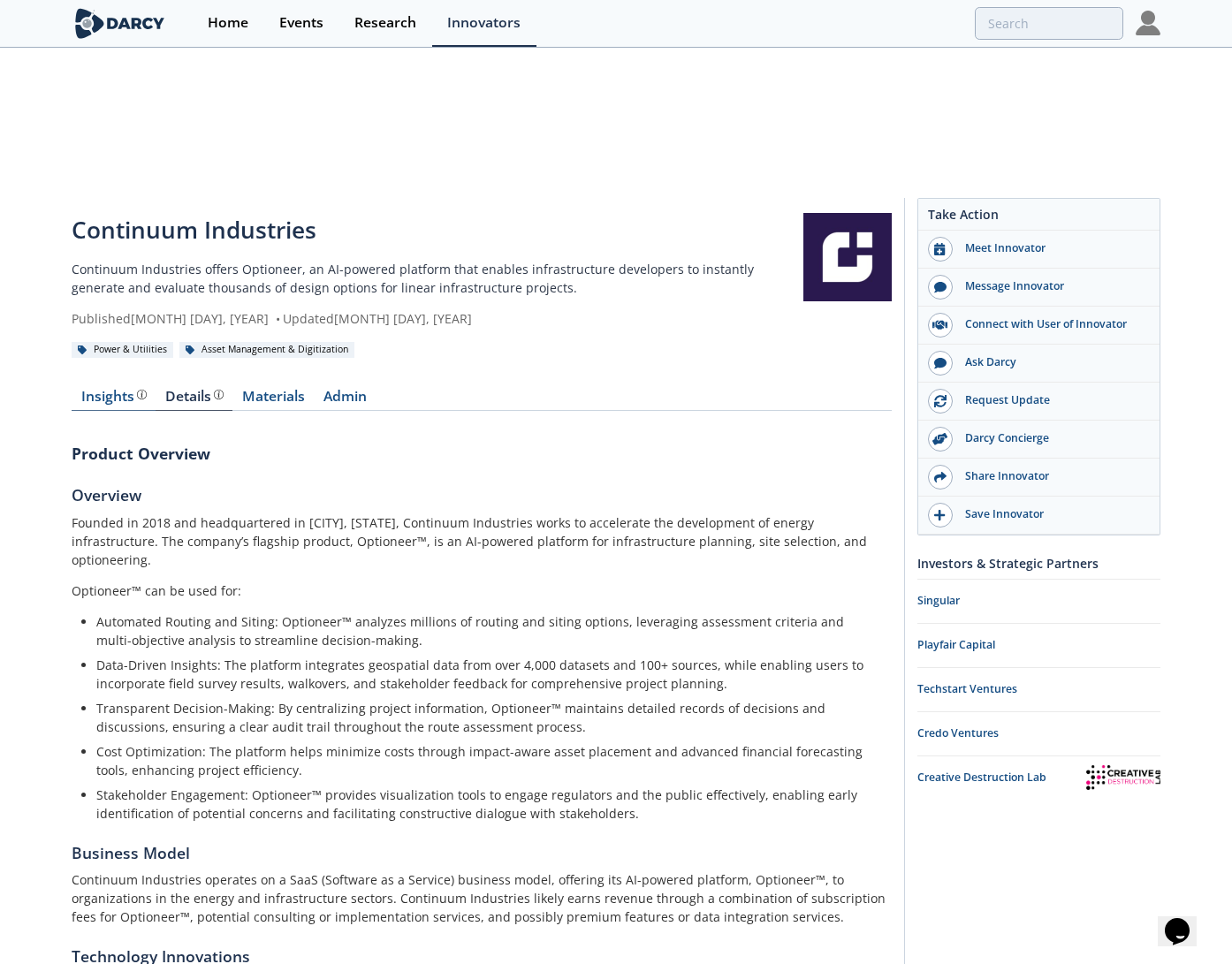 click on "Insights
The Darcy Research team’s summarized opinion of the innovator, the competitive landscape, background information of the innovator and snapshot of the customer base." at bounding box center (114, 397) 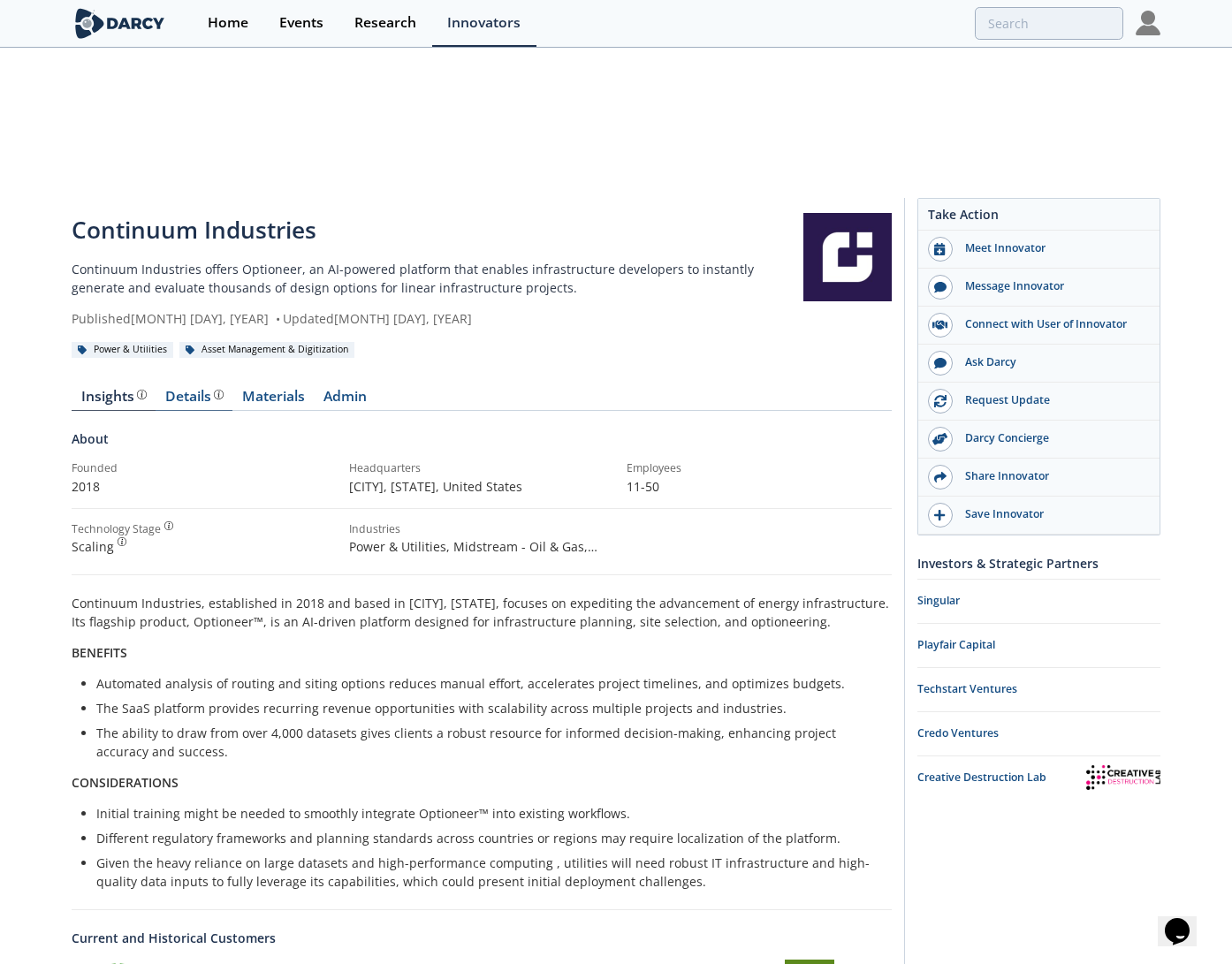 click on "Details" at bounding box center [194, 397] 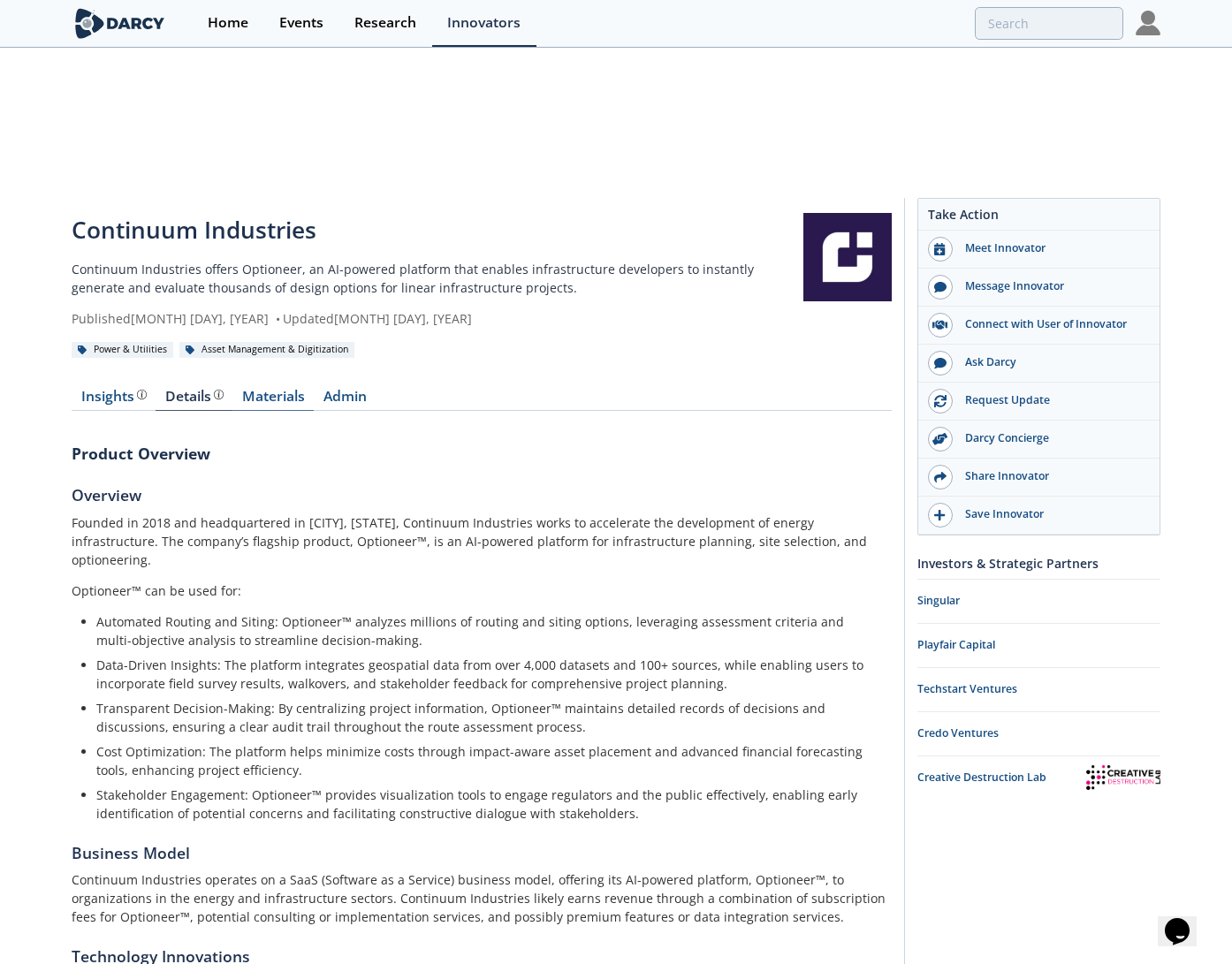 click on "Materials" at bounding box center [273, 400] 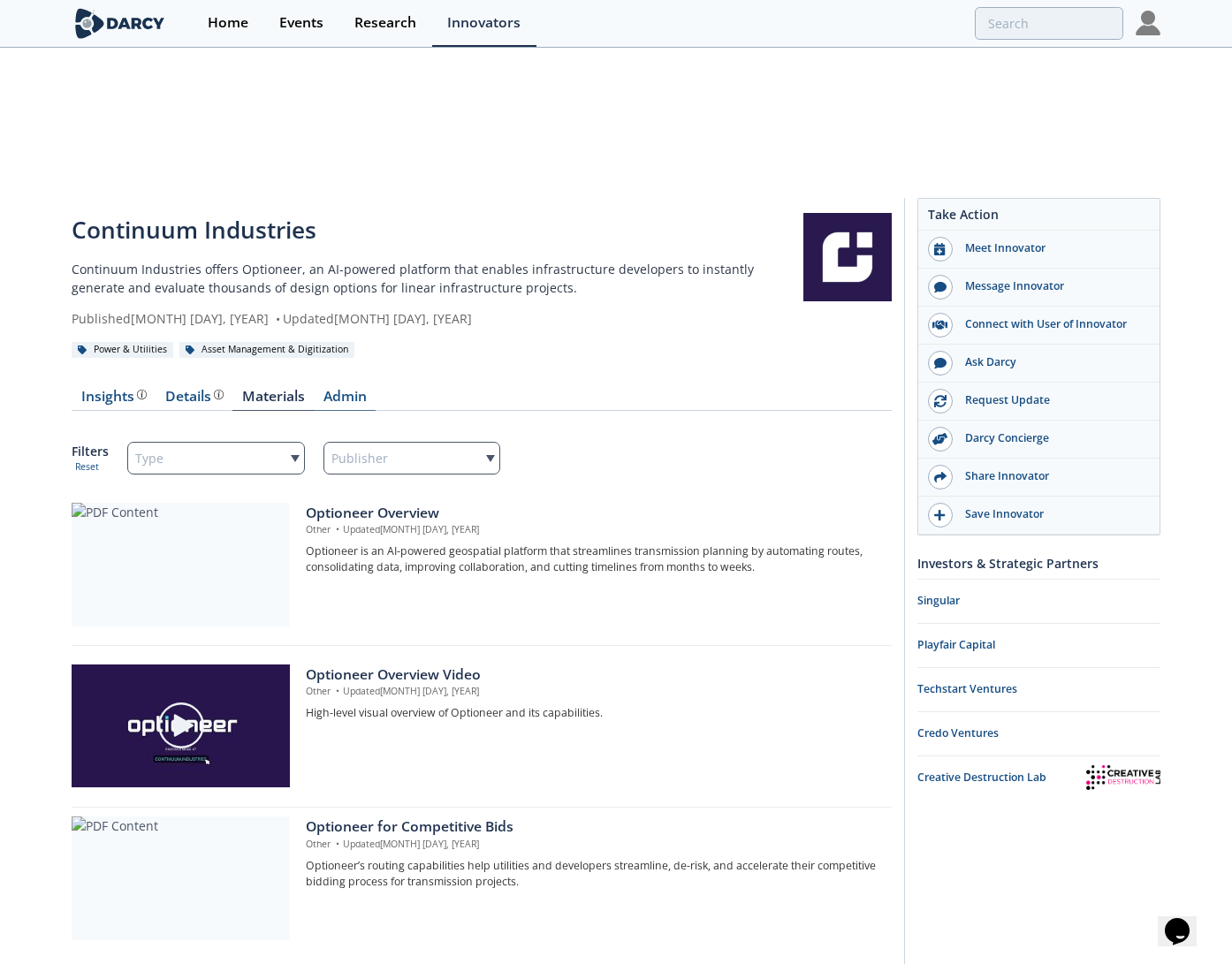 click on "Admin" at bounding box center [345, 400] 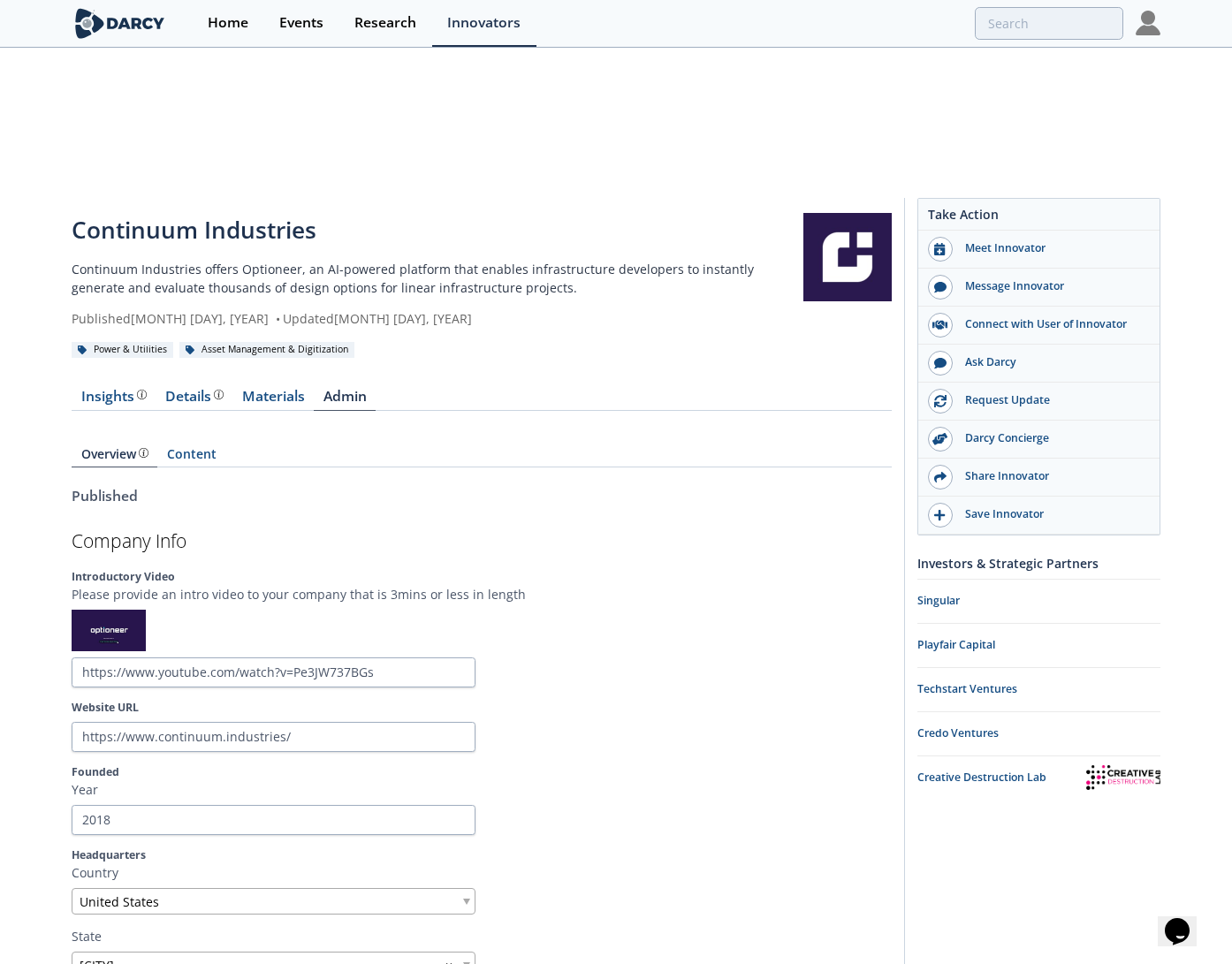 scroll, scrollTop: 6, scrollLeft: 0, axis: vertical 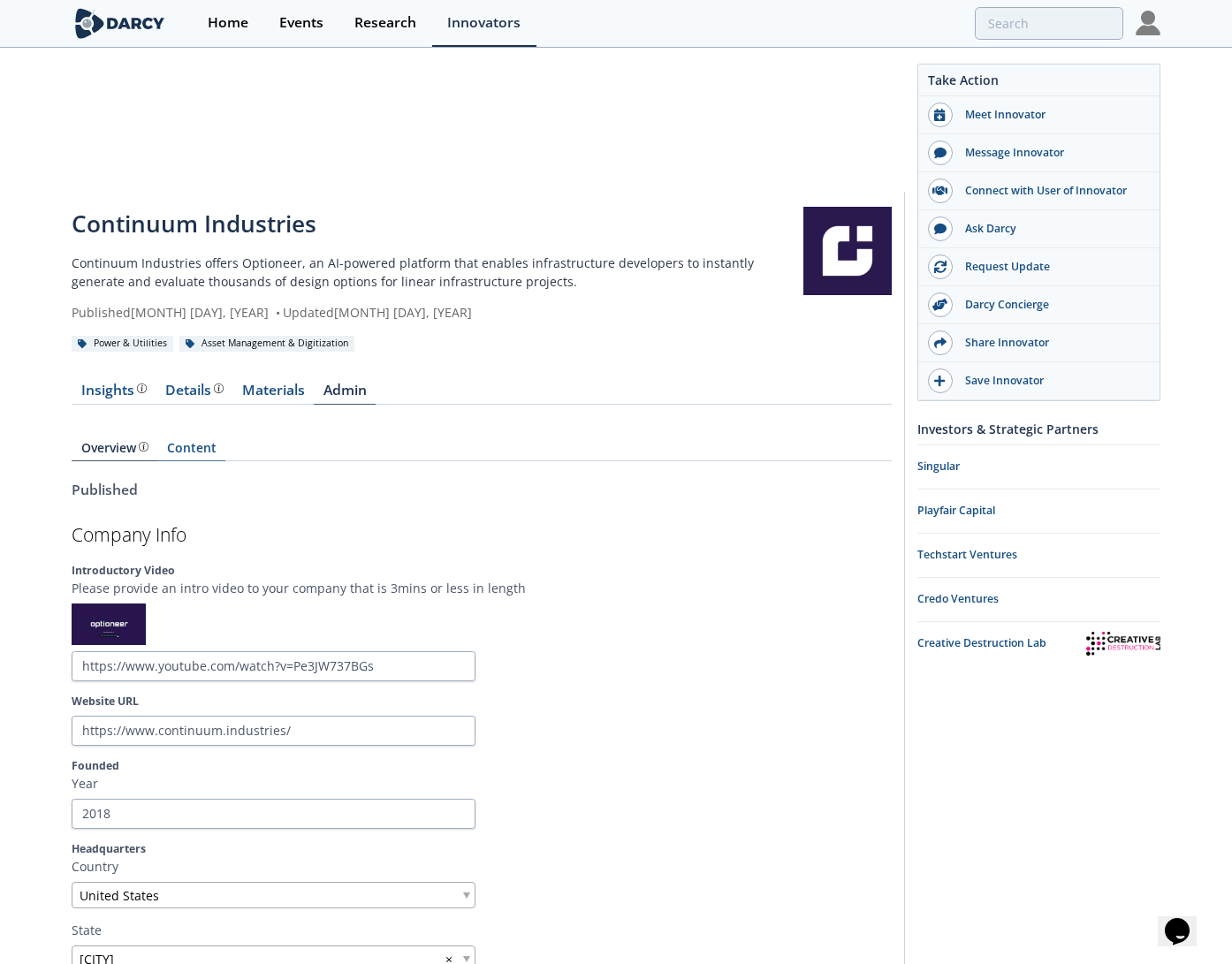 click on "Content" at bounding box center [191, 452] 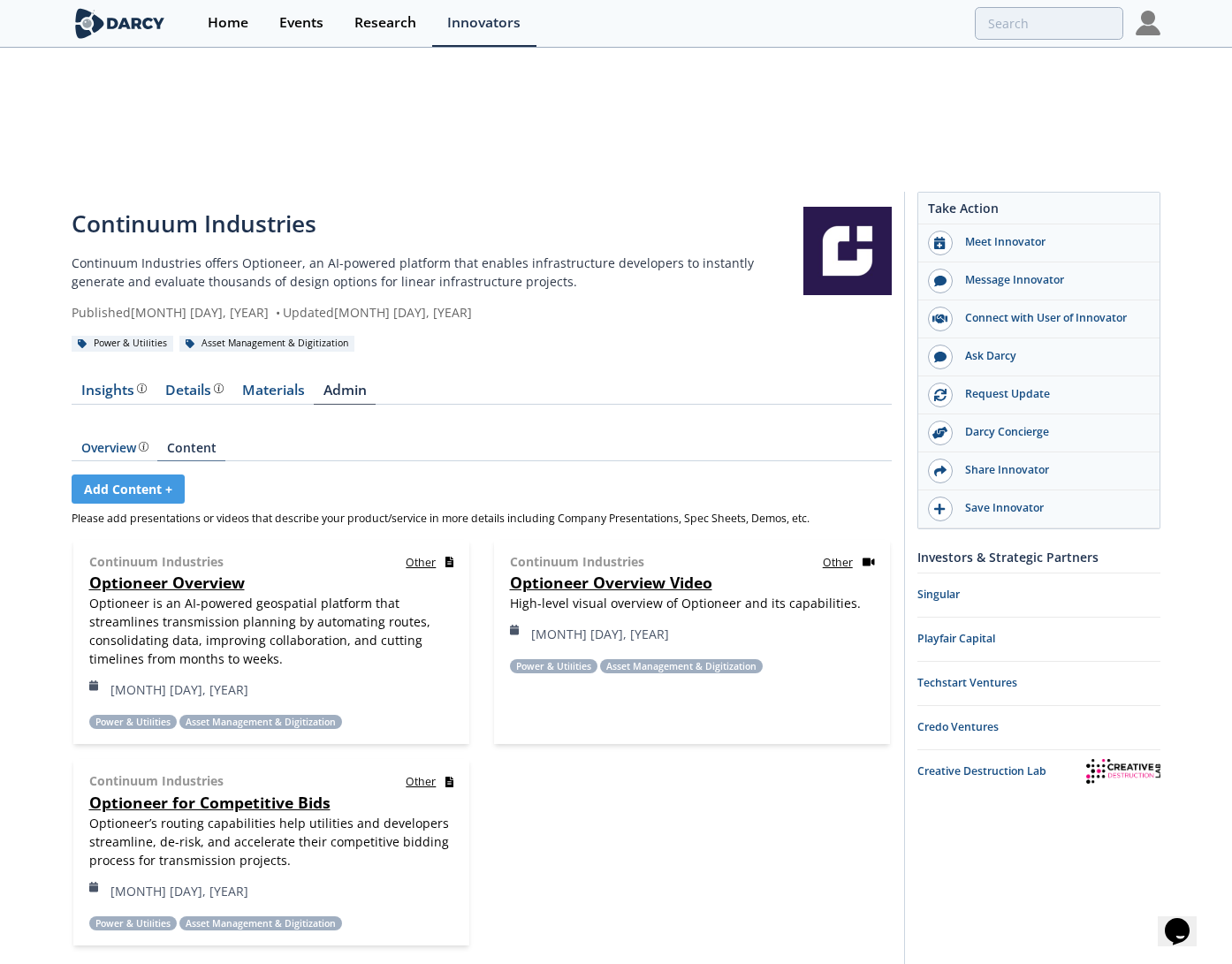 scroll, scrollTop: 0, scrollLeft: 0, axis: both 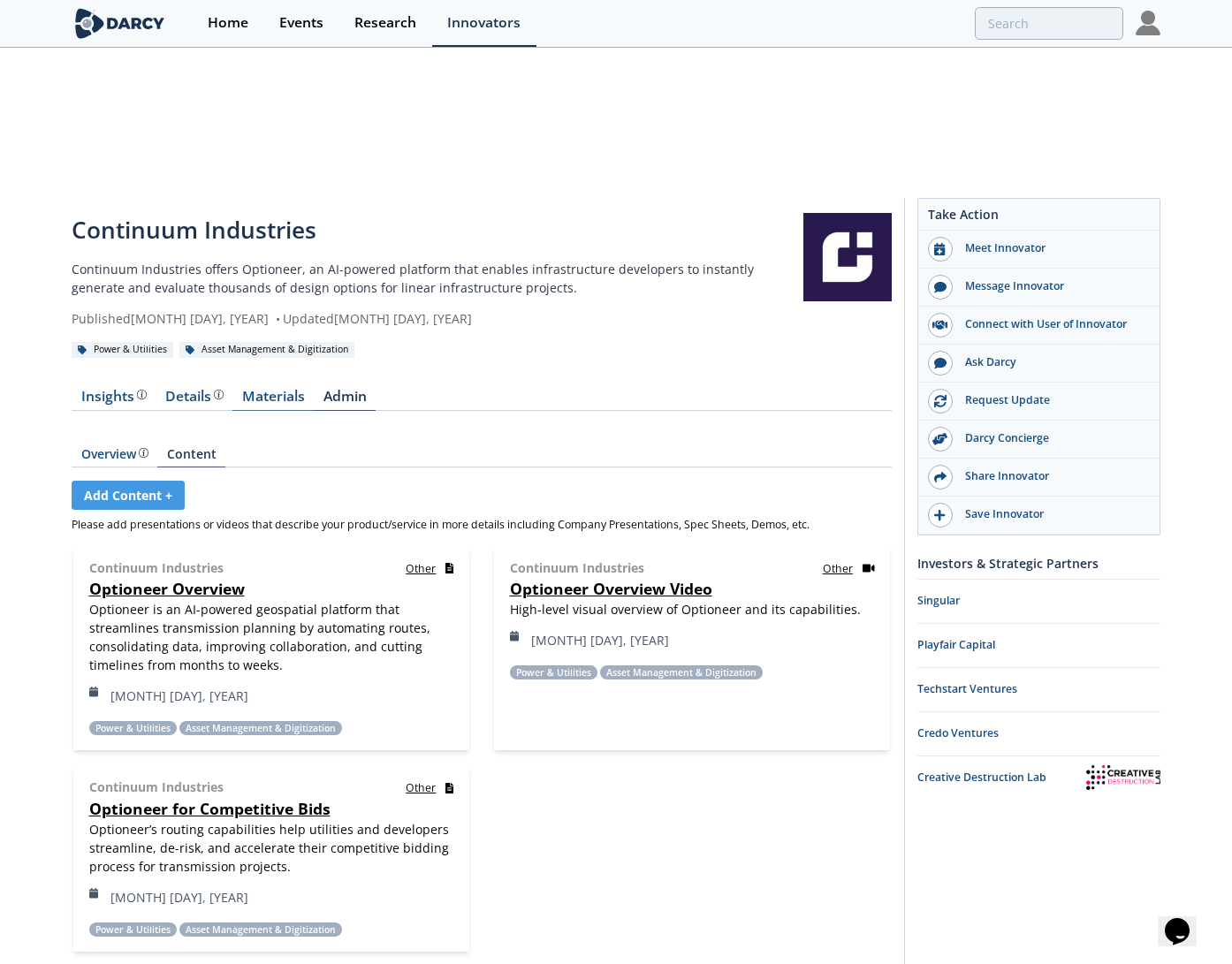 click on "Materials" at bounding box center (273, 400) 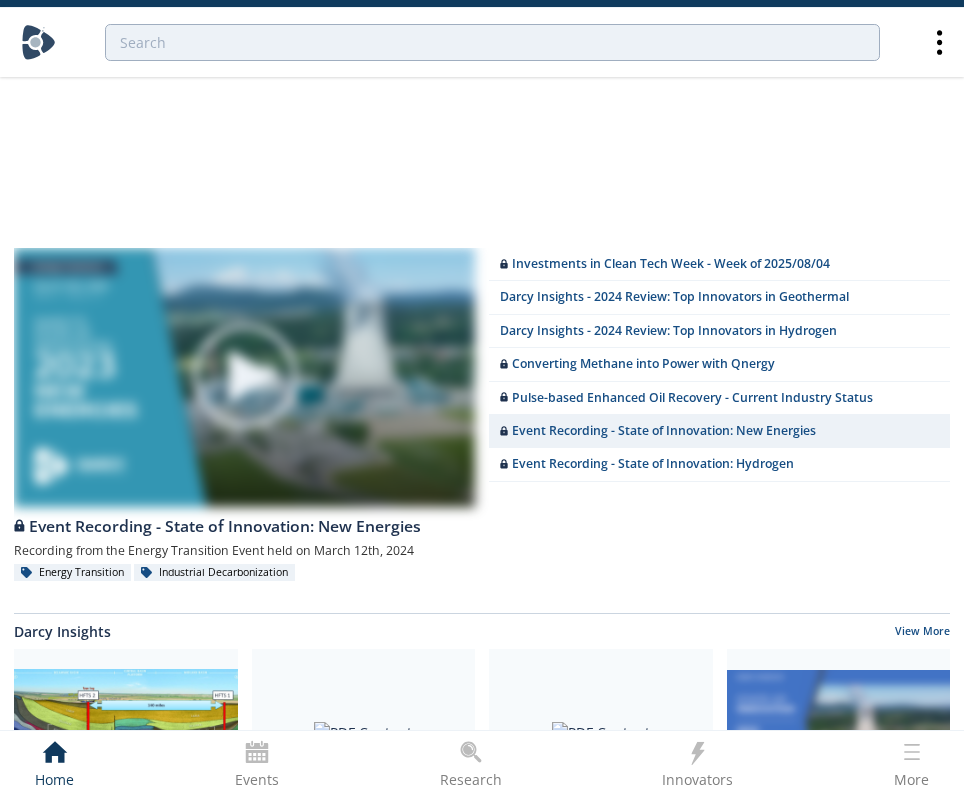 scroll, scrollTop: 569, scrollLeft: 0, axis: vertical 